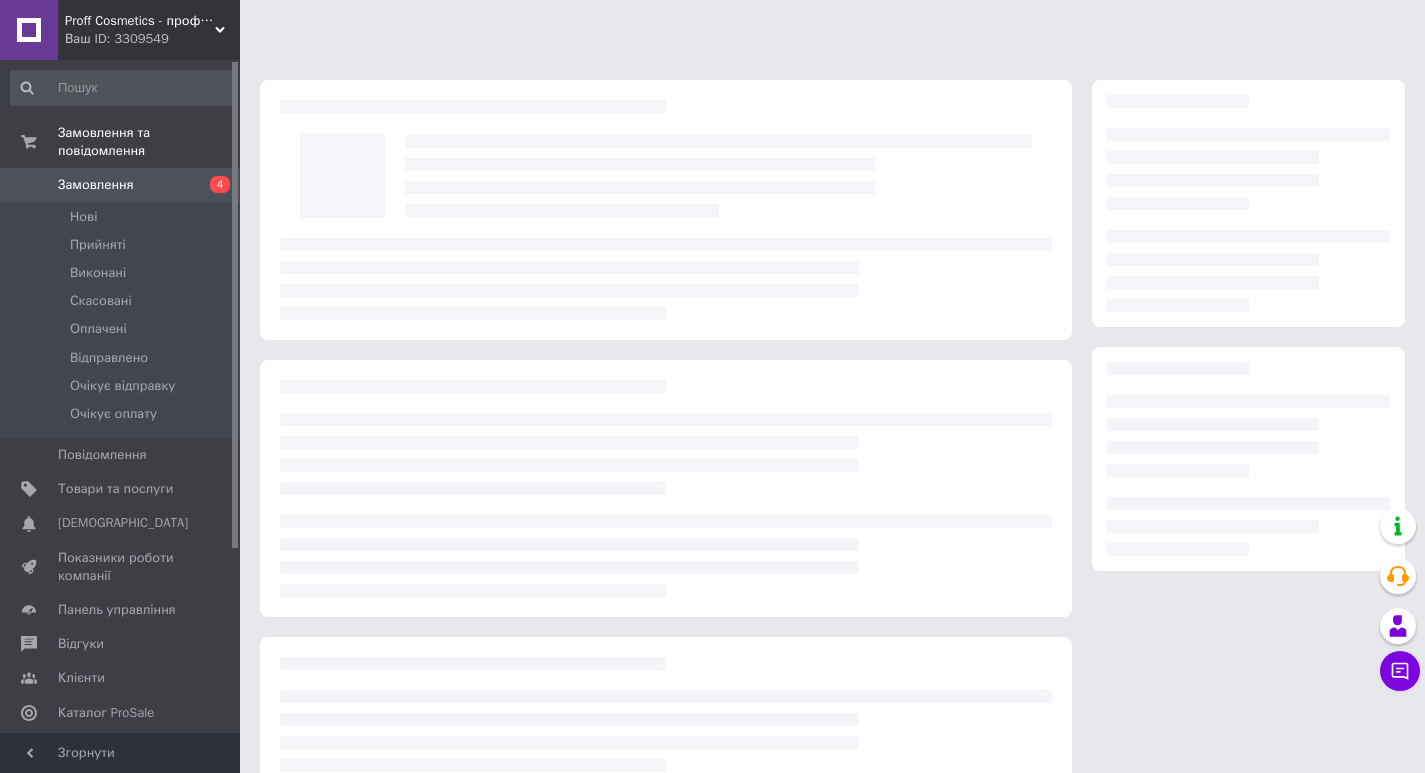 scroll, scrollTop: 0, scrollLeft: 0, axis: both 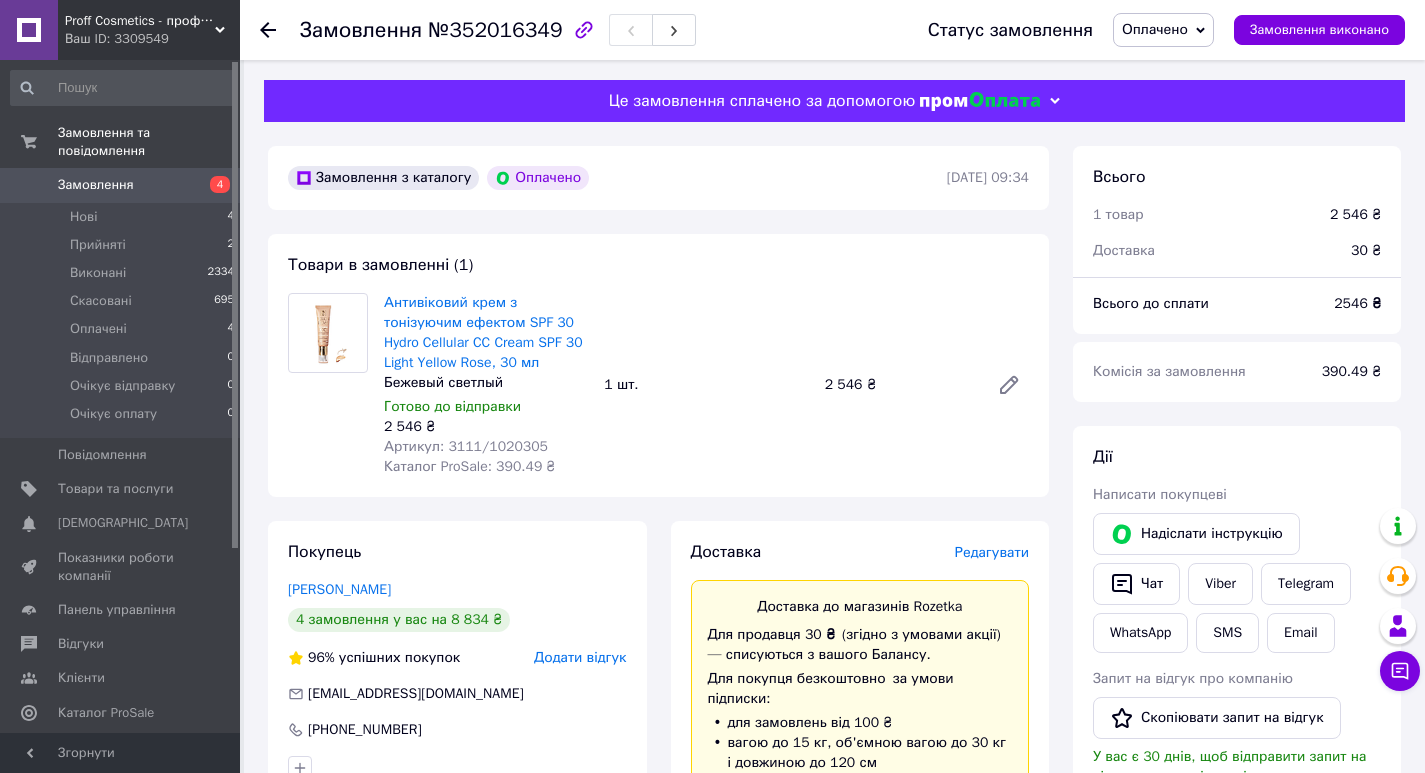 click at bounding box center [268, 30] 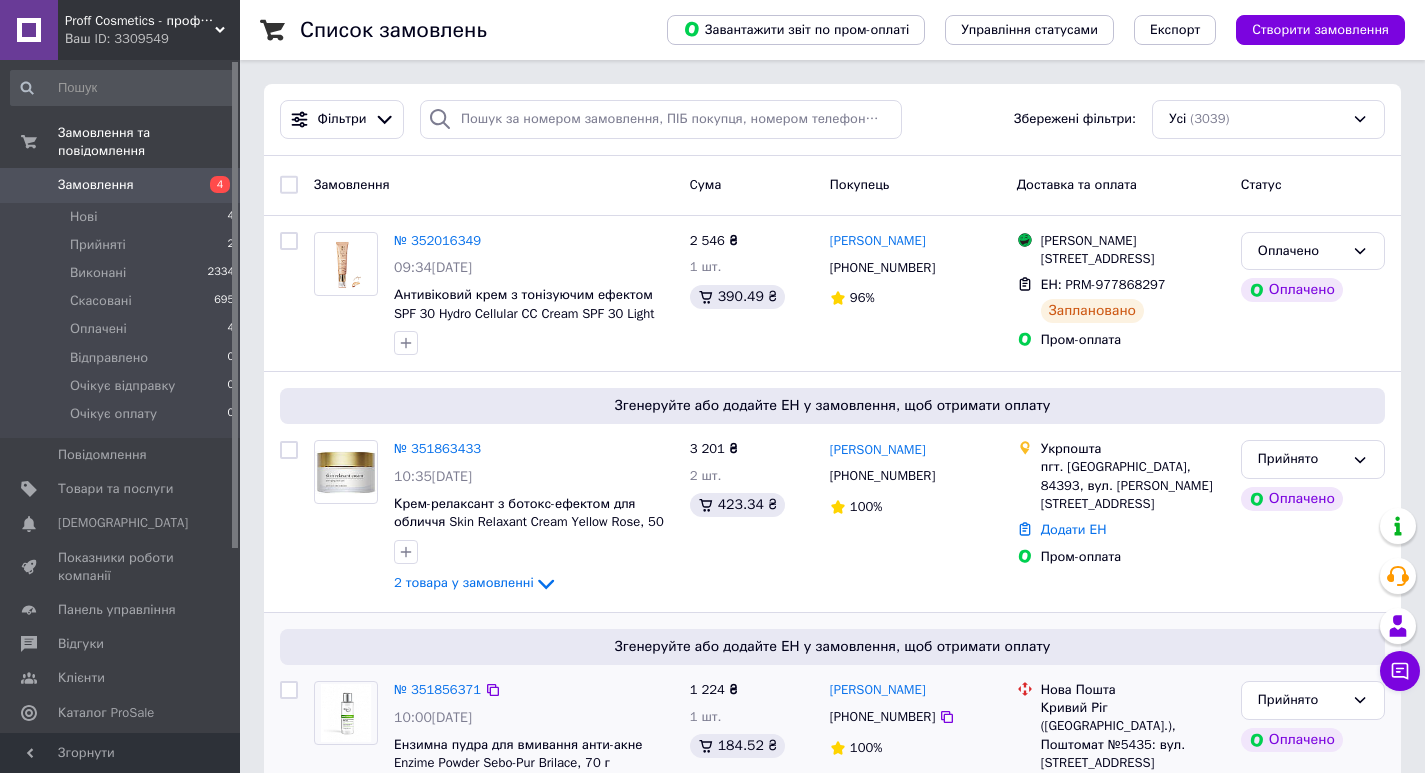 scroll, scrollTop: 200, scrollLeft: 0, axis: vertical 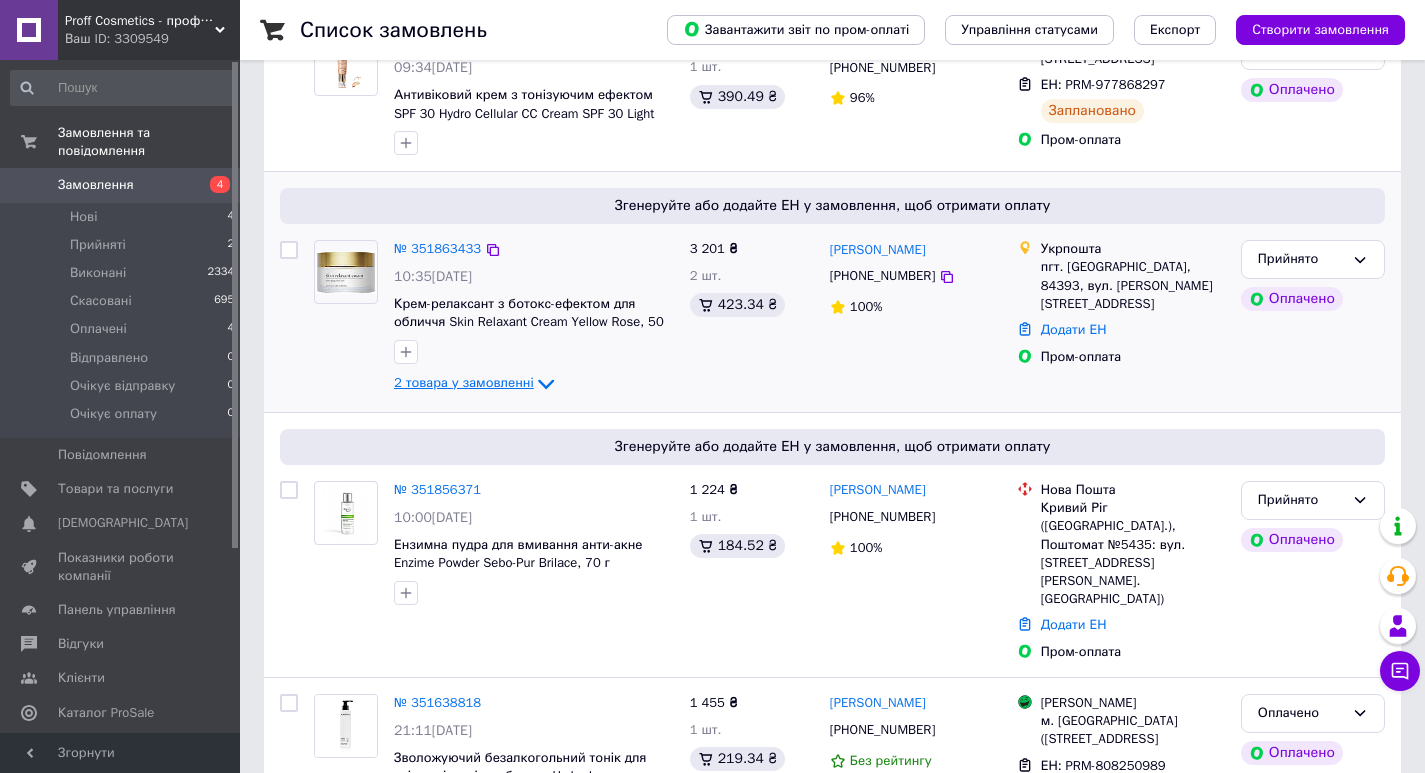 click on "2 товара у замовленні" at bounding box center [464, 383] 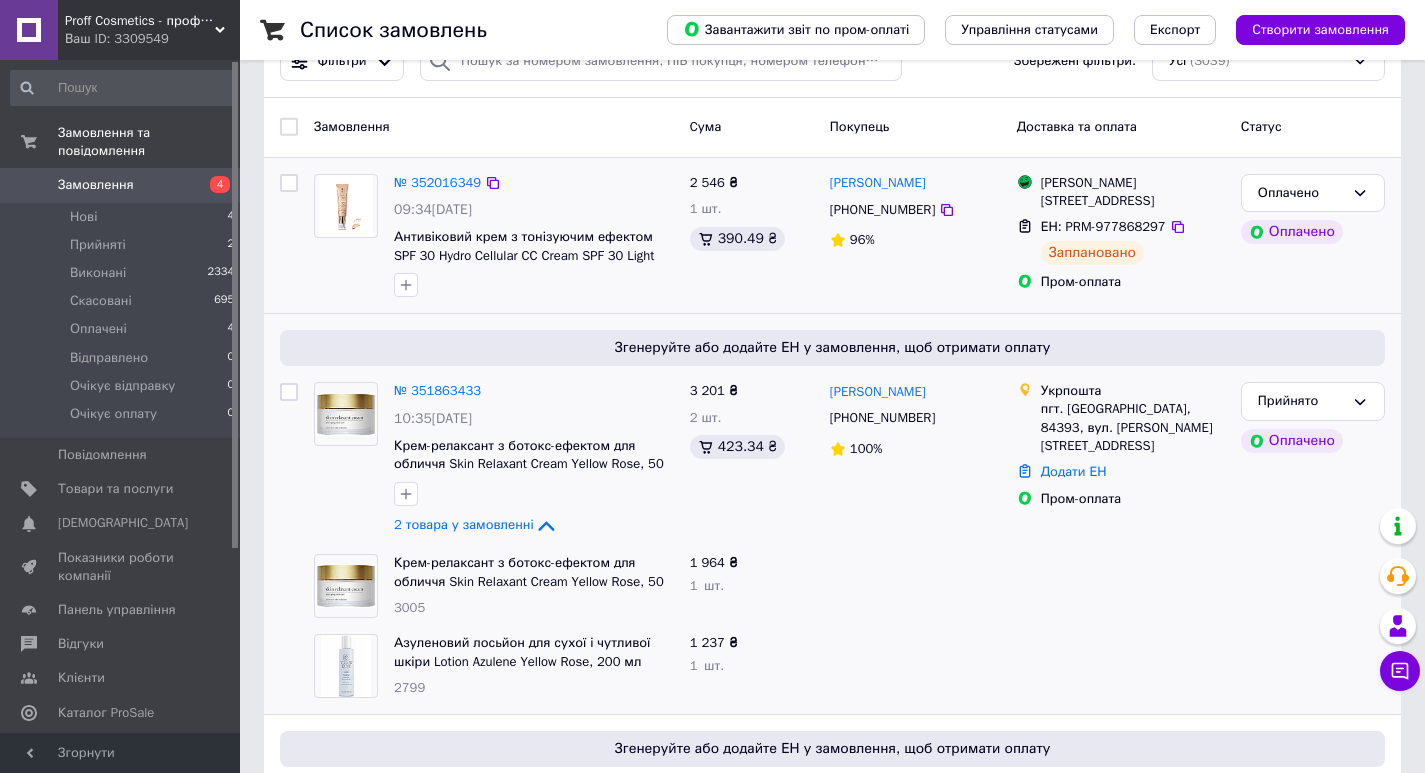 scroll, scrollTop: 0, scrollLeft: 0, axis: both 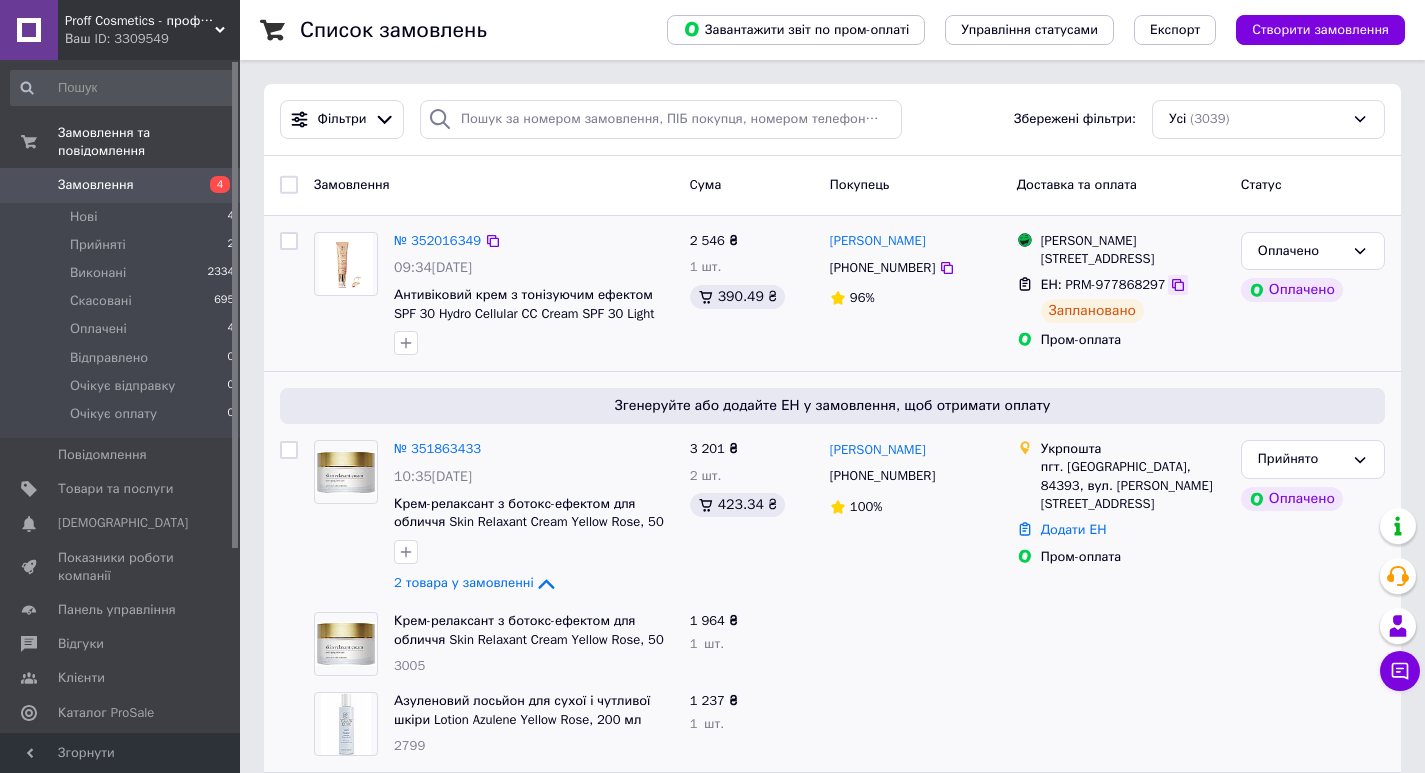 click 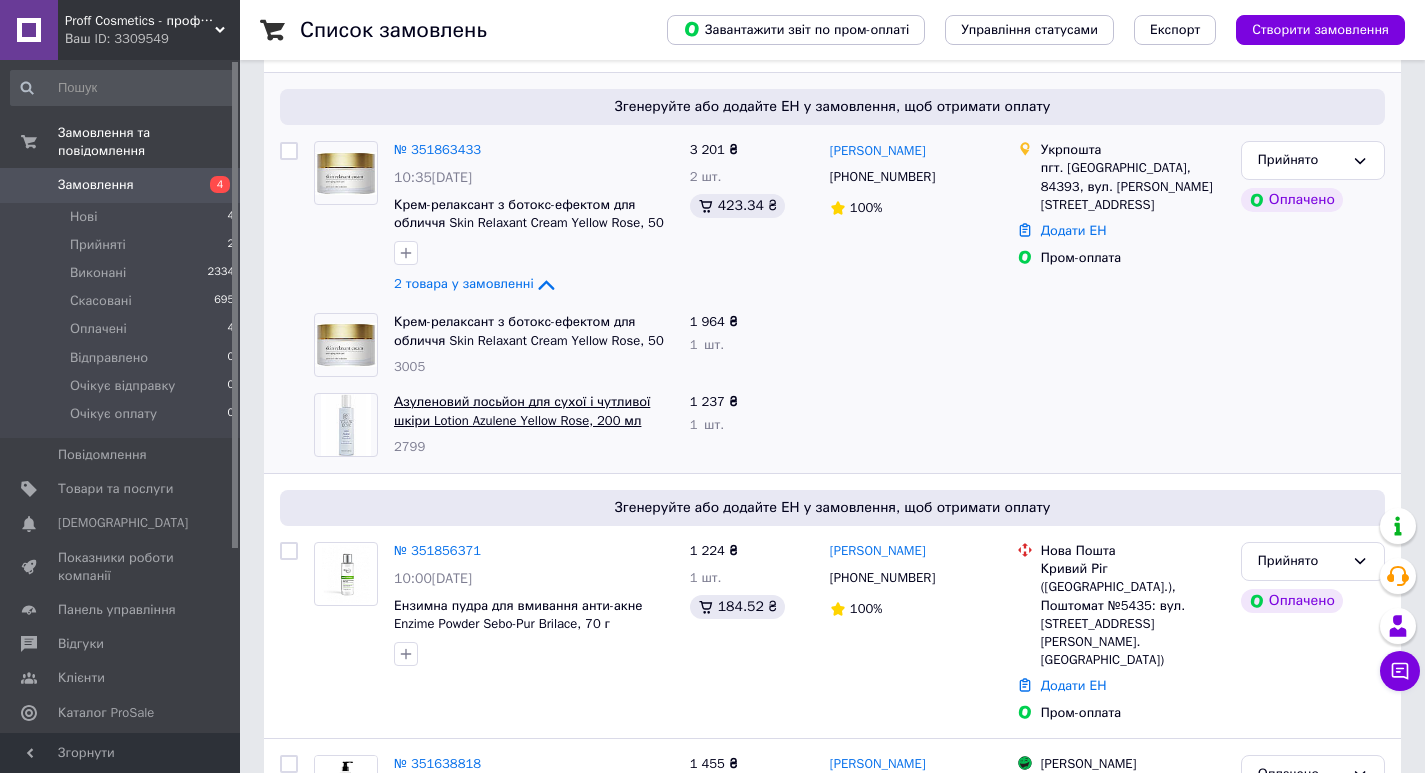 scroll, scrollTop: 300, scrollLeft: 0, axis: vertical 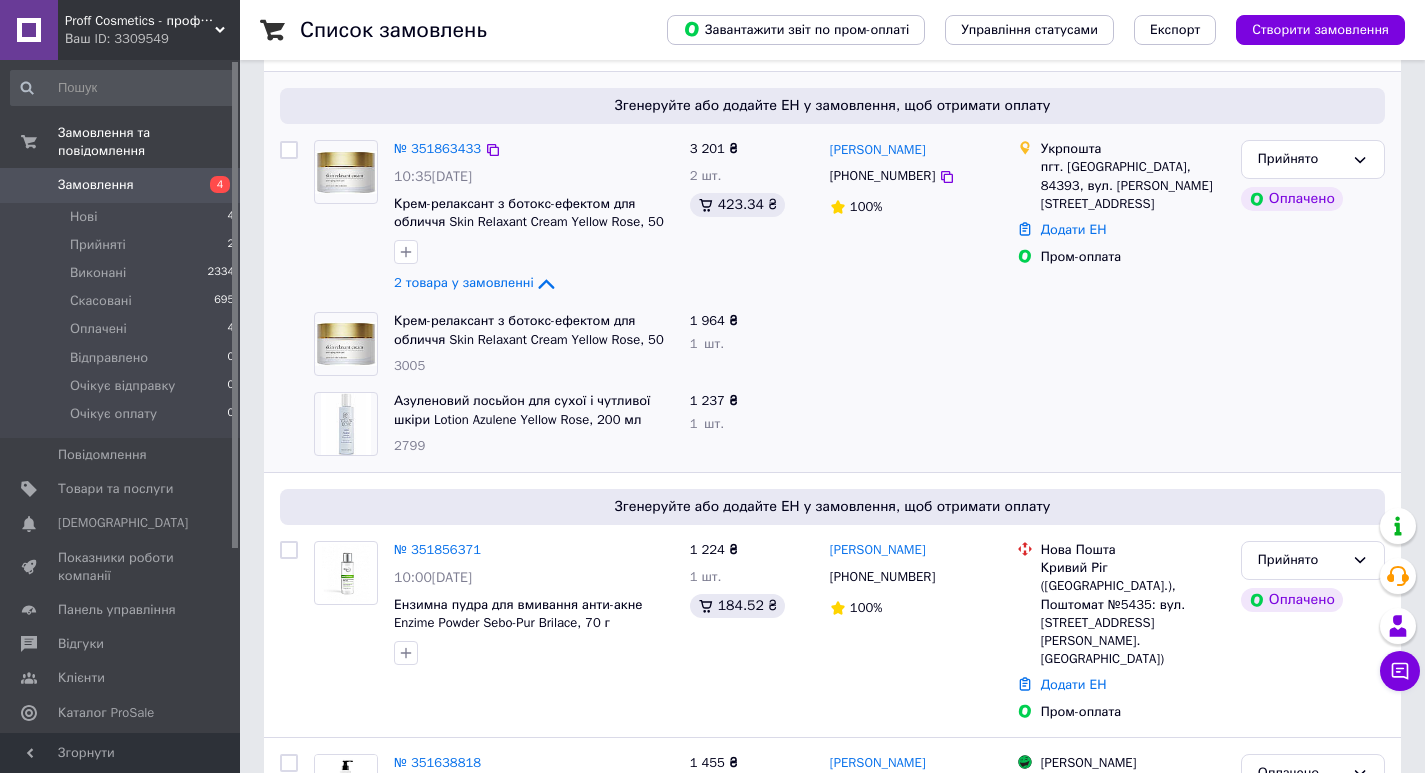 click on "пгт. Шабельковка, 84393, вул. Данила Мурашка, 85" at bounding box center [1133, 185] 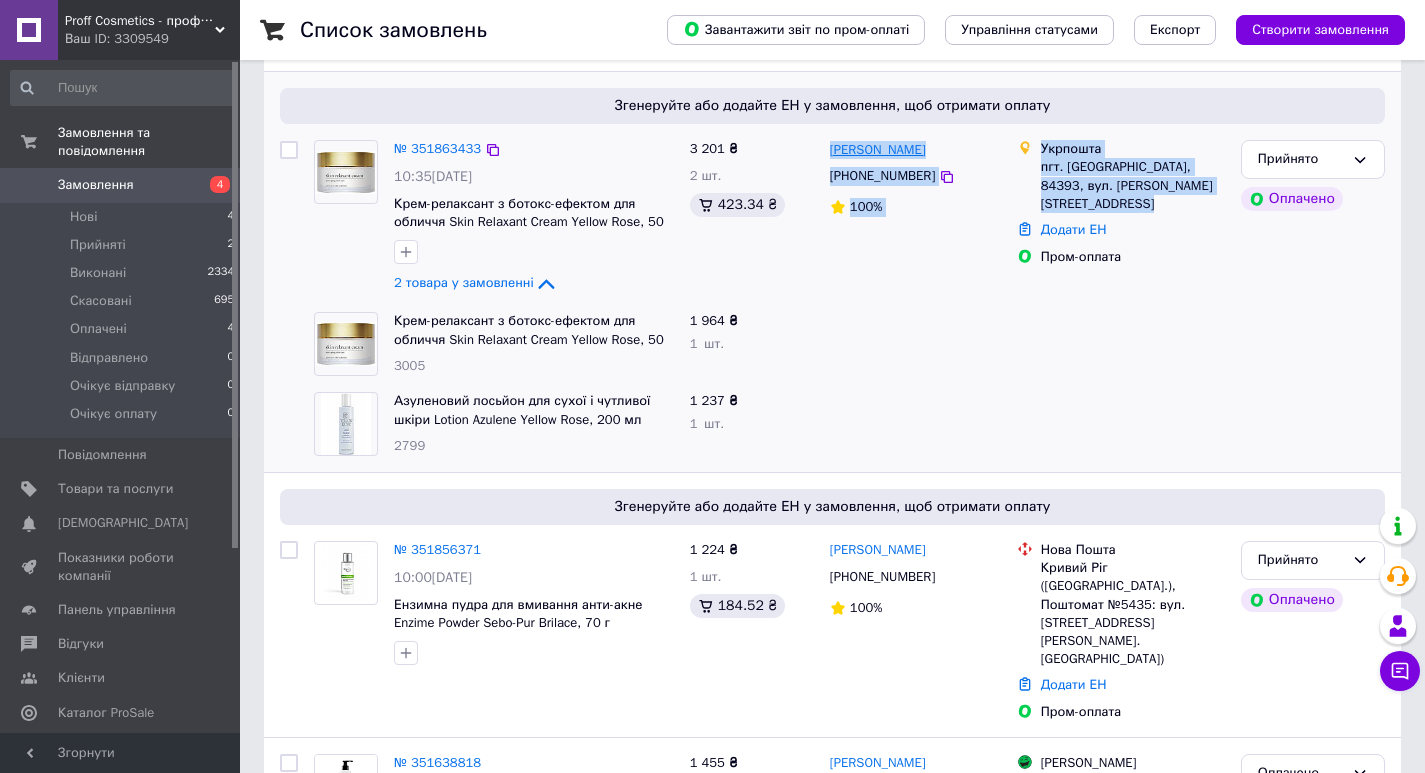 drag, startPoint x: 1164, startPoint y: 197, endPoint x: 839, endPoint y: 166, distance: 326.47513 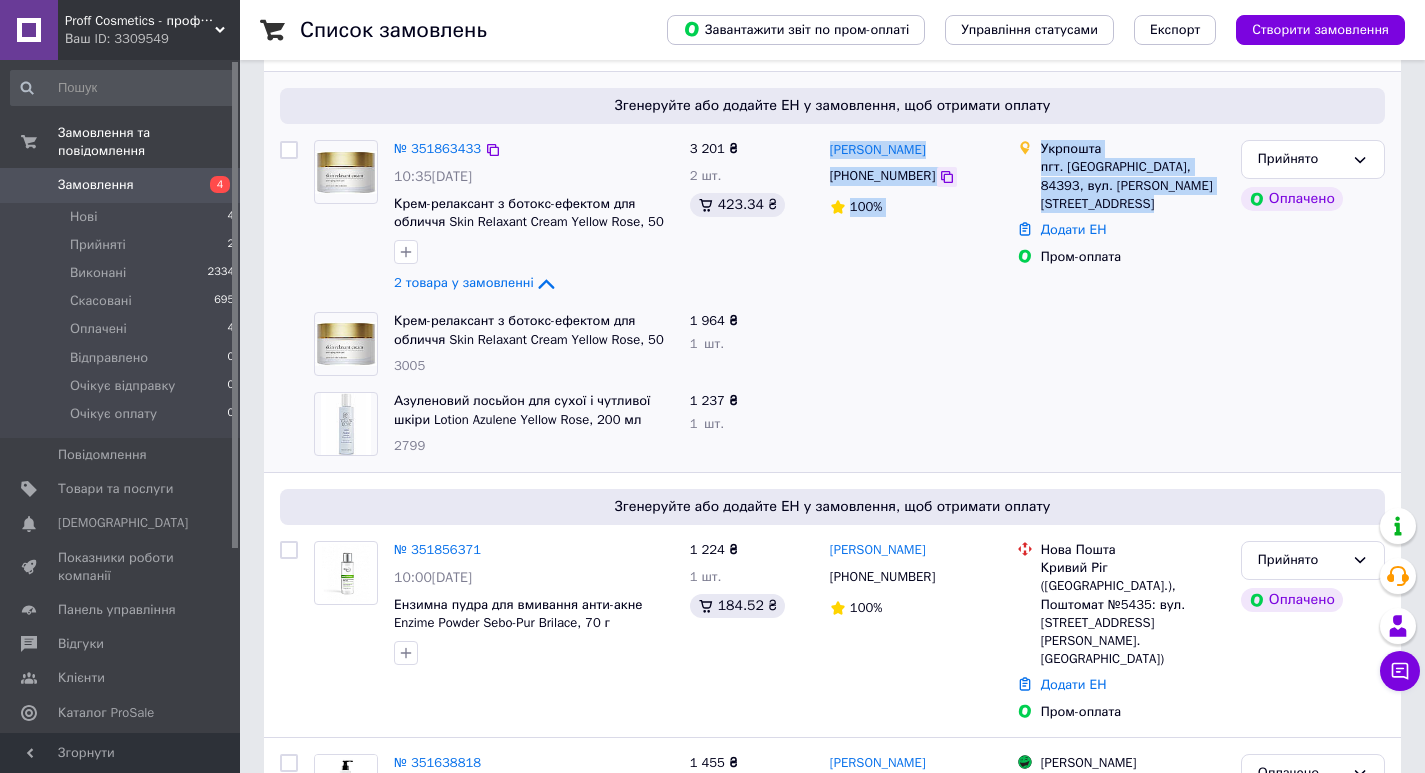 click 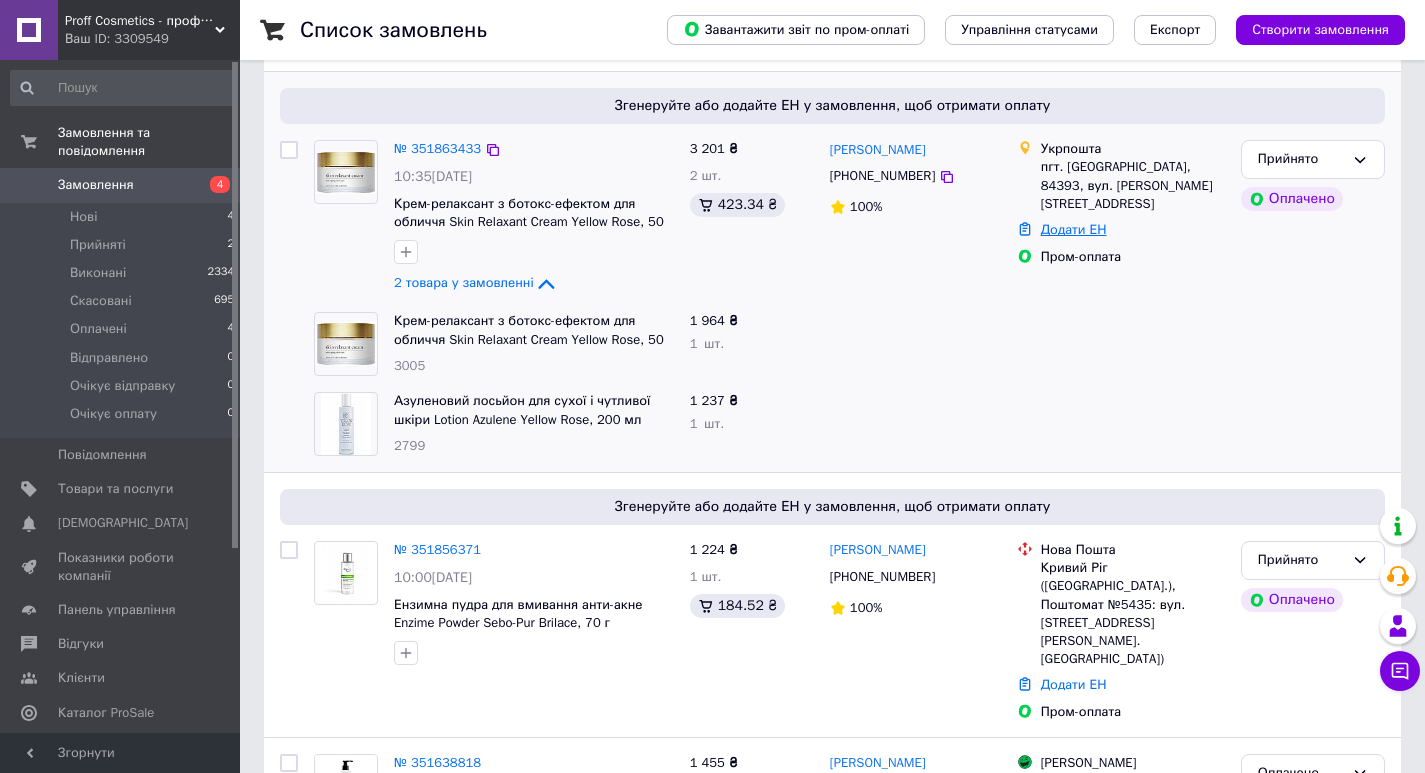 click on "Додати ЕН" at bounding box center (1074, 229) 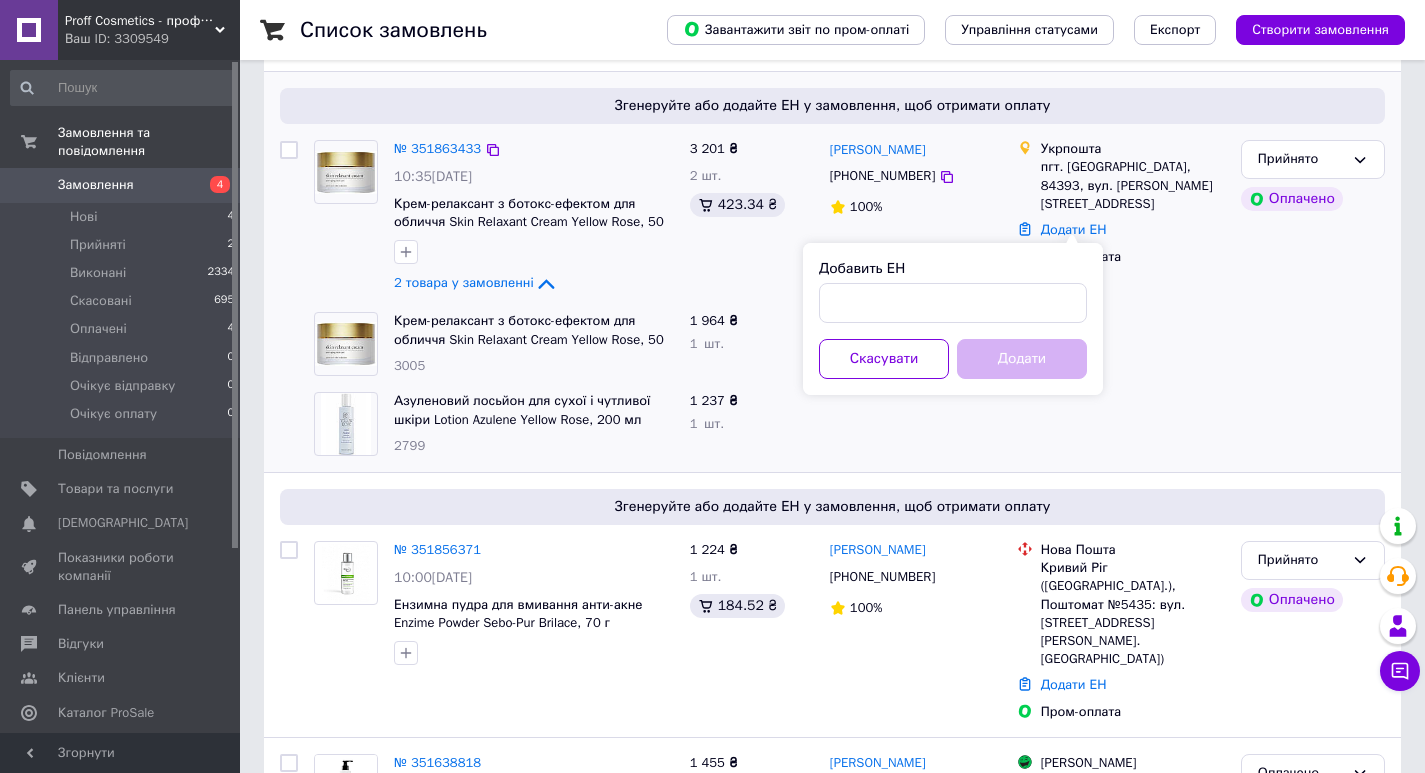 click on "Юлия Мороз +380997744675 100%" at bounding box center (915, 218) 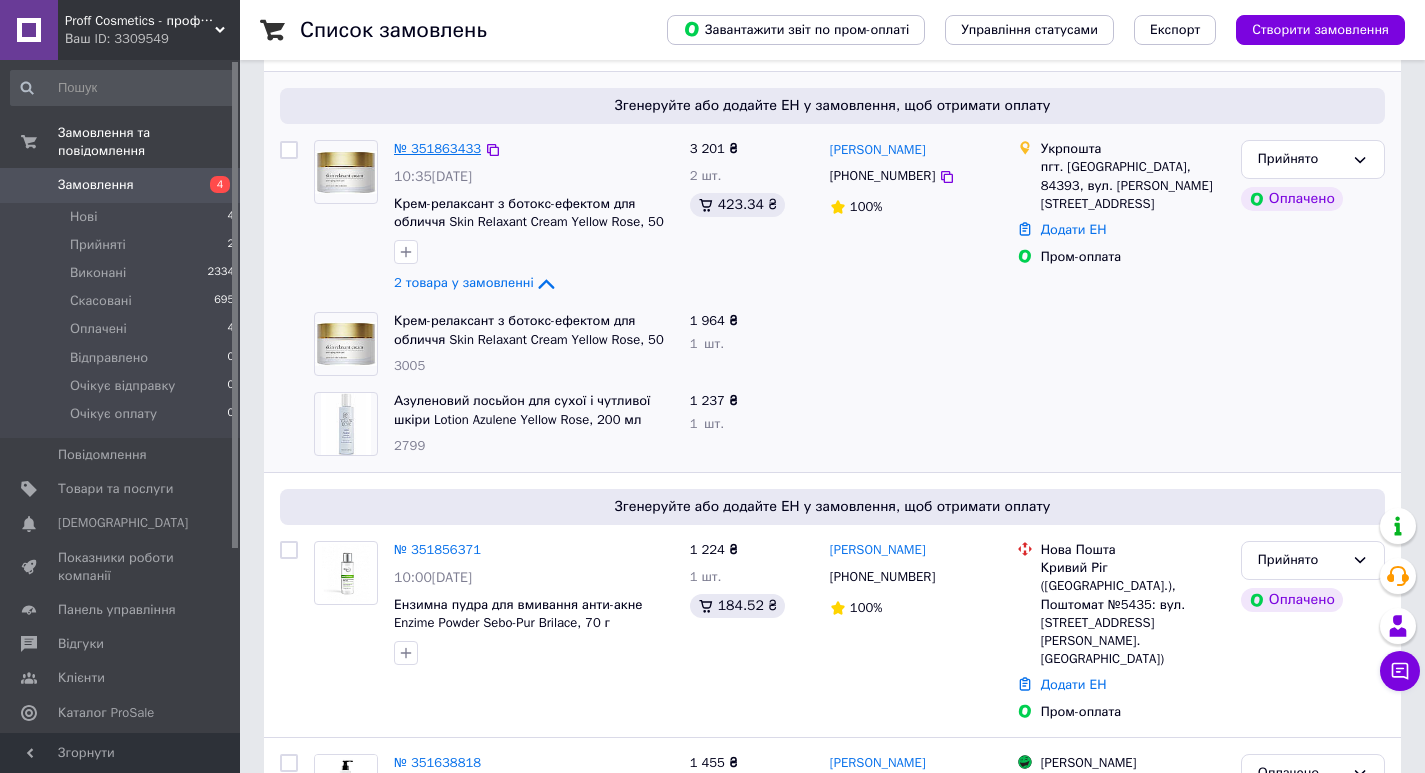 click on "№ 351863433" at bounding box center (437, 148) 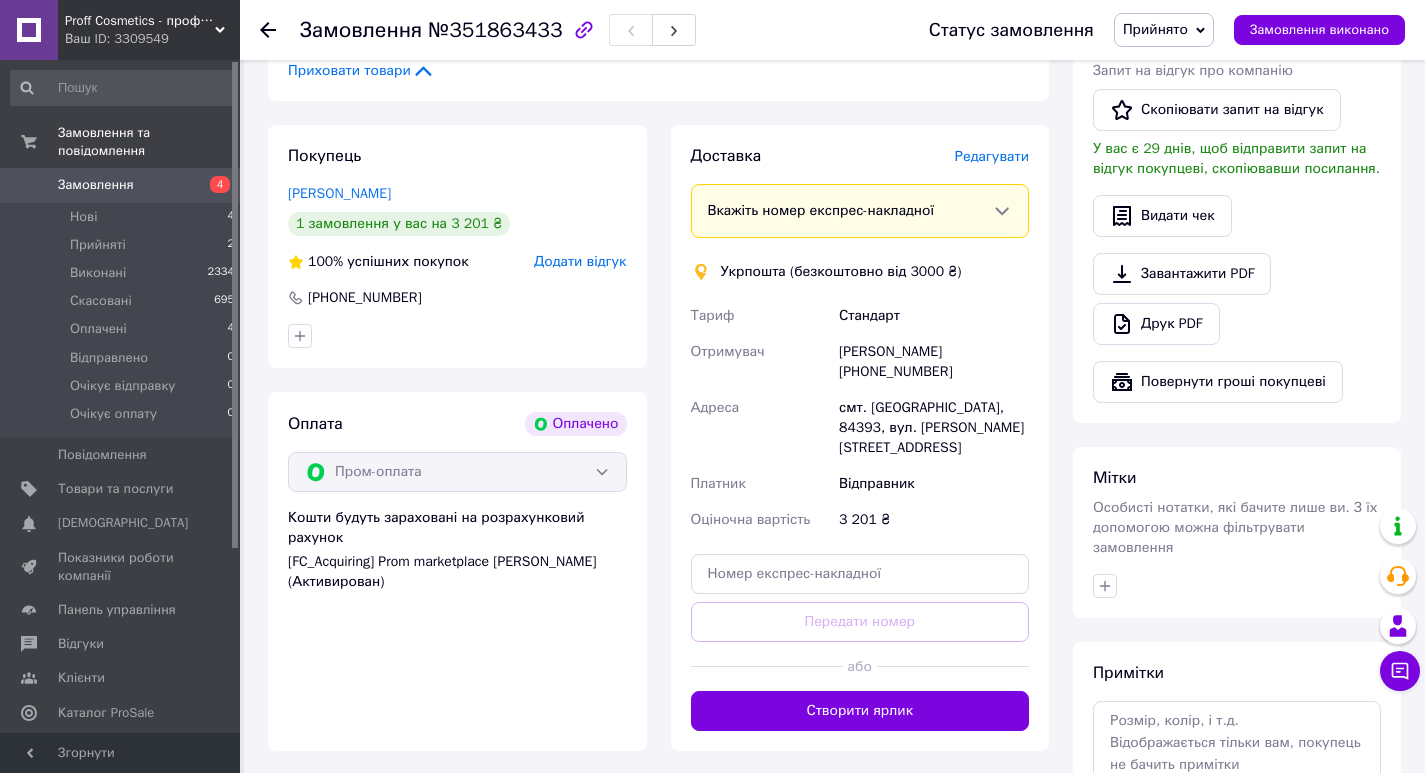 scroll, scrollTop: 600, scrollLeft: 0, axis: vertical 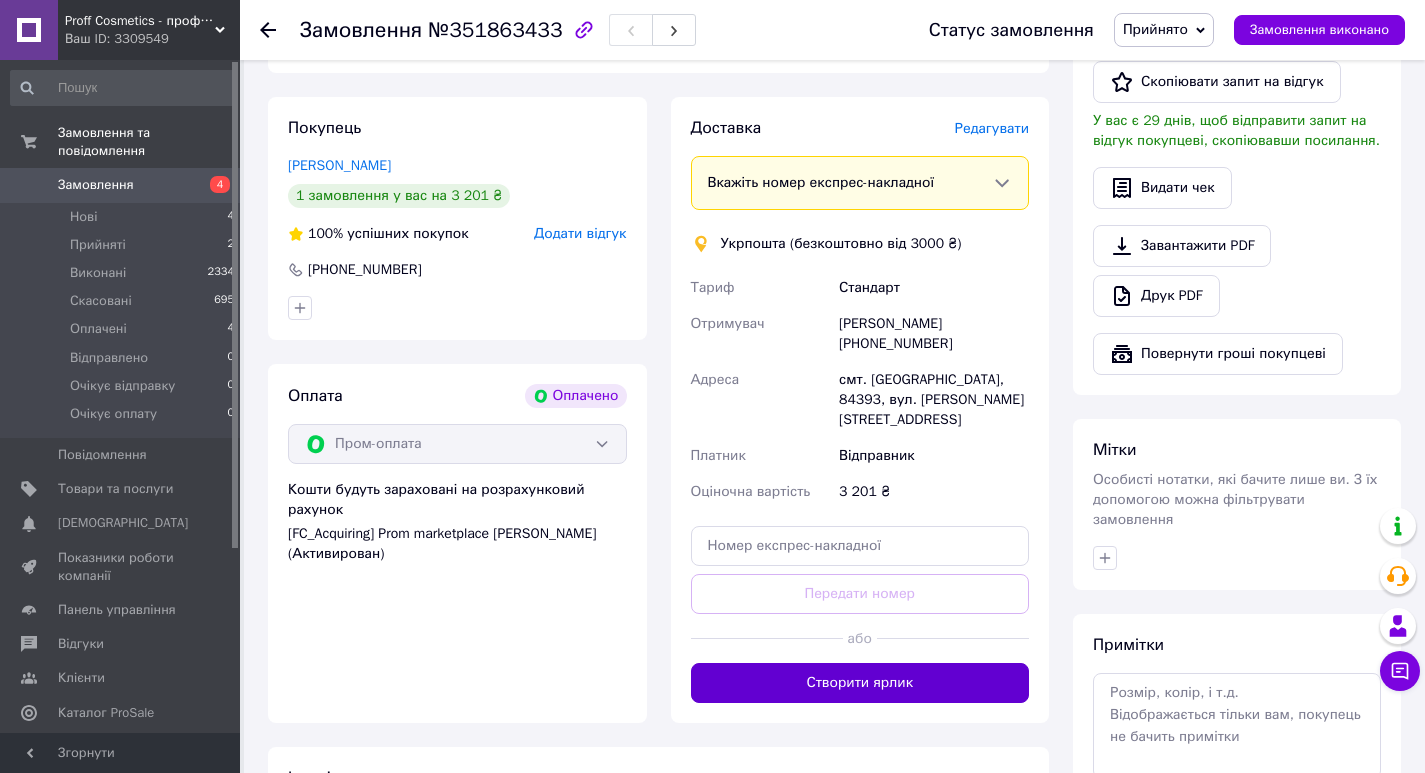 click on "Створити ярлик" at bounding box center (860, 683) 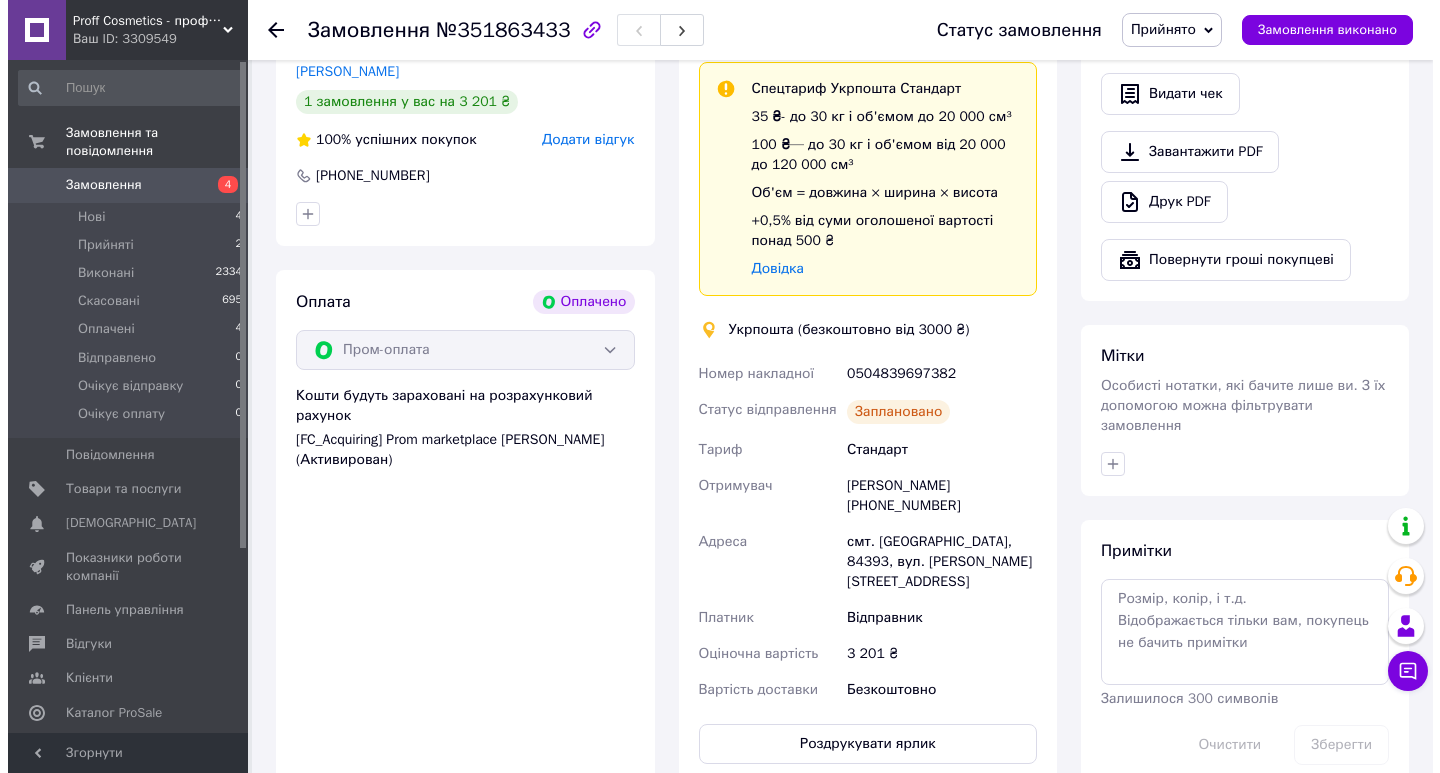 scroll, scrollTop: 500, scrollLeft: 0, axis: vertical 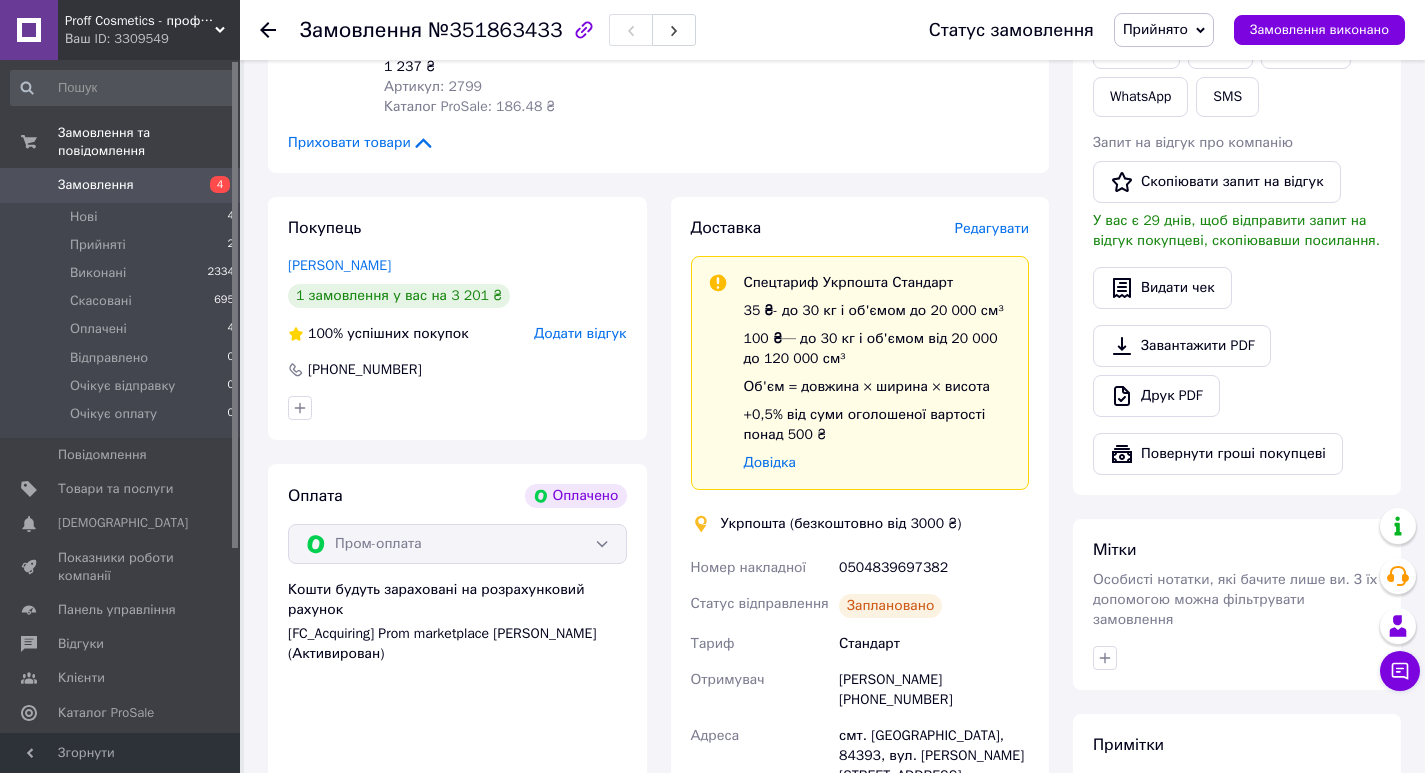click on "Редагувати" at bounding box center [992, 228] 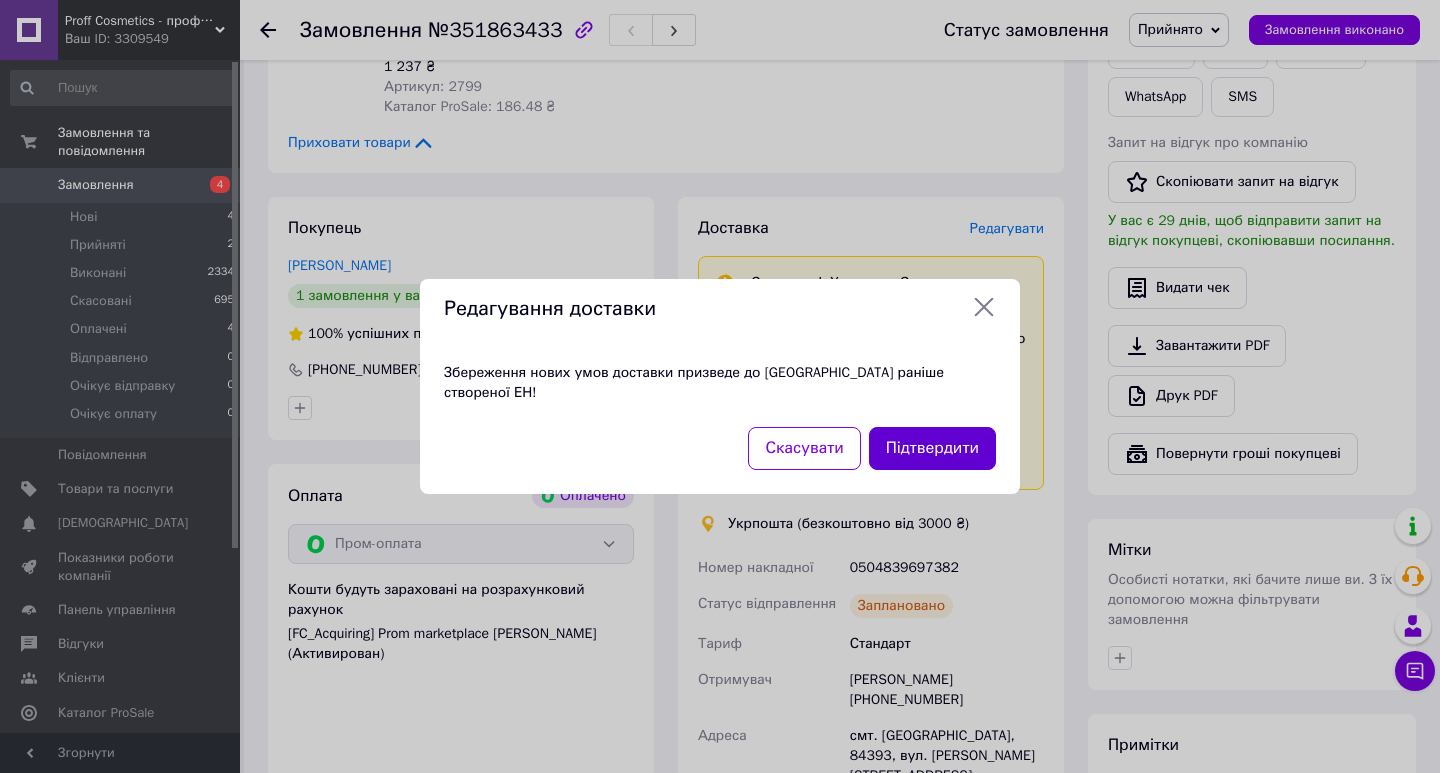 click on "Підтвердити" at bounding box center (932, 448) 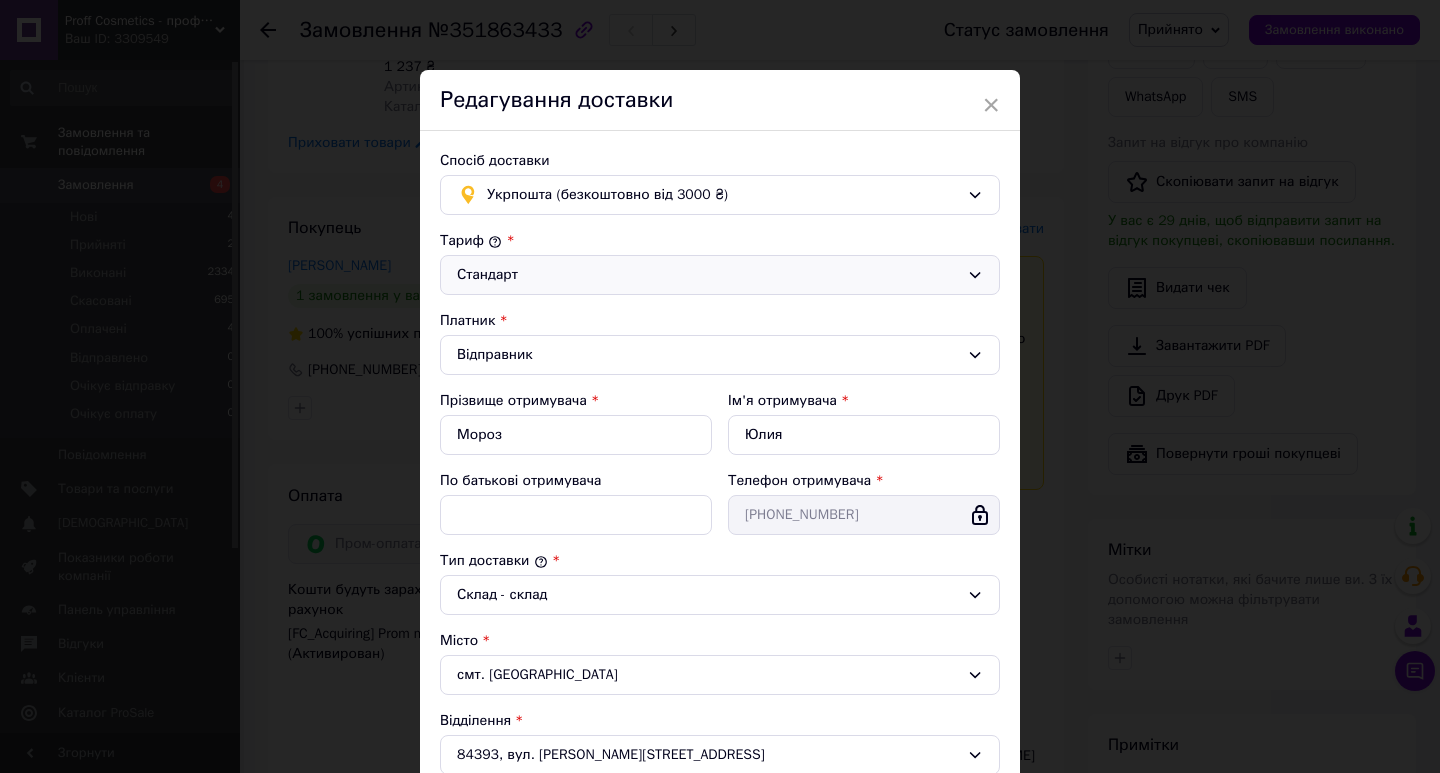 click on "Стандарт" at bounding box center [708, 275] 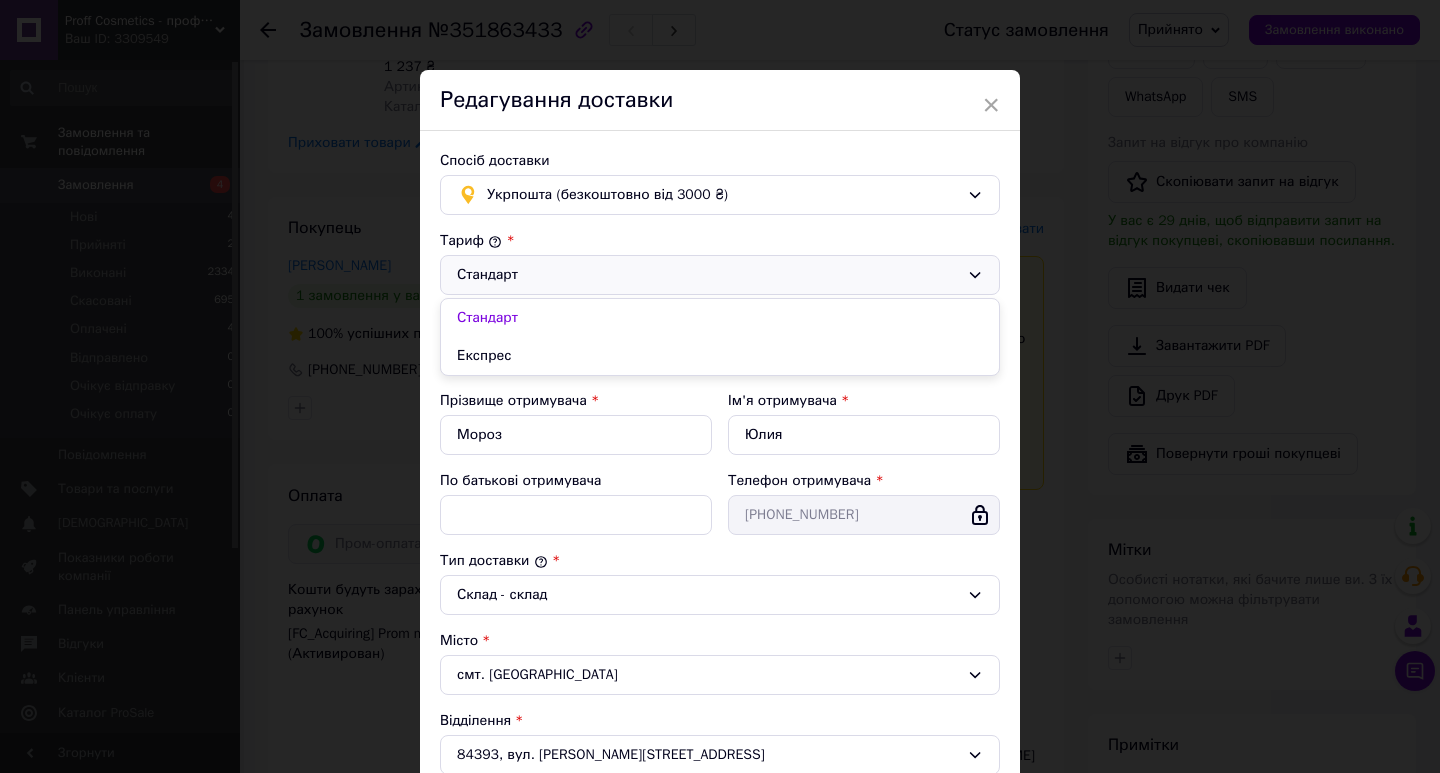 click on "Стандарт" at bounding box center [708, 275] 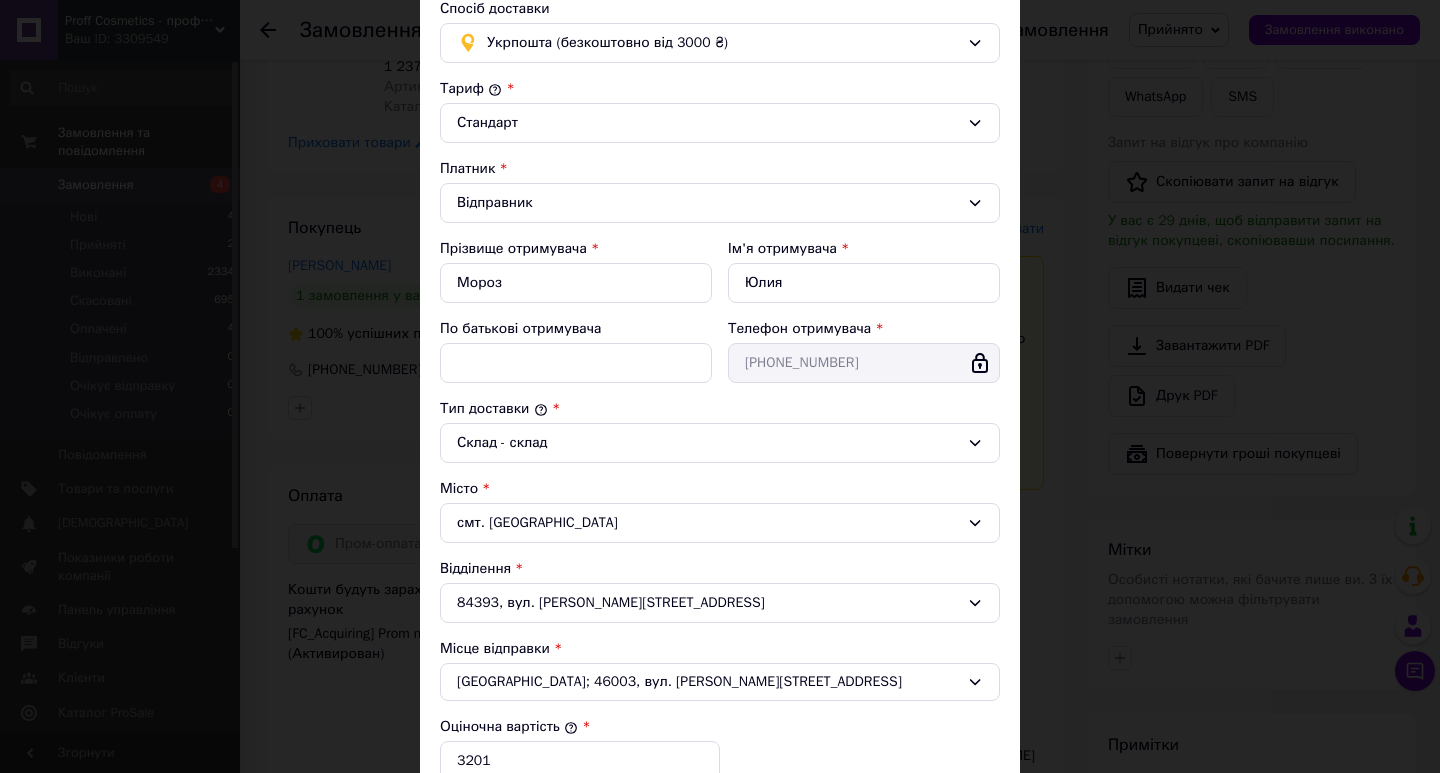 scroll, scrollTop: 200, scrollLeft: 0, axis: vertical 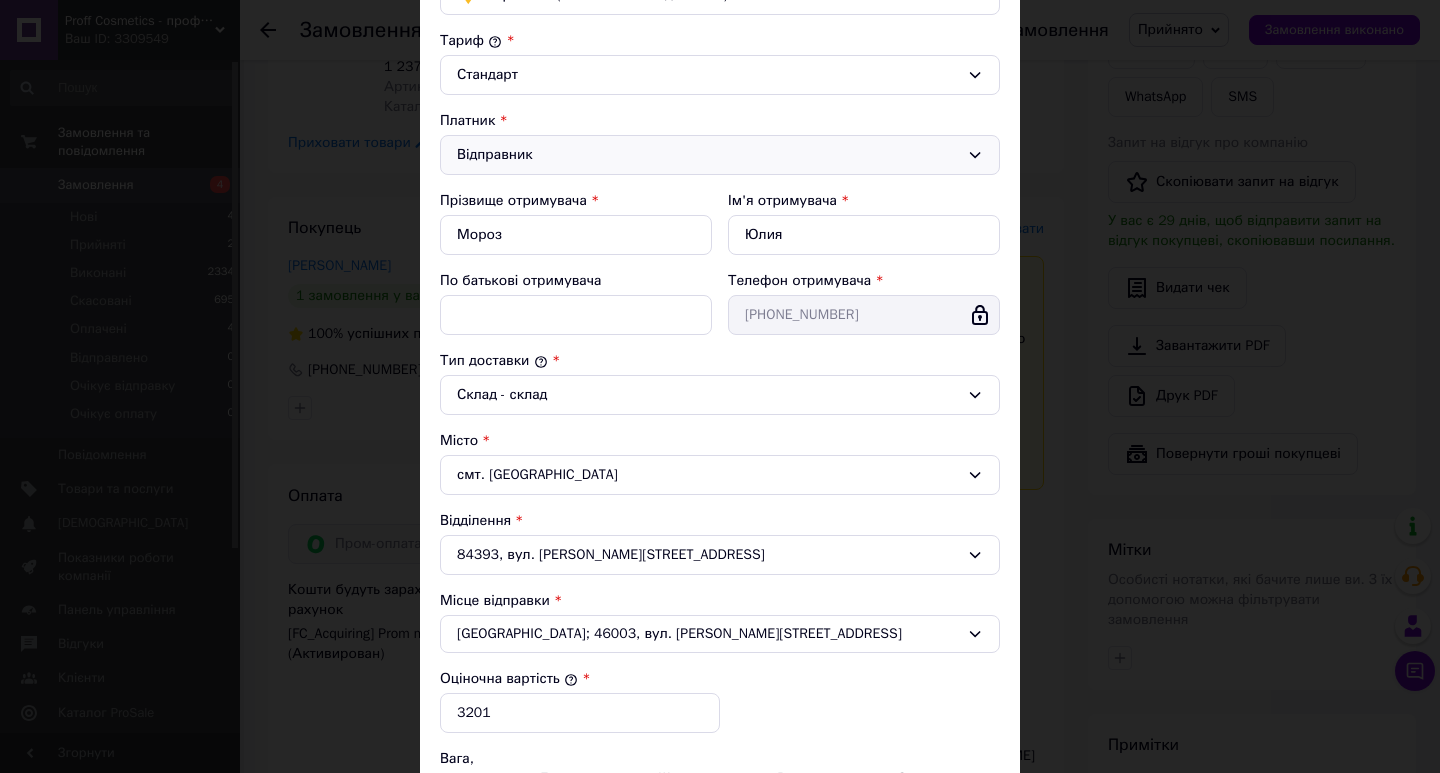 click on "Відправник" at bounding box center [708, 155] 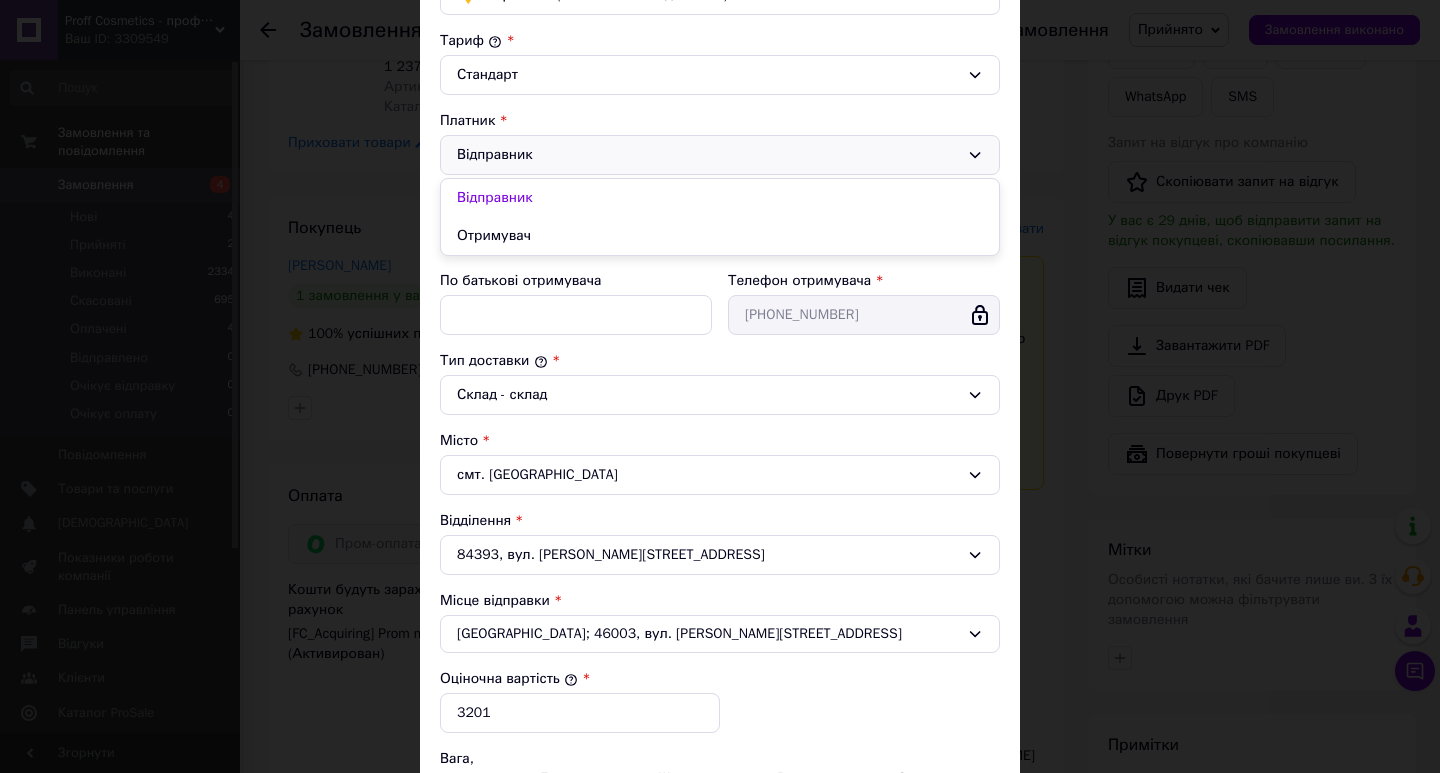 click on "Відправник" at bounding box center [708, 155] 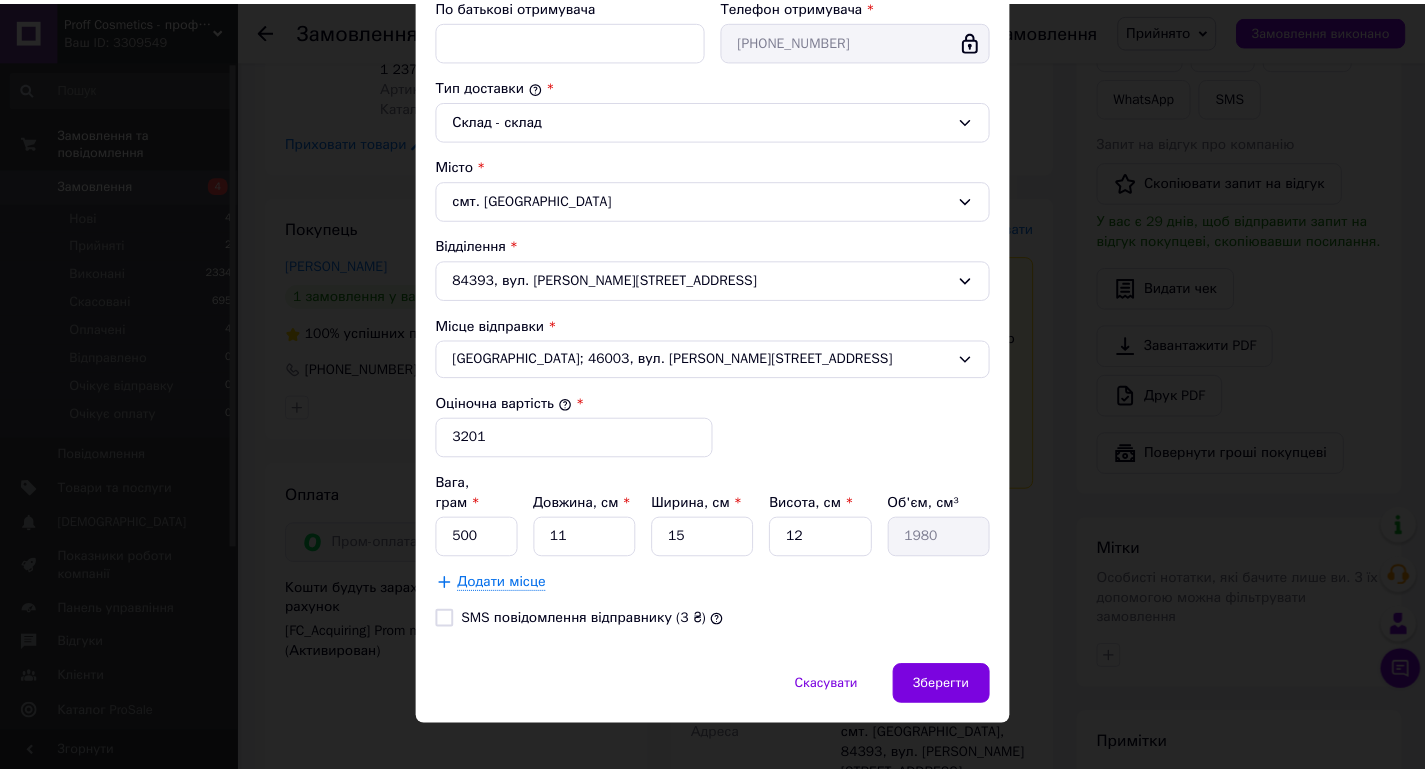 scroll, scrollTop: 478, scrollLeft: 0, axis: vertical 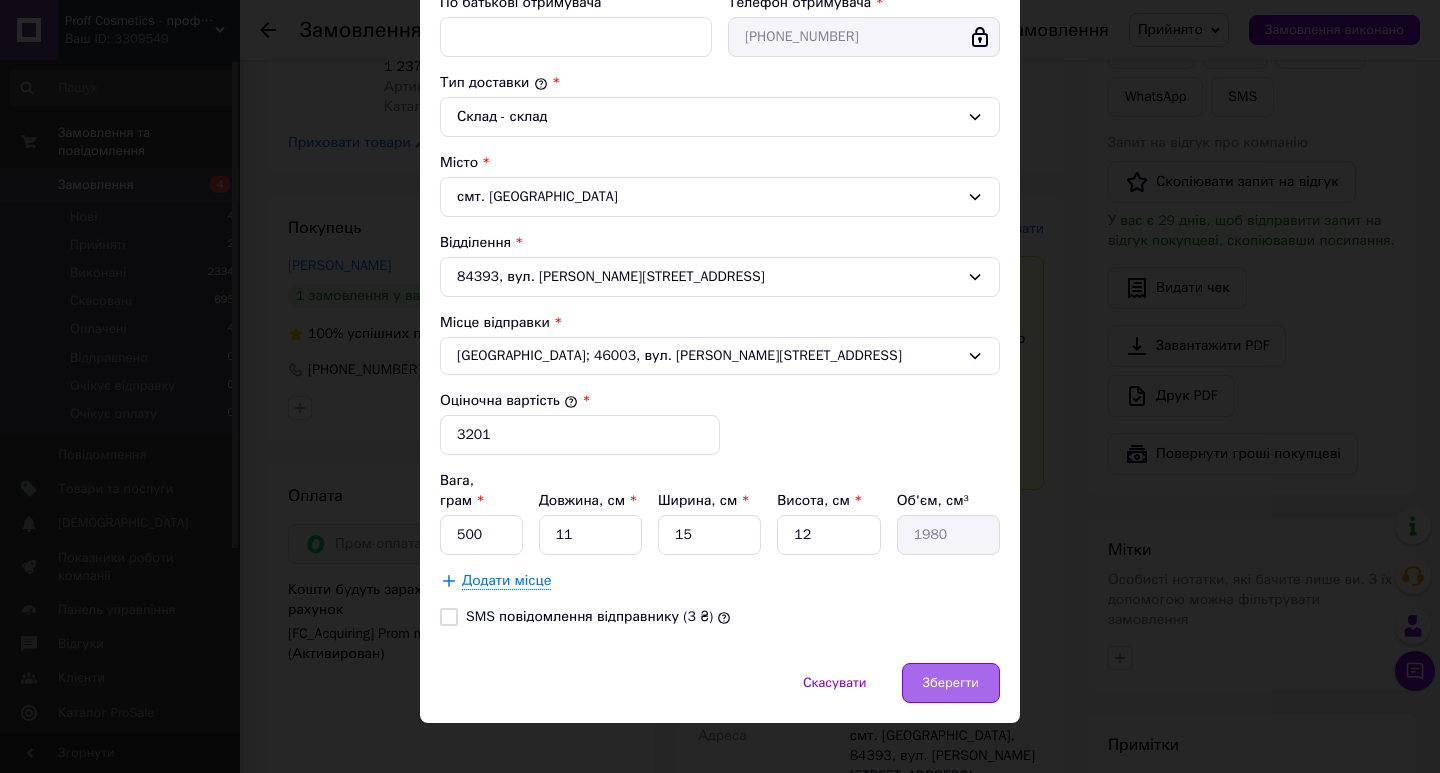 click on "Зберегти" at bounding box center (951, 683) 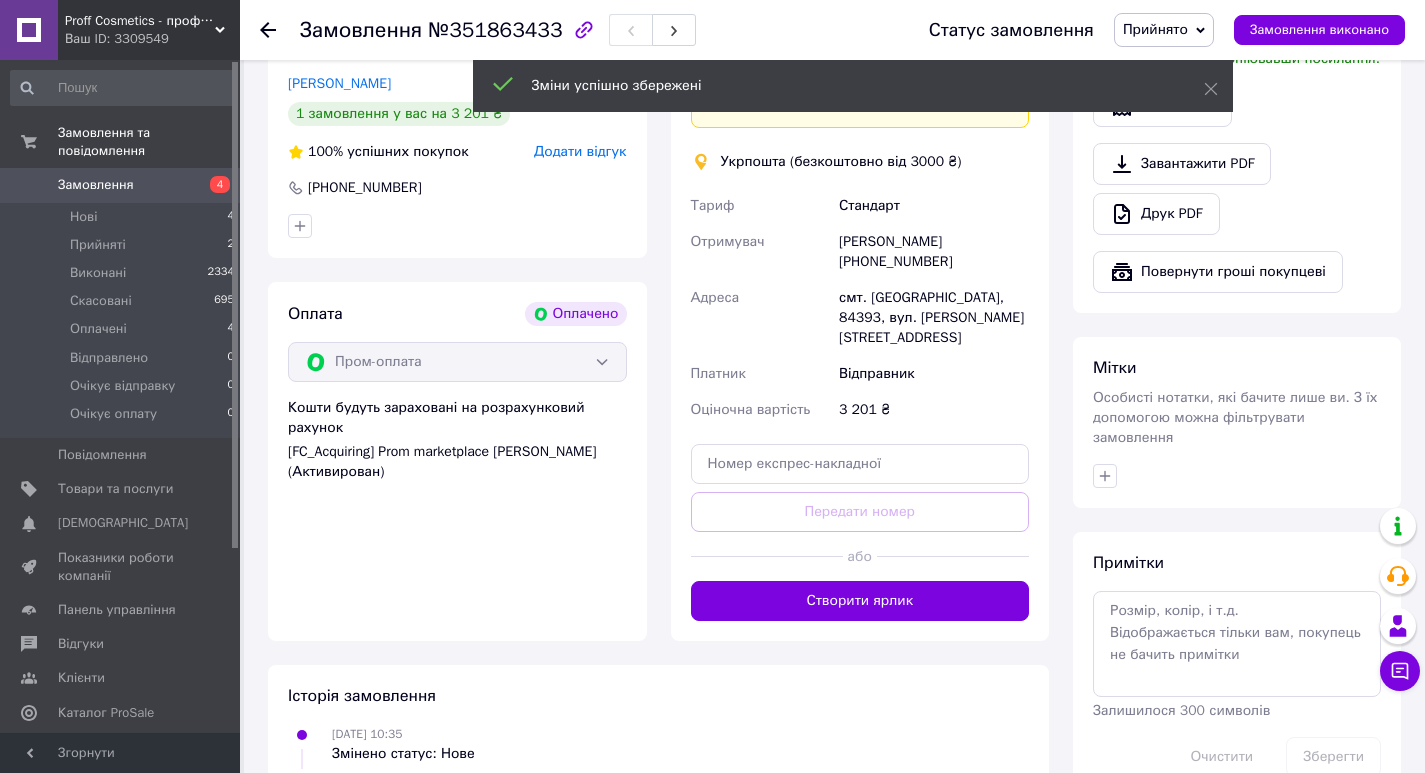 scroll, scrollTop: 700, scrollLeft: 0, axis: vertical 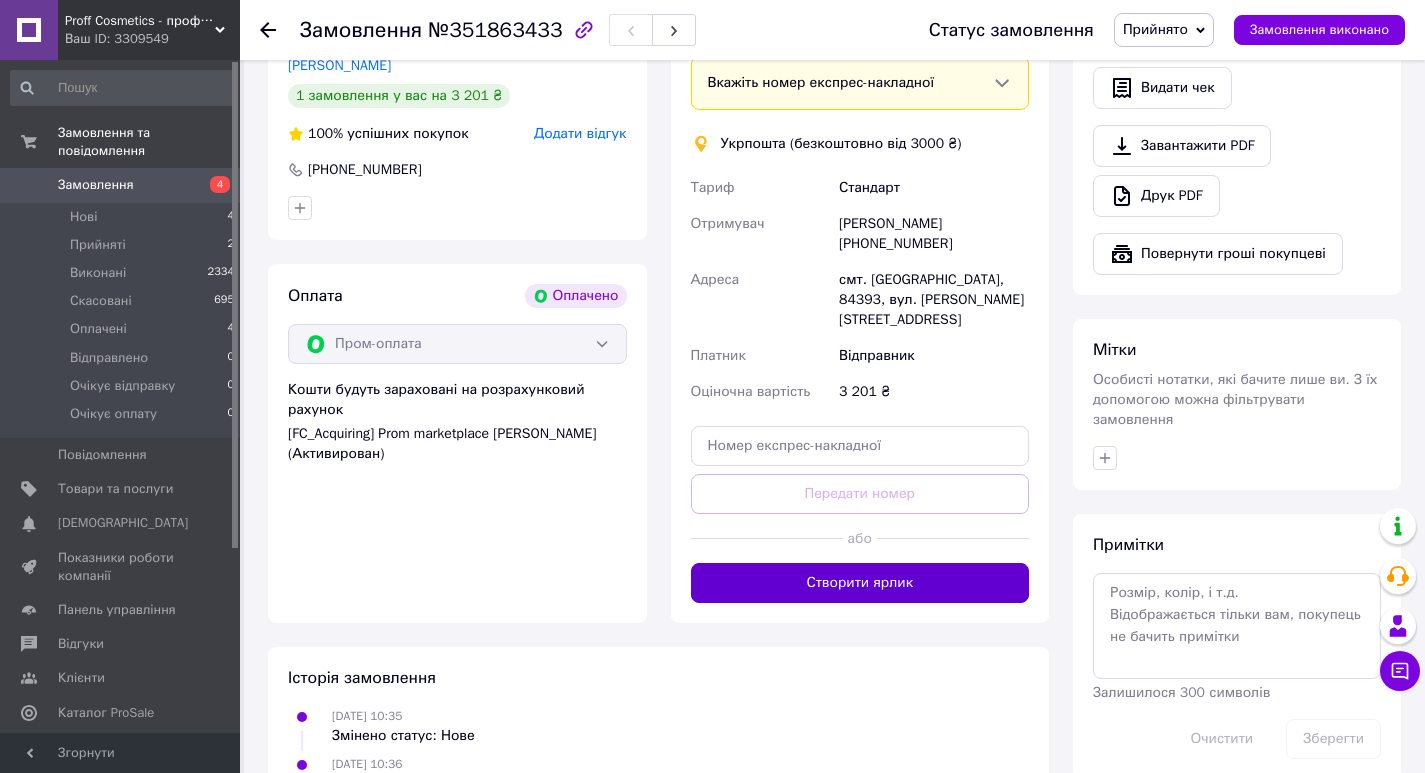 click on "Створити ярлик" at bounding box center [860, 583] 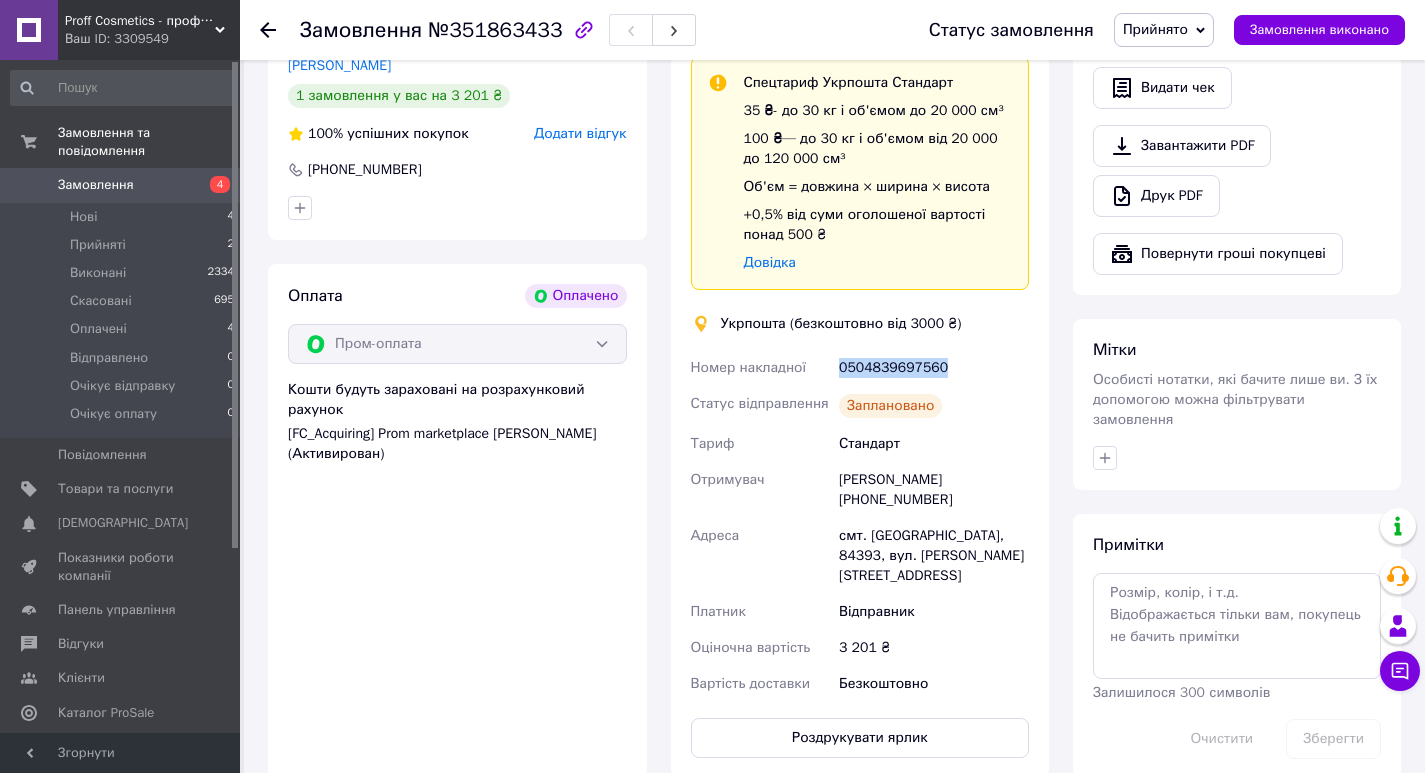 drag, startPoint x: 935, startPoint y: 373, endPoint x: 825, endPoint y: 367, distance: 110.16351 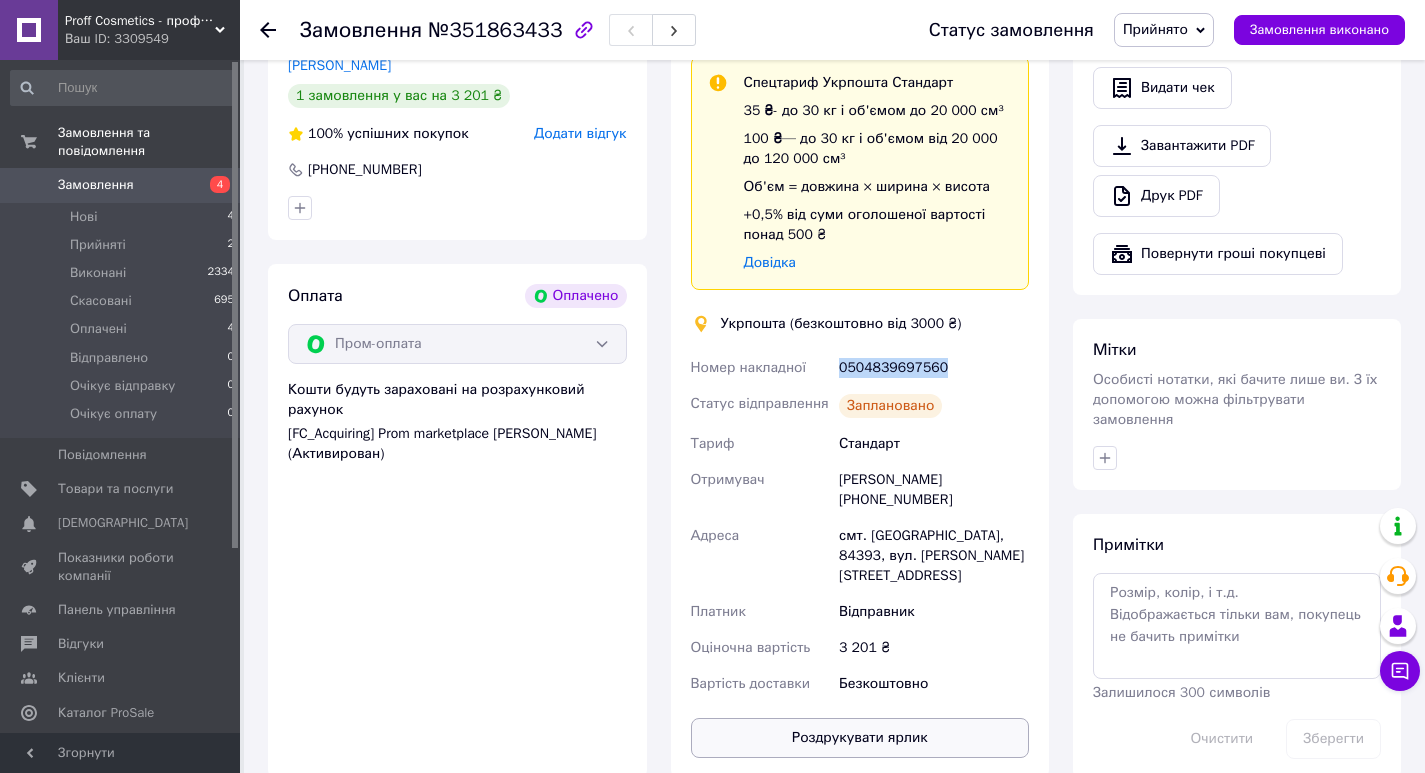 click on "Роздрукувати ярлик" at bounding box center (860, 738) 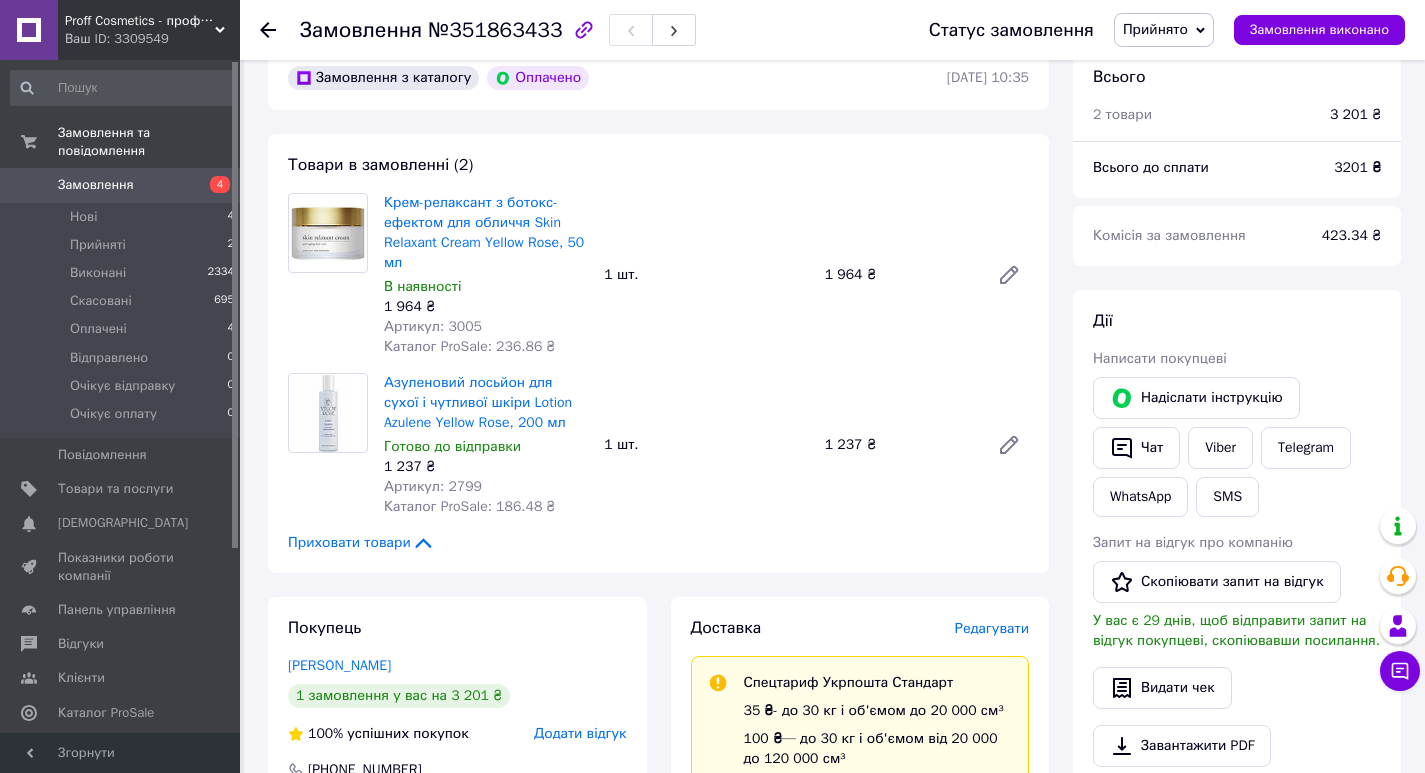scroll, scrollTop: 0, scrollLeft: 0, axis: both 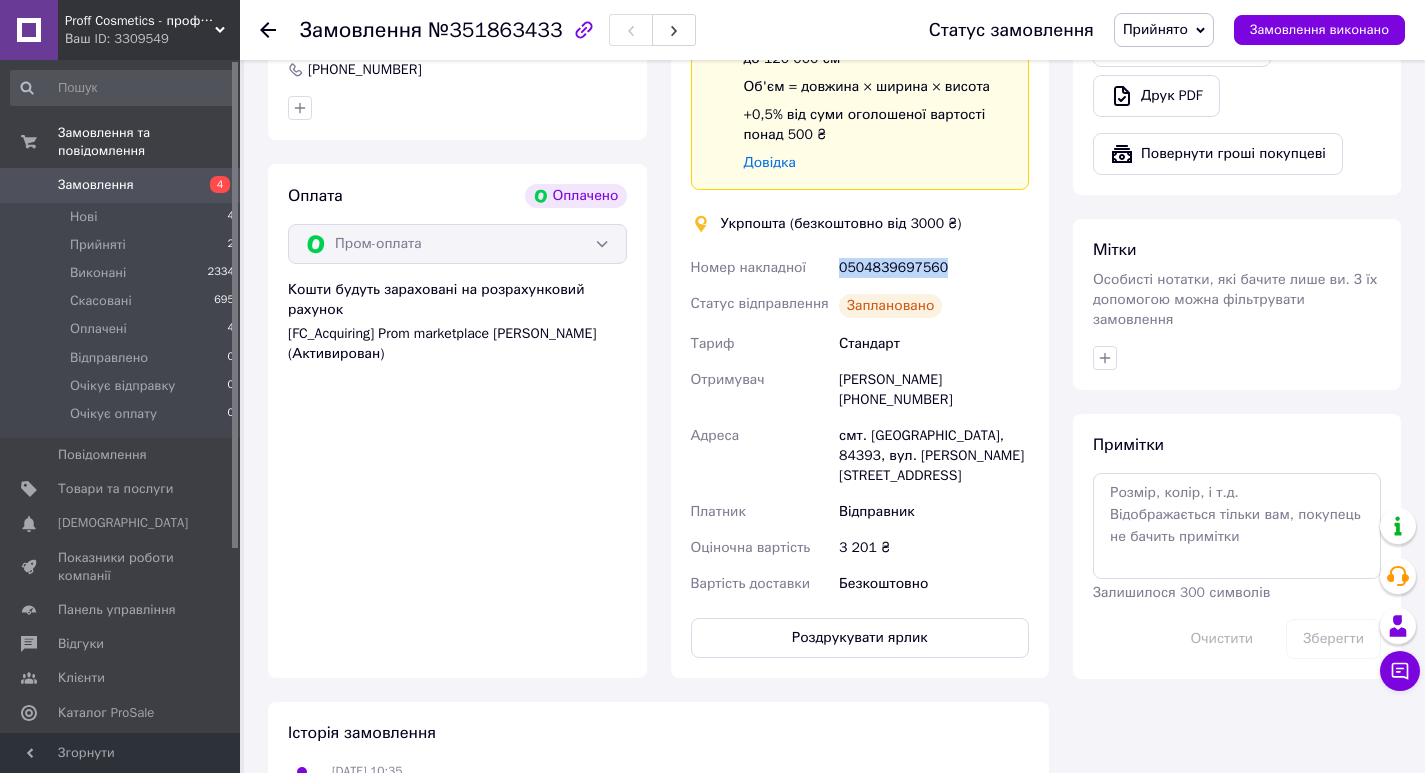 copy on "Номер накладної 0504839697560" 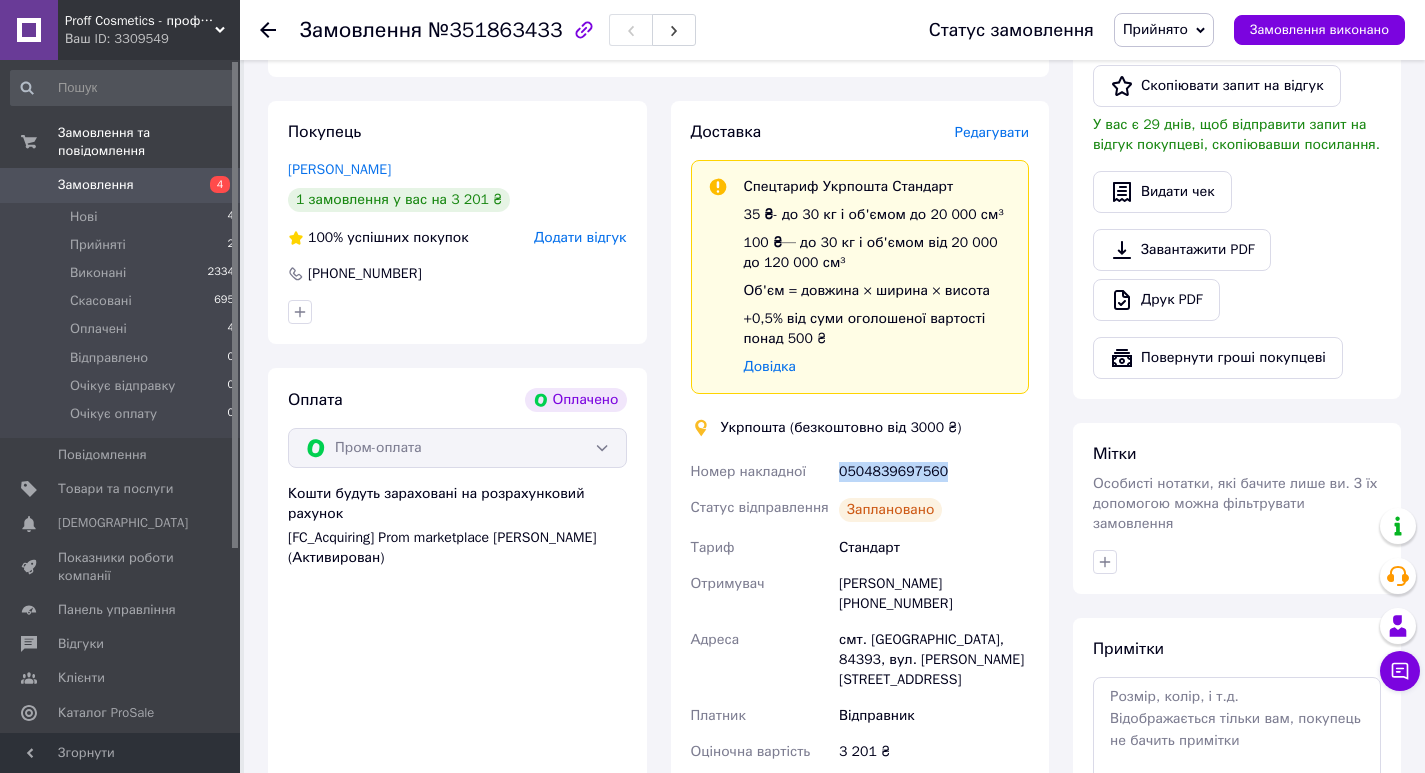 scroll, scrollTop: 400, scrollLeft: 0, axis: vertical 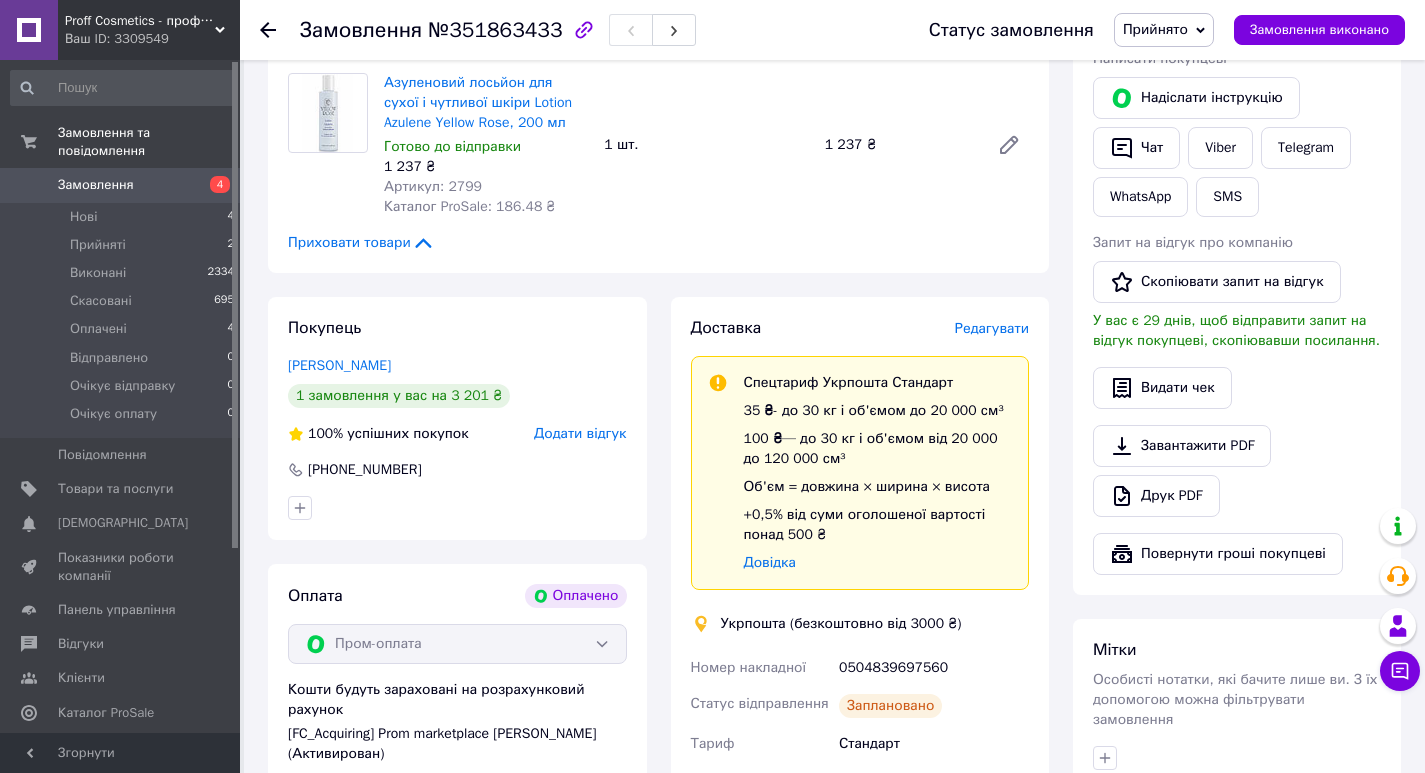 click 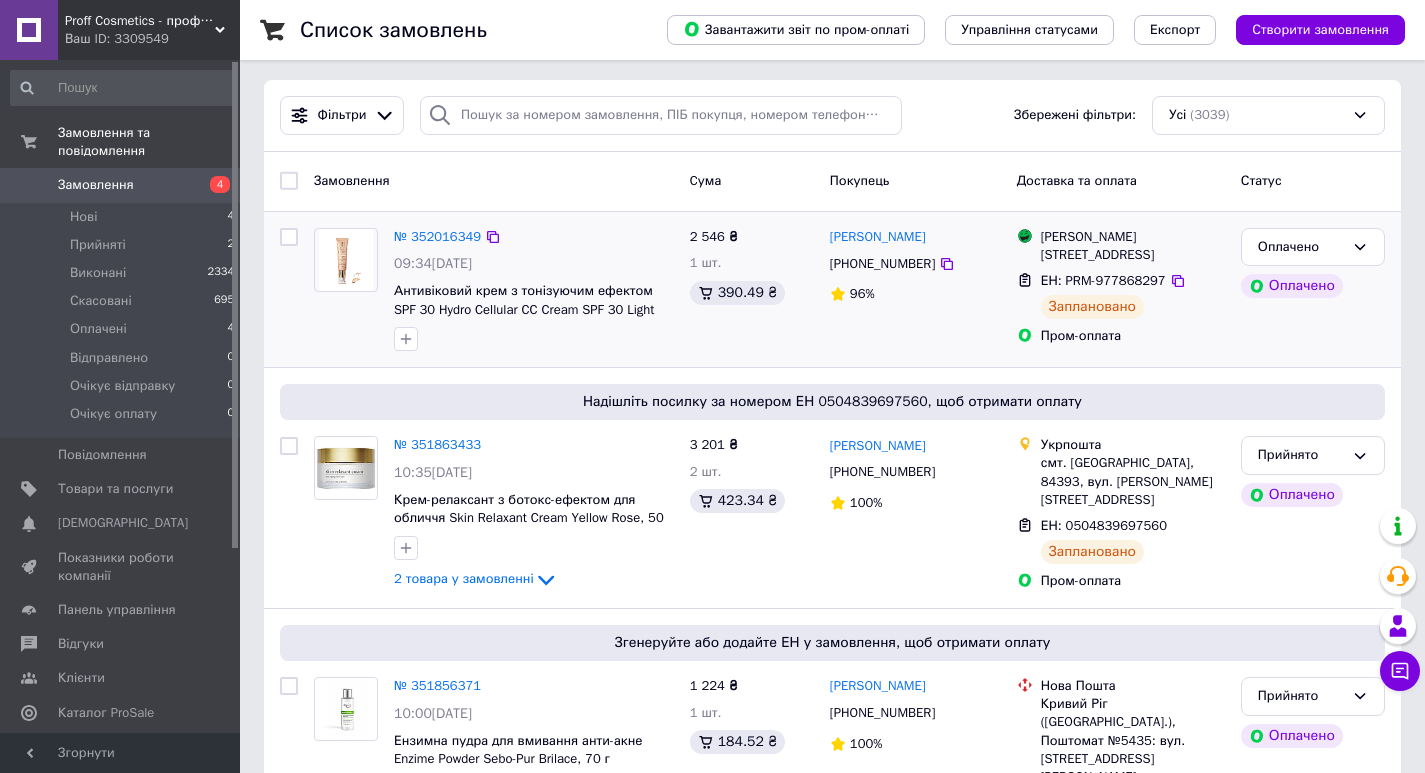 scroll, scrollTop: 0, scrollLeft: 0, axis: both 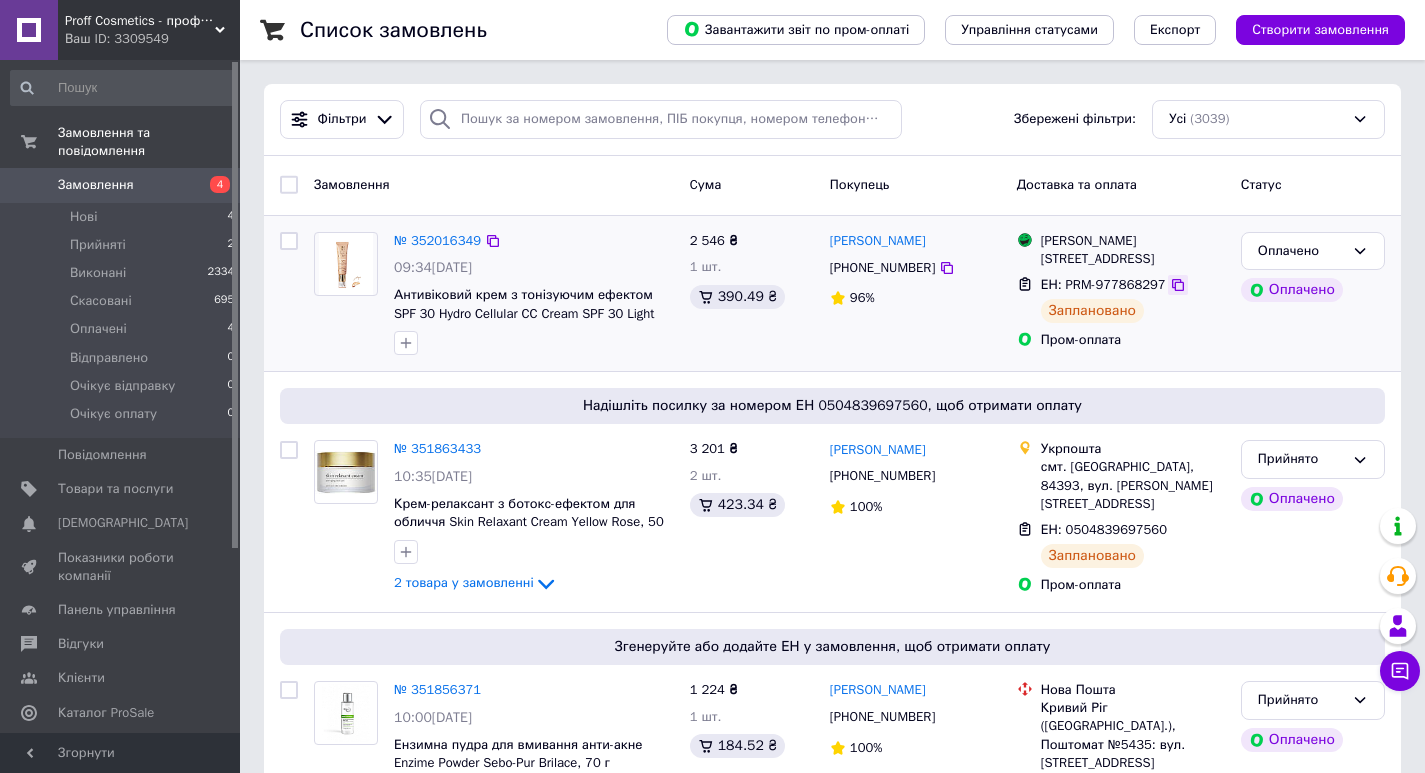 click 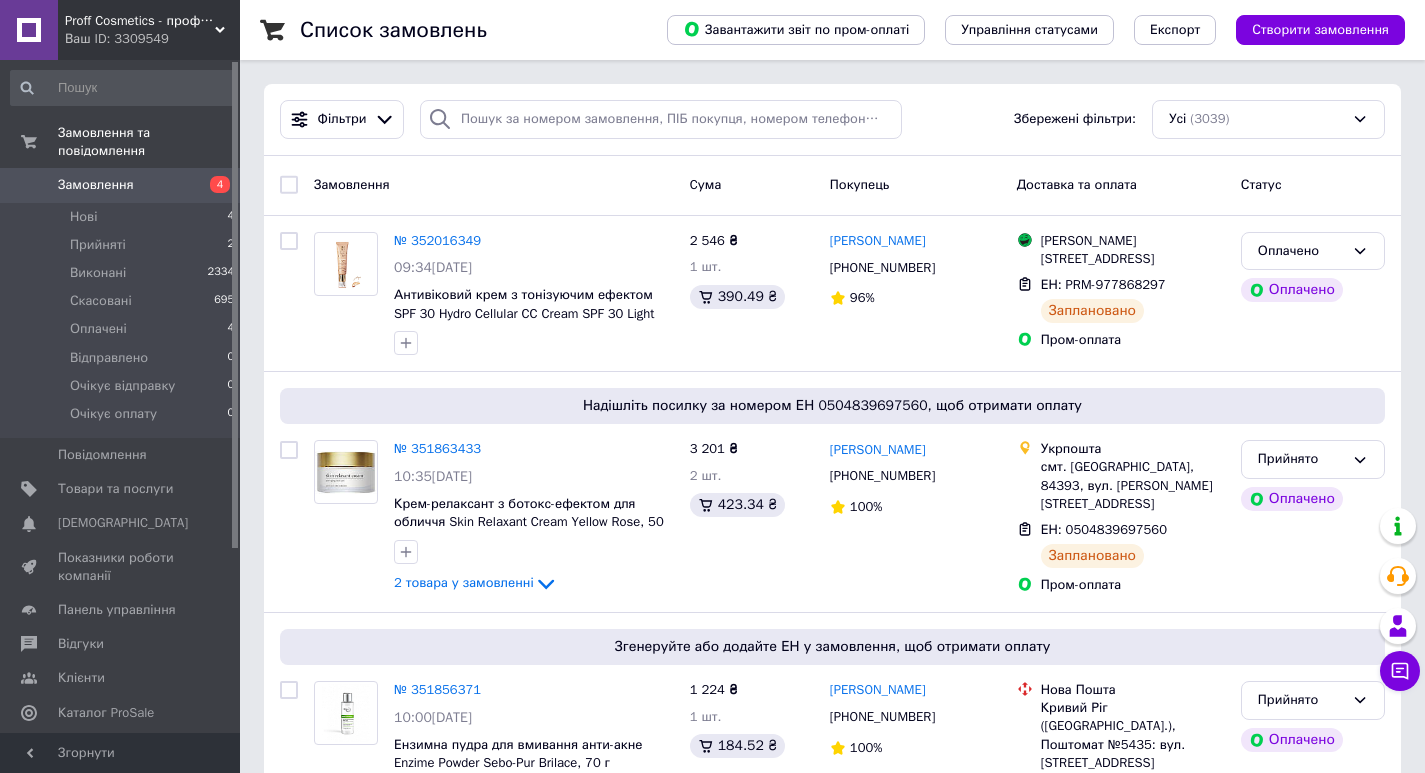 click on "4" at bounding box center [212, 185] 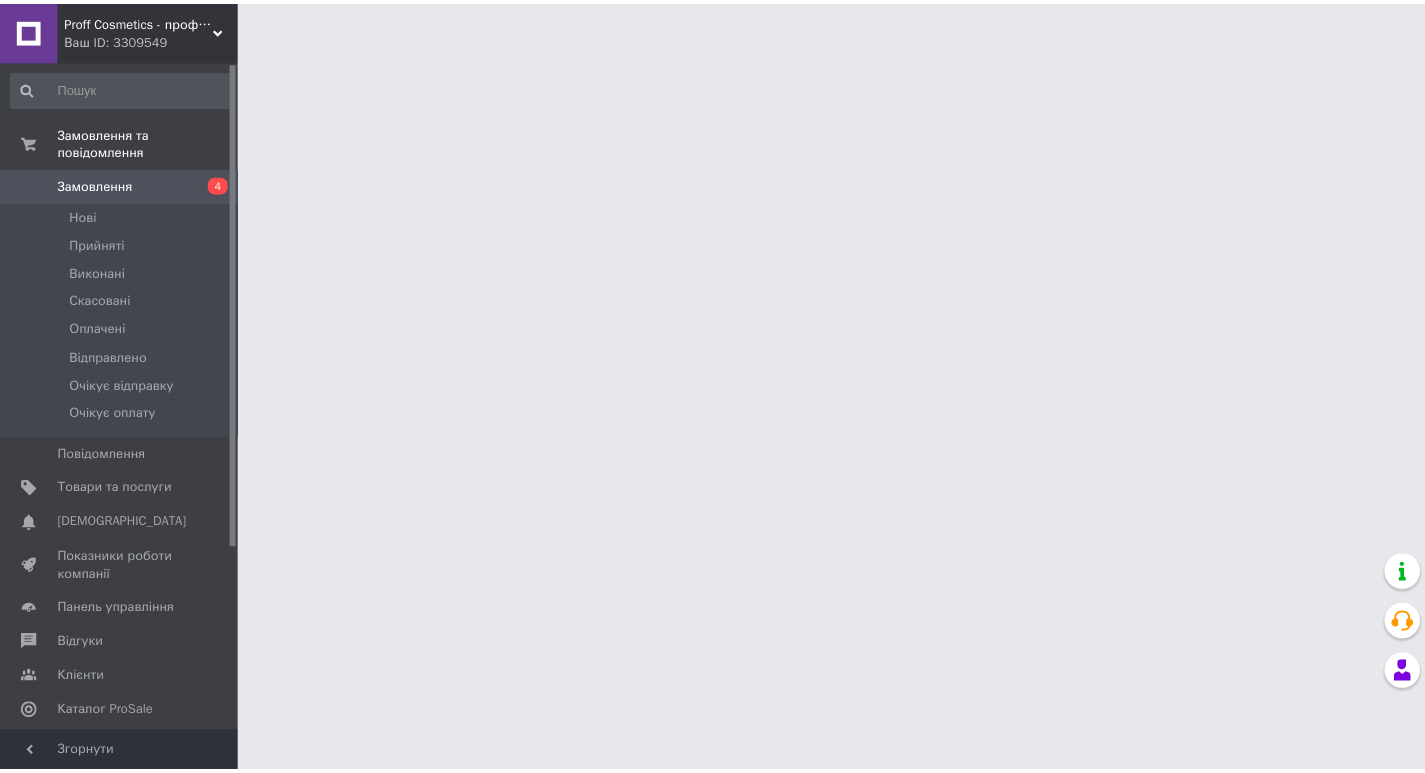 scroll, scrollTop: 0, scrollLeft: 0, axis: both 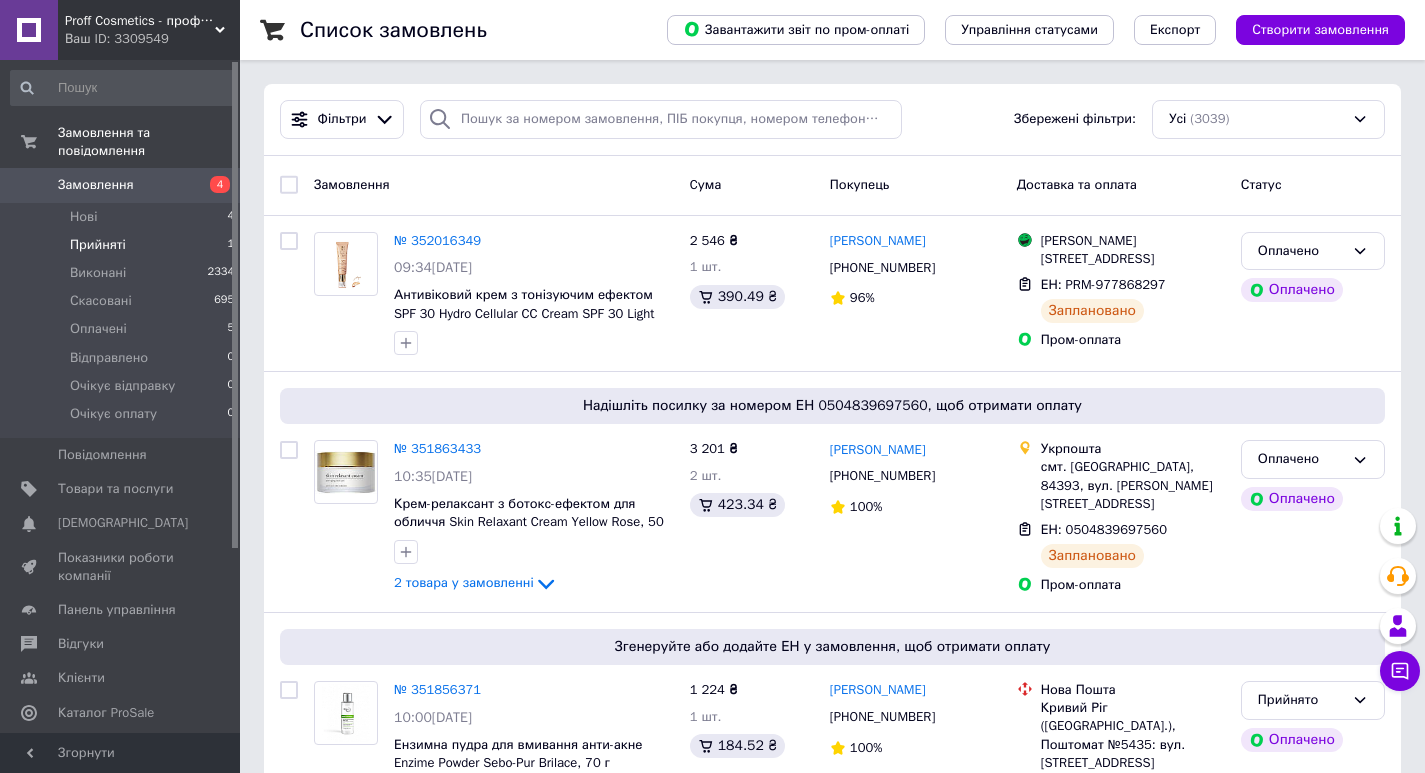 click on "Прийняті 1" at bounding box center (123, 245) 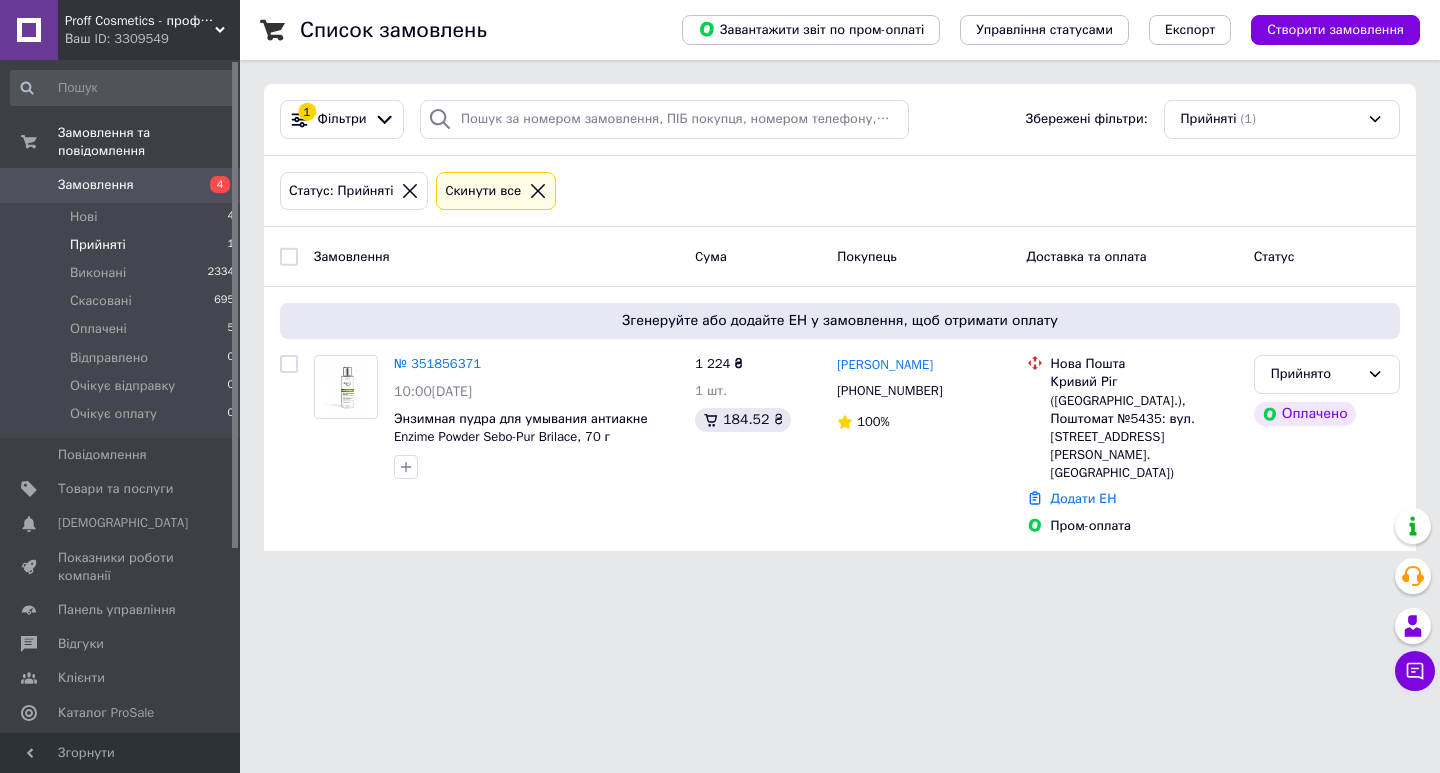 click on "Замовлення" at bounding box center (121, 185) 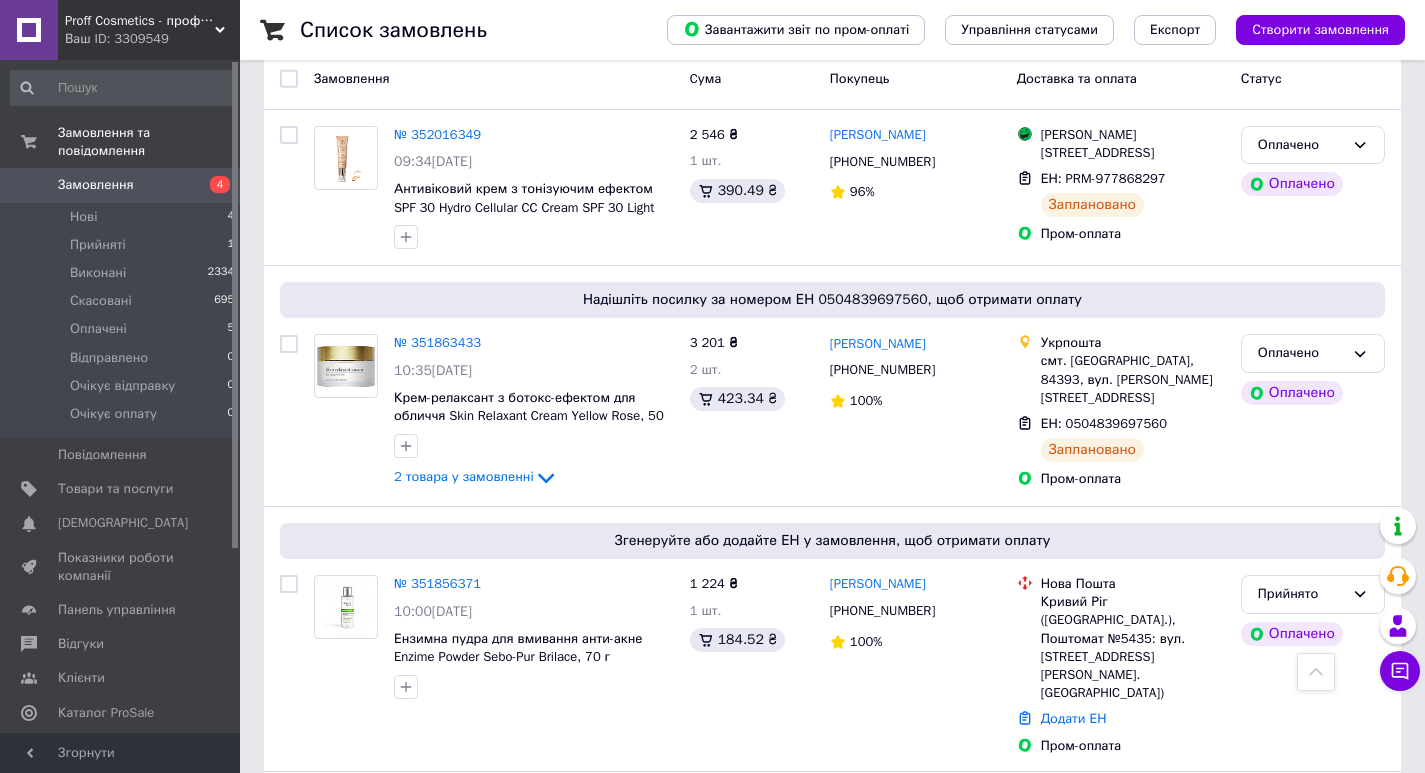 scroll, scrollTop: 0, scrollLeft: 0, axis: both 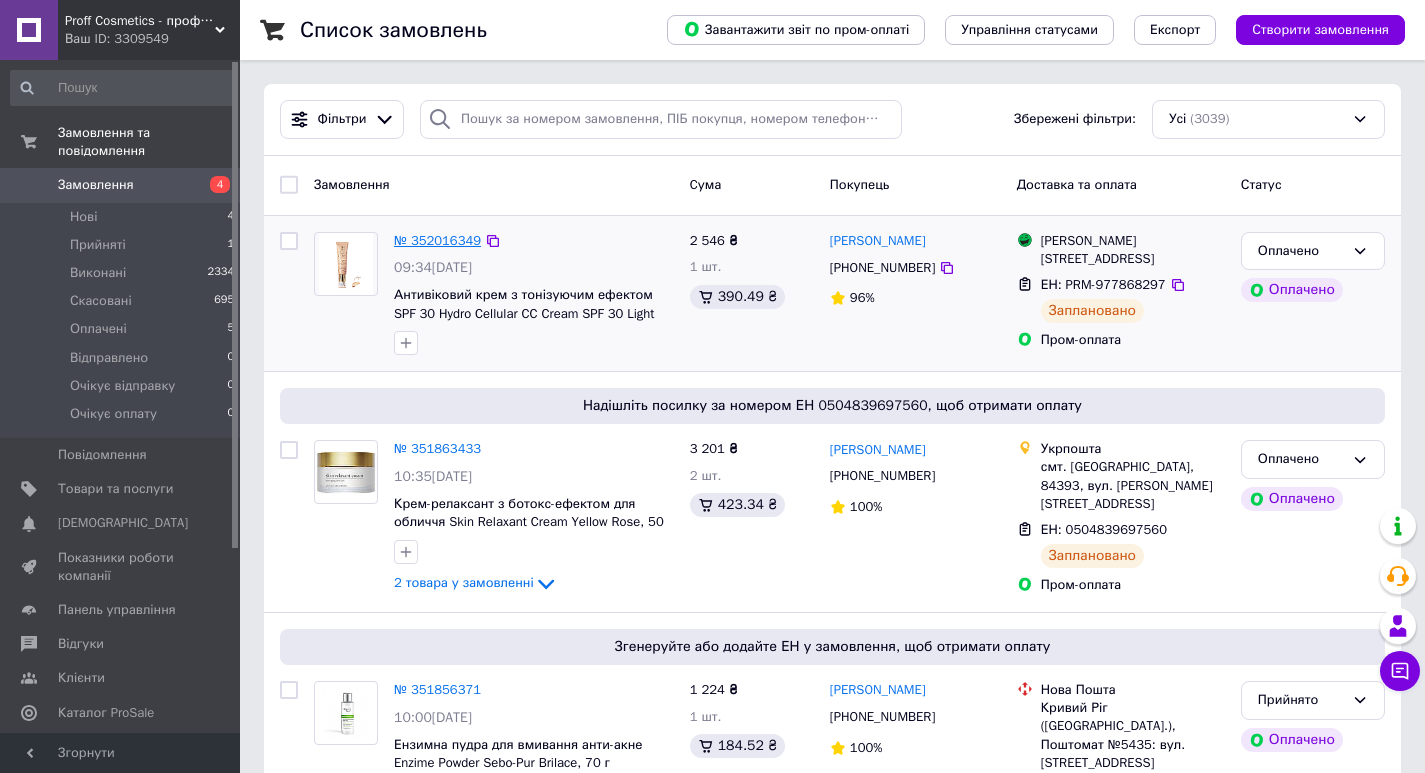 click on "№ 352016349" at bounding box center (437, 240) 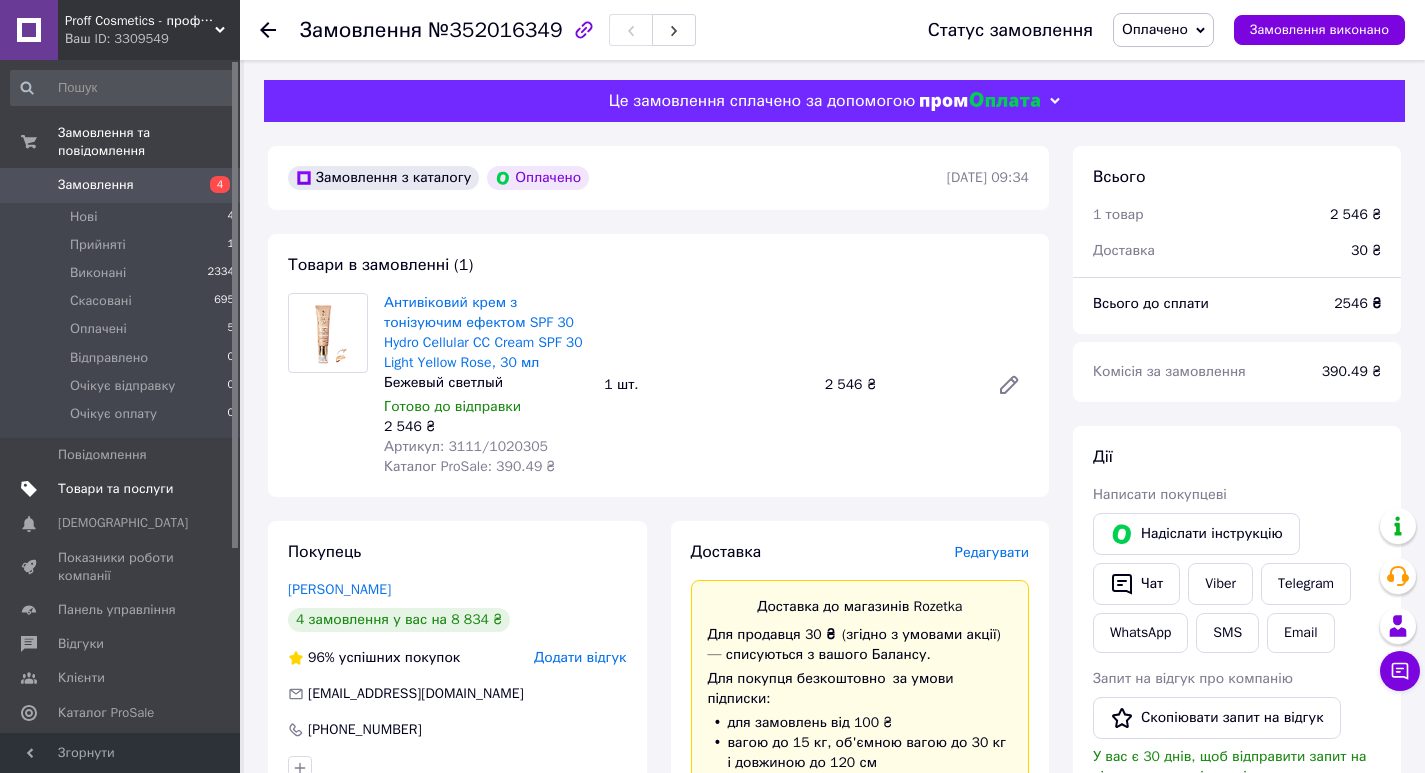 click on "Товари та послуги" at bounding box center [115, 489] 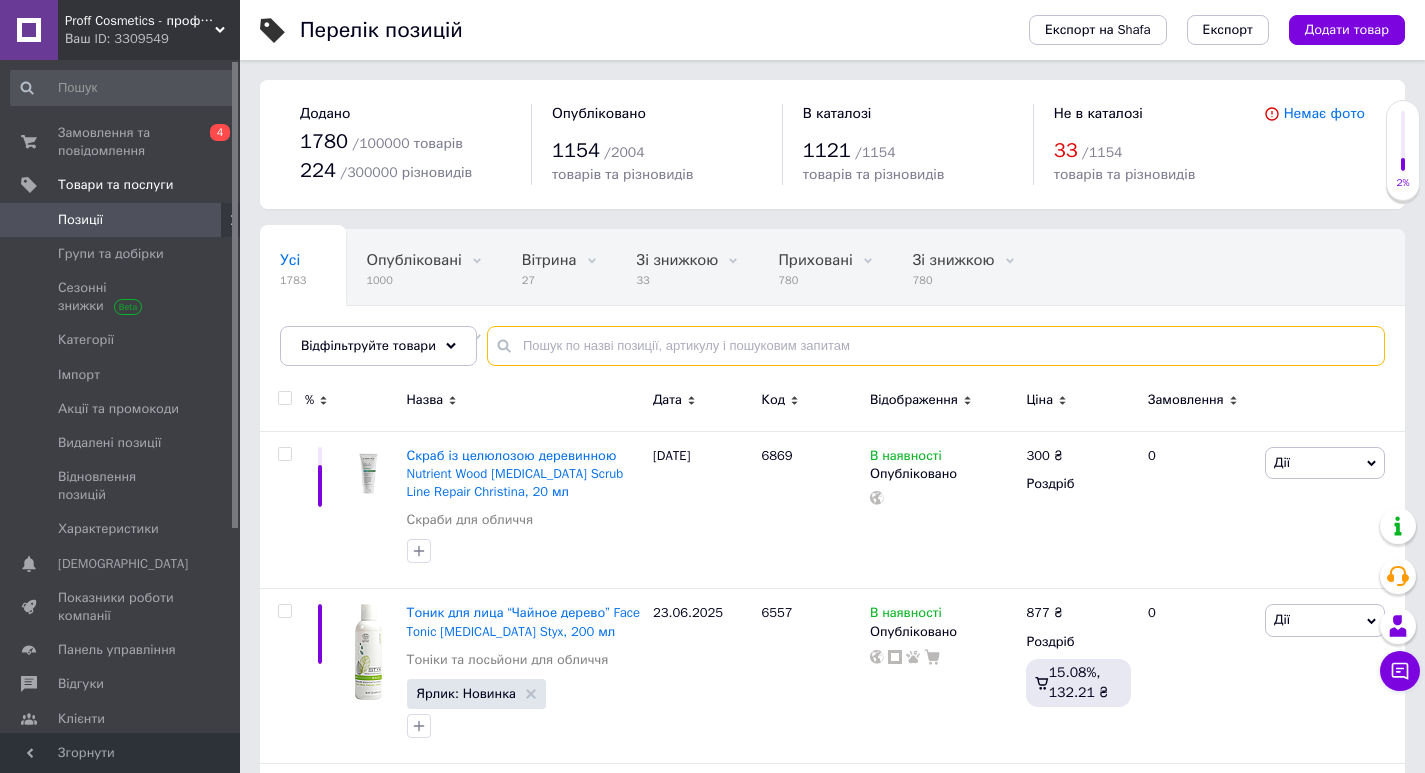 click at bounding box center [936, 346] 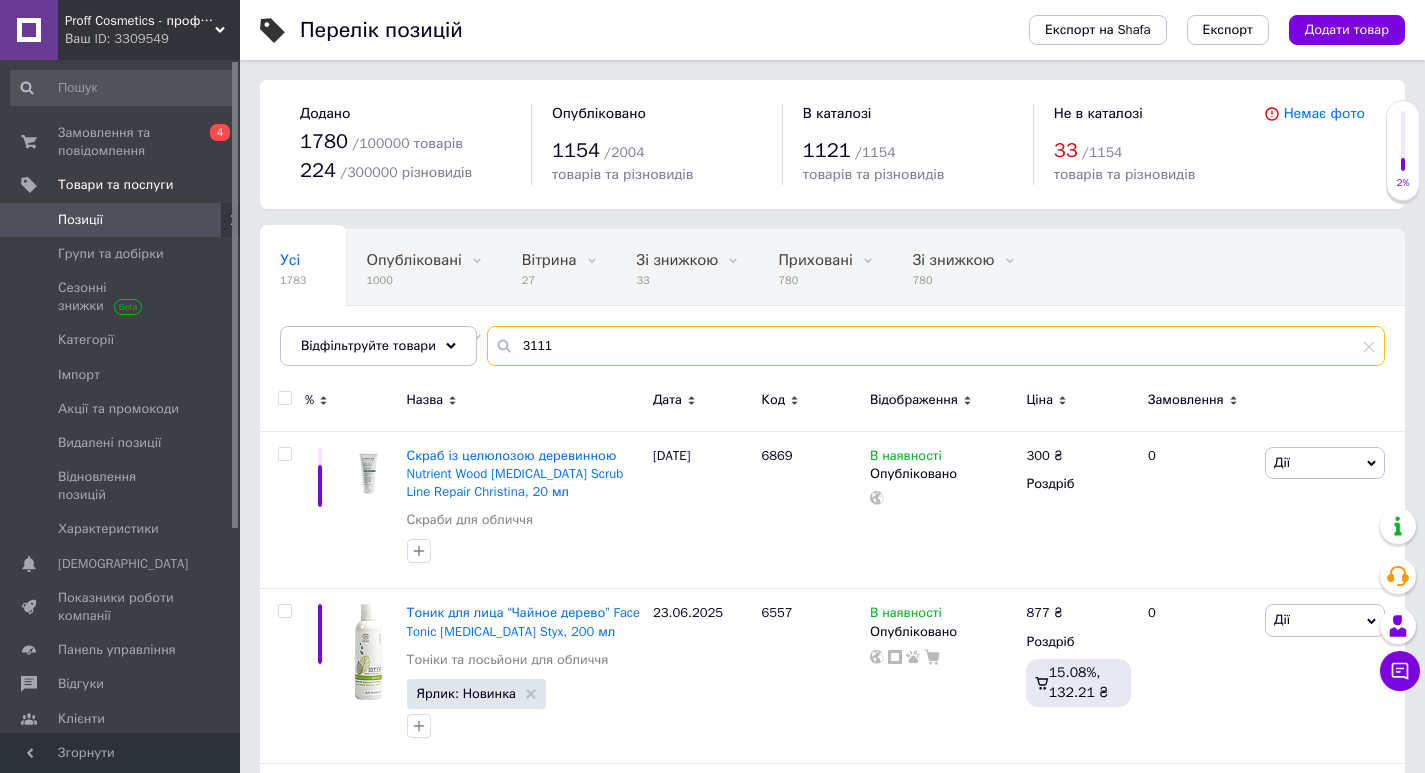 type on "3111" 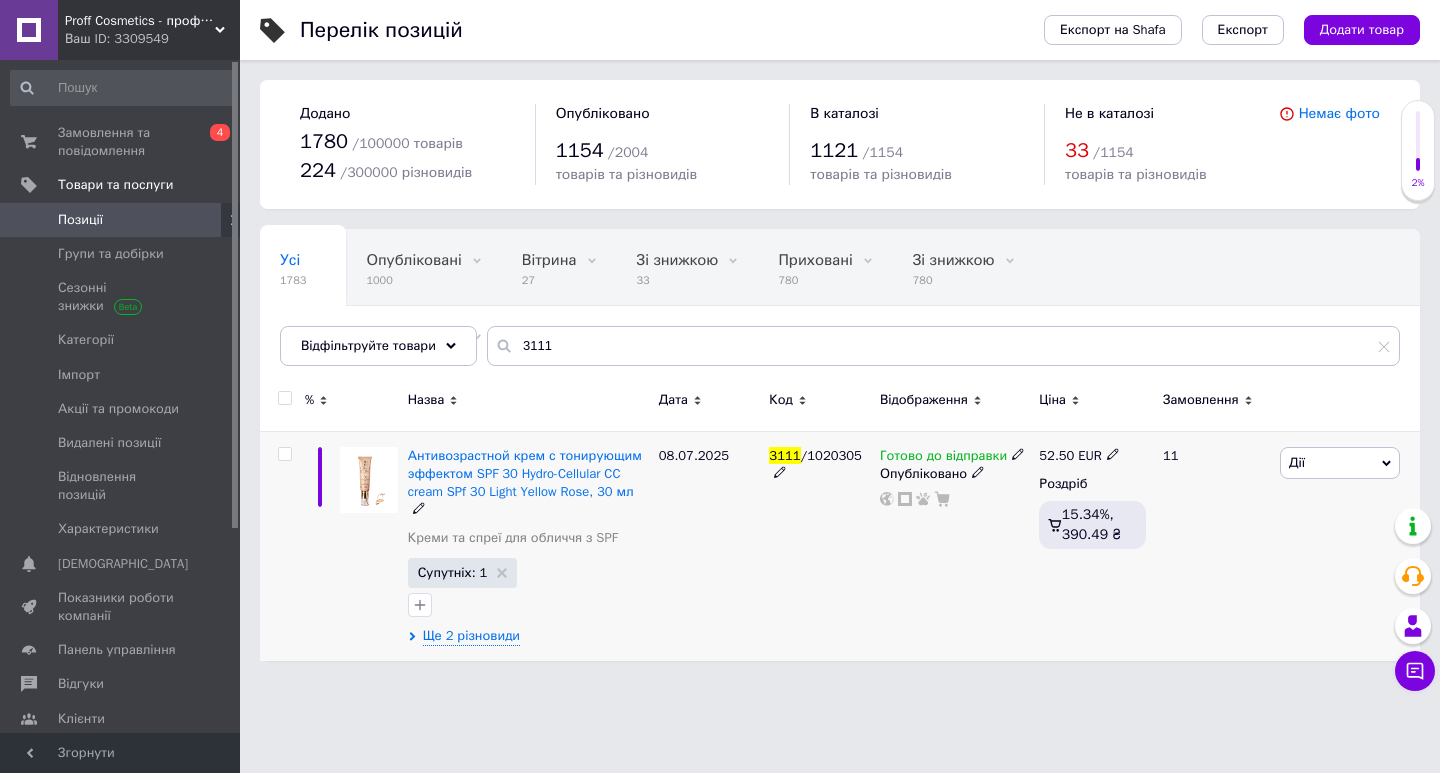 click 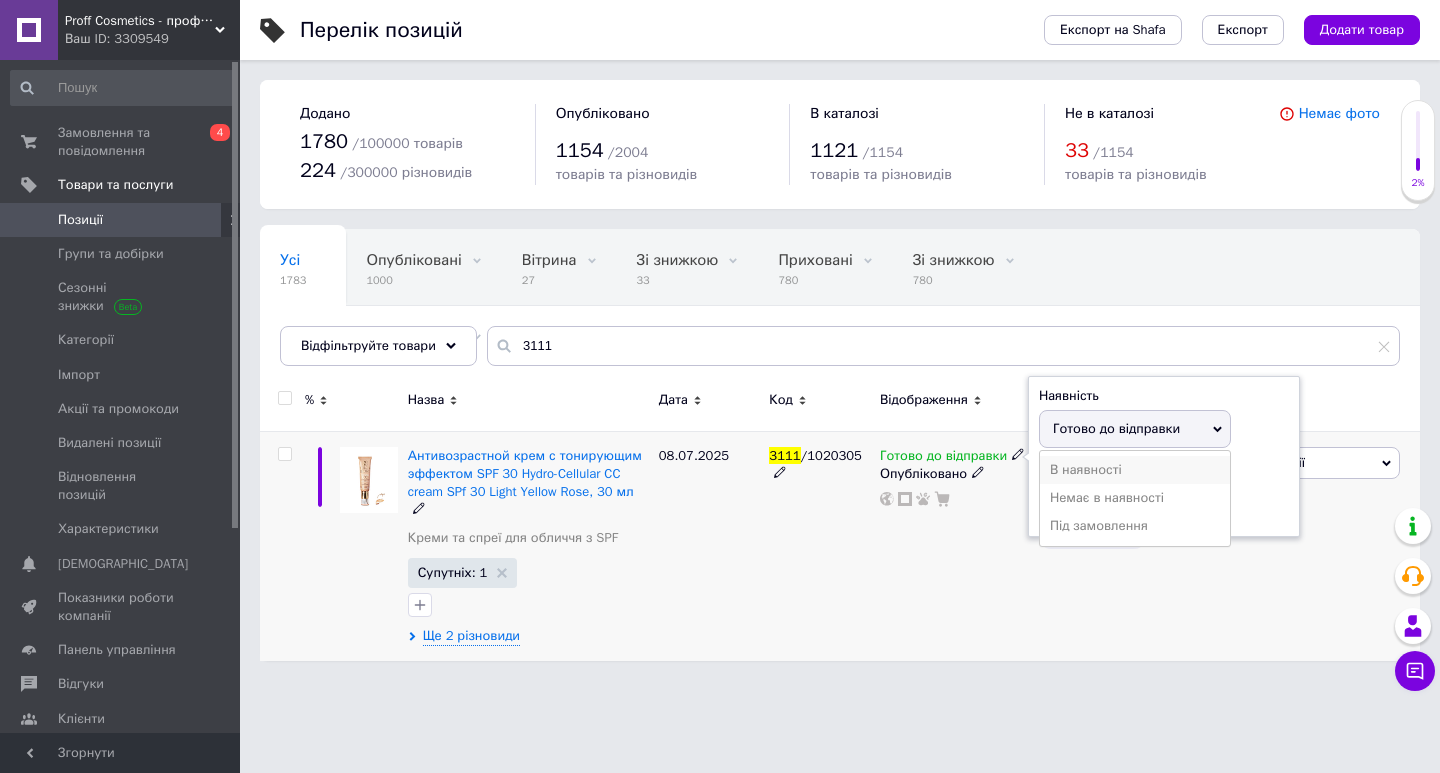 click on "В наявності" at bounding box center (1135, 470) 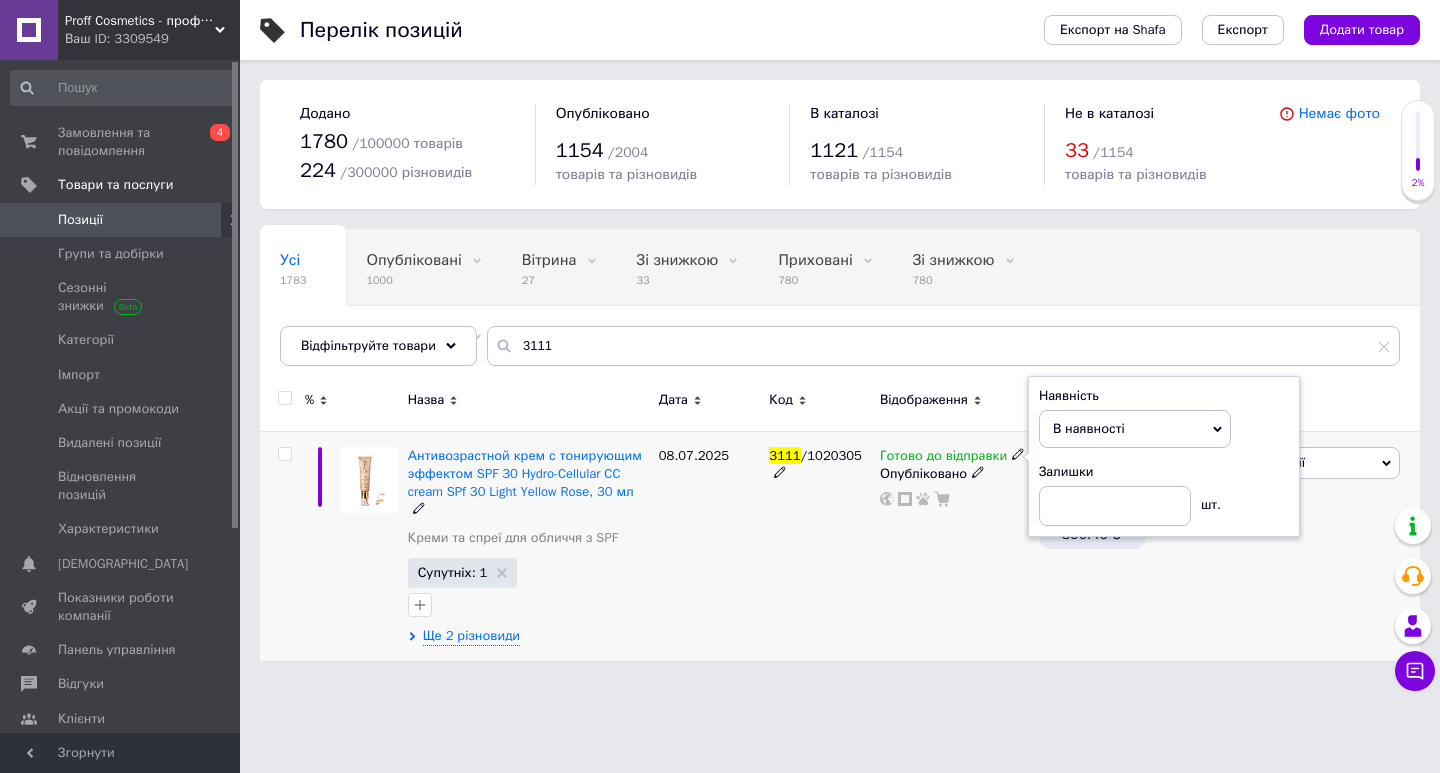 click on "Готово до відправки Наявність В наявності Немає в наявності Під замовлення Готово до відправки Залишки шт. Опубліковано" at bounding box center (954, 546) 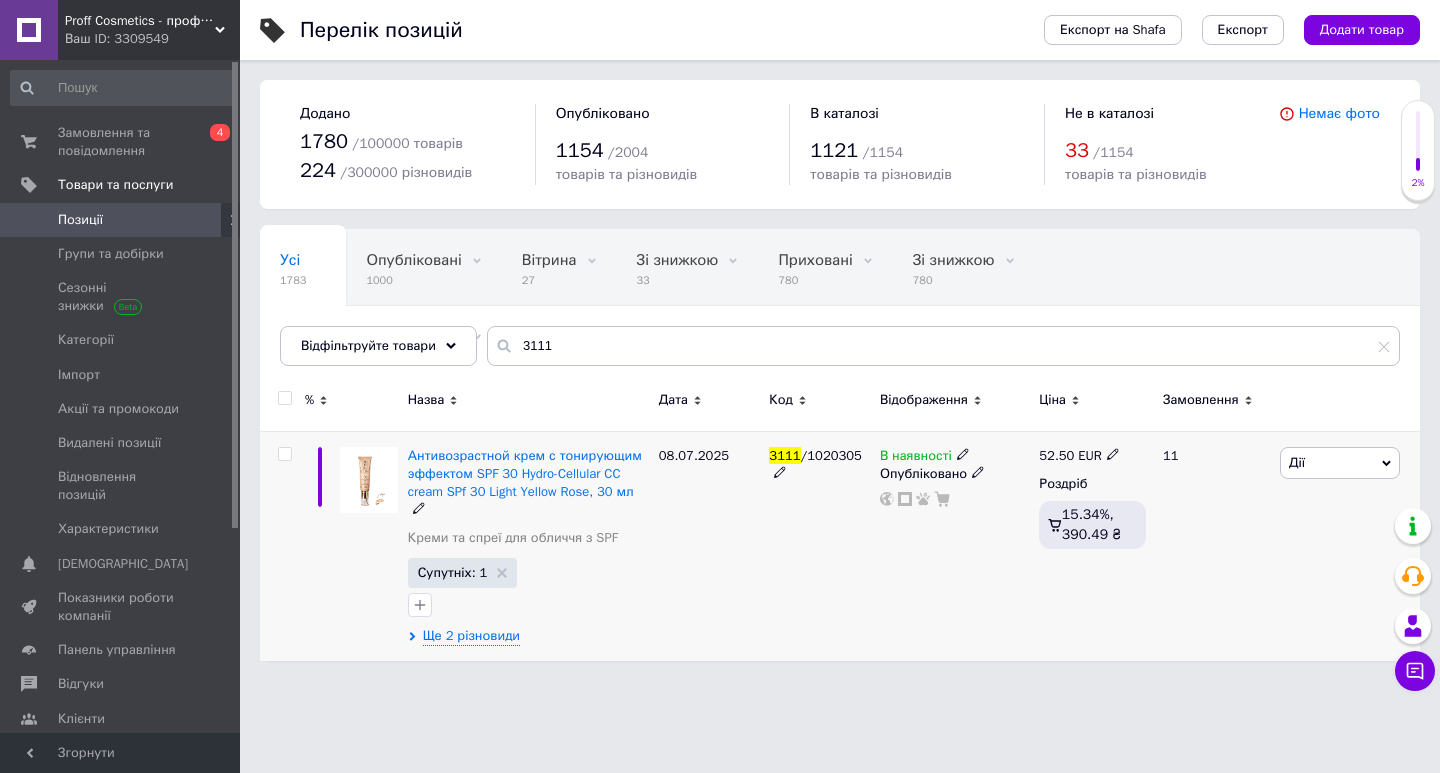 click on "Ще 2 різновиди" at bounding box center [528, 636] 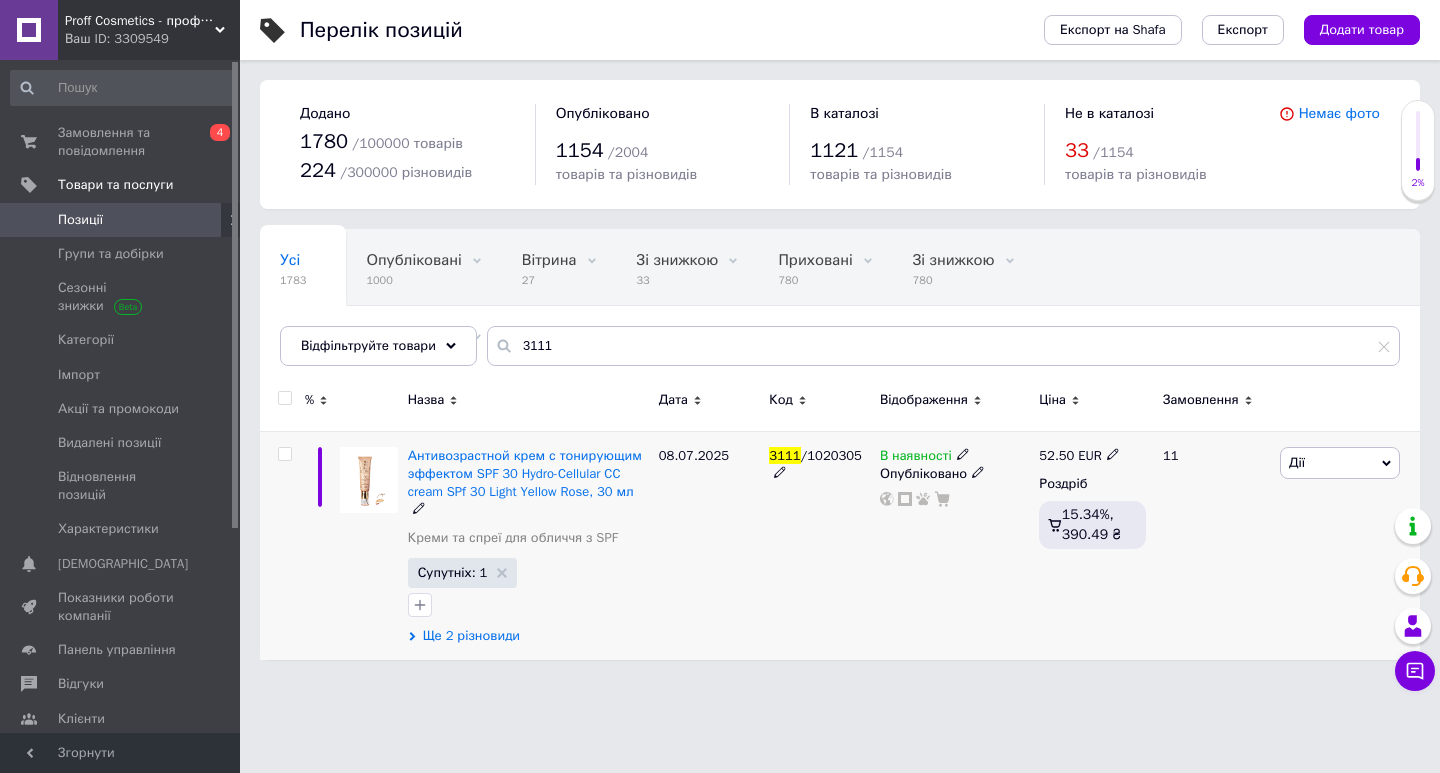 click on "Ще 2 різновиди" at bounding box center [471, 636] 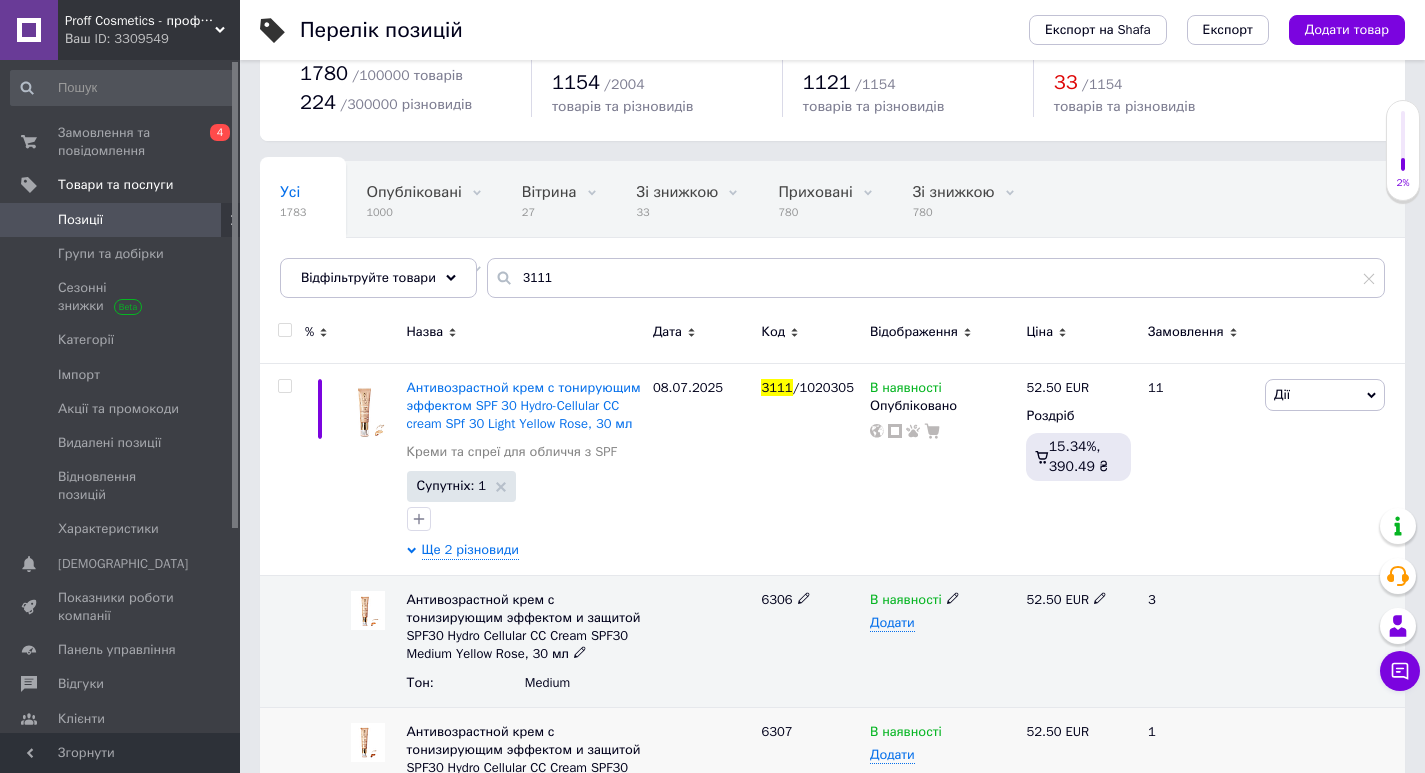 scroll, scrollTop: 154, scrollLeft: 0, axis: vertical 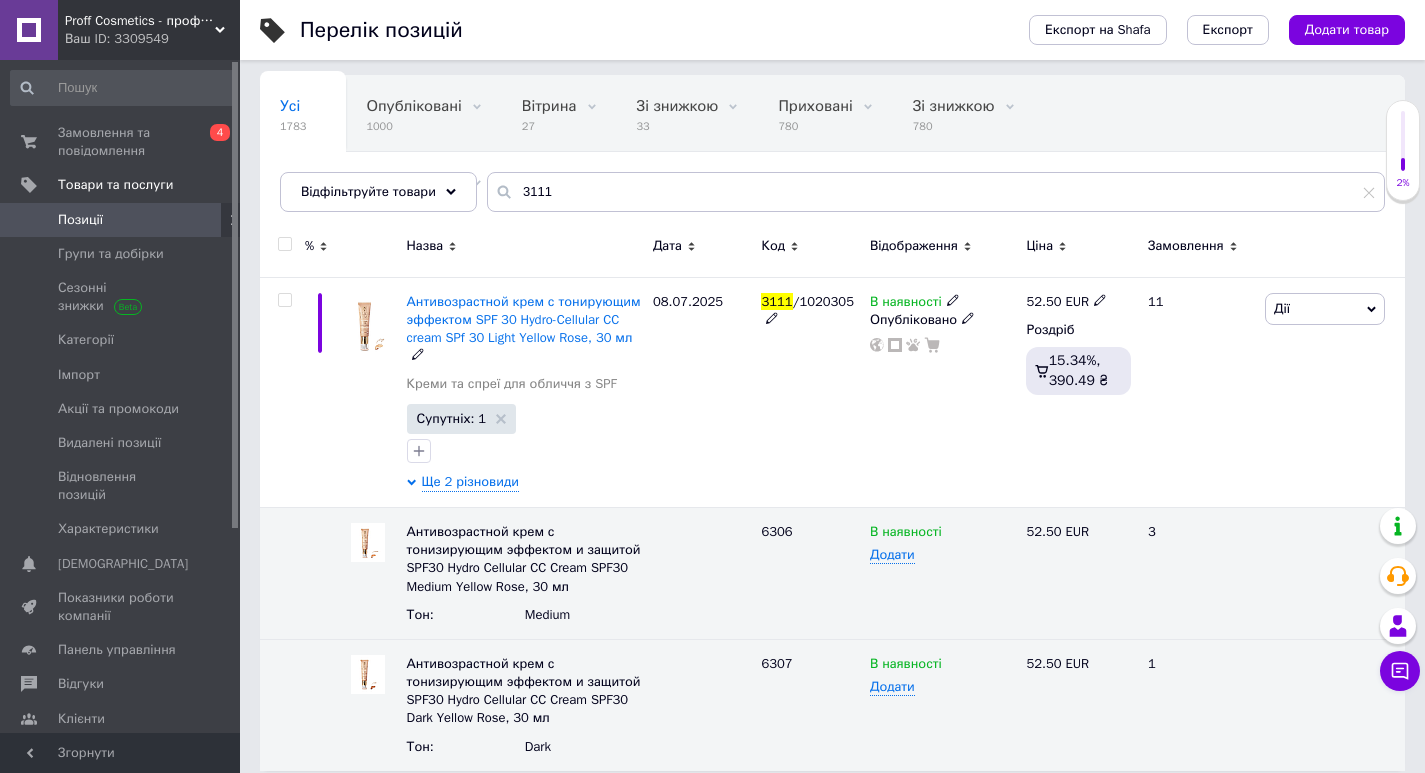 click 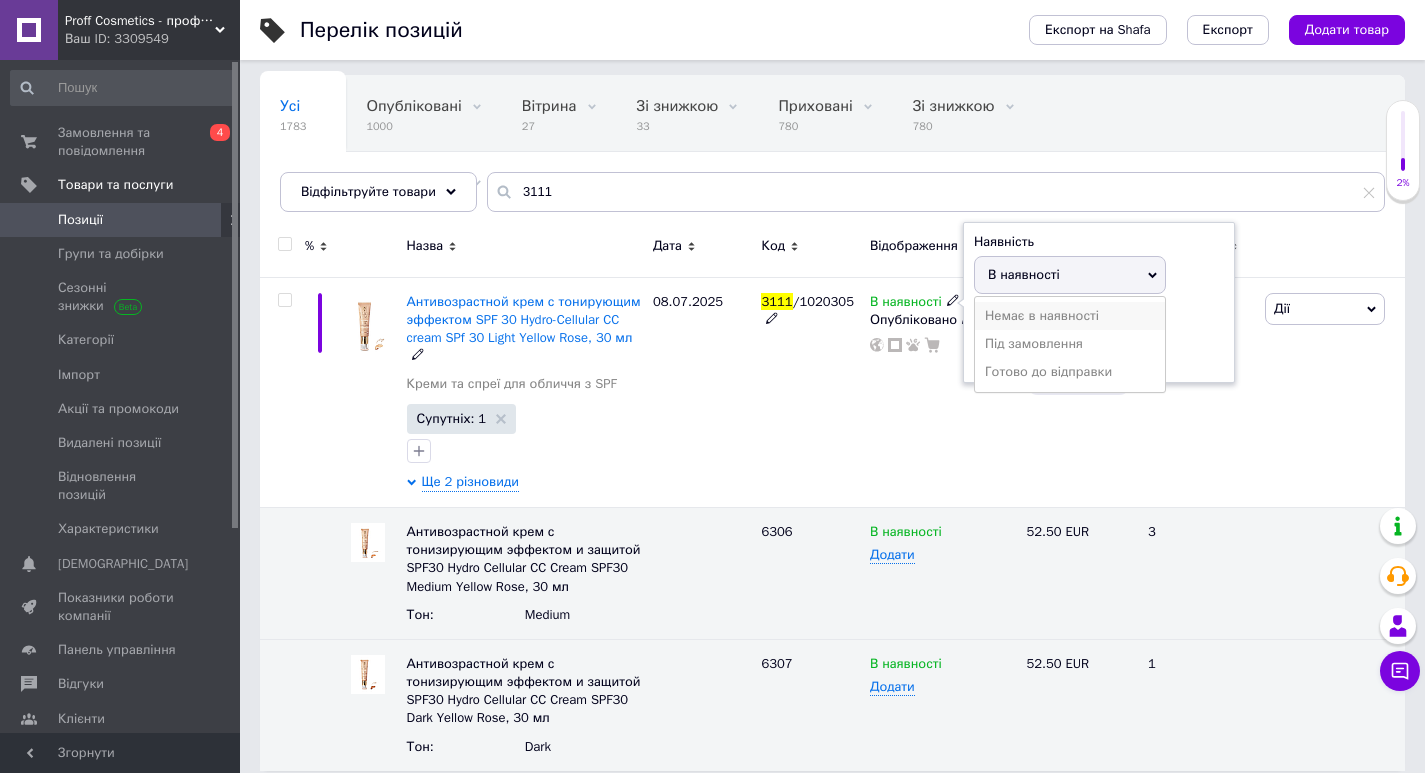 click on "Немає в наявності" at bounding box center (1070, 316) 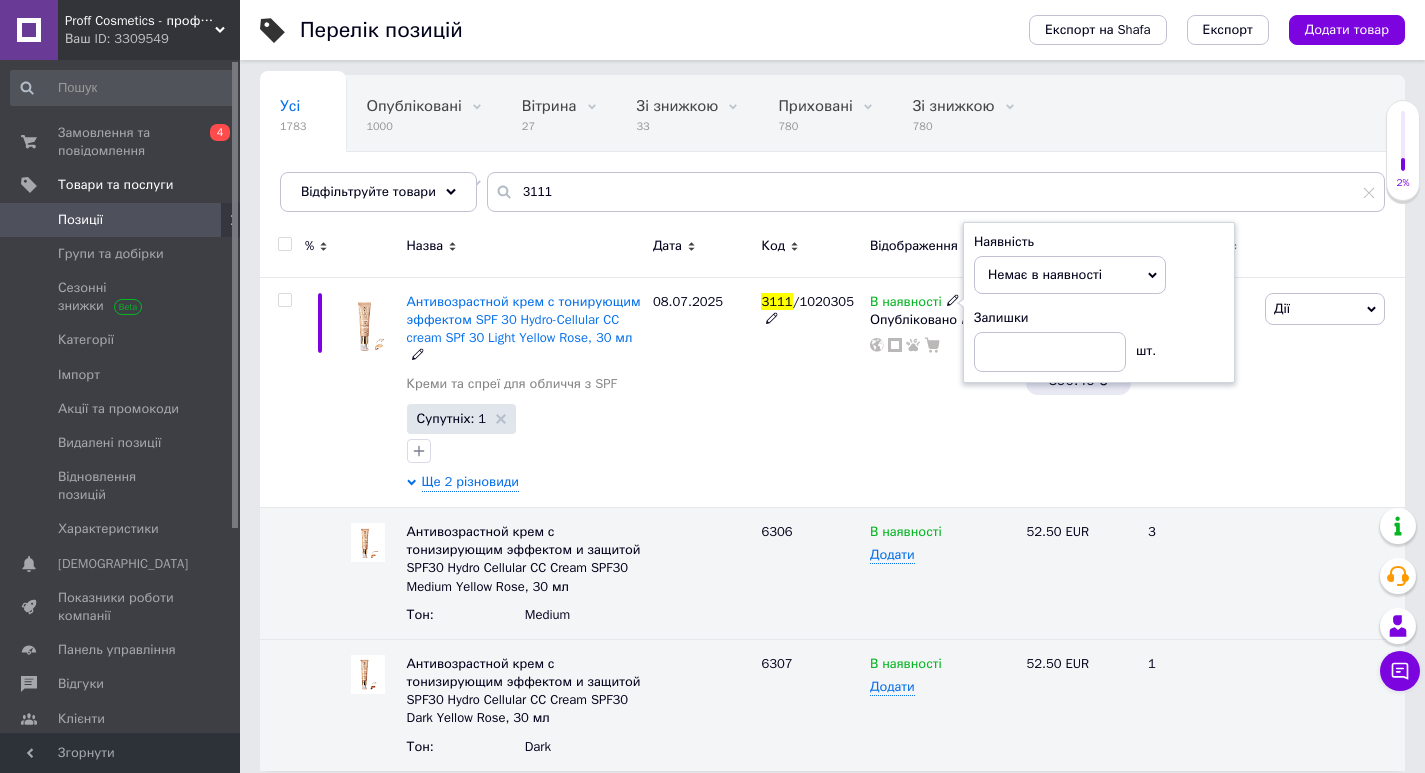 click on "В наявності" at bounding box center (915, 302) 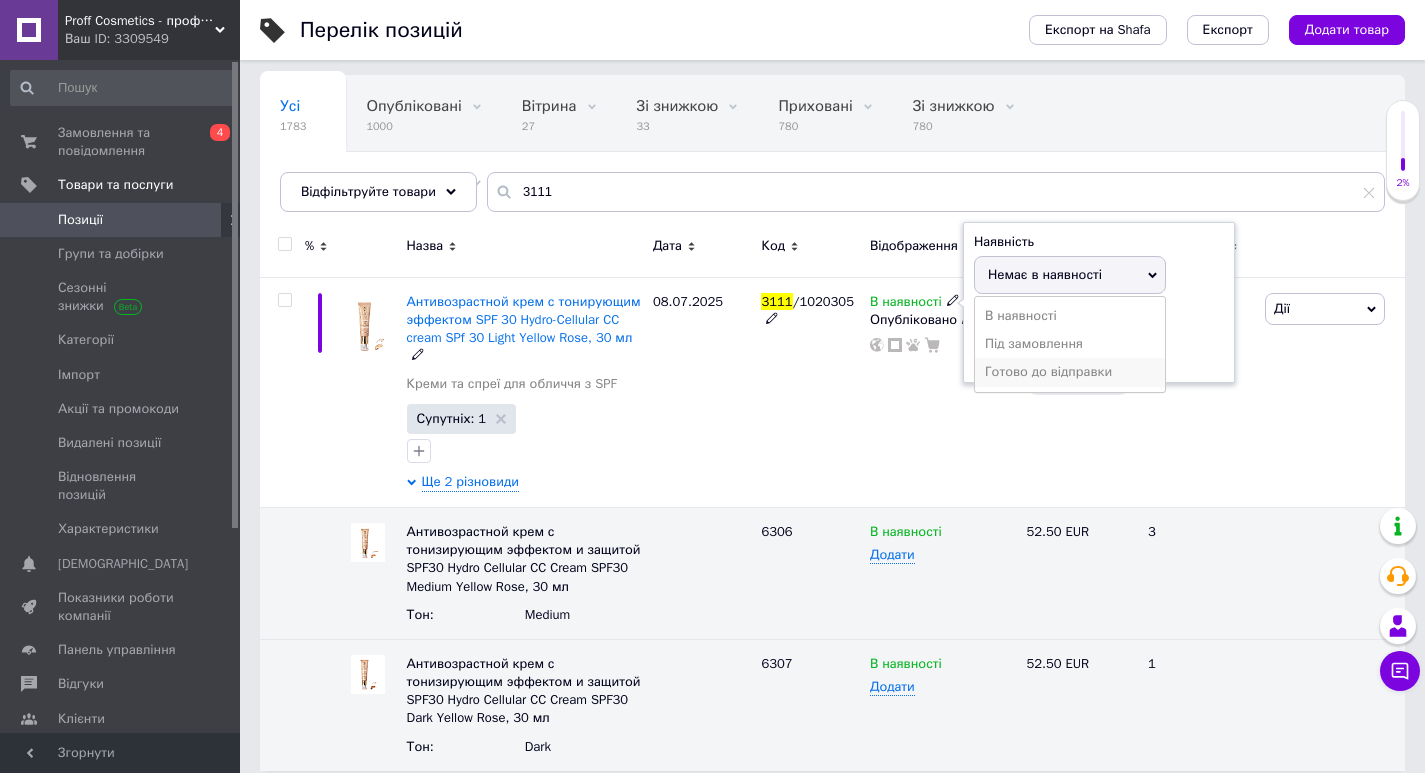 click on "Готово до відправки" at bounding box center (1070, 372) 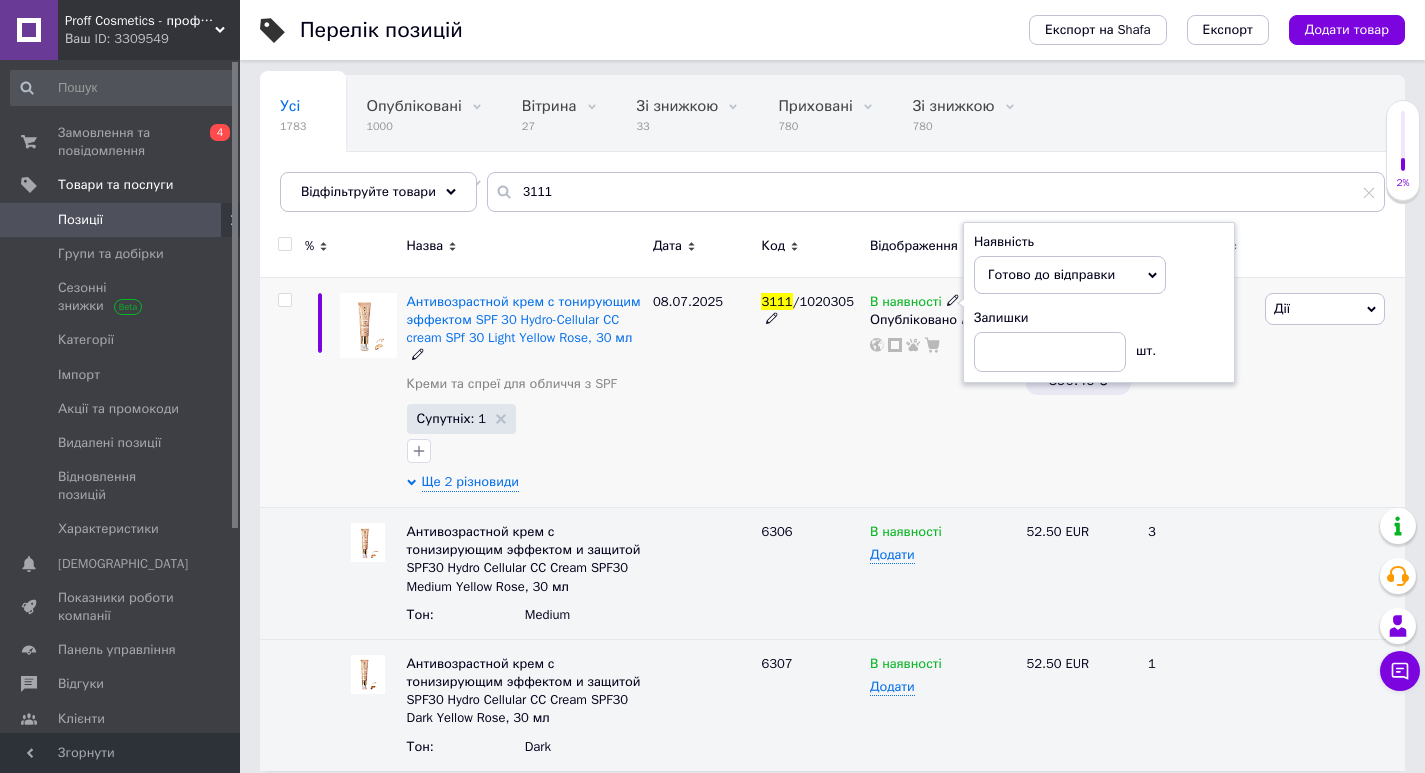 click on "В наявності Наявність [PERSON_NAME] до відправки В наявності Немає в наявності Під замовлення Залишки шт. Опубліковано" at bounding box center [943, 392] 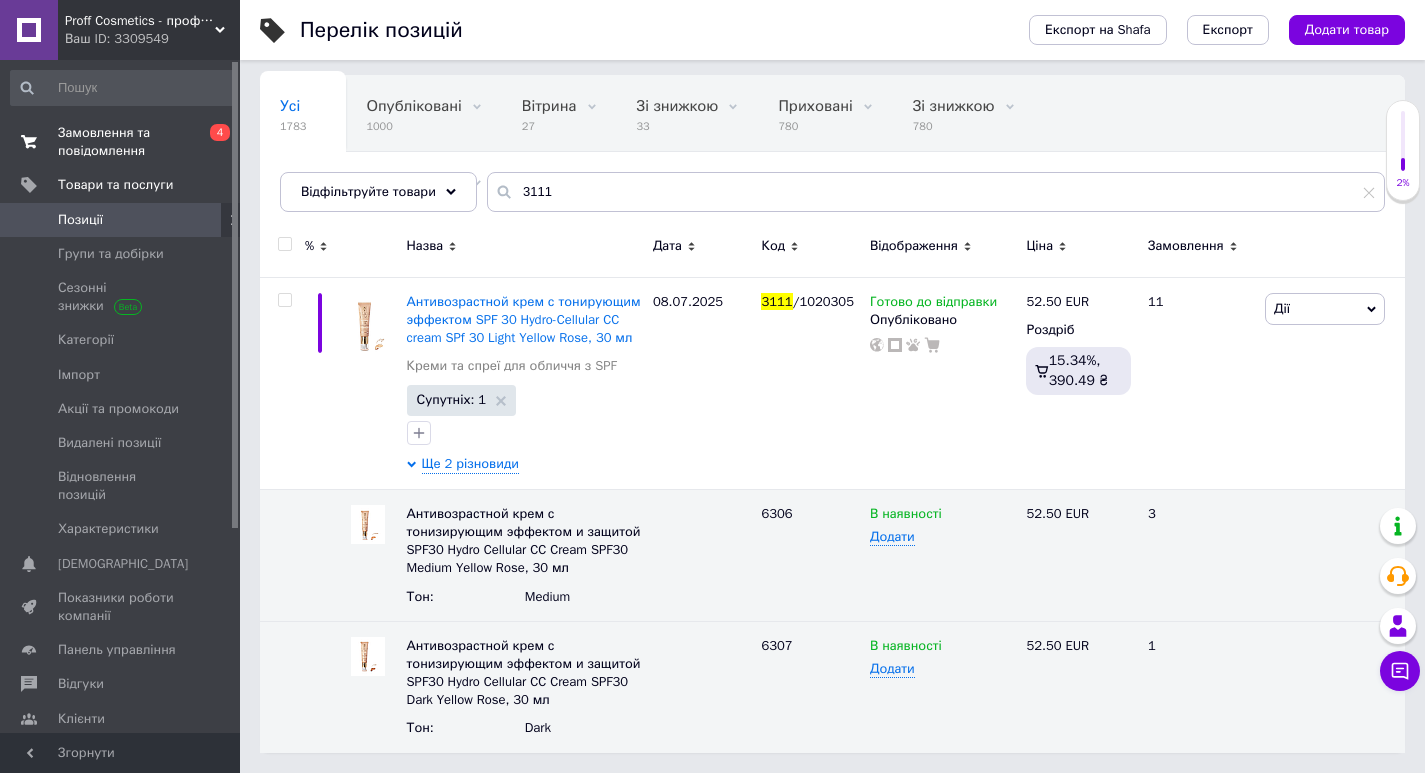 click on "Замовлення та повідомлення" at bounding box center [121, 142] 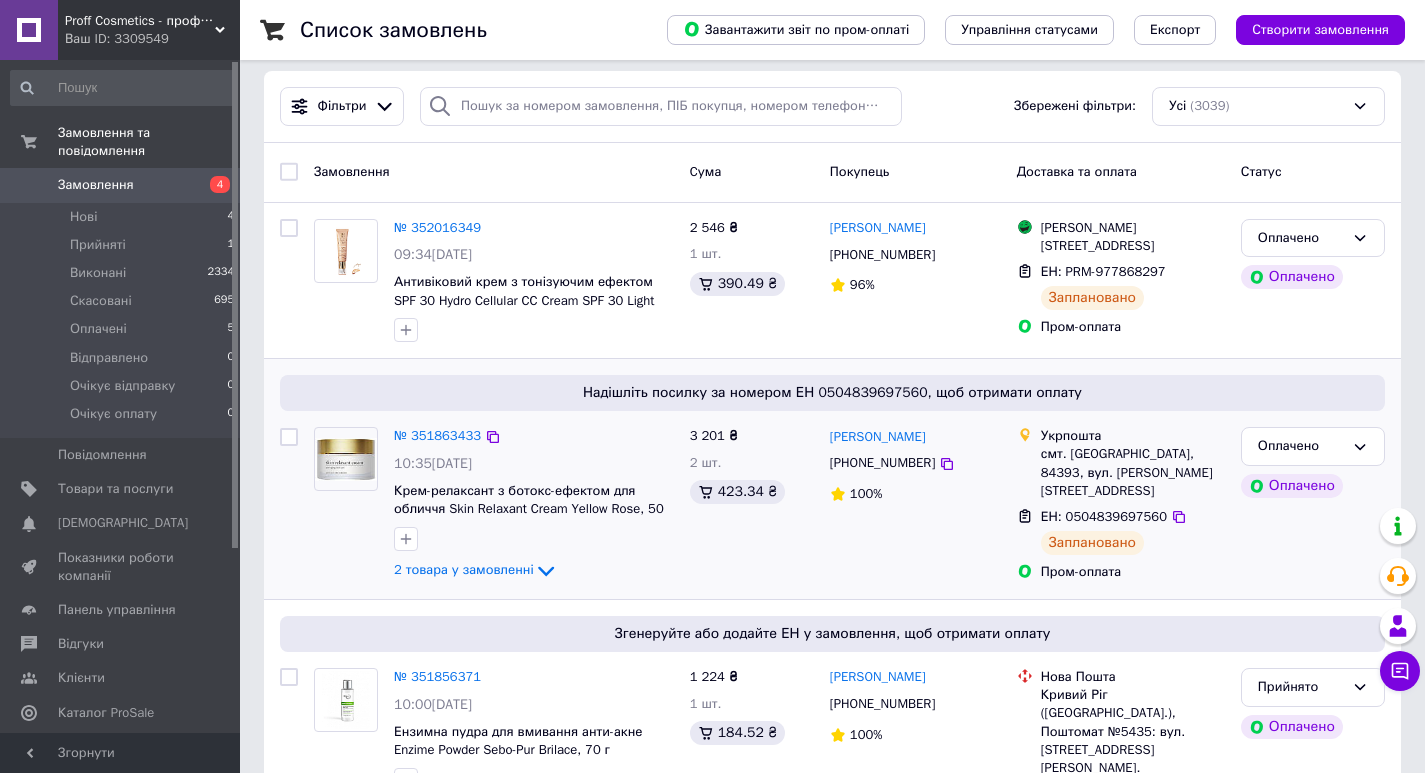 scroll, scrollTop: 100, scrollLeft: 0, axis: vertical 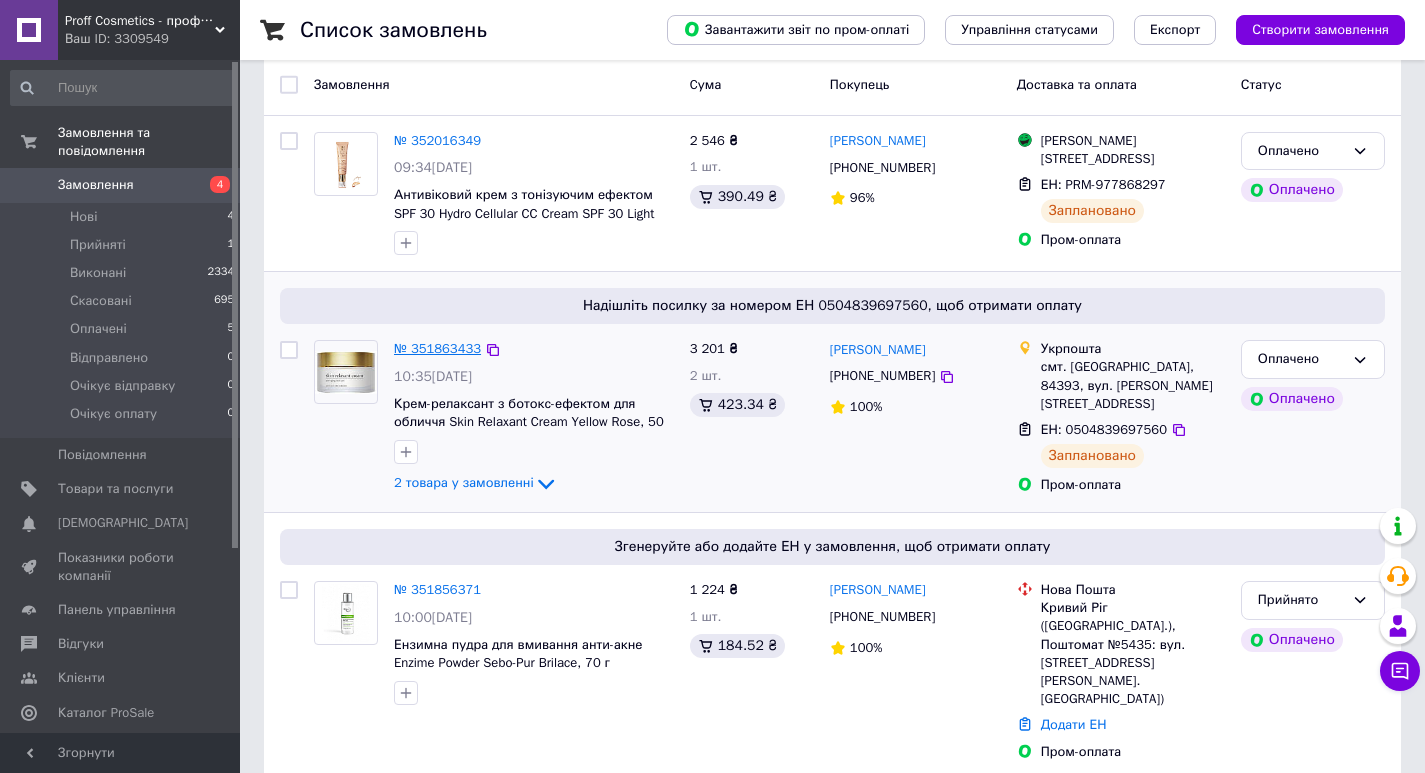 click on "№ 351863433" at bounding box center (437, 348) 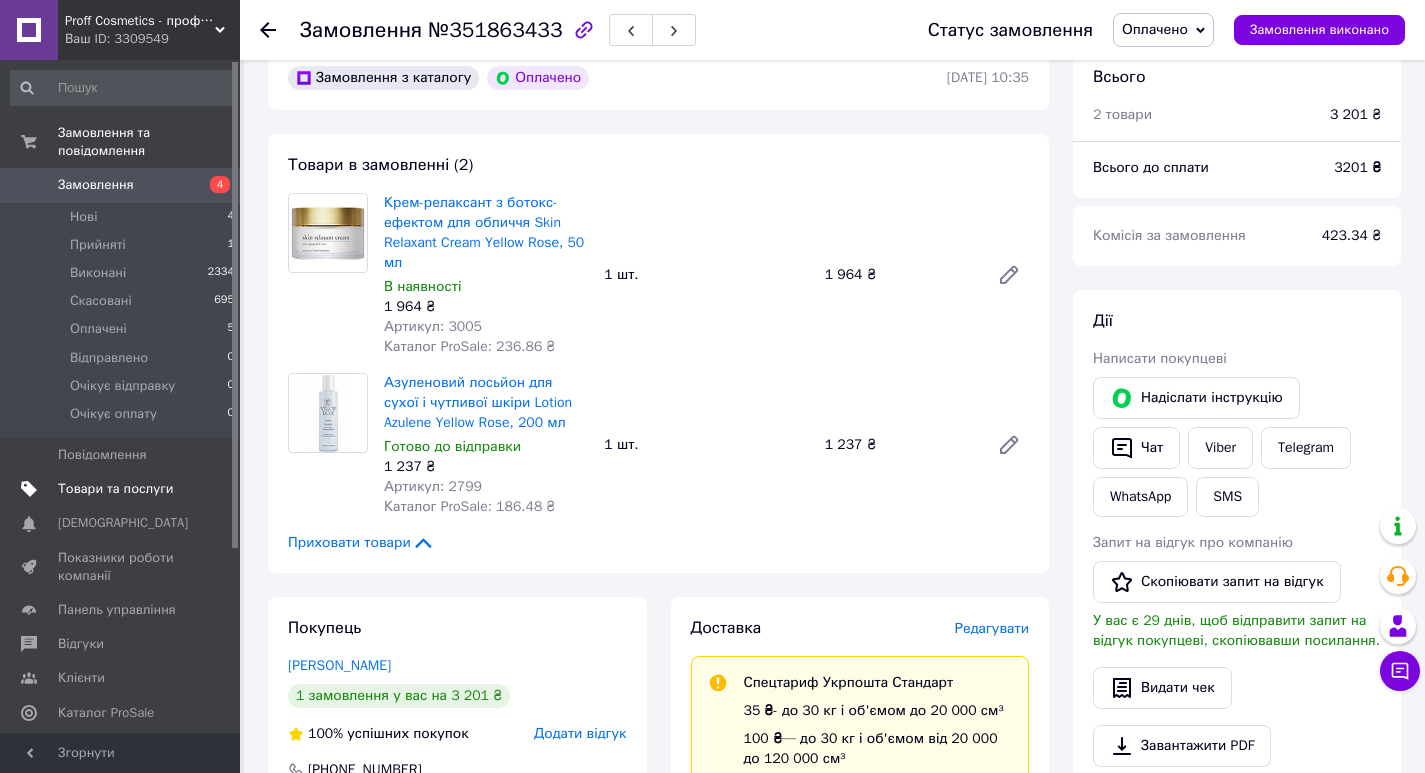 click on "Товари та послуги" at bounding box center (115, 489) 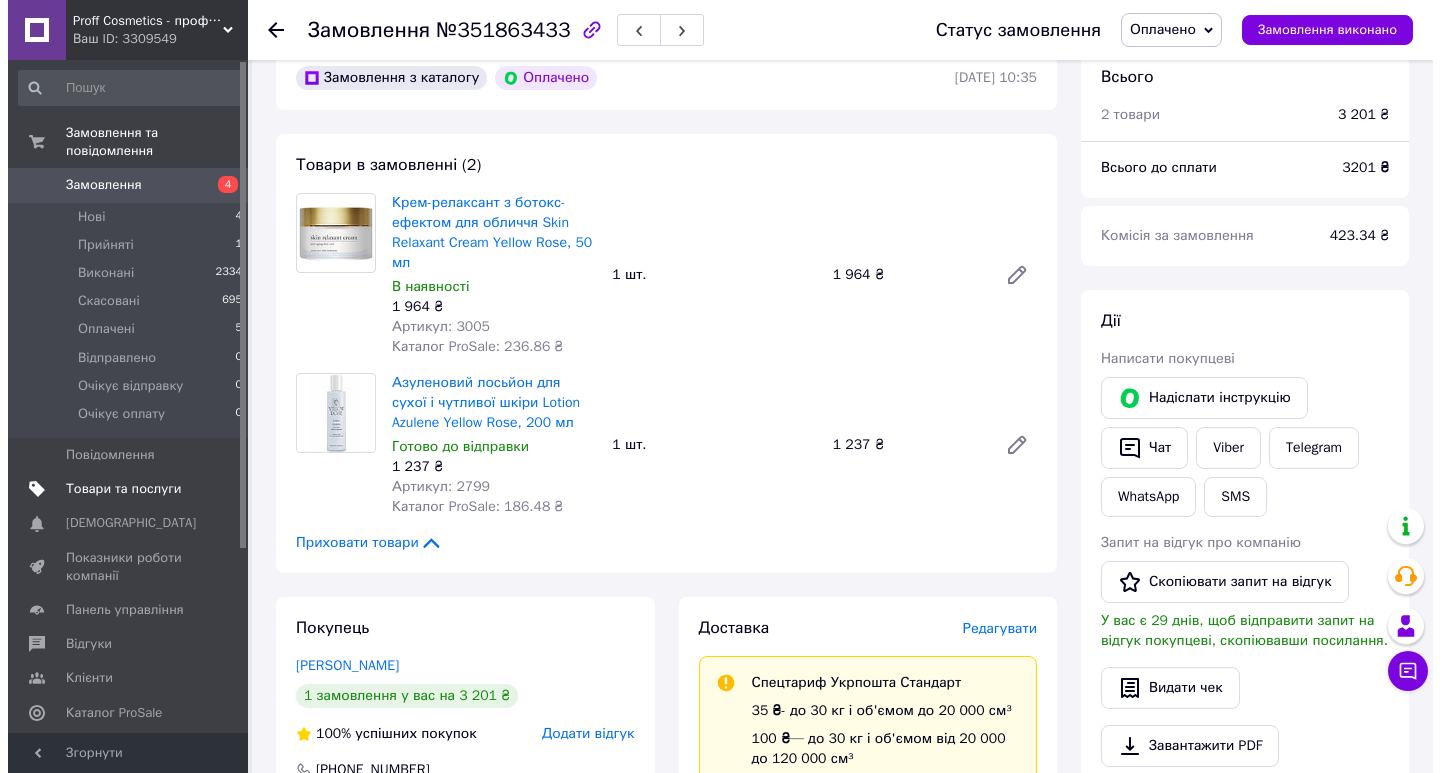 scroll, scrollTop: 0, scrollLeft: 0, axis: both 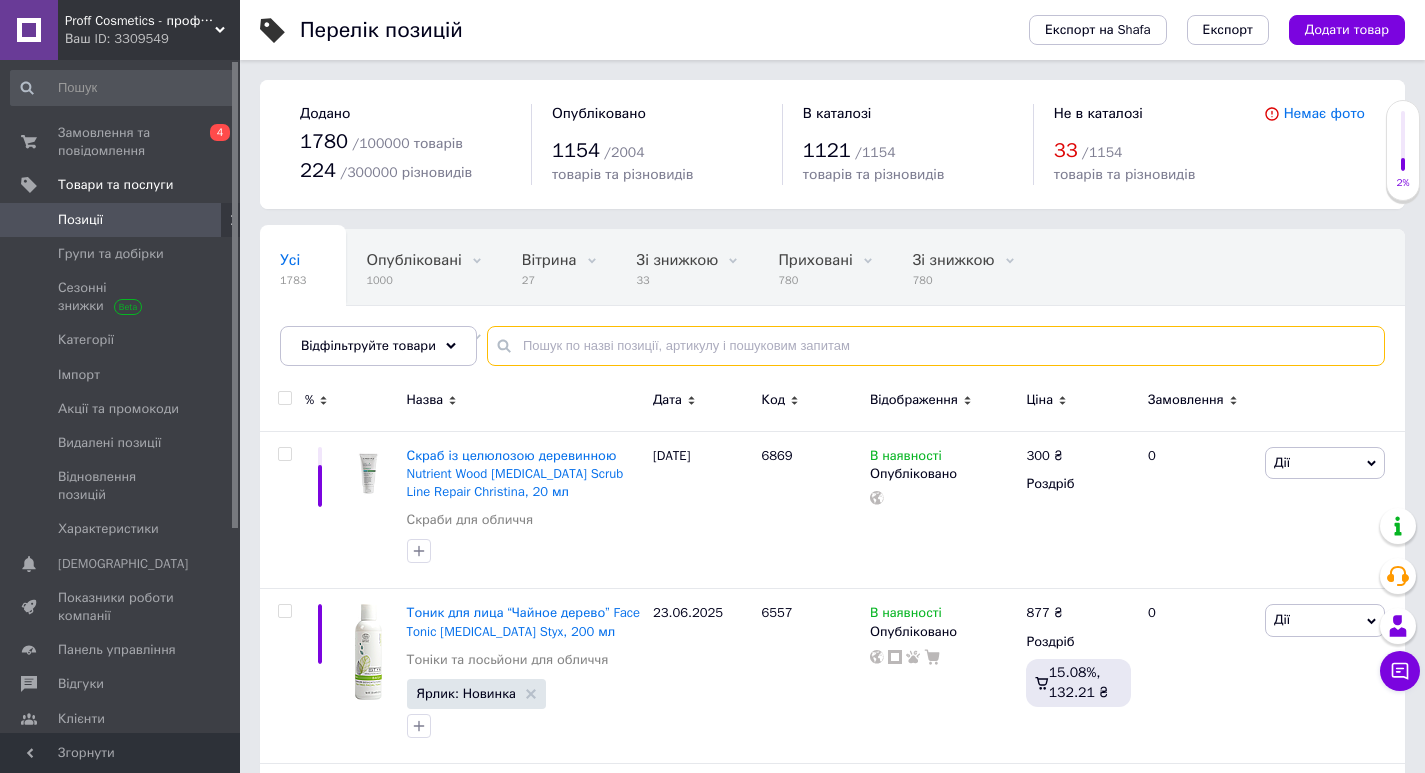 click at bounding box center [936, 346] 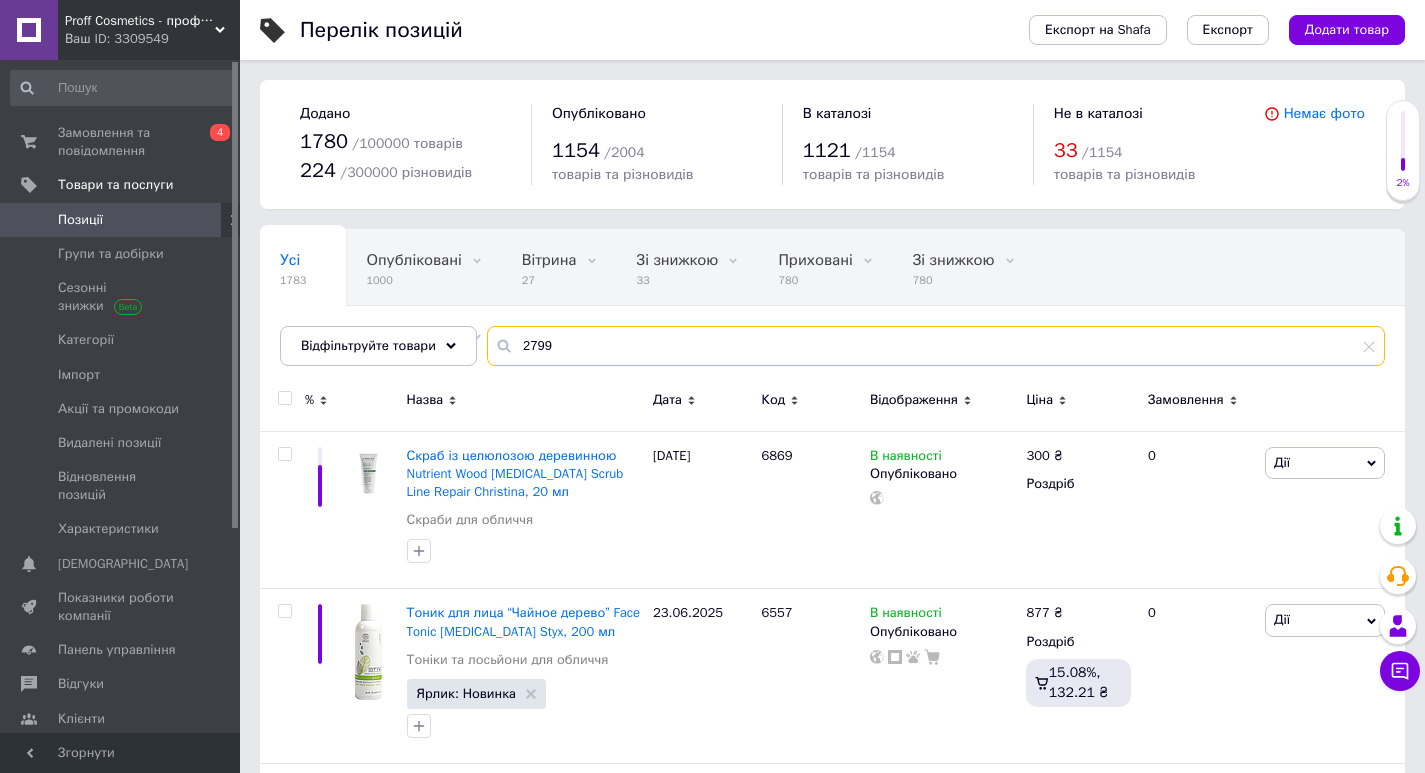 type on "2799" 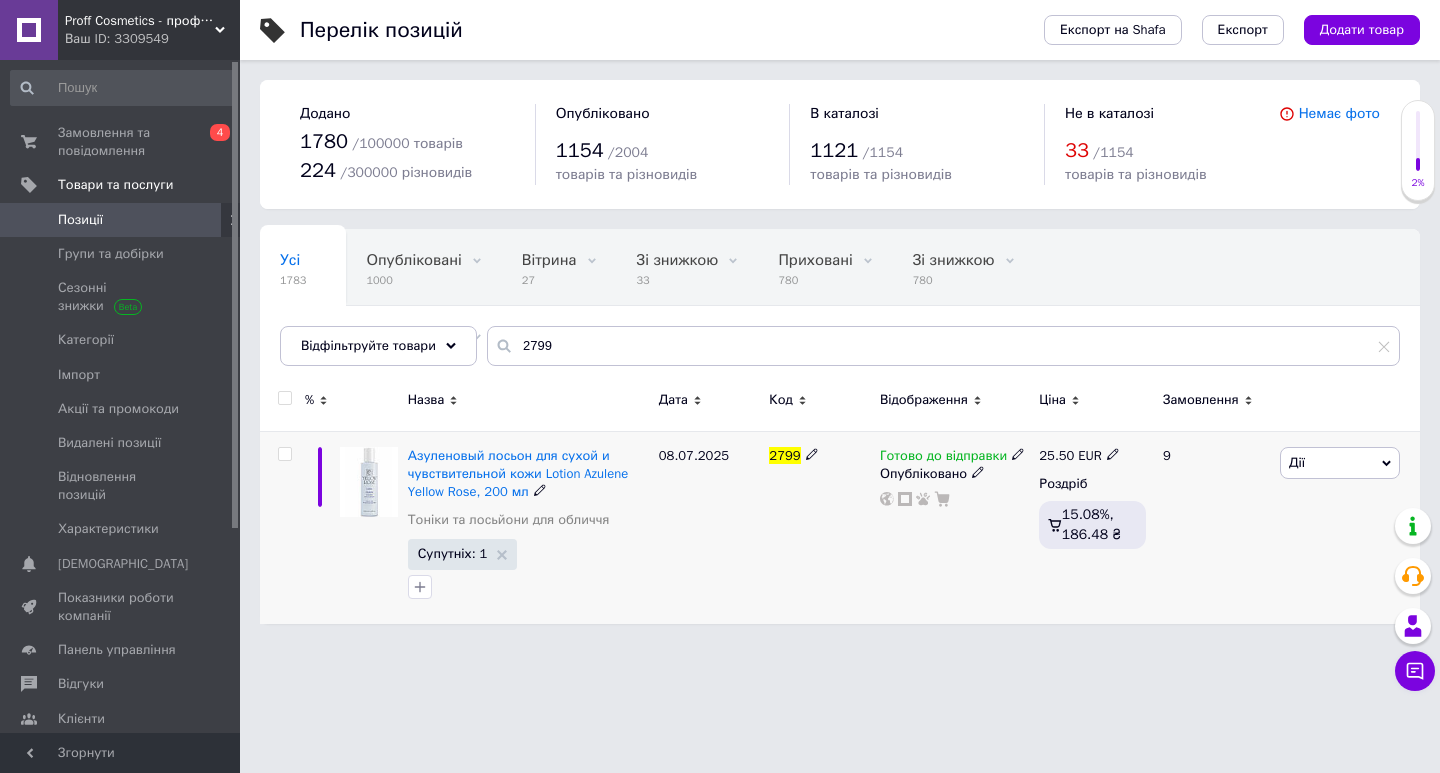 click 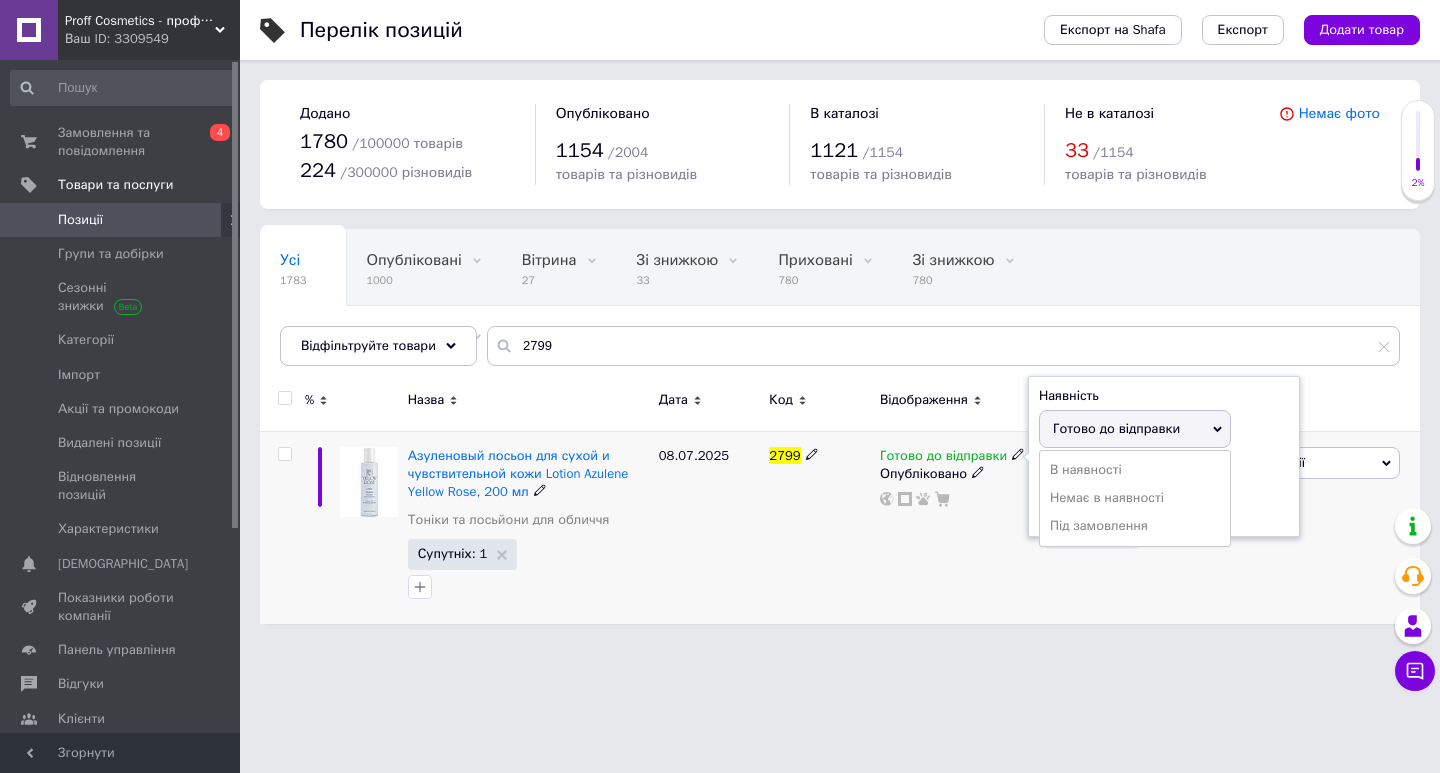 click on "В наявності" at bounding box center [1135, 470] 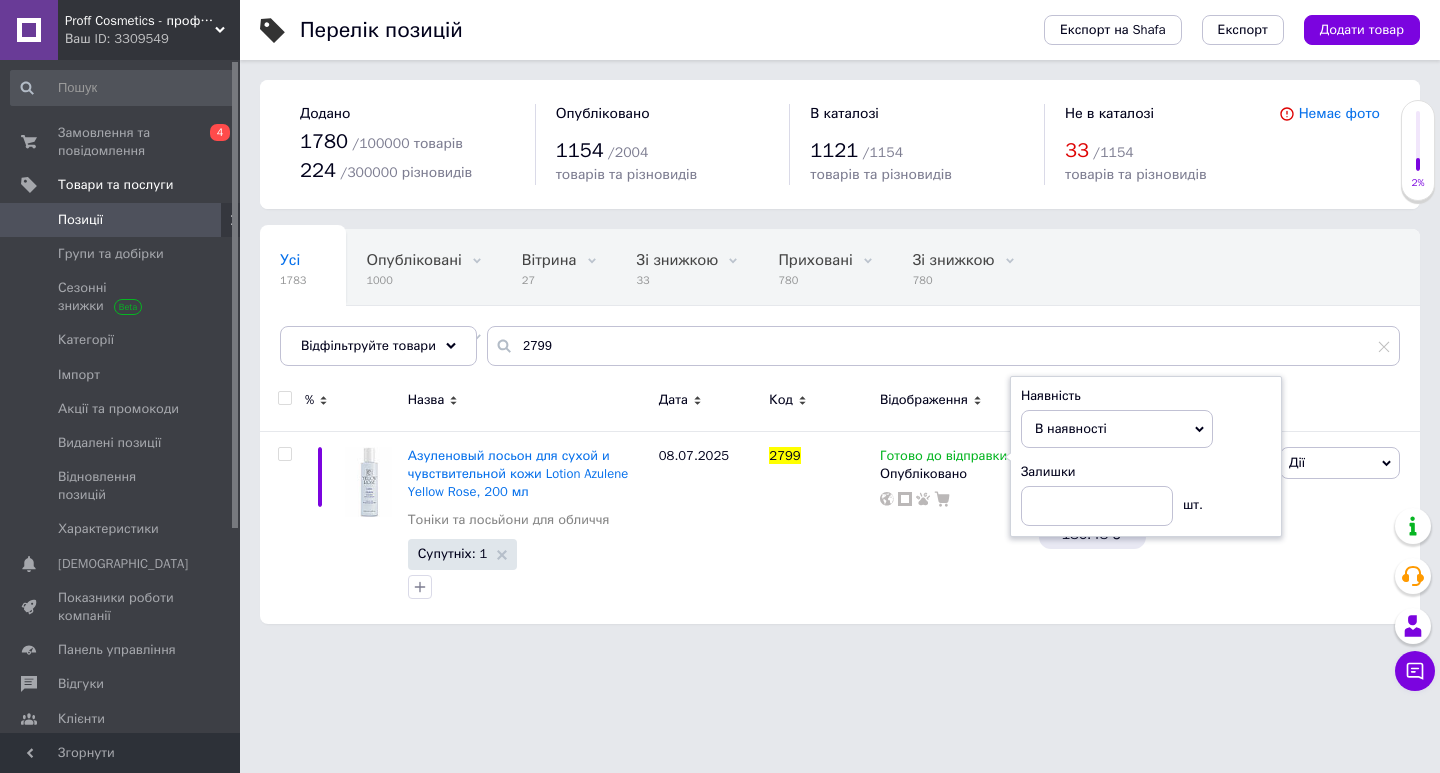 drag, startPoint x: 986, startPoint y: 648, endPoint x: 967, endPoint y: 655, distance: 20.248457 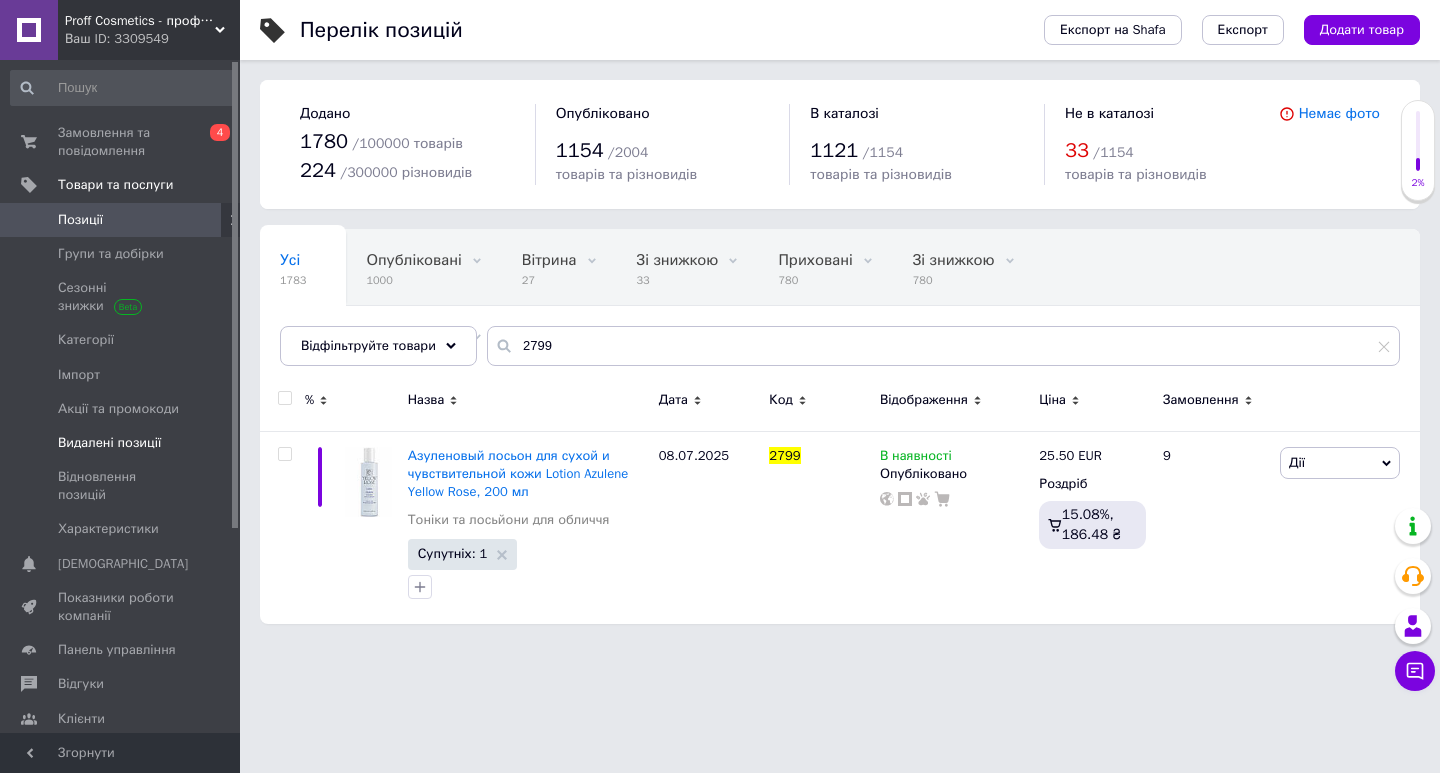 drag, startPoint x: 128, startPoint y: 436, endPoint x: 128, endPoint y: 448, distance: 12 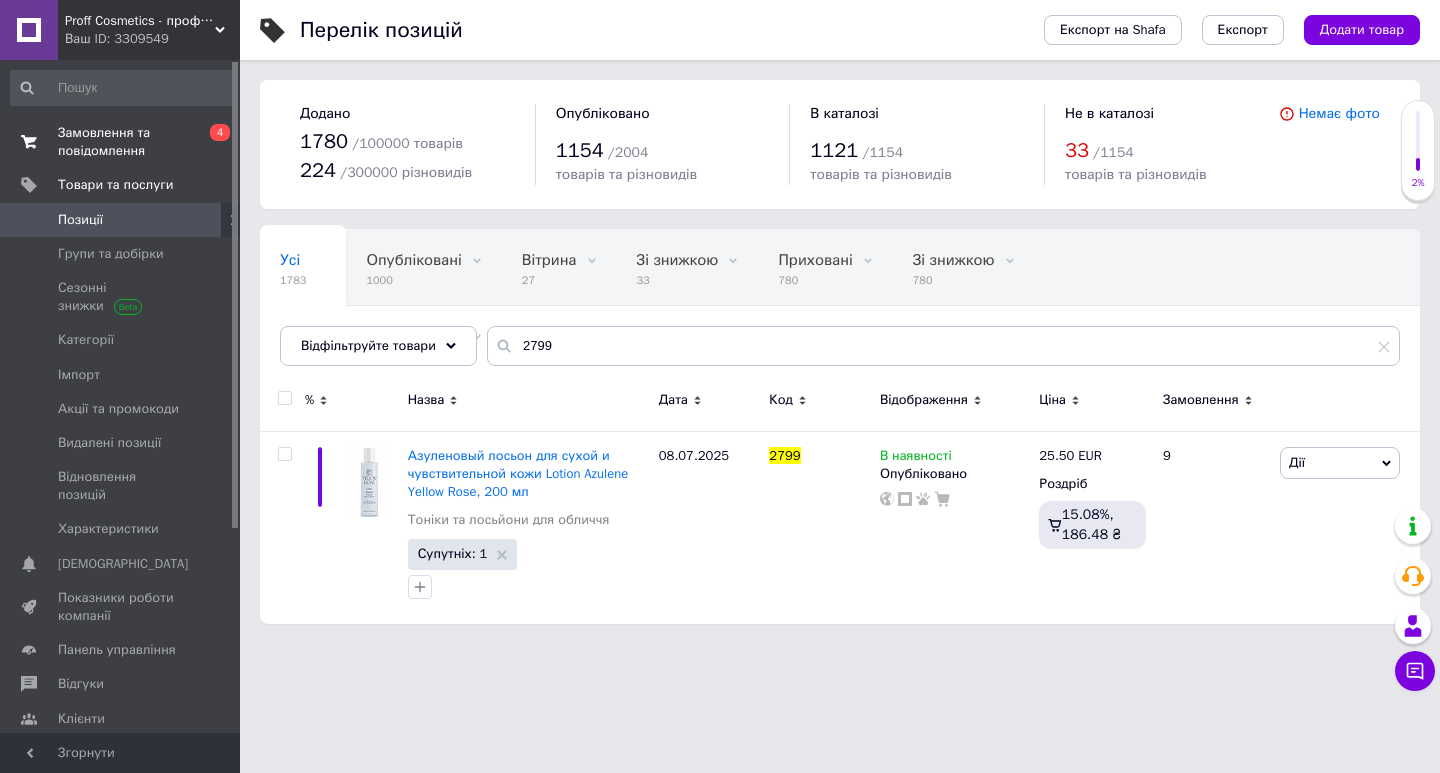 drag, startPoint x: 128, startPoint y: 448, endPoint x: 80, endPoint y: 153, distance: 298.87958 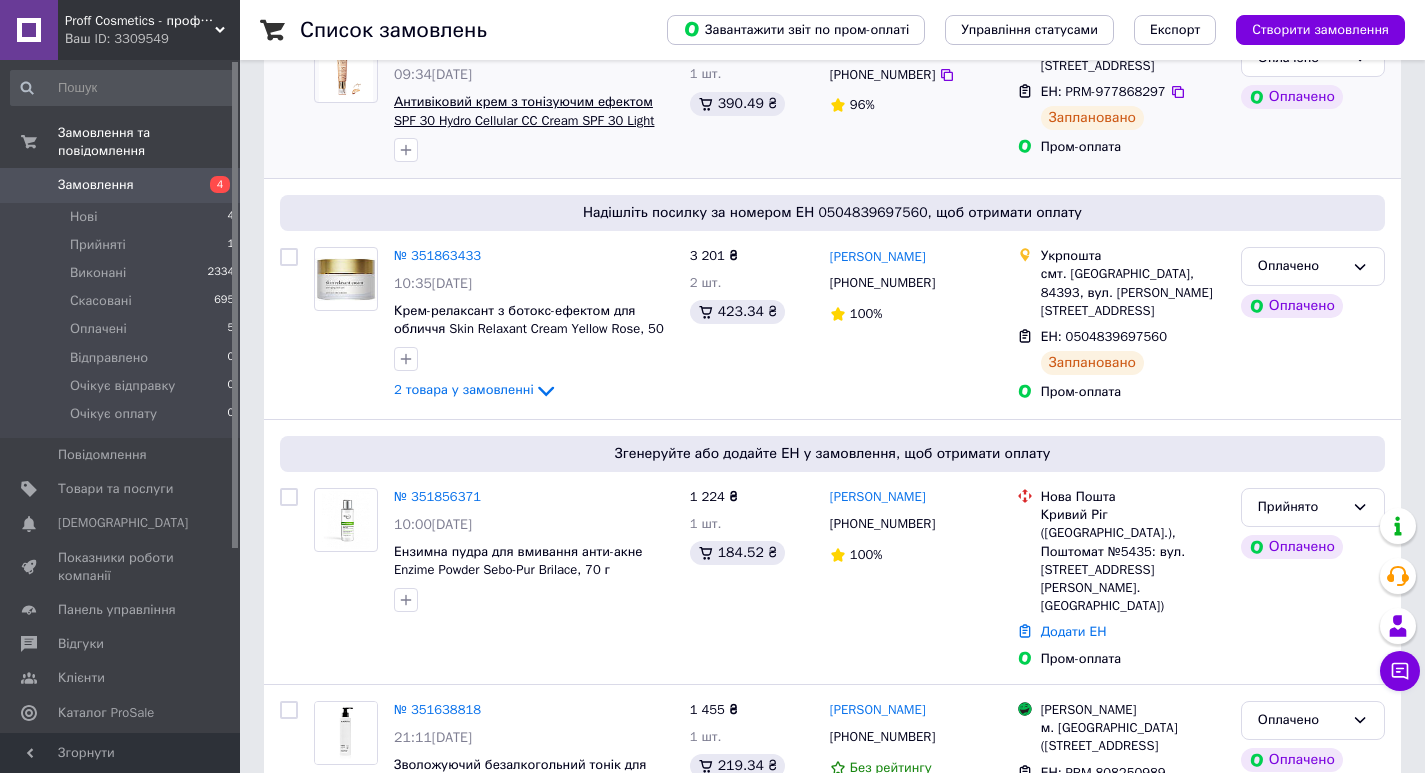 scroll, scrollTop: 200, scrollLeft: 0, axis: vertical 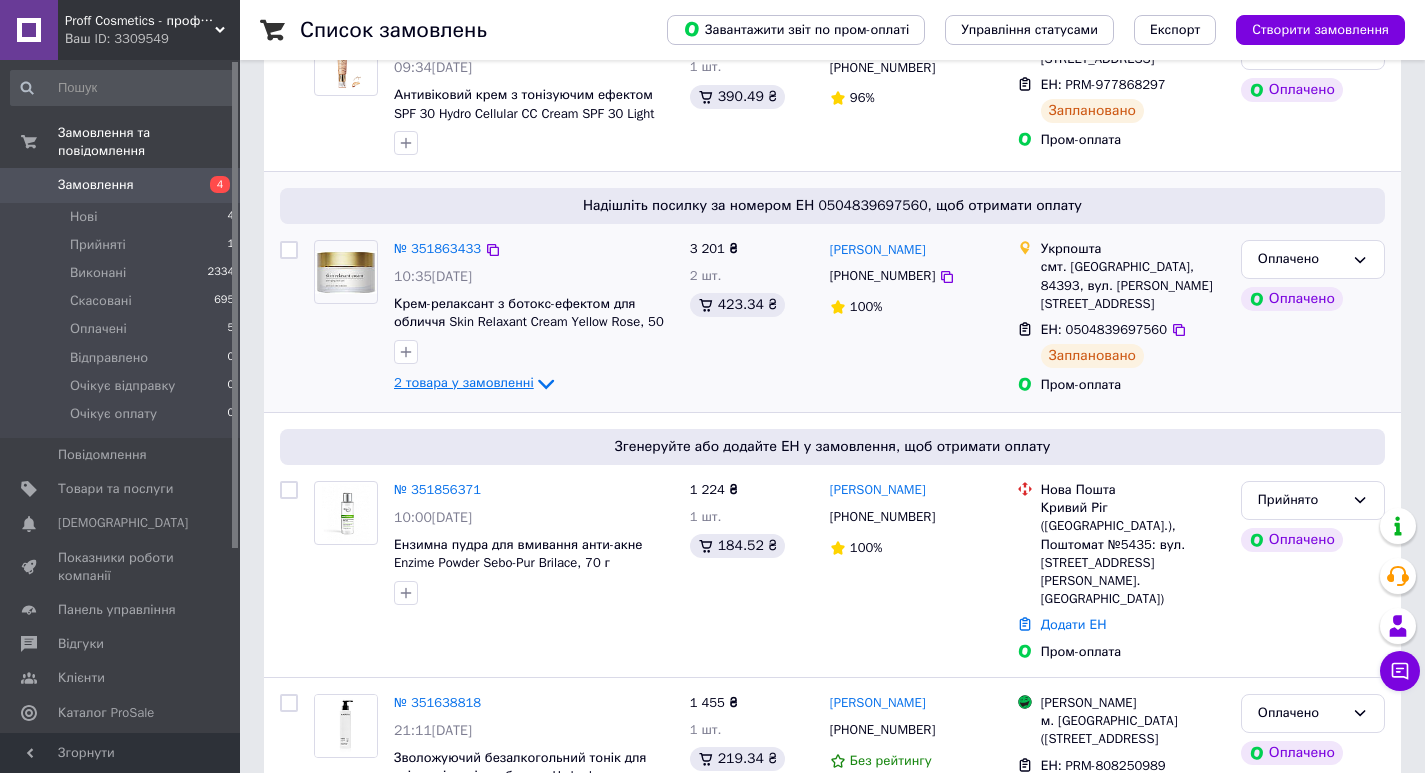 click on "2 товара у замовленні" at bounding box center [464, 383] 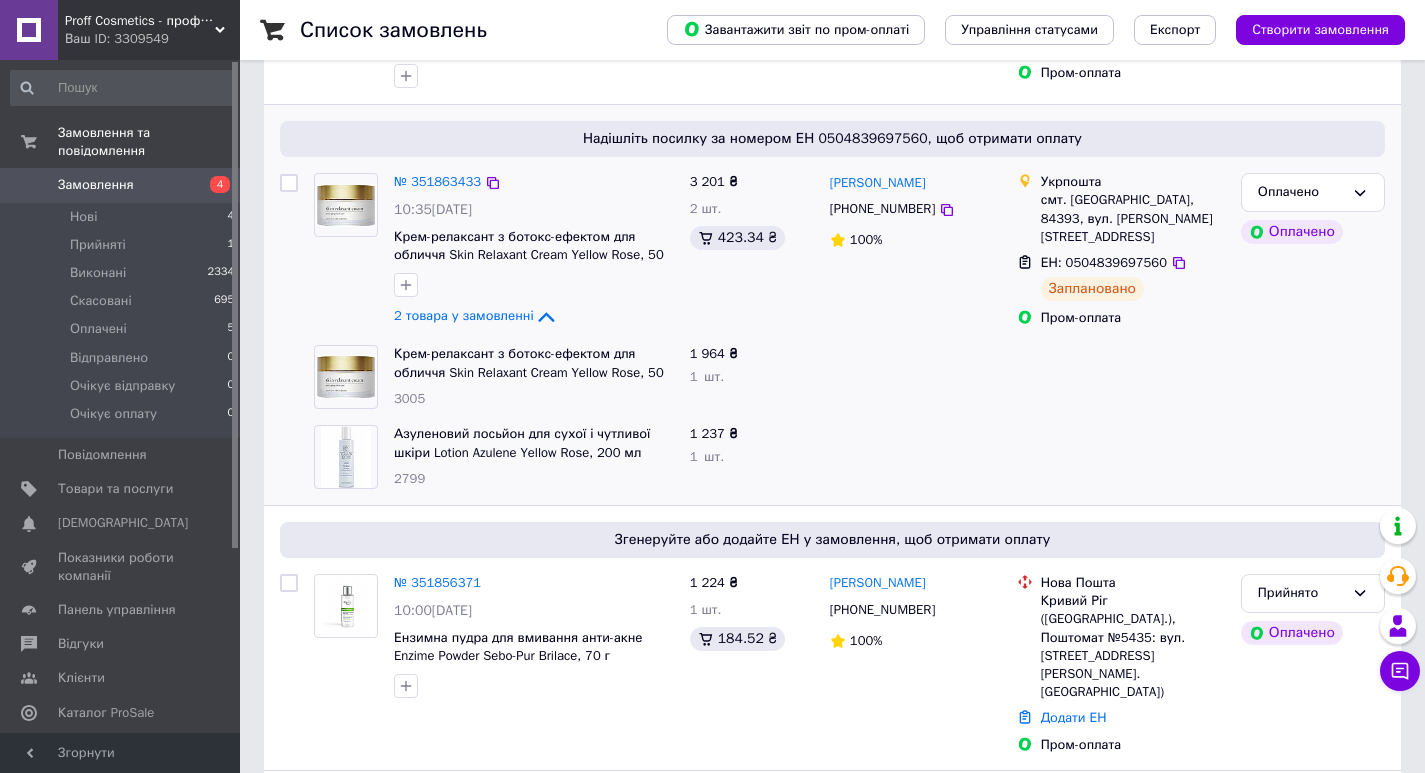 scroll, scrollTop: 300, scrollLeft: 0, axis: vertical 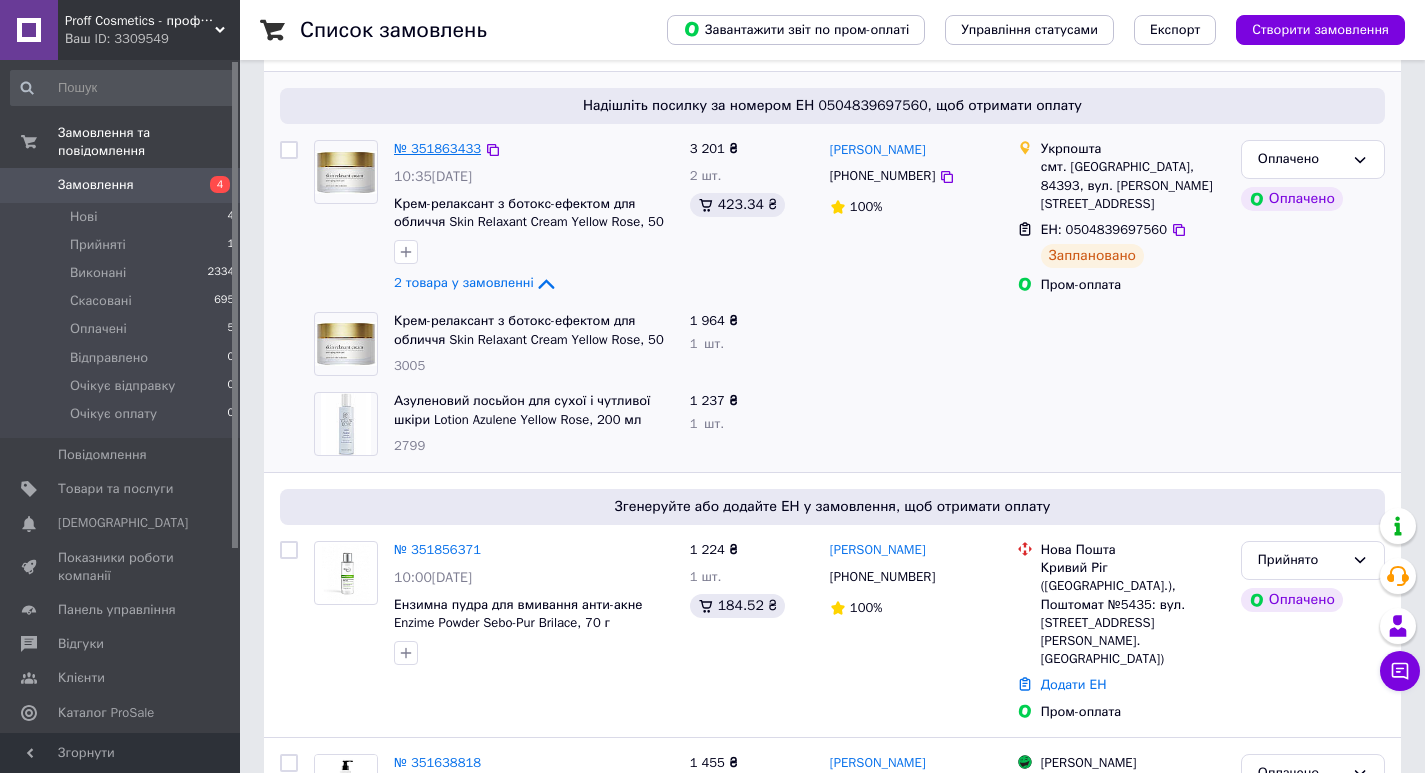 click on "№ 351863433" at bounding box center (437, 148) 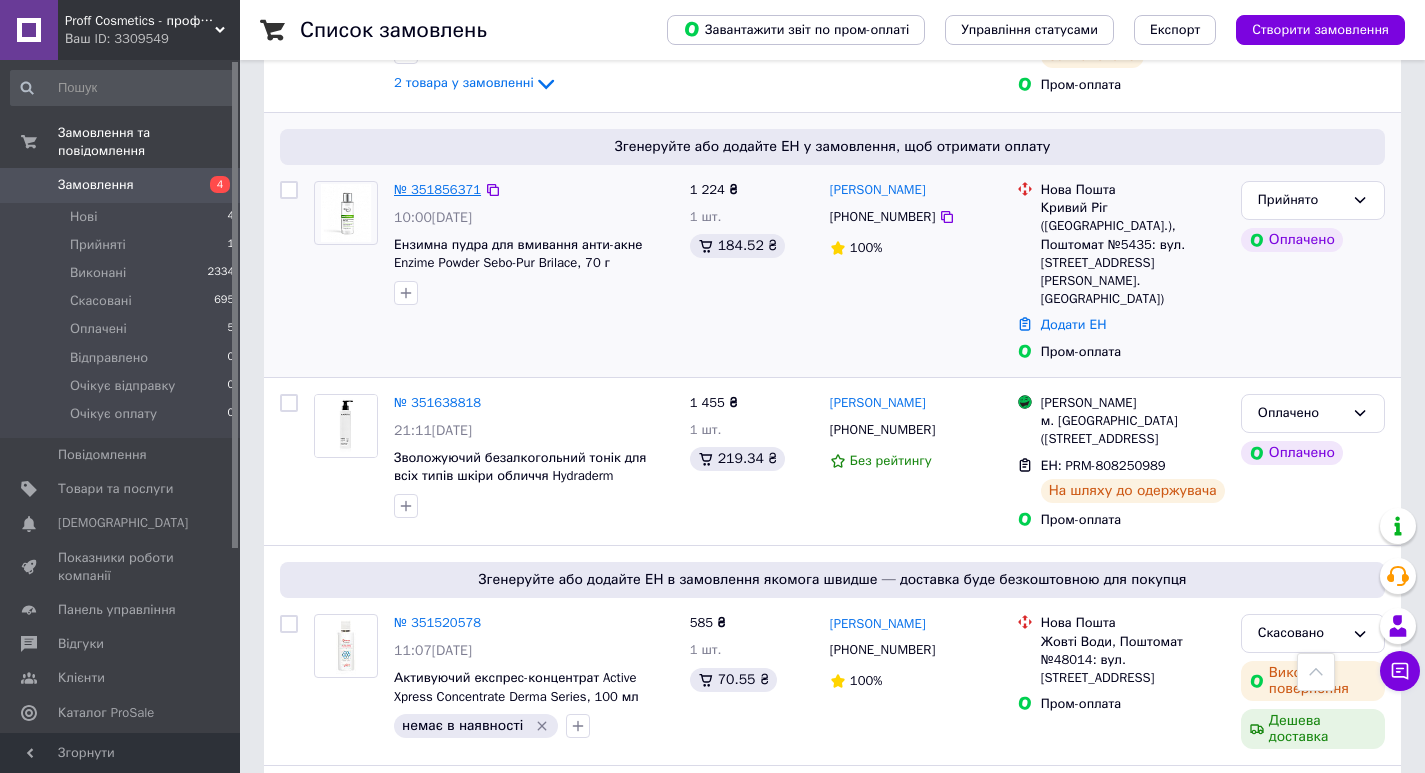 click on "№ 351856371" at bounding box center [437, 189] 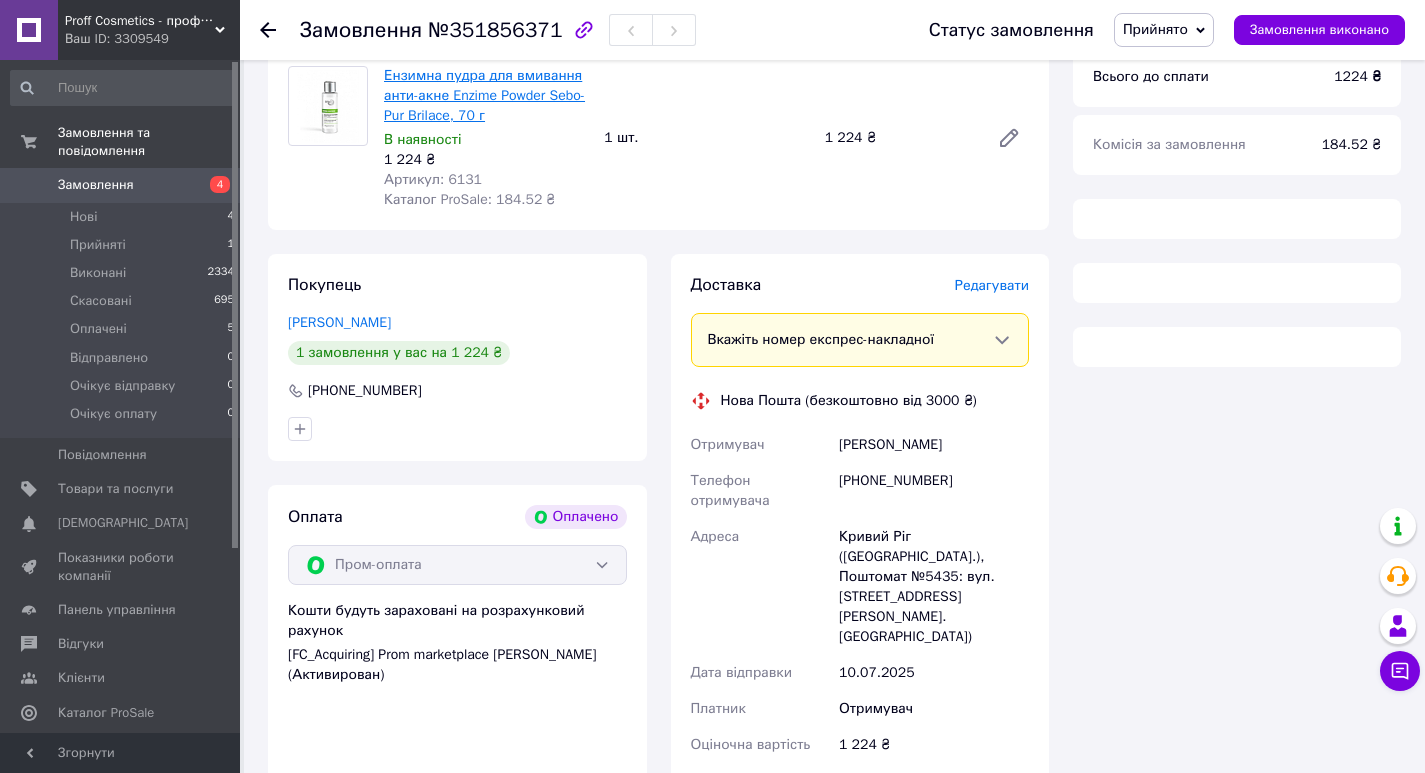 scroll, scrollTop: 500, scrollLeft: 0, axis: vertical 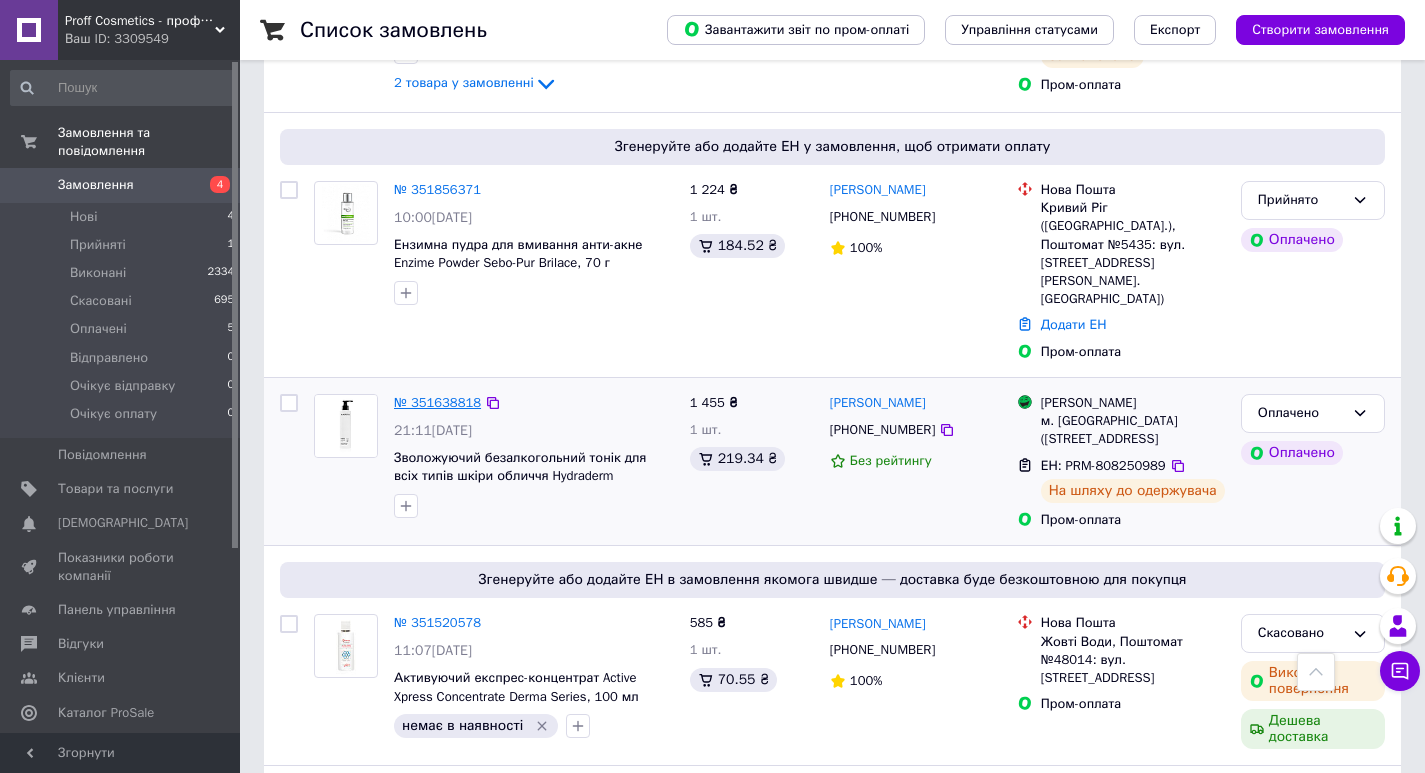 click on "№ 351638818" at bounding box center [437, 402] 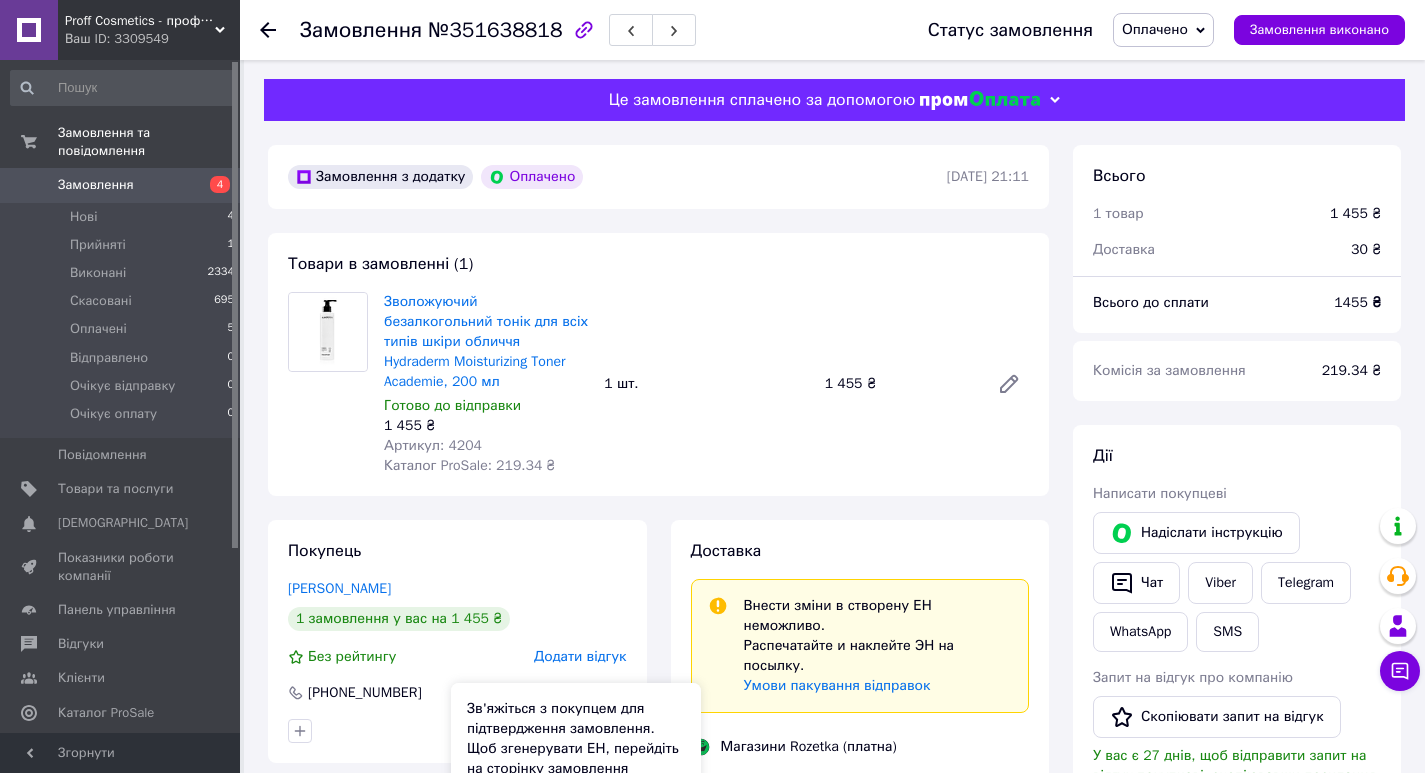 scroll, scrollTop: 0, scrollLeft: 0, axis: both 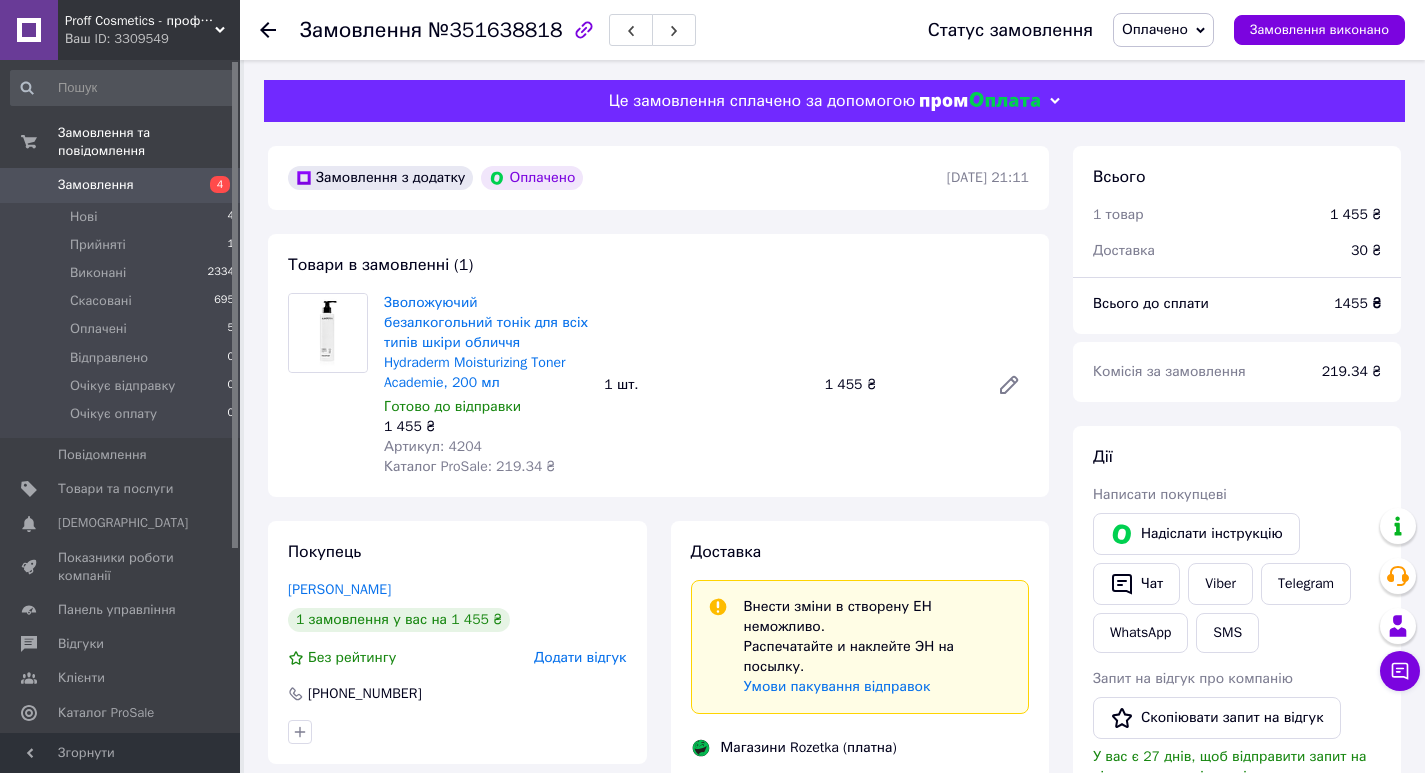 click 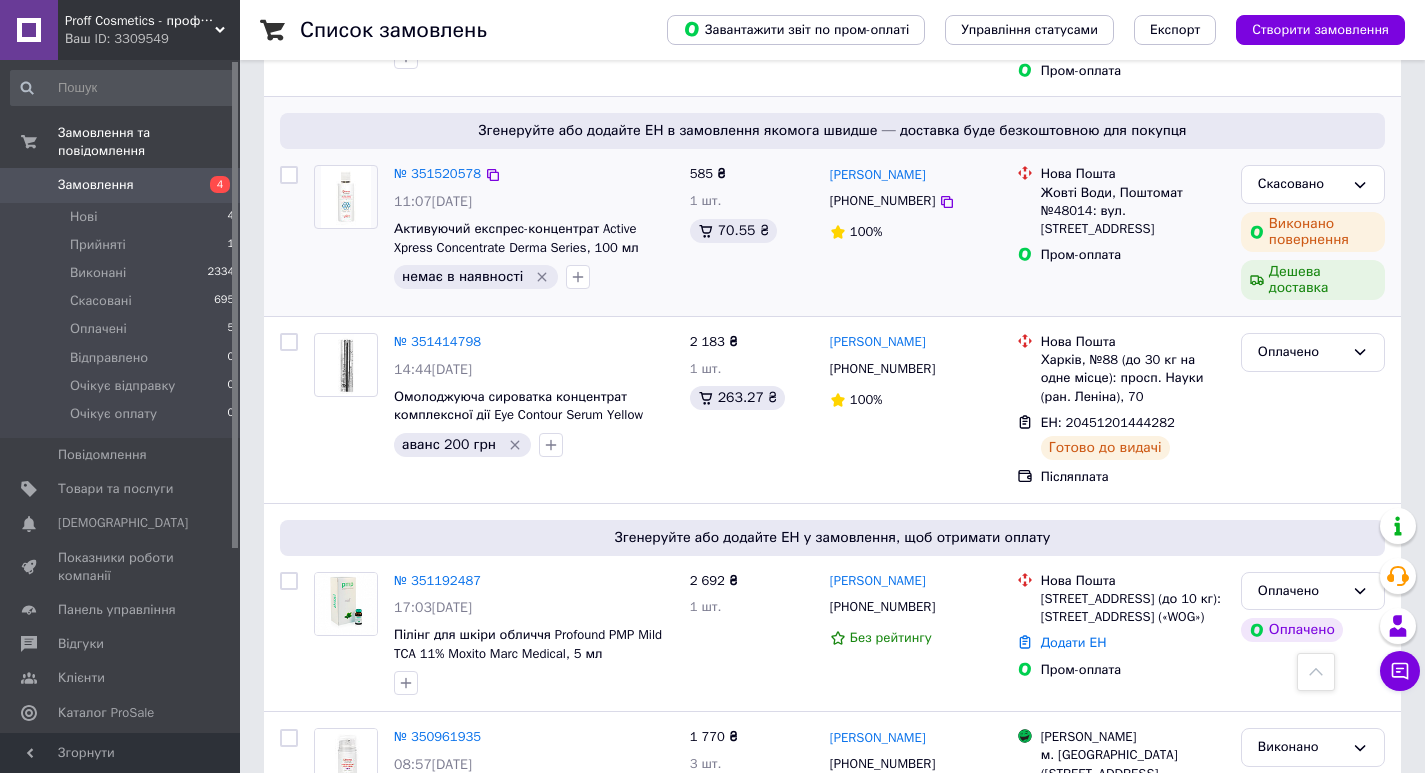 scroll, scrollTop: 1000, scrollLeft: 0, axis: vertical 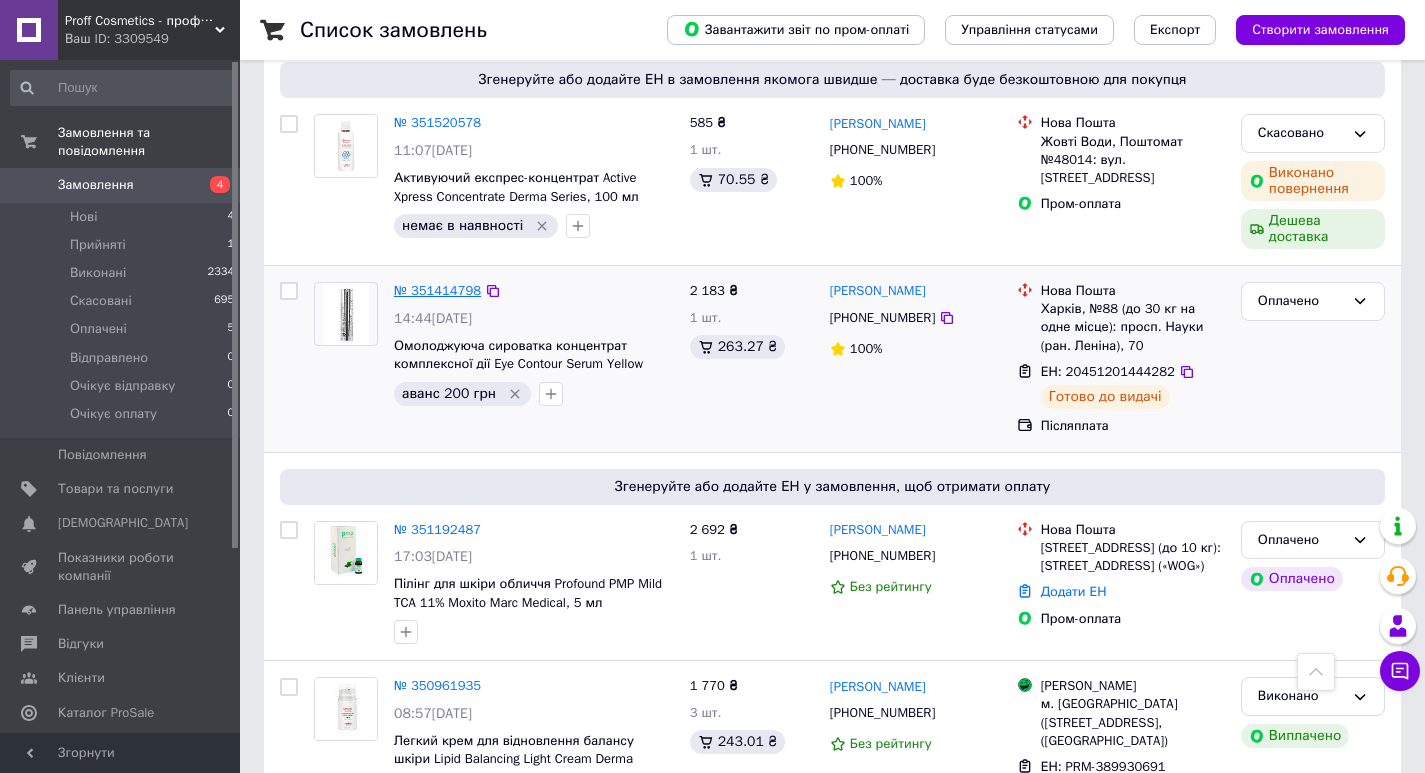 click on "№ 351414798" at bounding box center [437, 290] 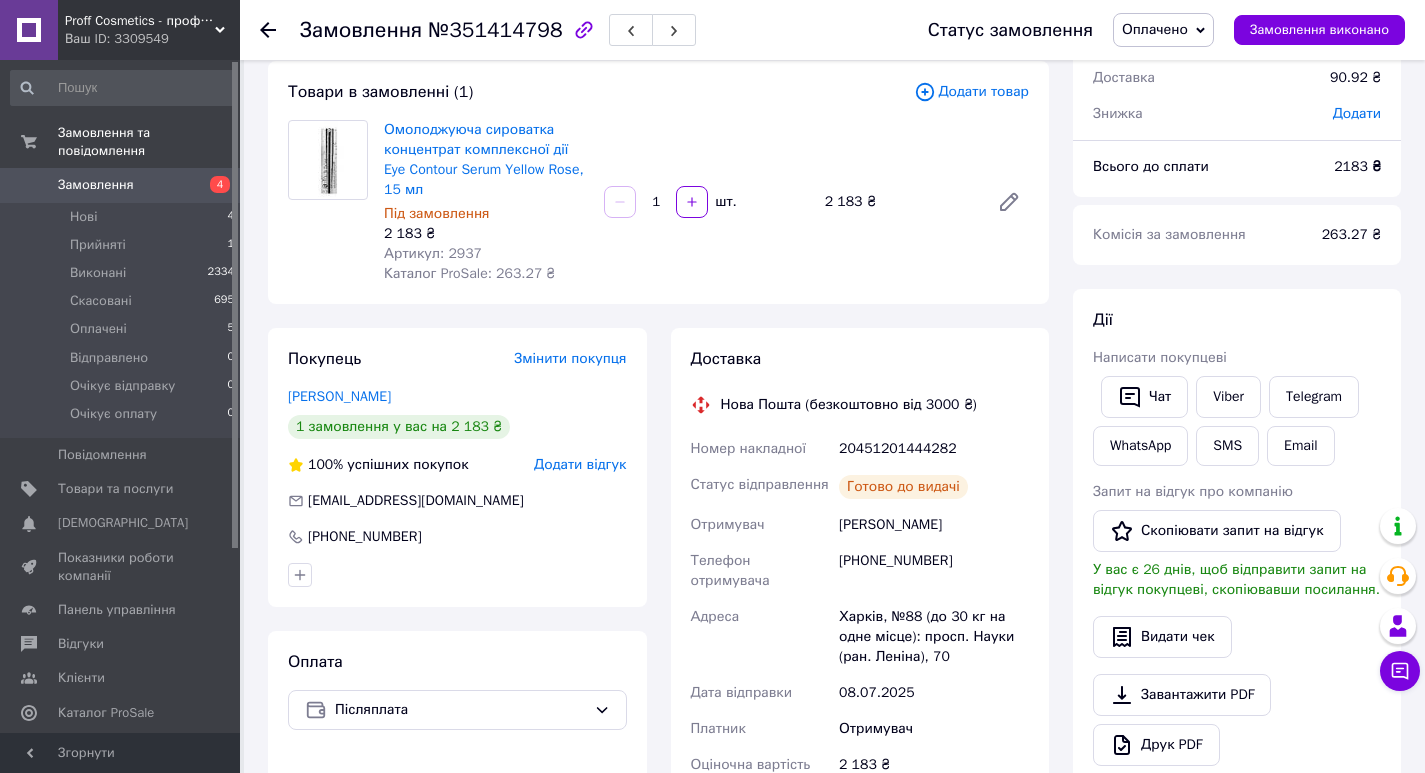 scroll, scrollTop: 0, scrollLeft: 0, axis: both 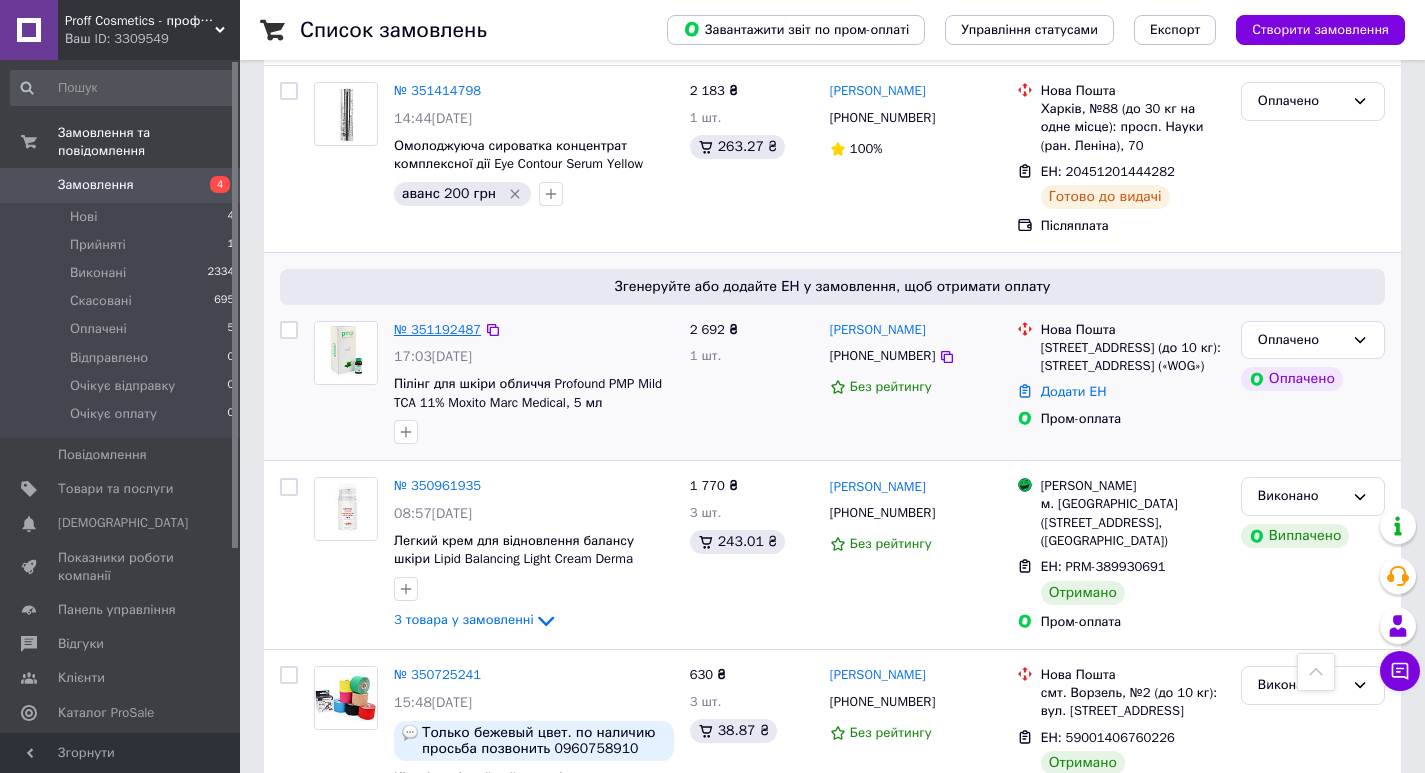 click on "№ 351192487" at bounding box center (437, 329) 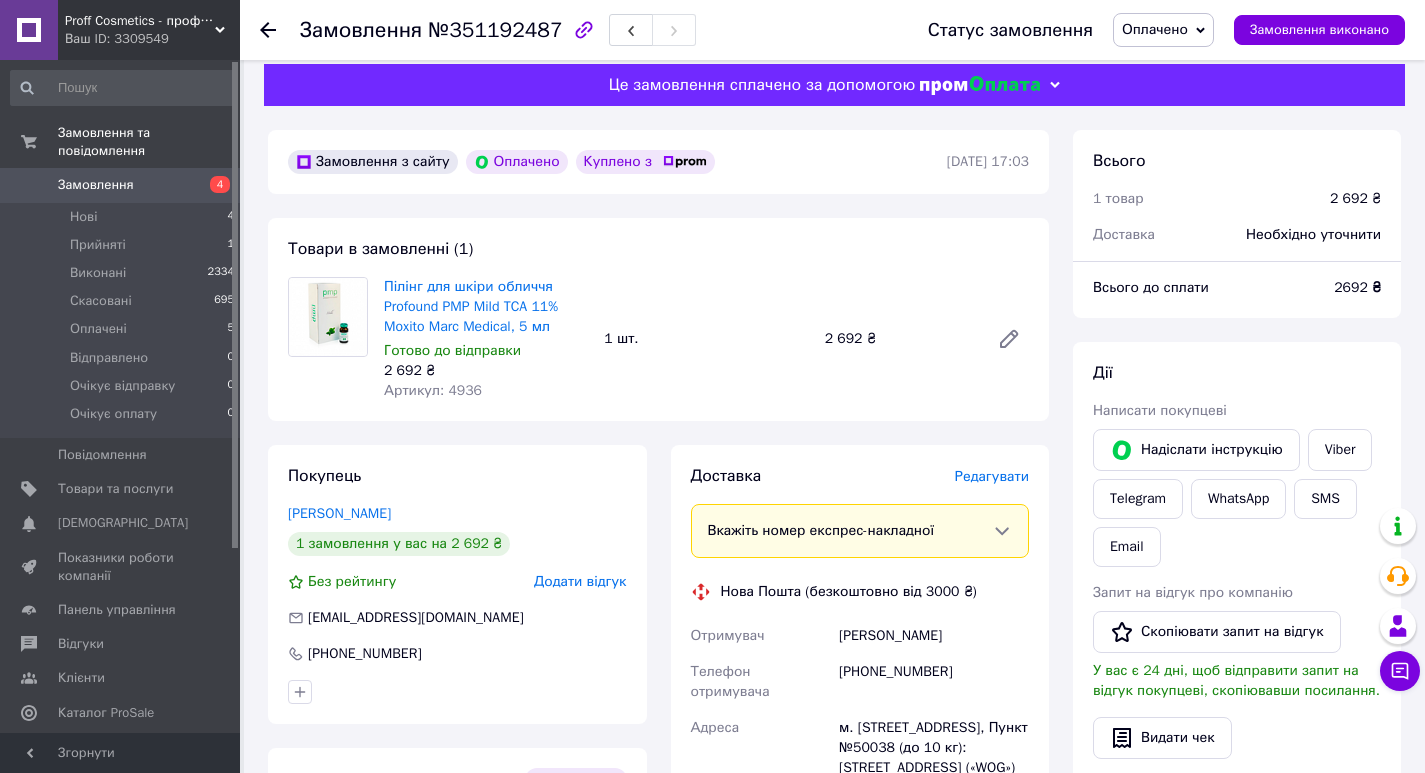 scroll, scrollTop: 9, scrollLeft: 0, axis: vertical 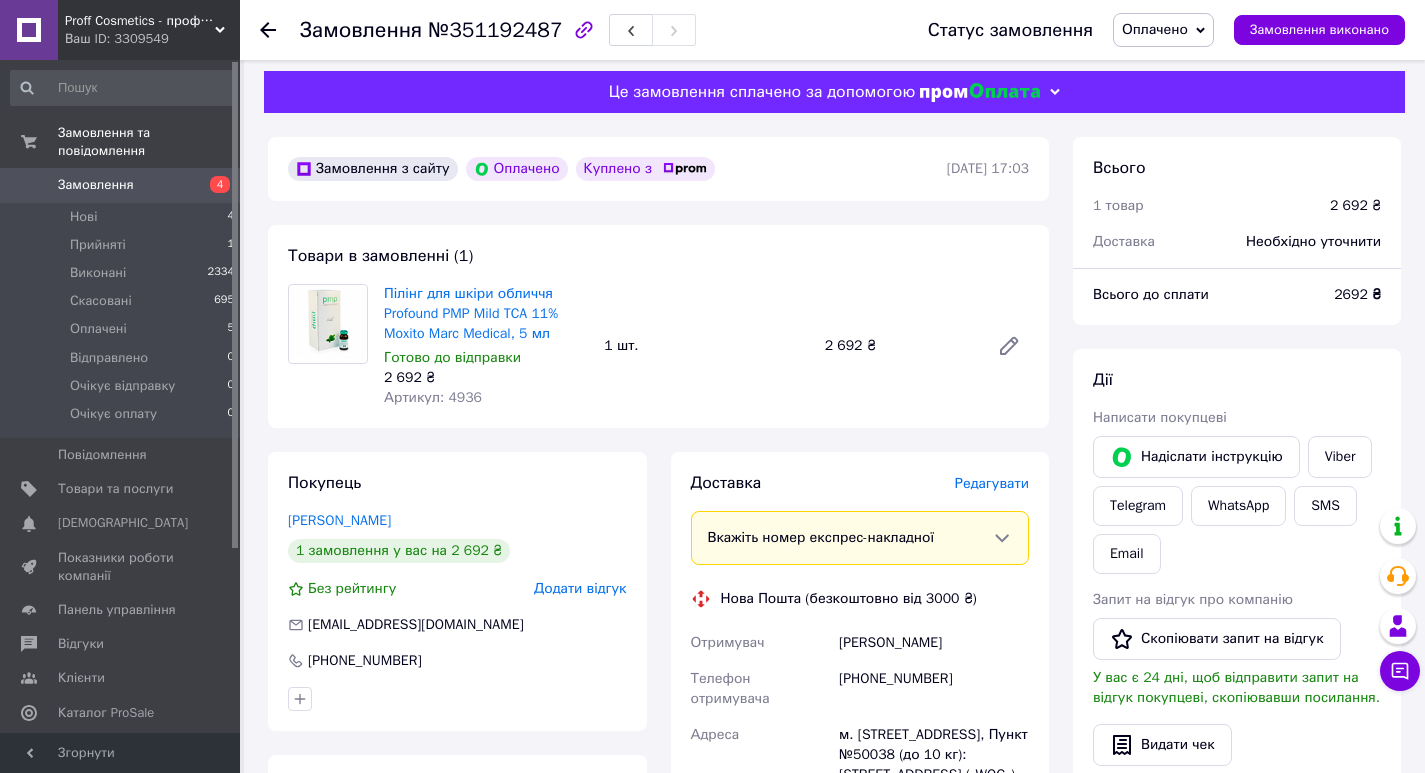 click at bounding box center [280, 30] 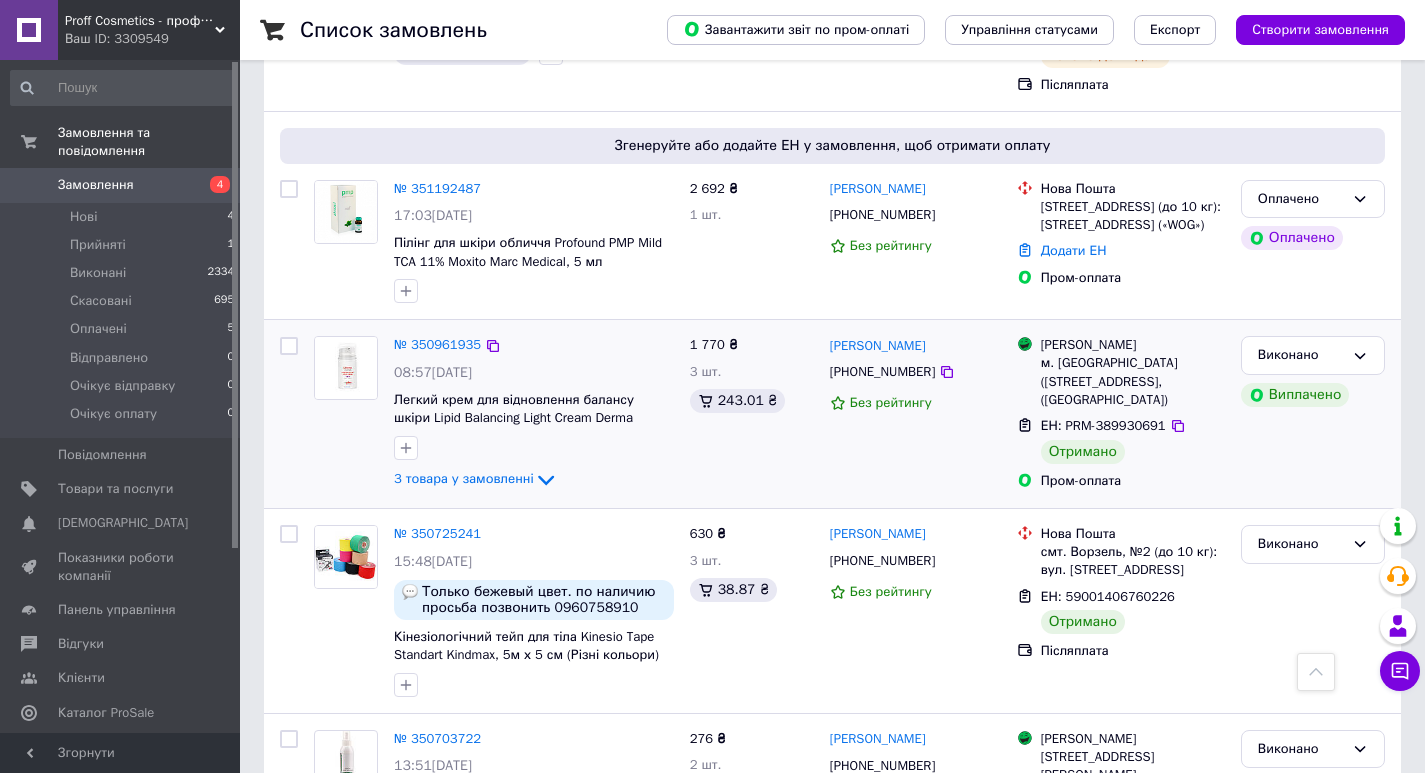 scroll, scrollTop: 1400, scrollLeft: 0, axis: vertical 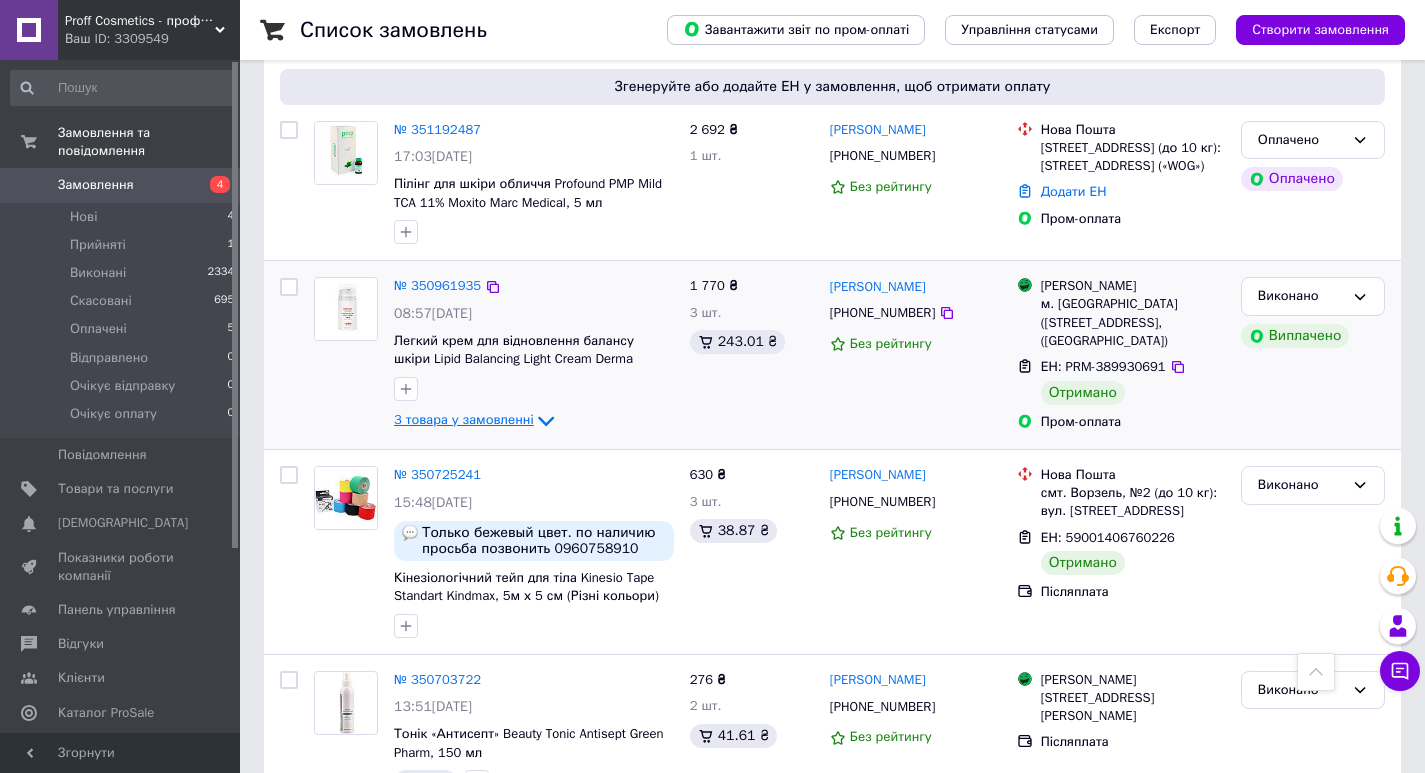 click on "3 товара у замовленні" at bounding box center (464, 420) 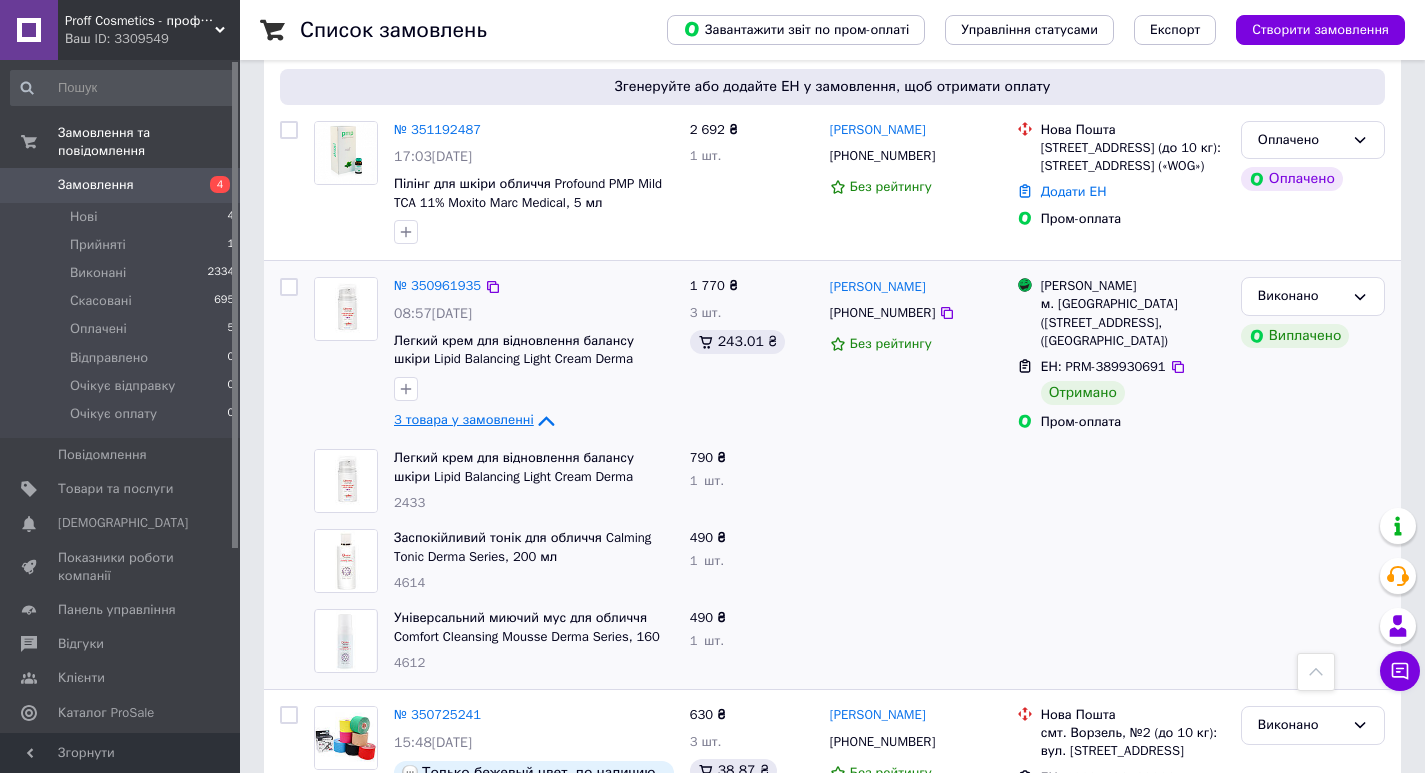 scroll, scrollTop: 1600, scrollLeft: 0, axis: vertical 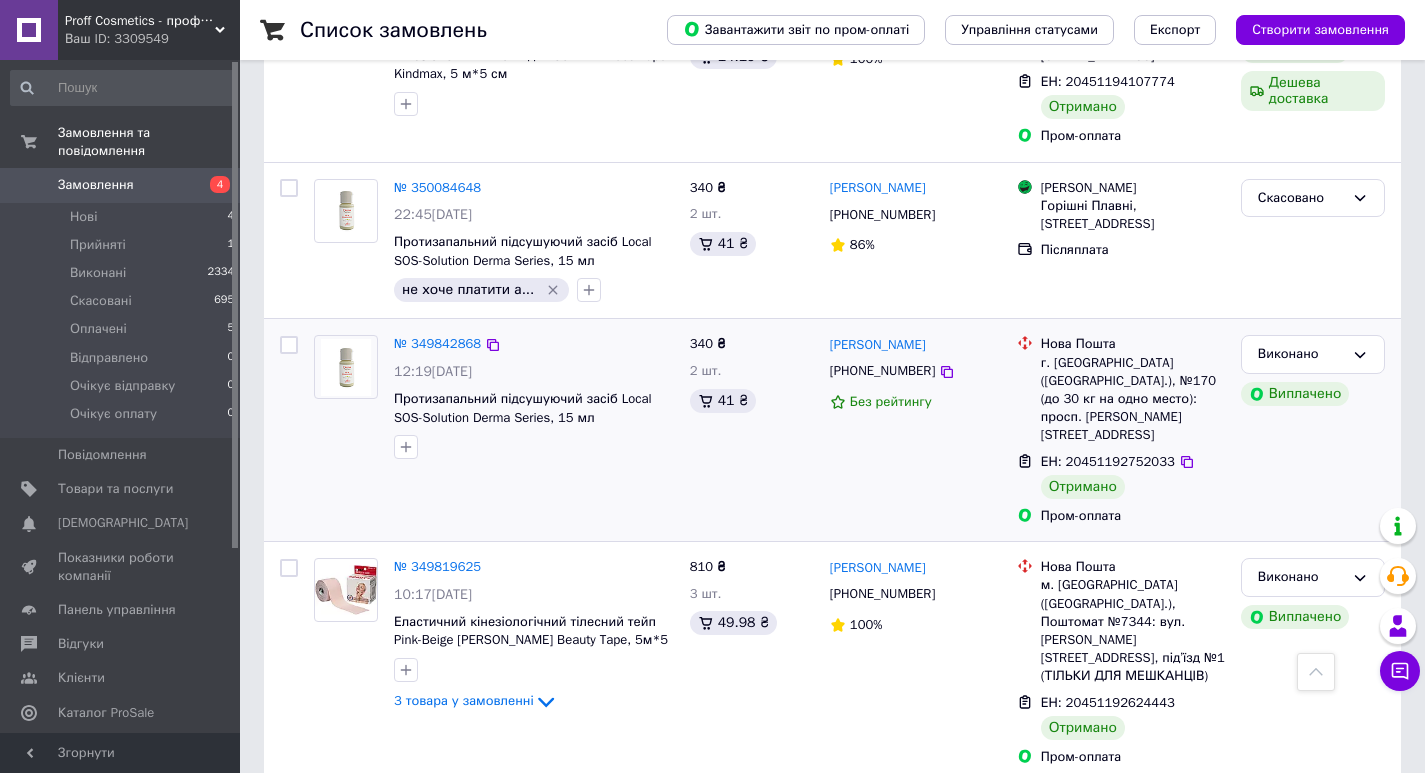 click at bounding box center [346, 368] 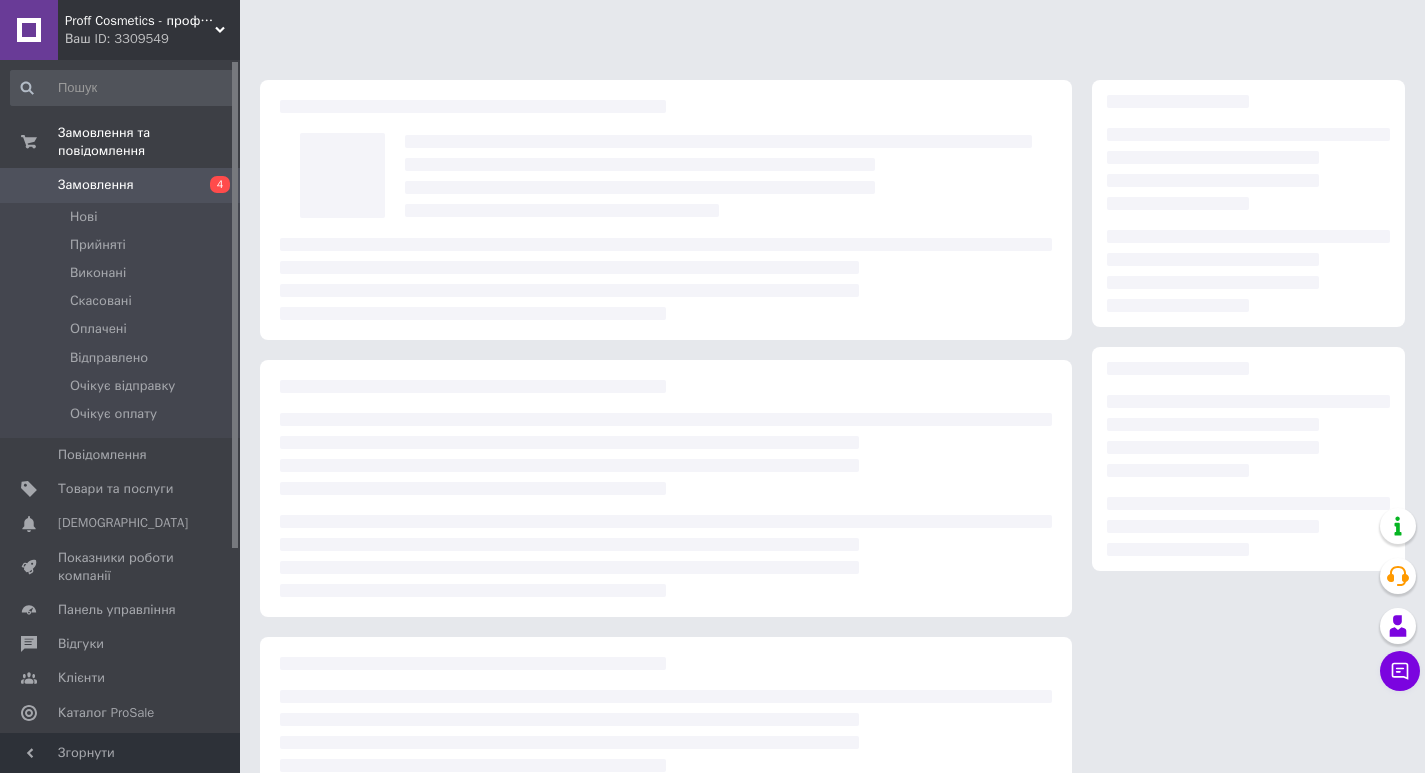 scroll, scrollTop: 0, scrollLeft: 0, axis: both 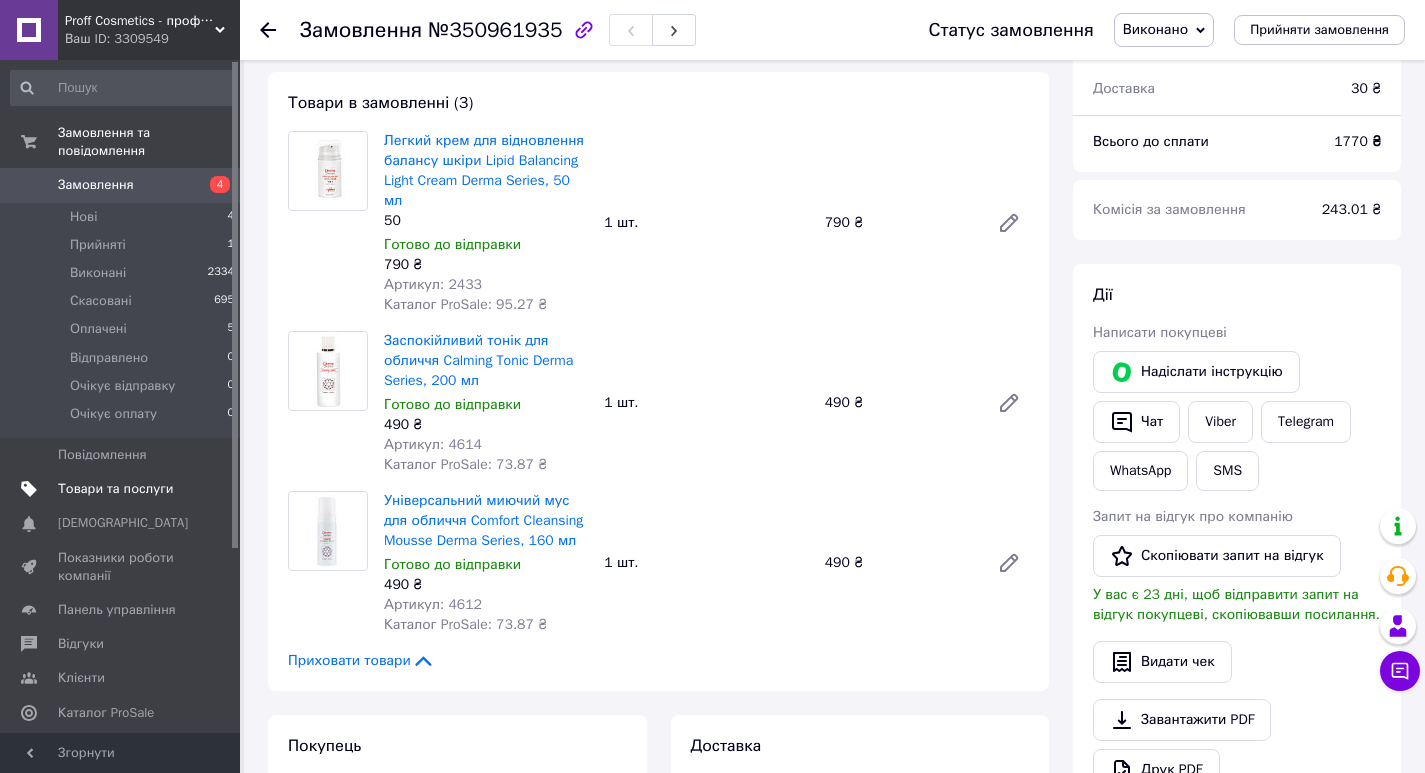 click on "Товари та послуги" at bounding box center (123, 489) 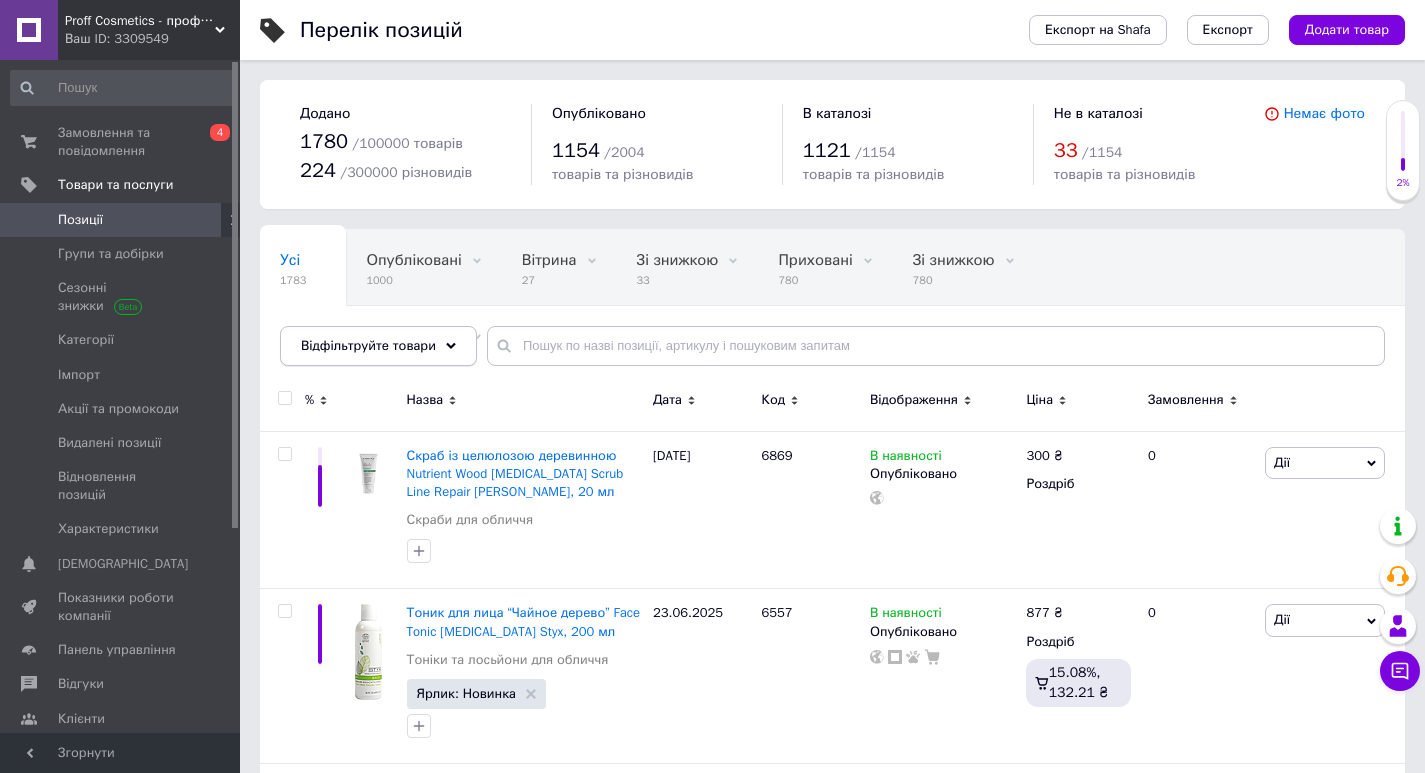 click on "Відфільтруйте товари" at bounding box center [378, 346] 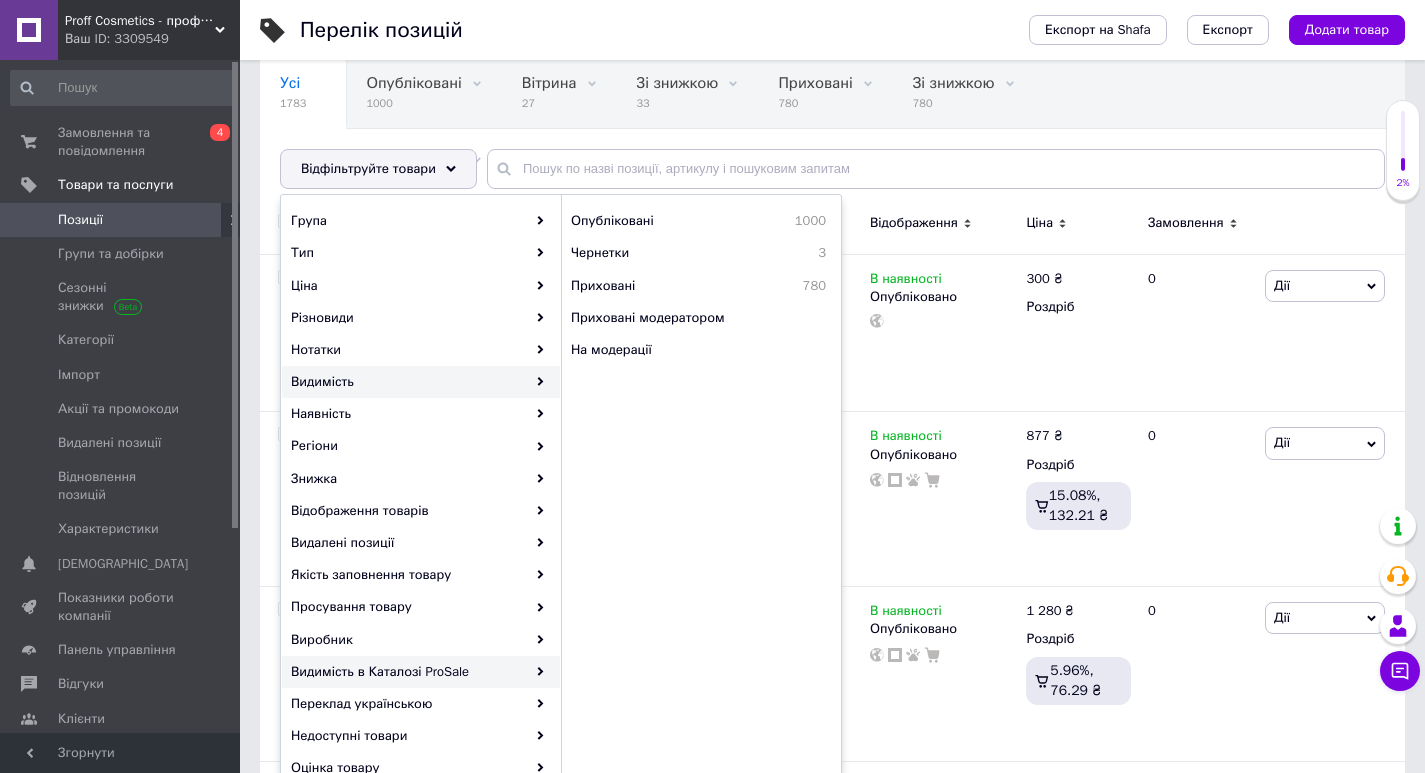 scroll, scrollTop: 200, scrollLeft: 0, axis: vertical 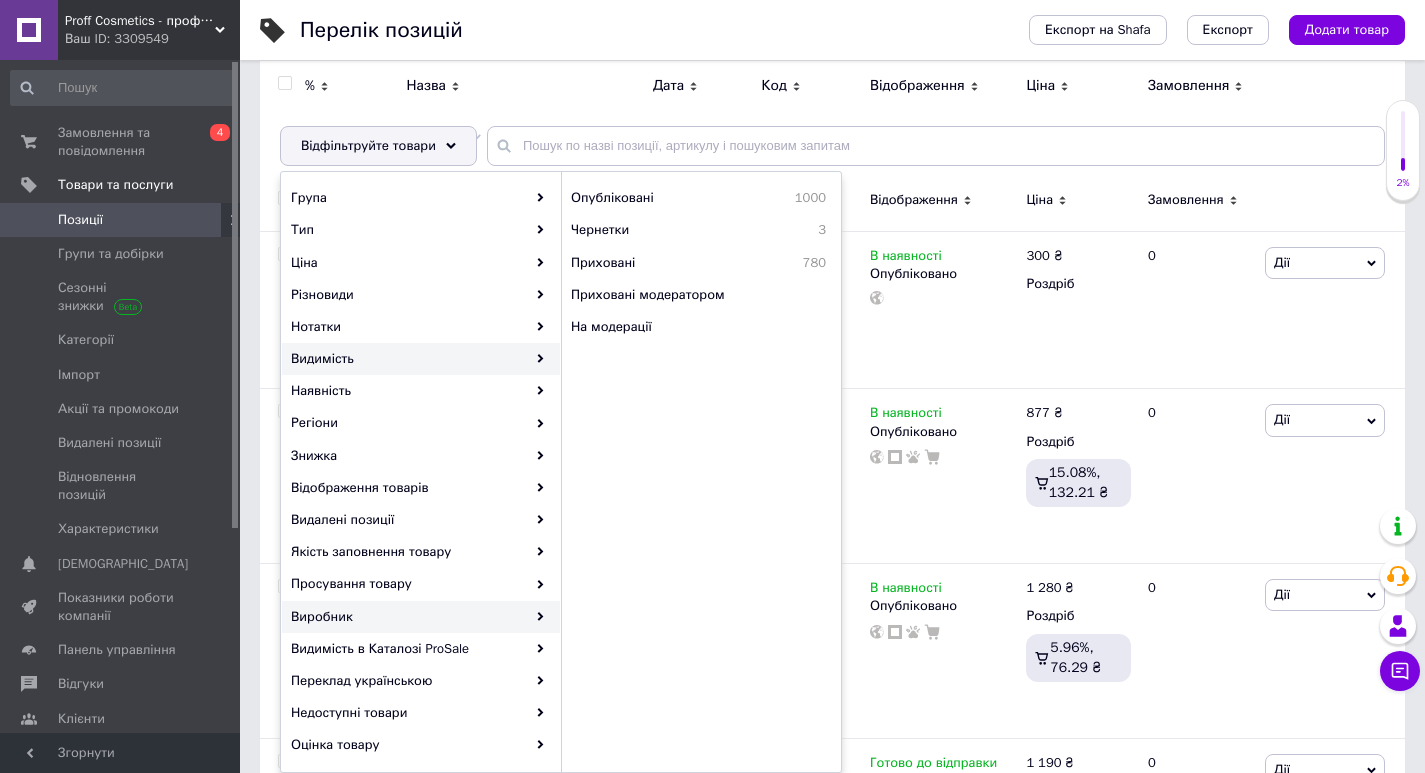 click on "Виробник" at bounding box center [421, 617] 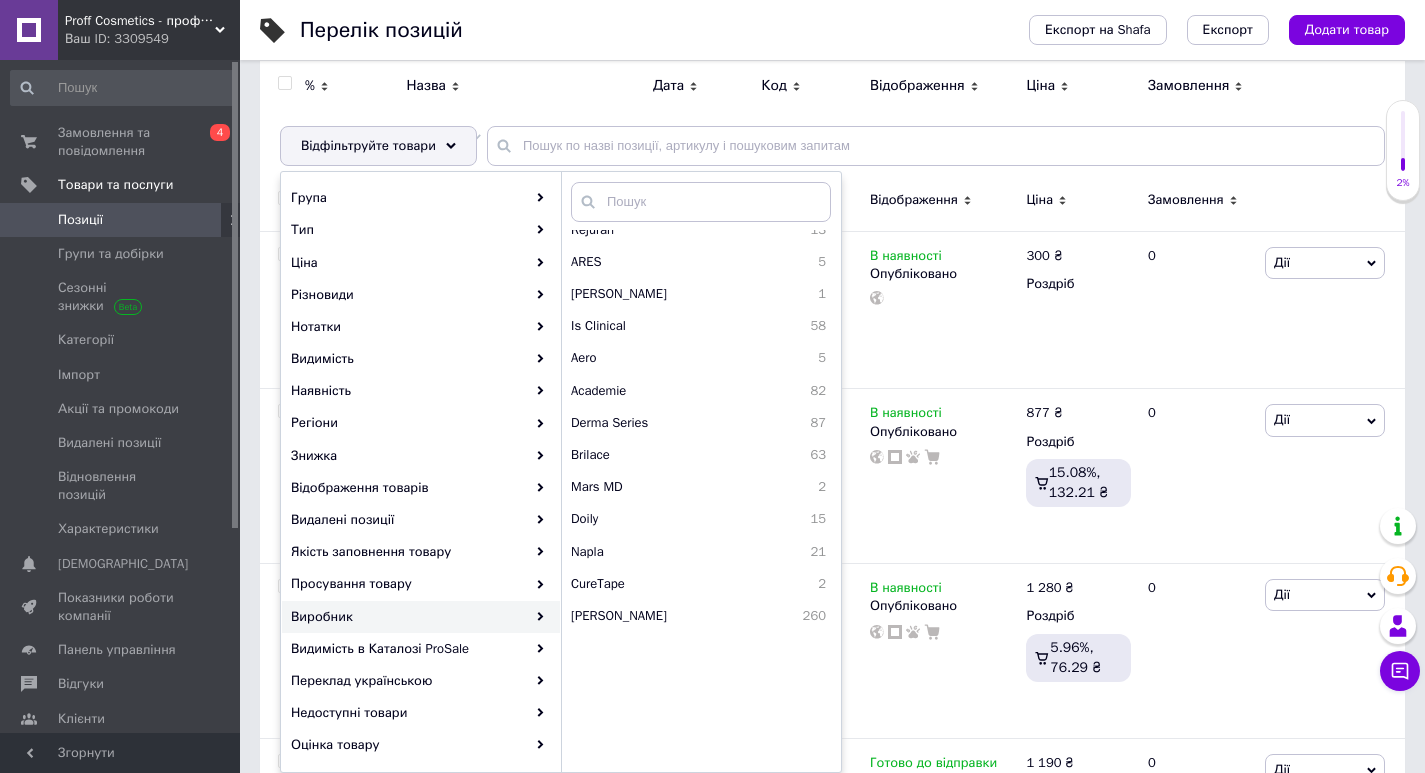 scroll, scrollTop: 662, scrollLeft: 0, axis: vertical 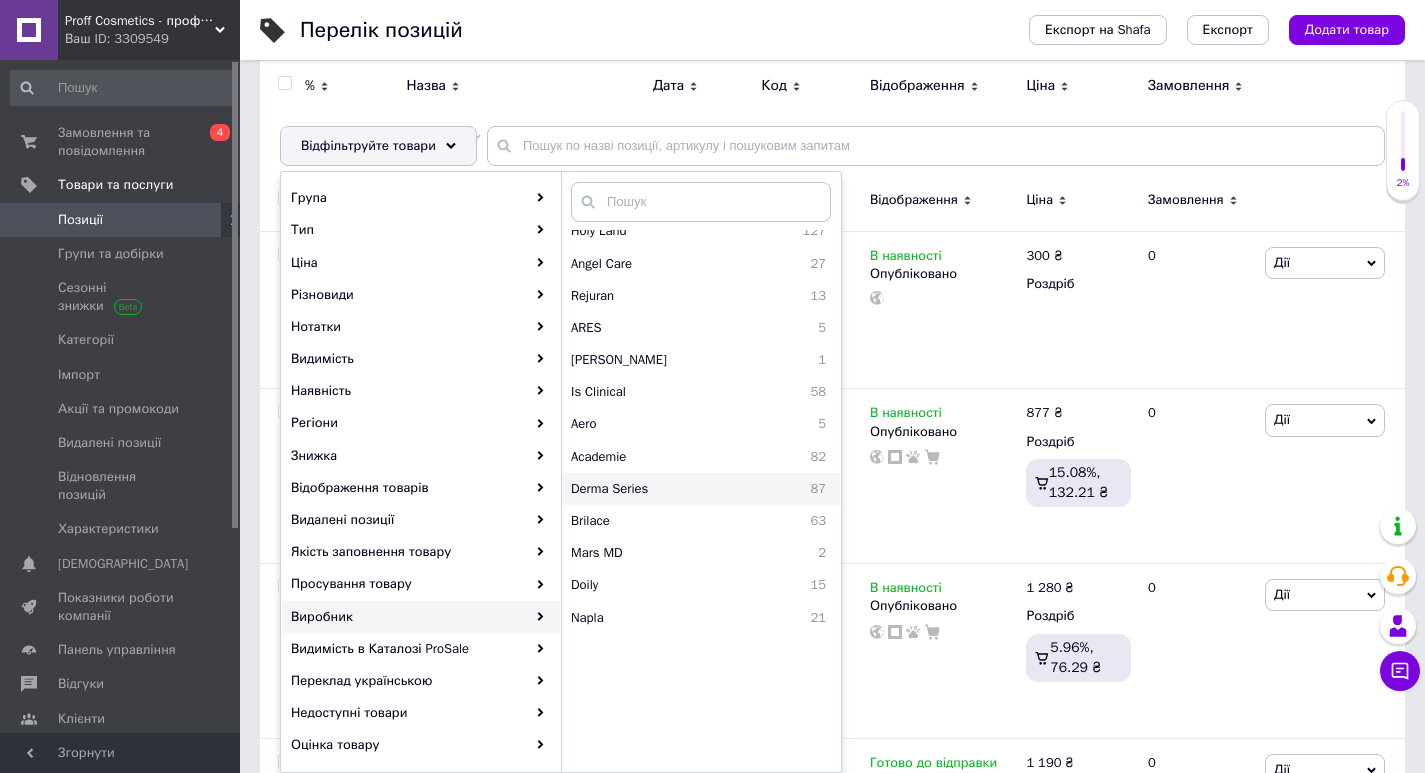 click on "Derma Series" at bounding box center [667, 489] 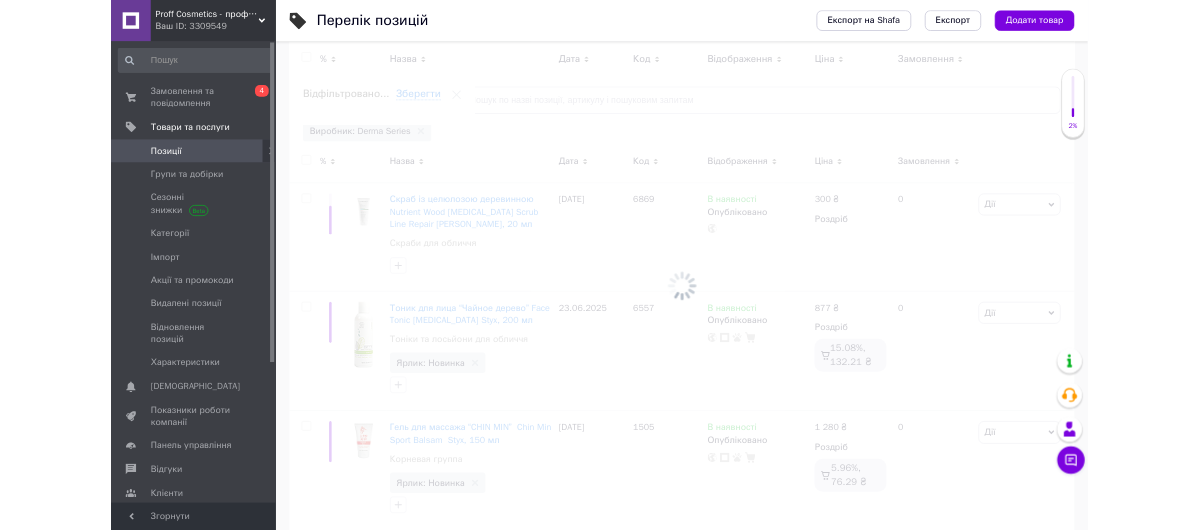 scroll, scrollTop: 0, scrollLeft: 287, axis: horizontal 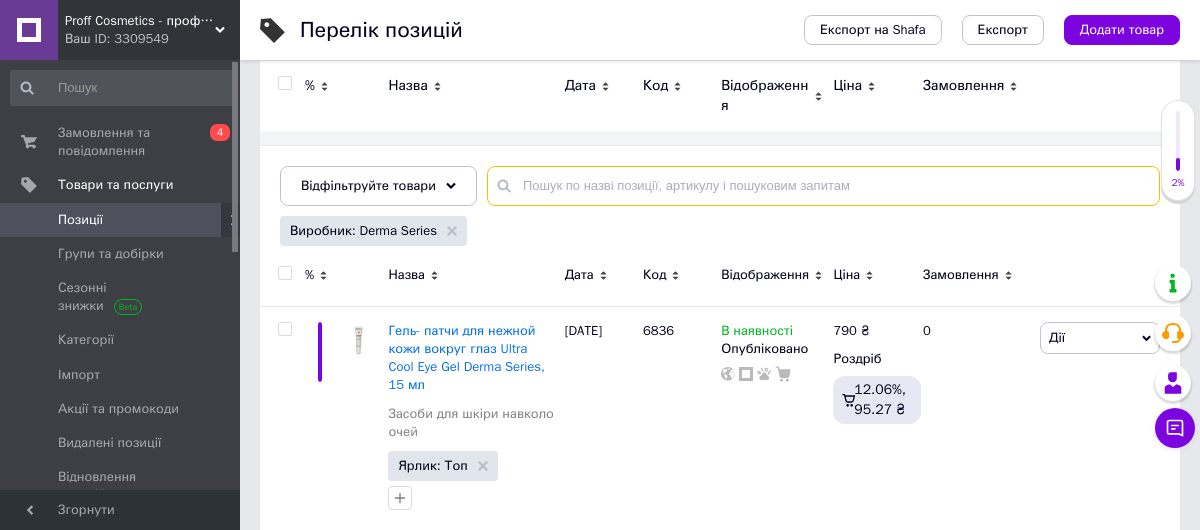click at bounding box center [823, 186] 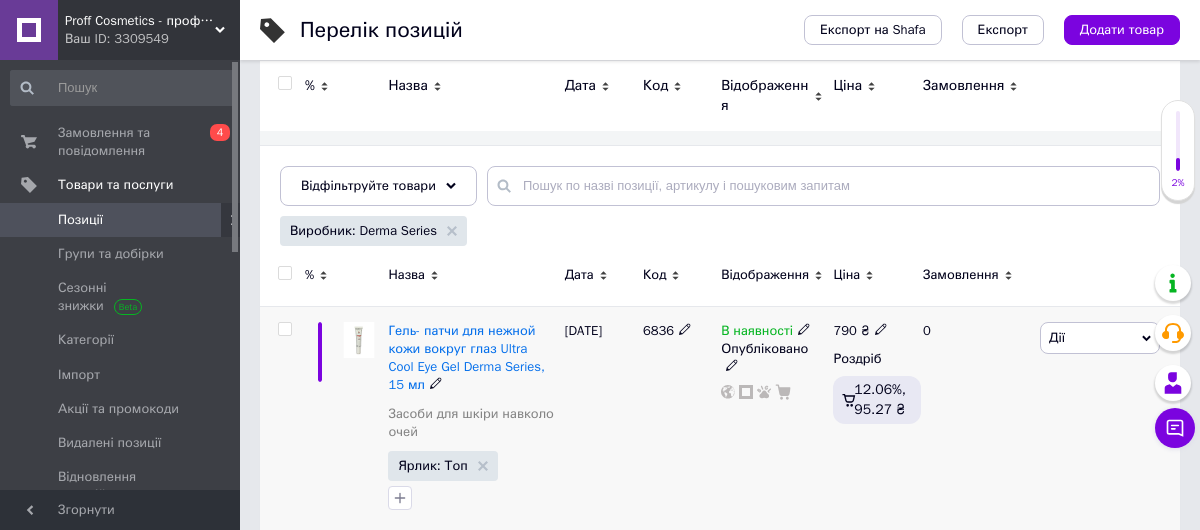 click 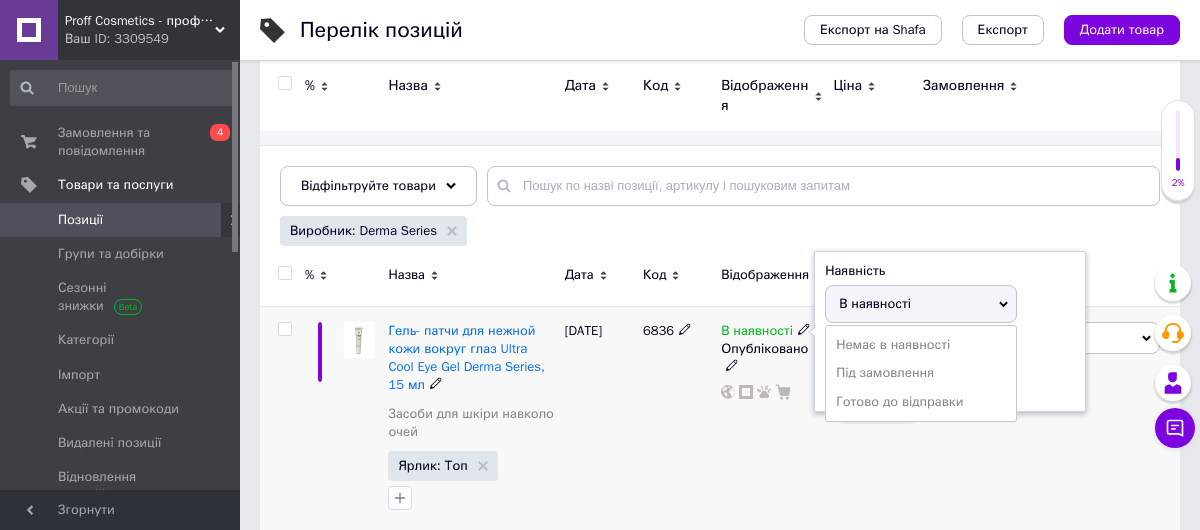 click on "Готово до відправки" at bounding box center (921, 402) 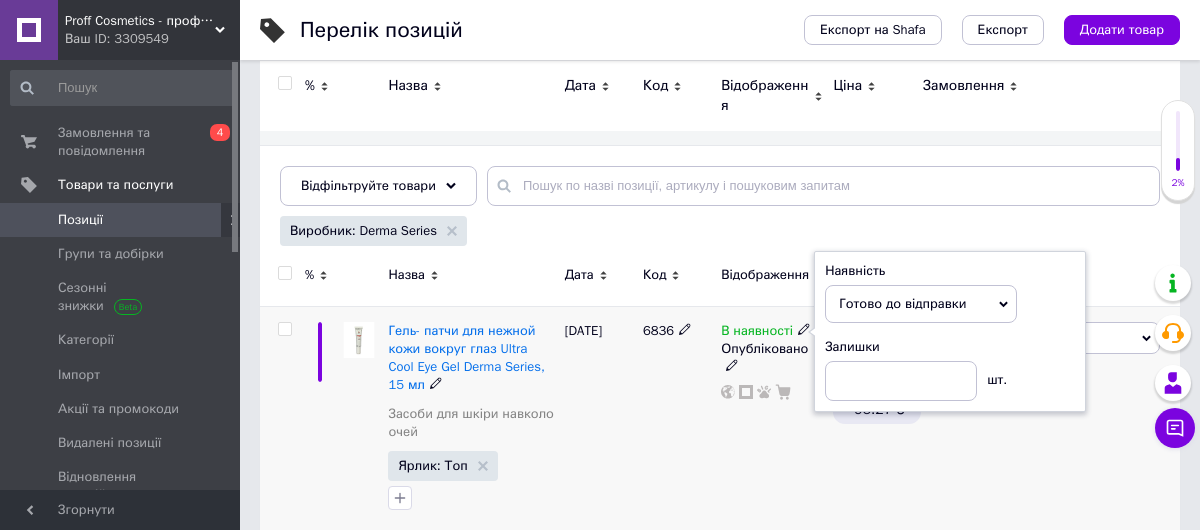 click on "В наявності Наявність [PERSON_NAME] до відправки В наявності Немає в наявності Під замовлення Залишки шт. Опубліковано" at bounding box center (772, 420) 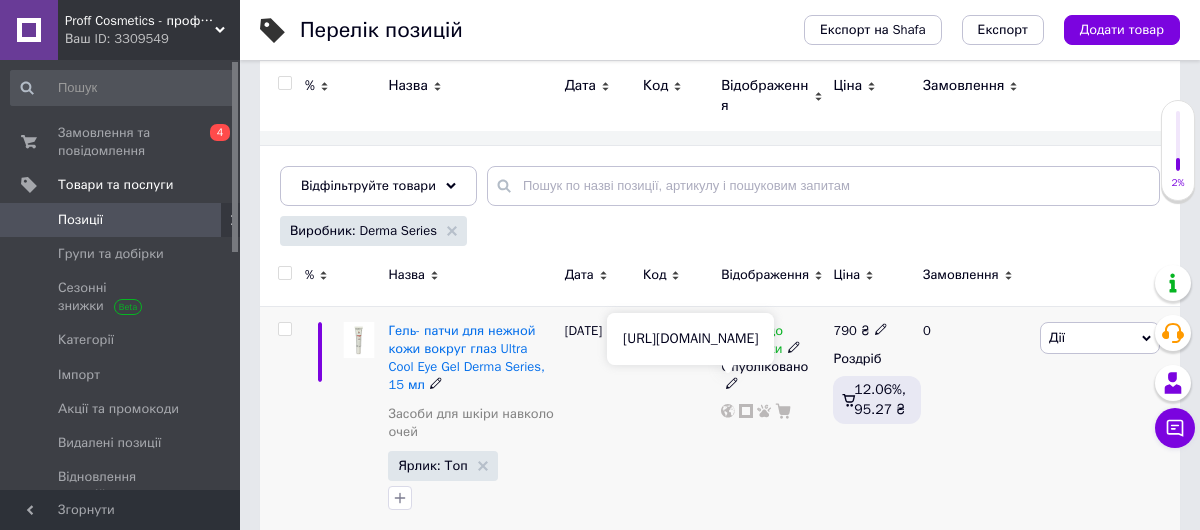 scroll, scrollTop: 0, scrollLeft: 512, axis: horizontal 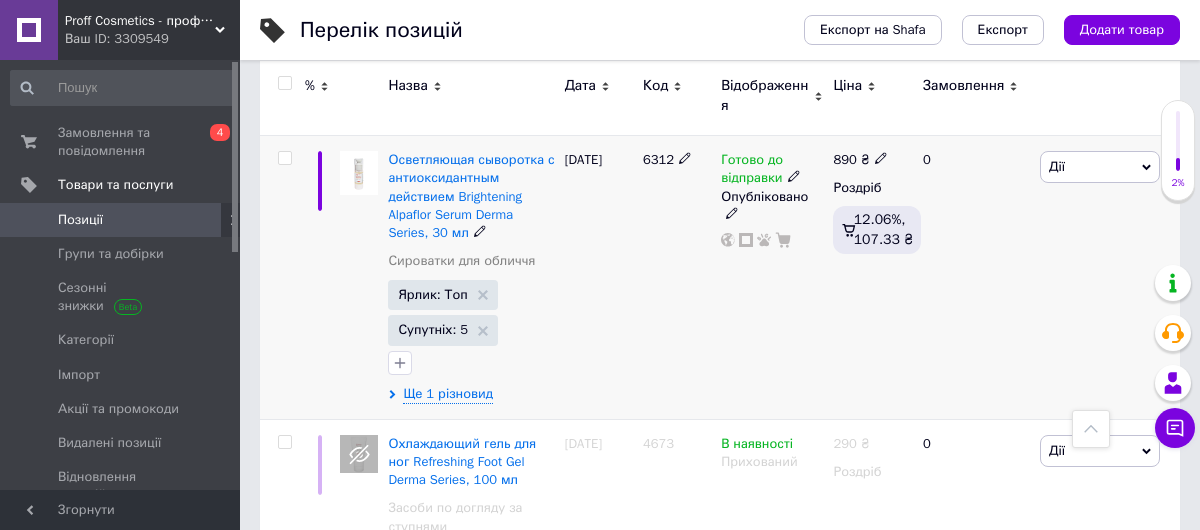 click 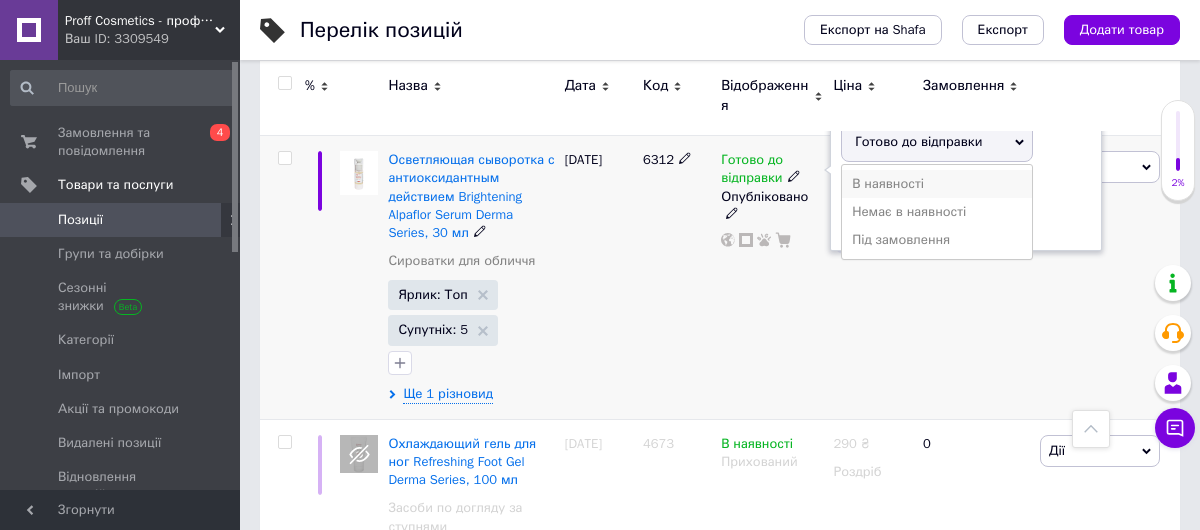 click on "В наявності" at bounding box center (937, 184) 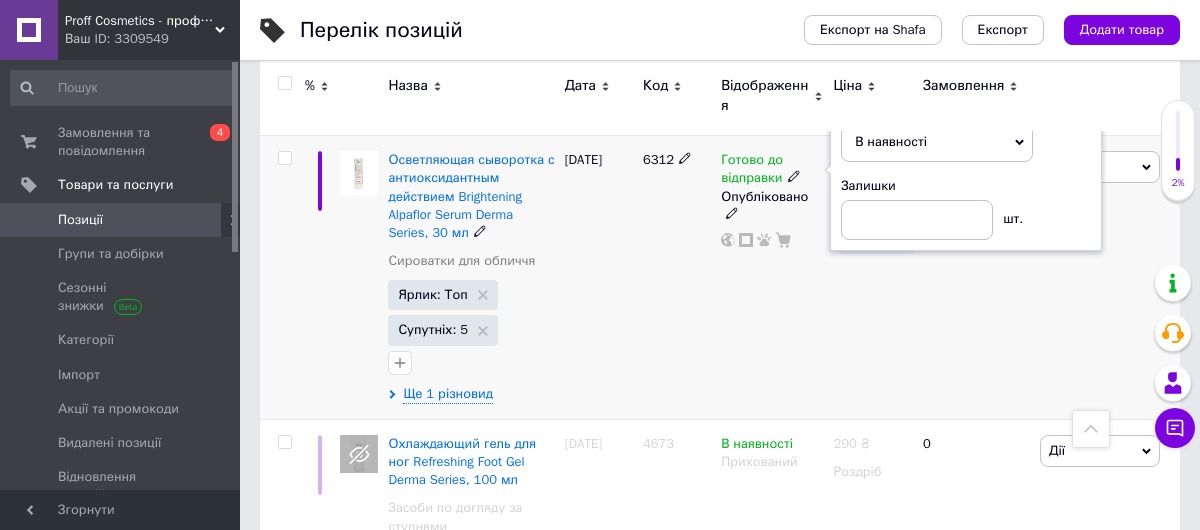 click on "Готово до відправки Наявність В наявності Немає в наявності Під замовлення Готово до відправки Залишки шт. Опубліковано" at bounding box center (772, 278) 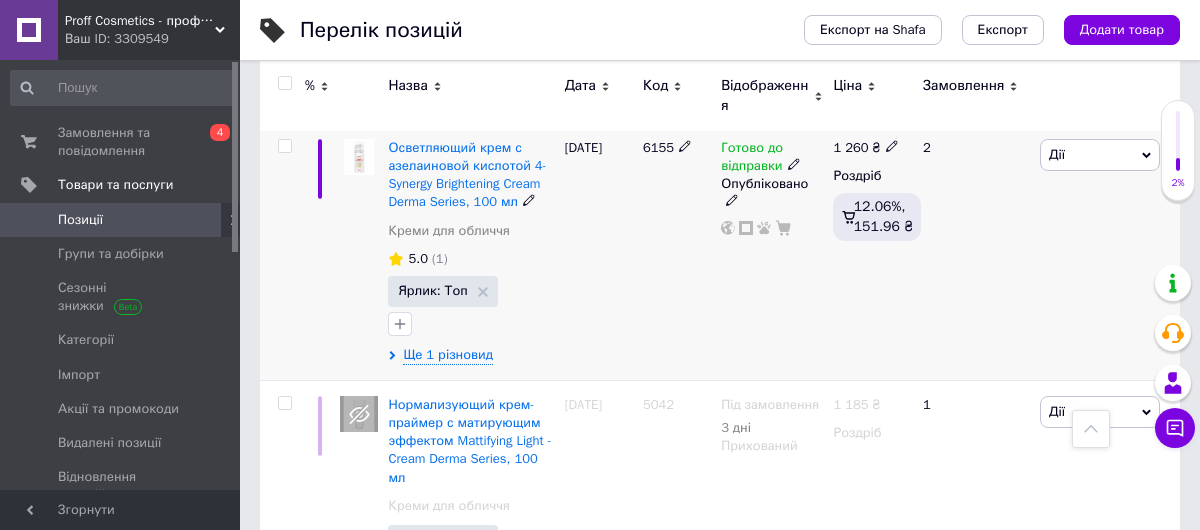 scroll, scrollTop: 1200, scrollLeft: 0, axis: vertical 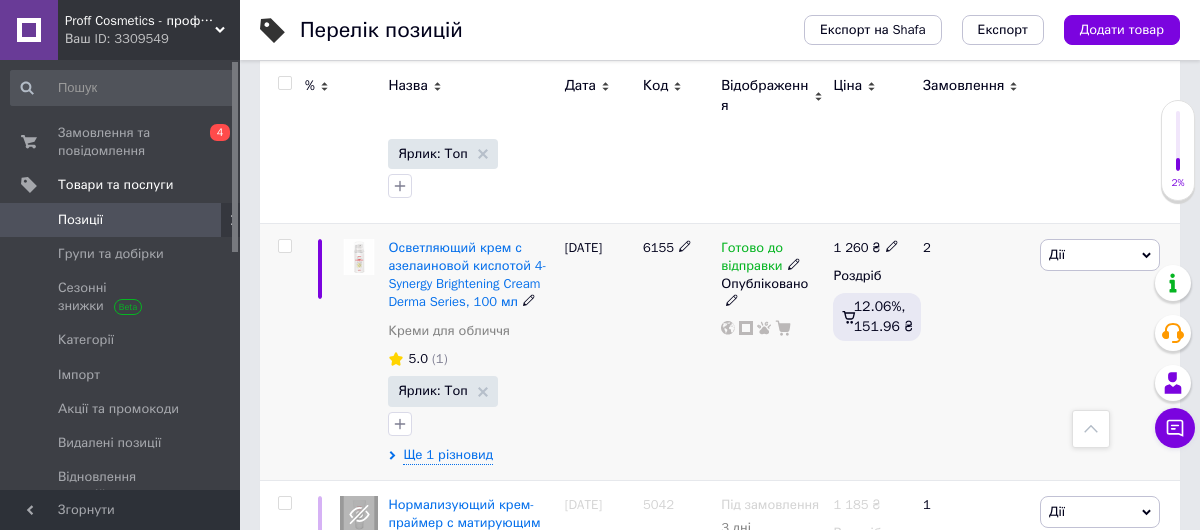 click 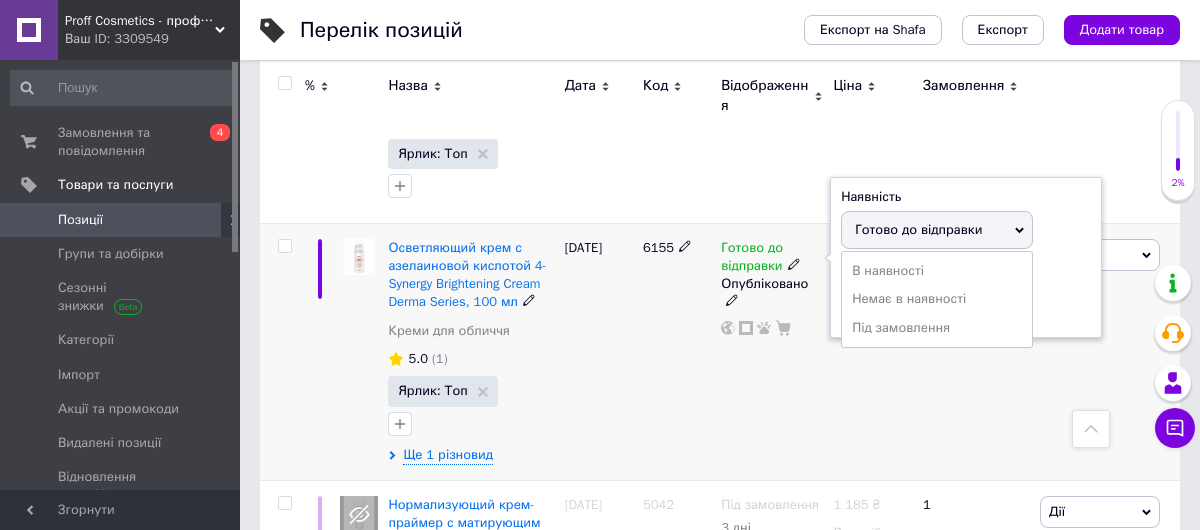 click on "В наявності Немає в наявності Під замовлення" at bounding box center [937, 299] 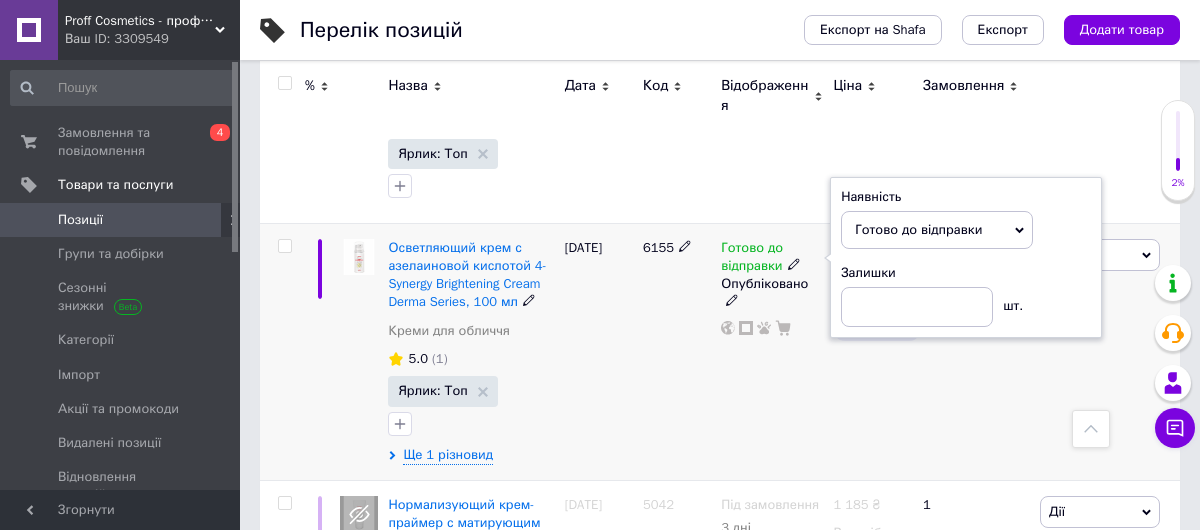 click on "Готово до відправки" at bounding box center [918, 229] 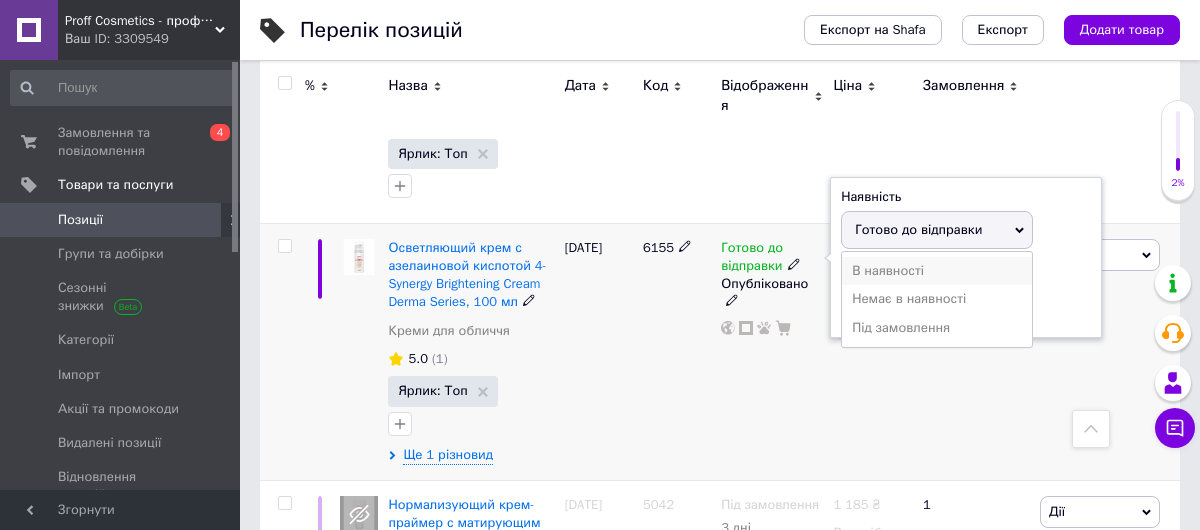 click on "В наявності" at bounding box center [937, 271] 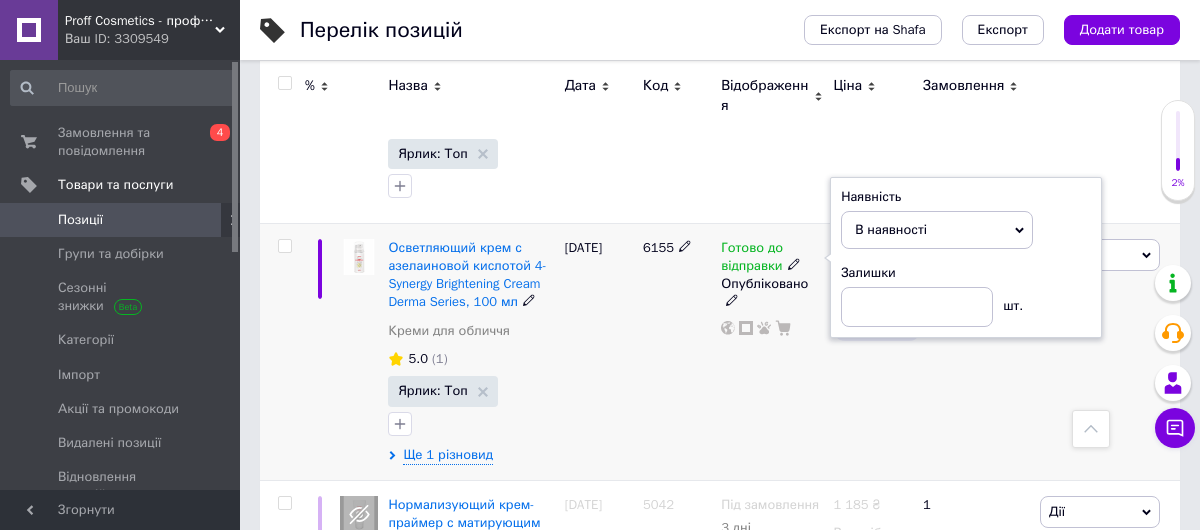 click on "Готово до відправки Наявність В наявності Немає в наявності Під замовлення Готово до відправки Залишки шт. Опубліковано" at bounding box center (772, 351) 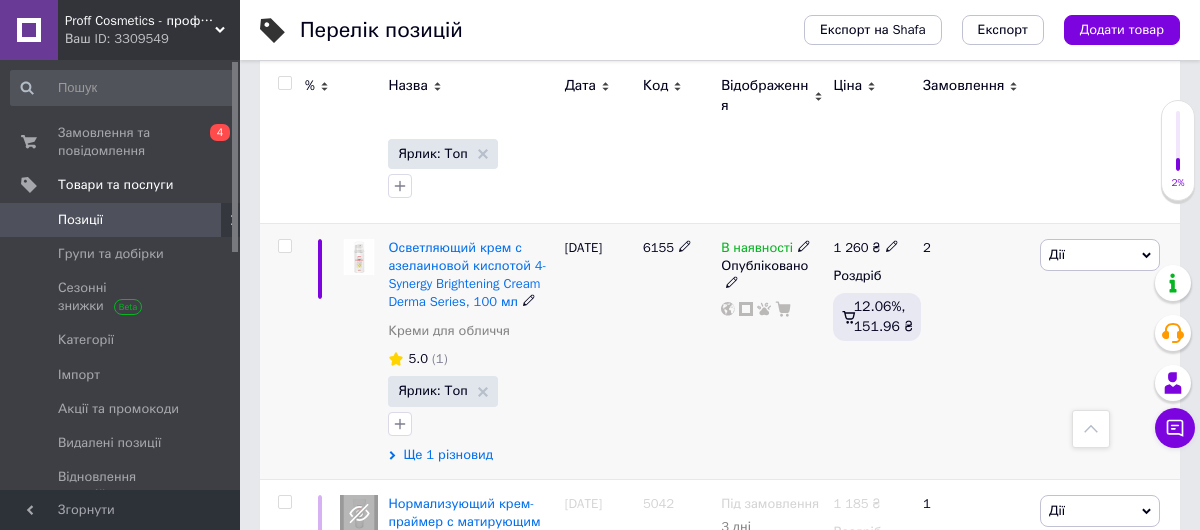 click on "Ще 1 різновид" at bounding box center [448, 455] 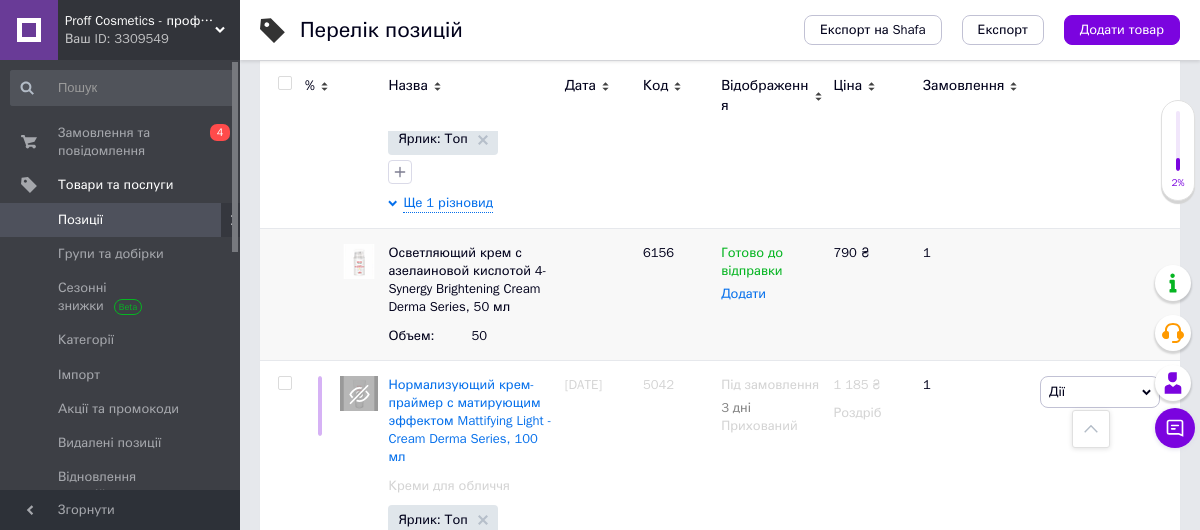 scroll, scrollTop: 1500, scrollLeft: 0, axis: vertical 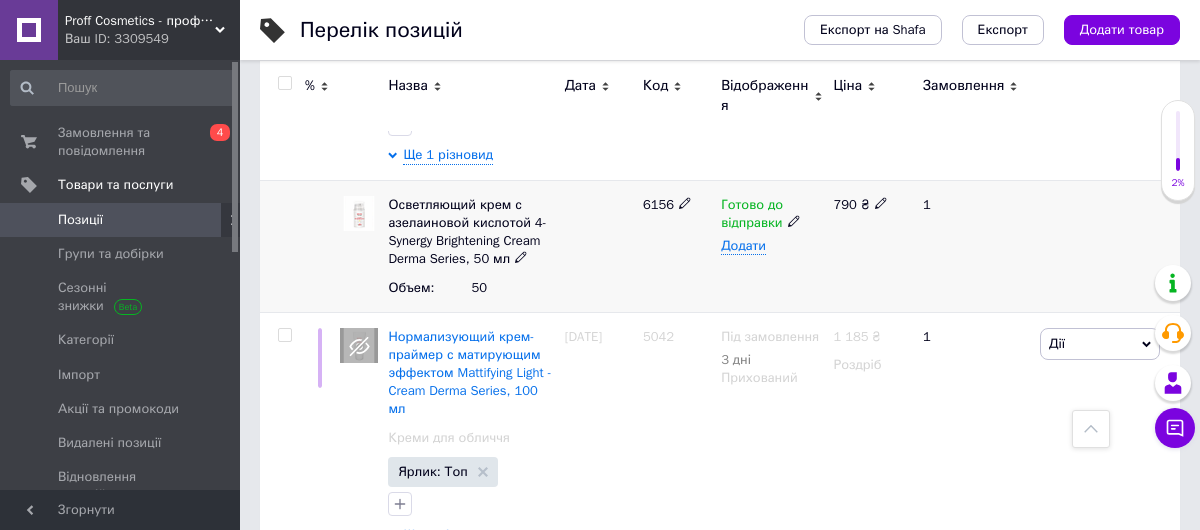 click on "Готово до відправки" at bounding box center (772, 214) 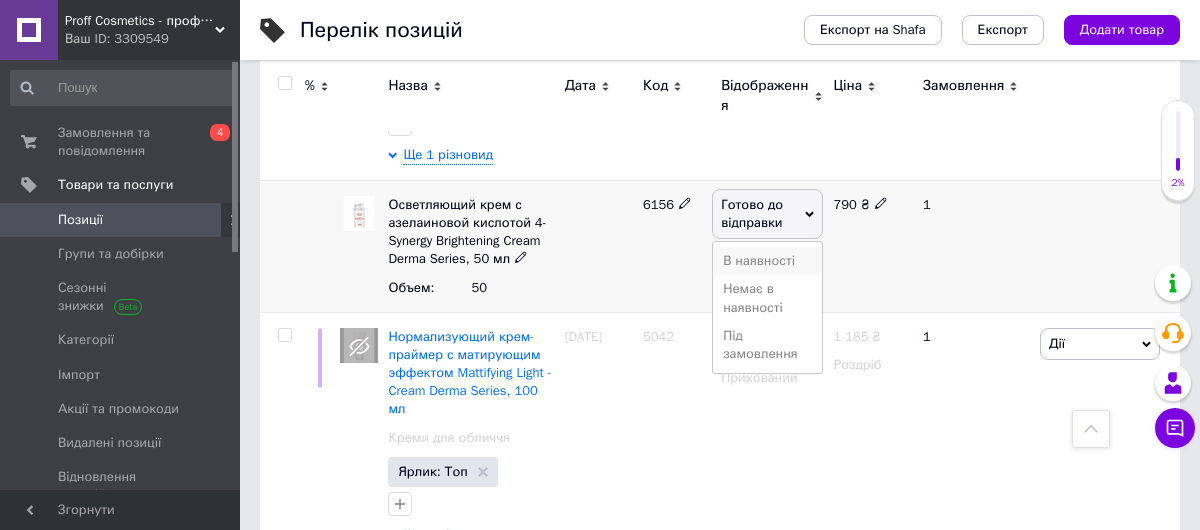 click on "В наявності" at bounding box center (767, 261) 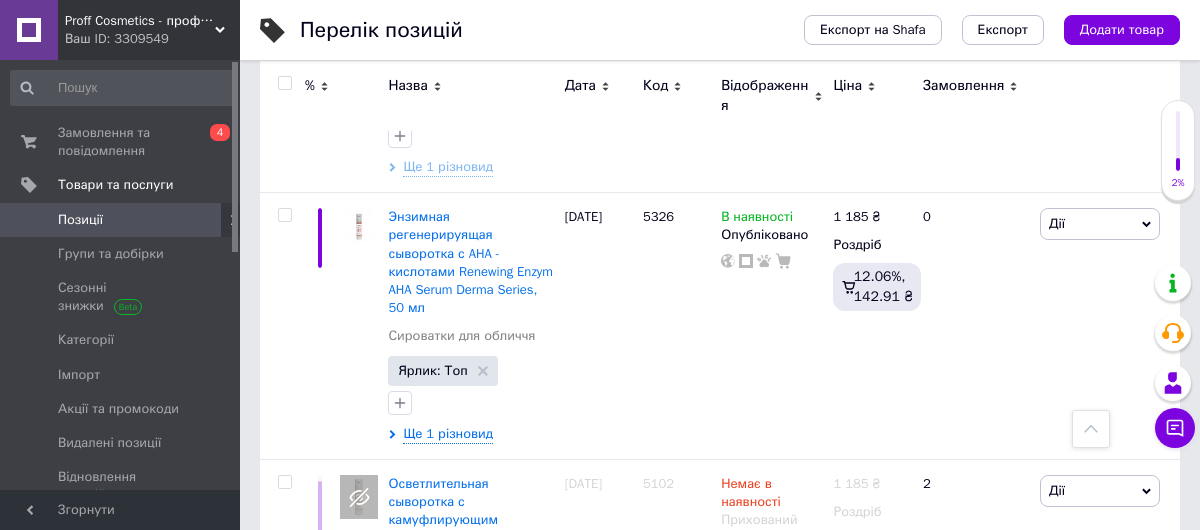 scroll, scrollTop: 1900, scrollLeft: 0, axis: vertical 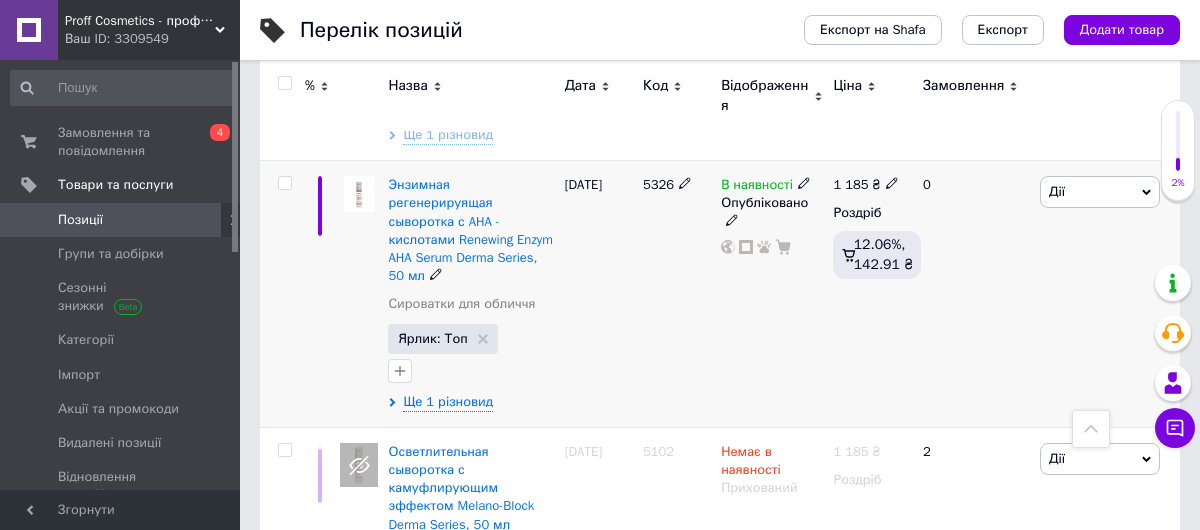 click on "08.05.2025" at bounding box center (599, 294) 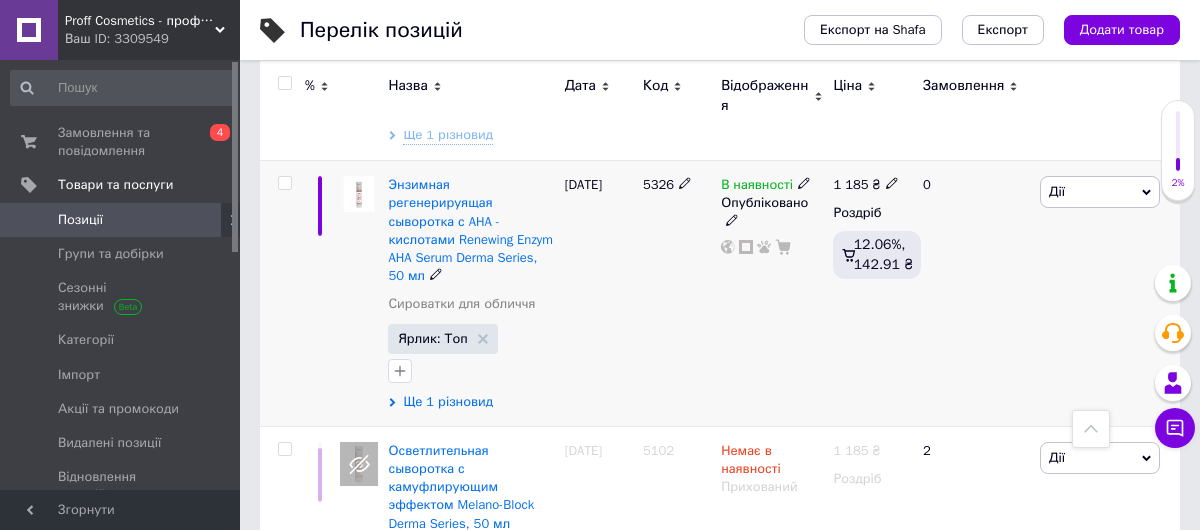 click on "Ще 1 різновид" at bounding box center [448, 402] 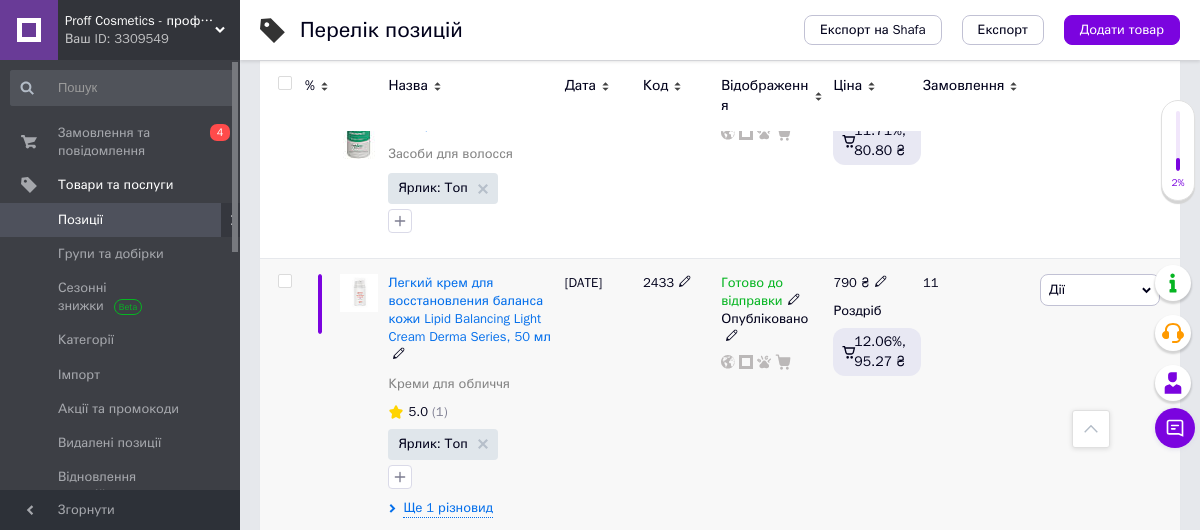 scroll, scrollTop: 3700, scrollLeft: 0, axis: vertical 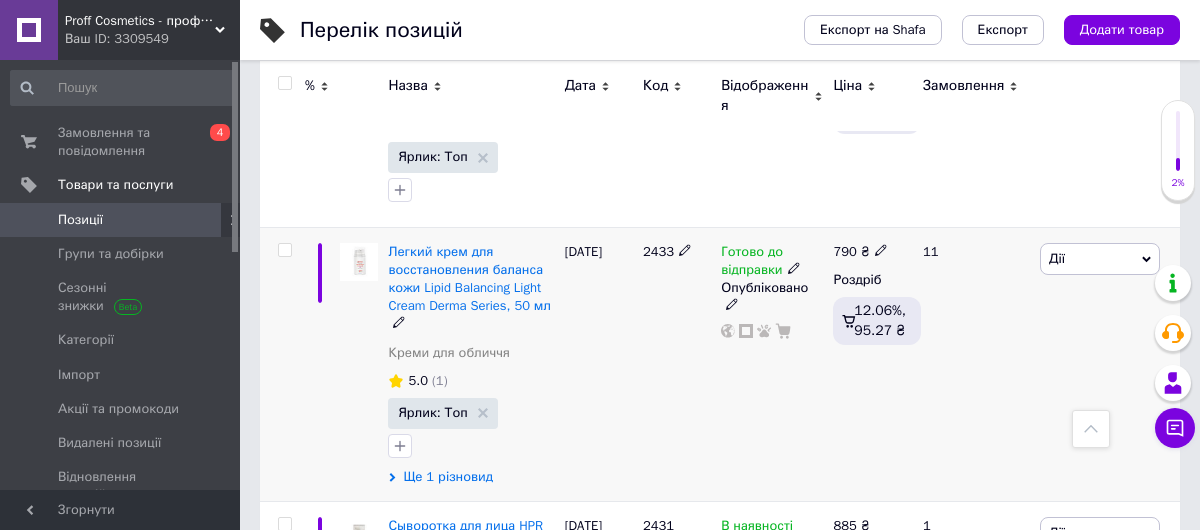 click on "Ще 1 різновид" at bounding box center (448, 477) 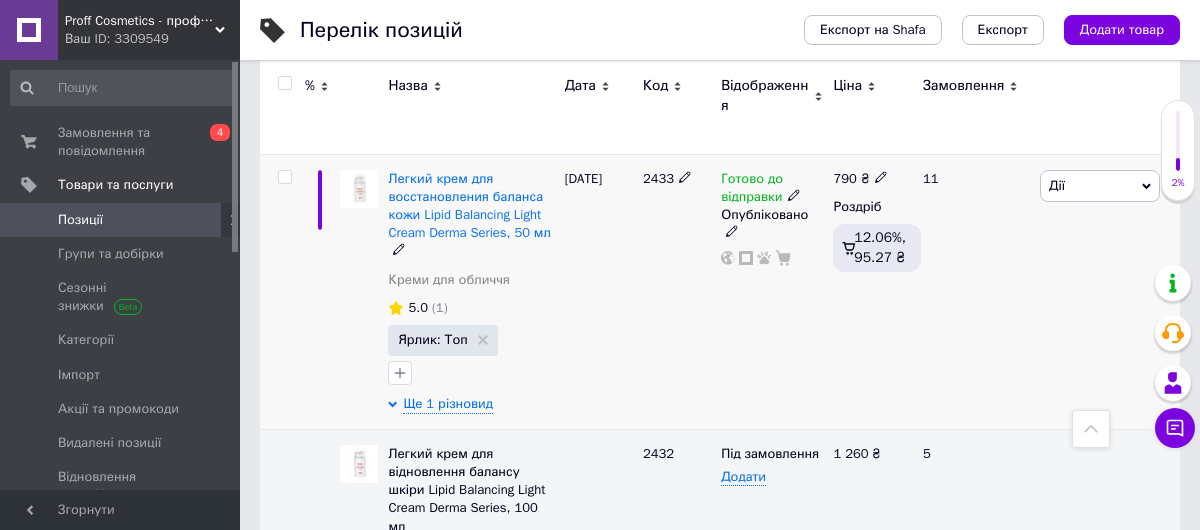 scroll, scrollTop: 3900, scrollLeft: 0, axis: vertical 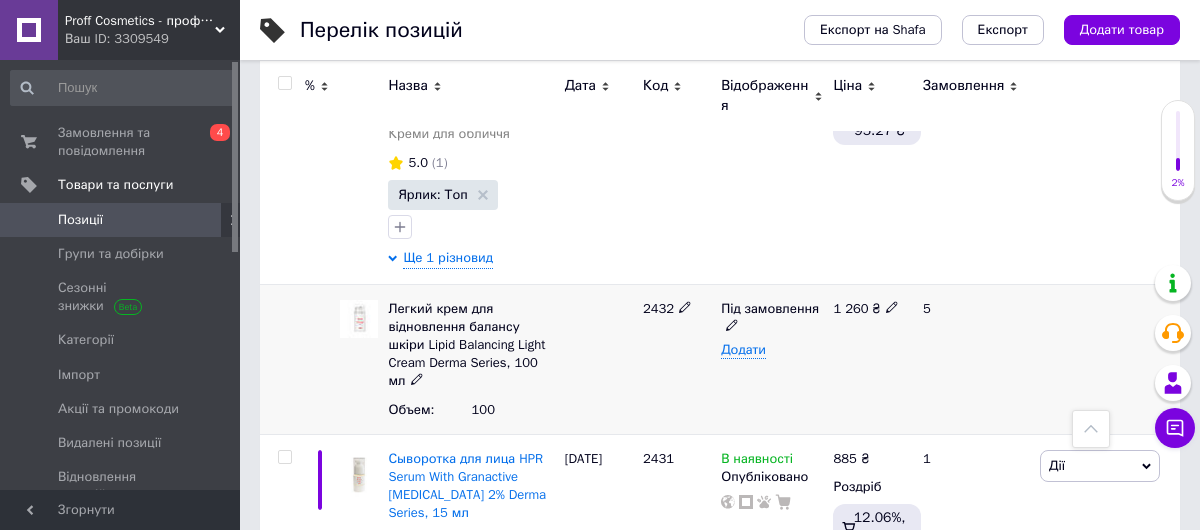 click 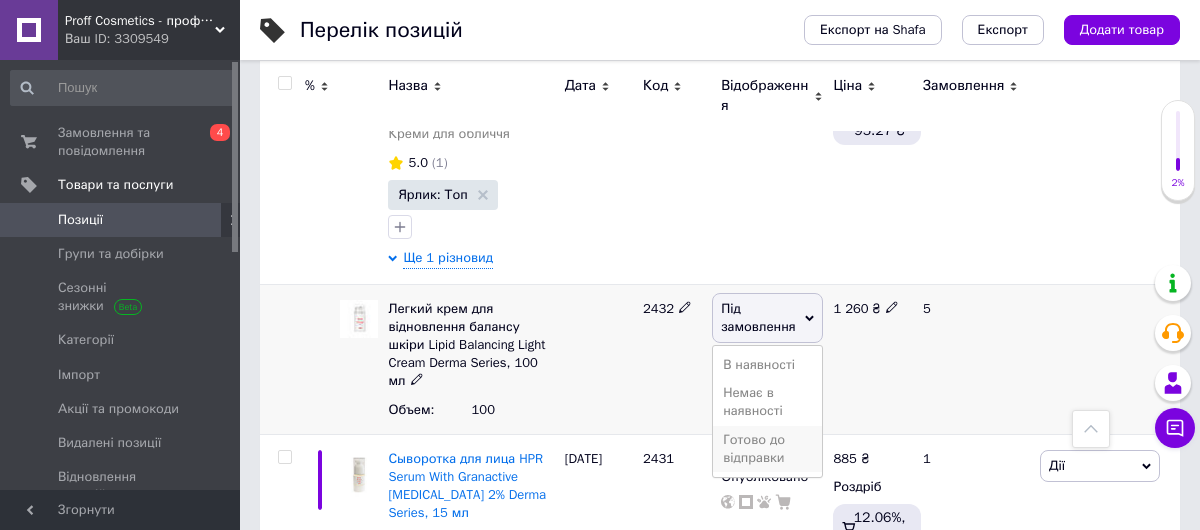 click on "Готово до відправки" at bounding box center [767, 449] 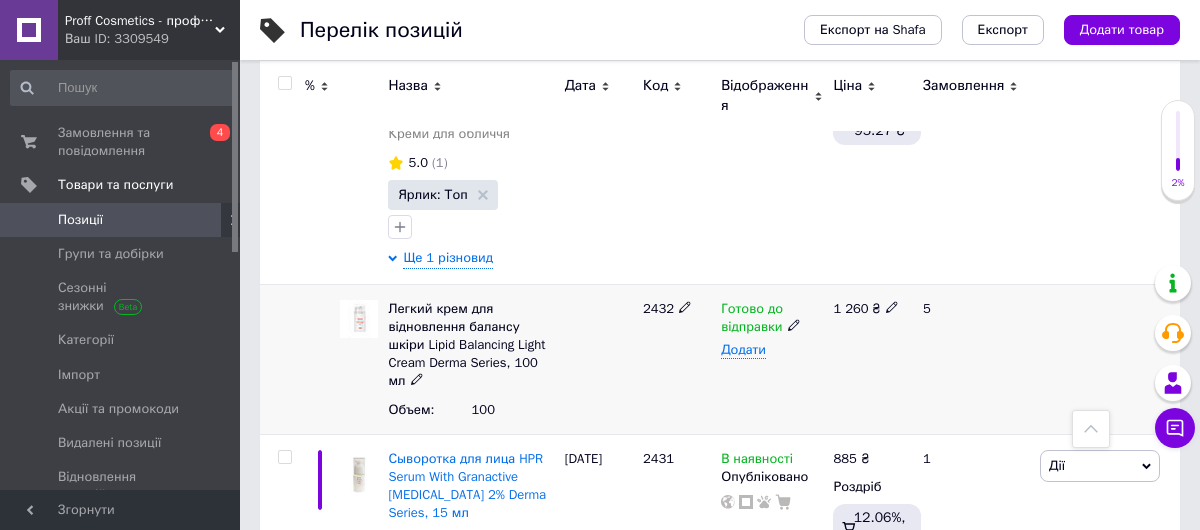 click on "2432" at bounding box center (677, 359) 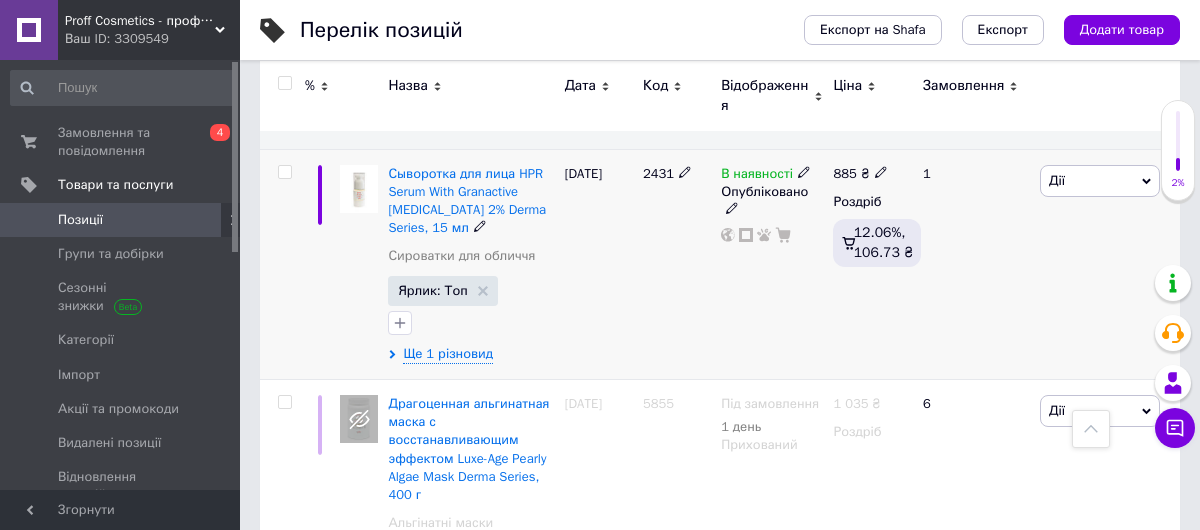 scroll, scrollTop: 4200, scrollLeft: 0, axis: vertical 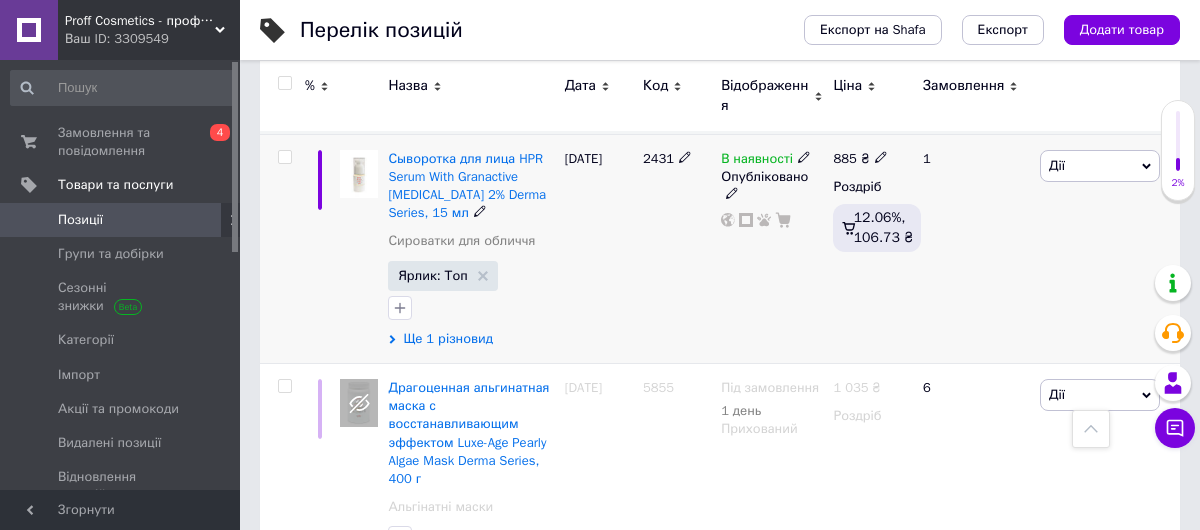 click on "Ще 1 різновид" at bounding box center (448, 339) 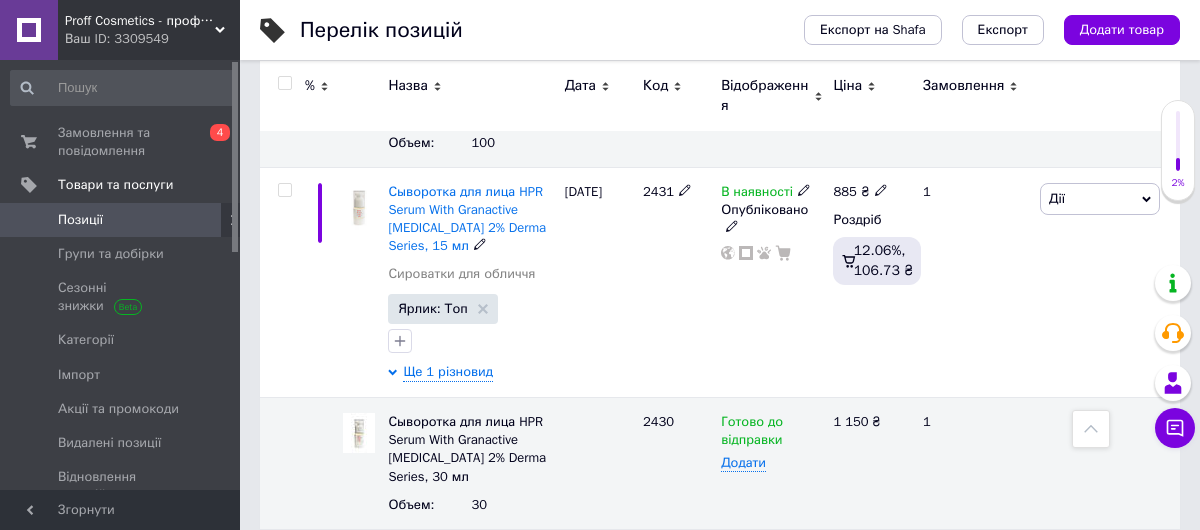 scroll, scrollTop: 4200, scrollLeft: 0, axis: vertical 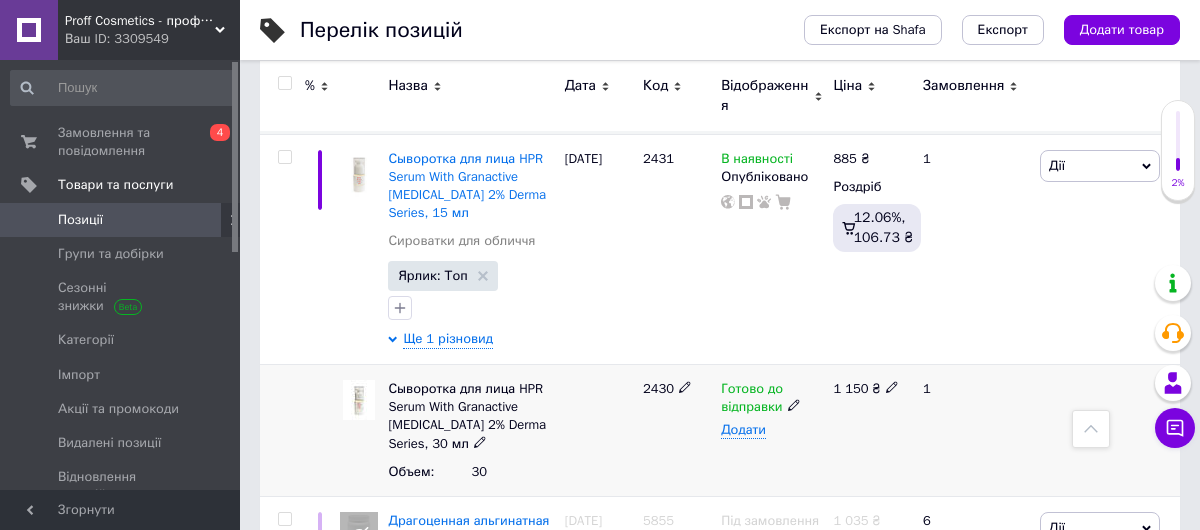 click 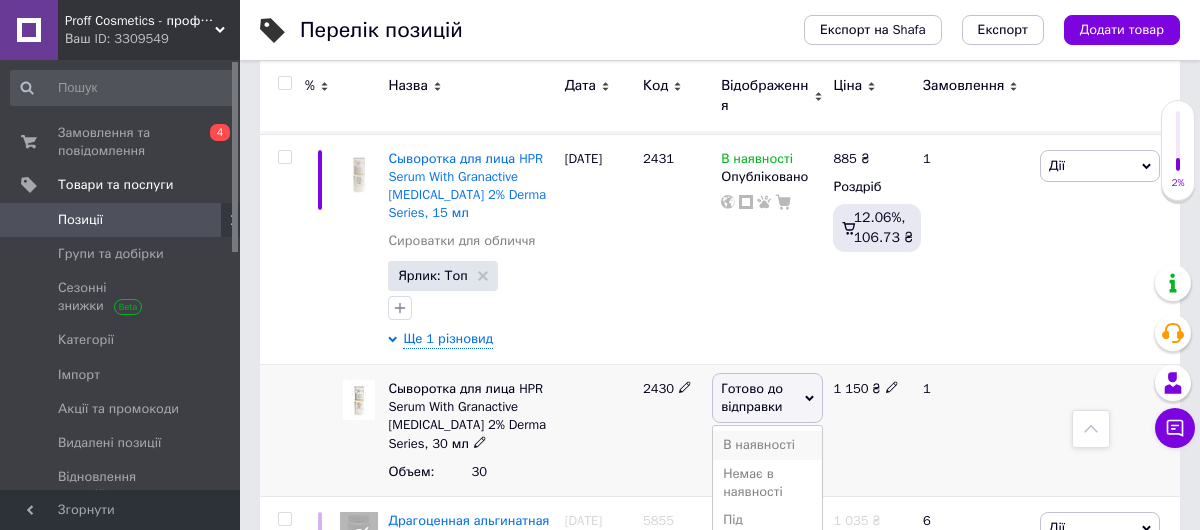 click on "В наявності" at bounding box center [767, 445] 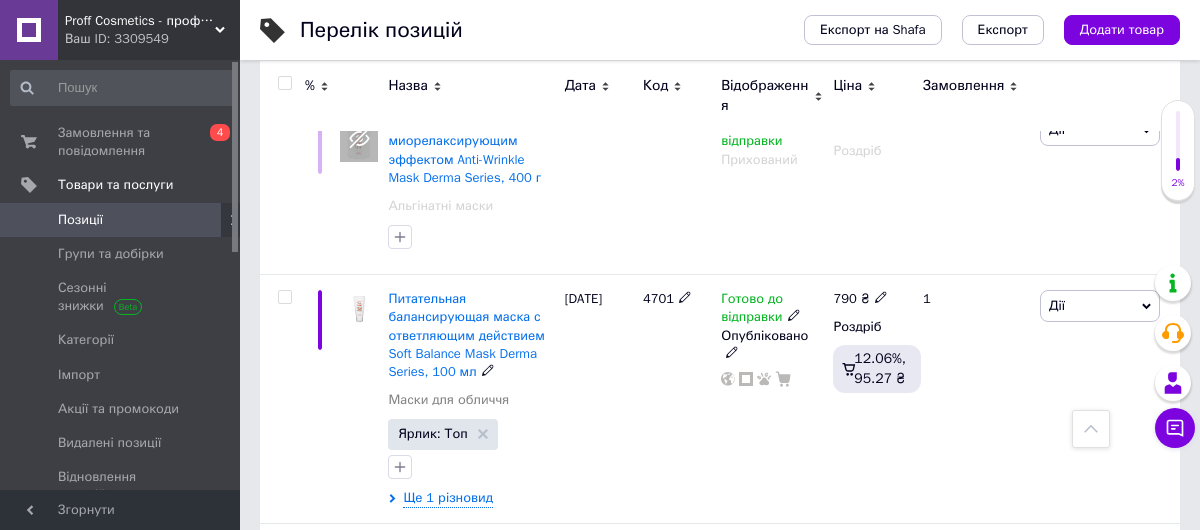 scroll, scrollTop: 4700, scrollLeft: 0, axis: vertical 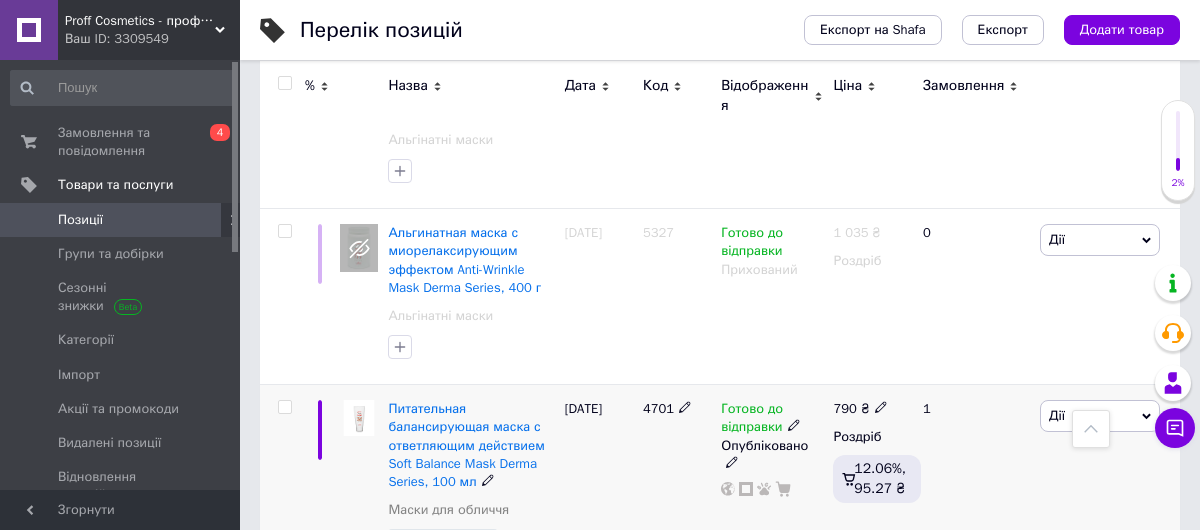 click on "Ще 1 різновид" at bounding box center (448, 608) 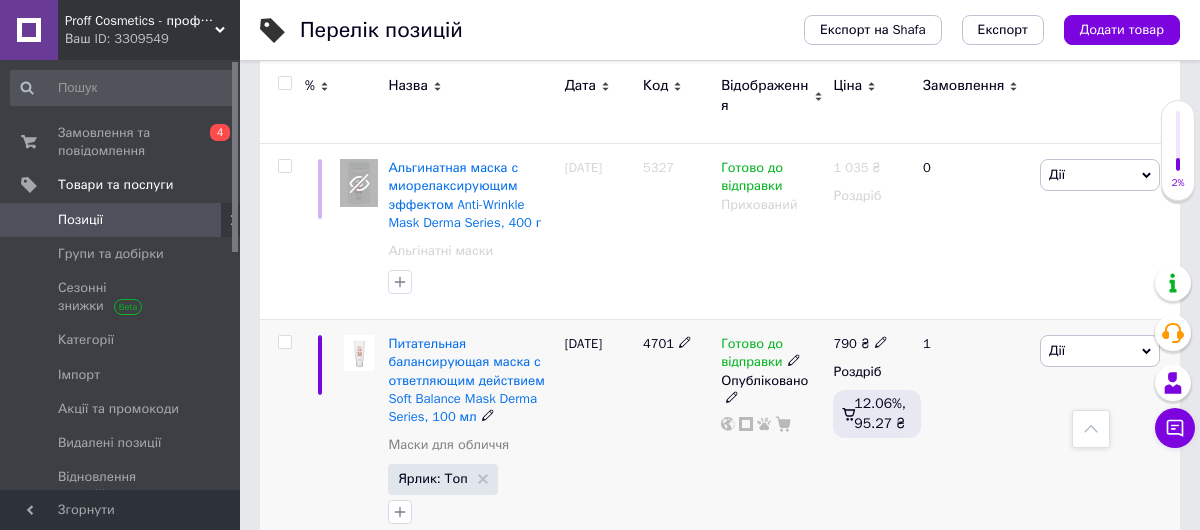 scroll, scrollTop: 4800, scrollLeft: 0, axis: vertical 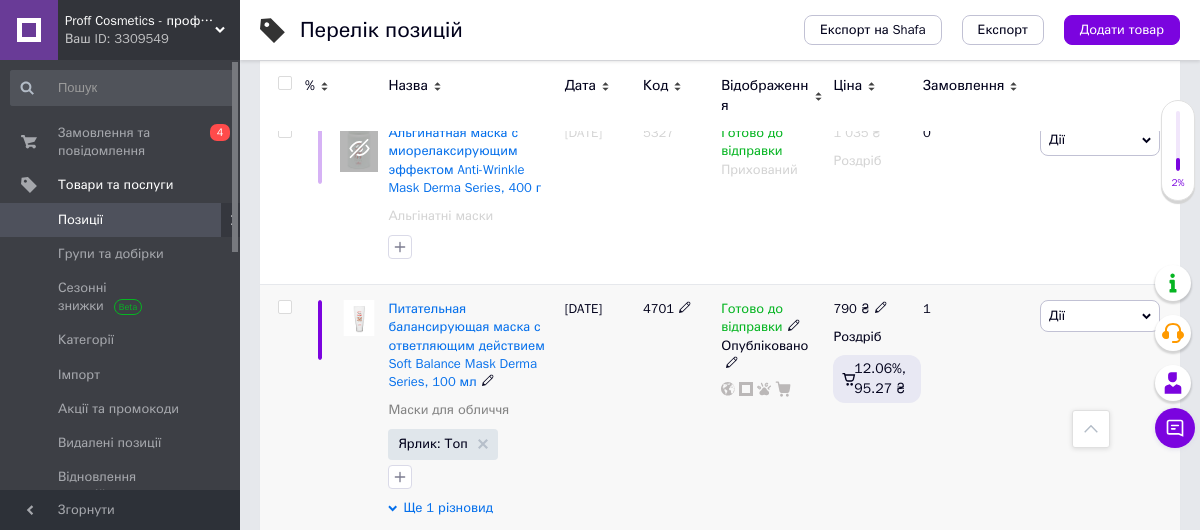 drag, startPoint x: 438, startPoint y: 337, endPoint x: 441, endPoint y: 327, distance: 10.440307 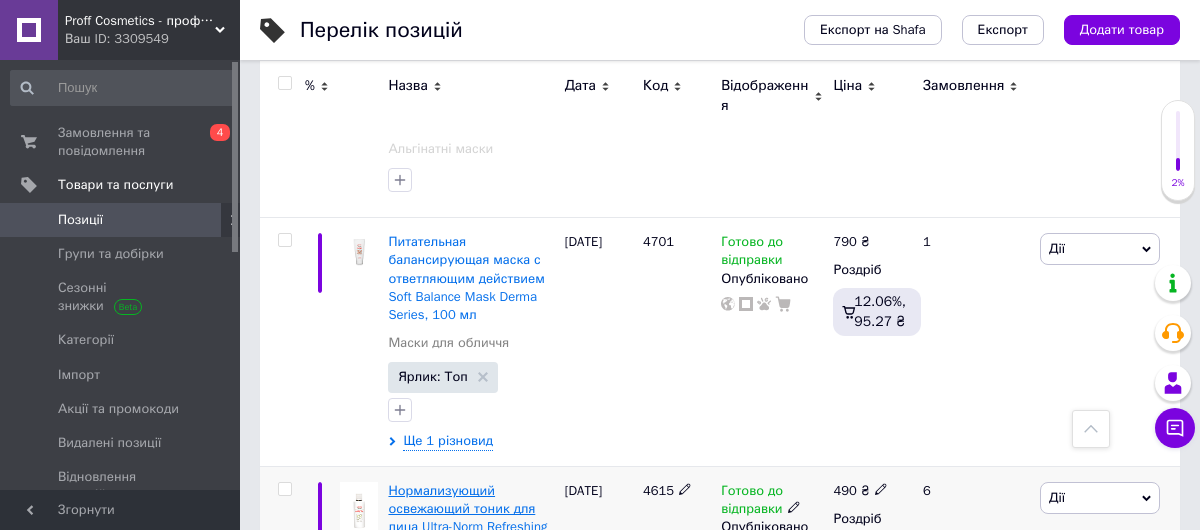 scroll, scrollTop: 4900, scrollLeft: 0, axis: vertical 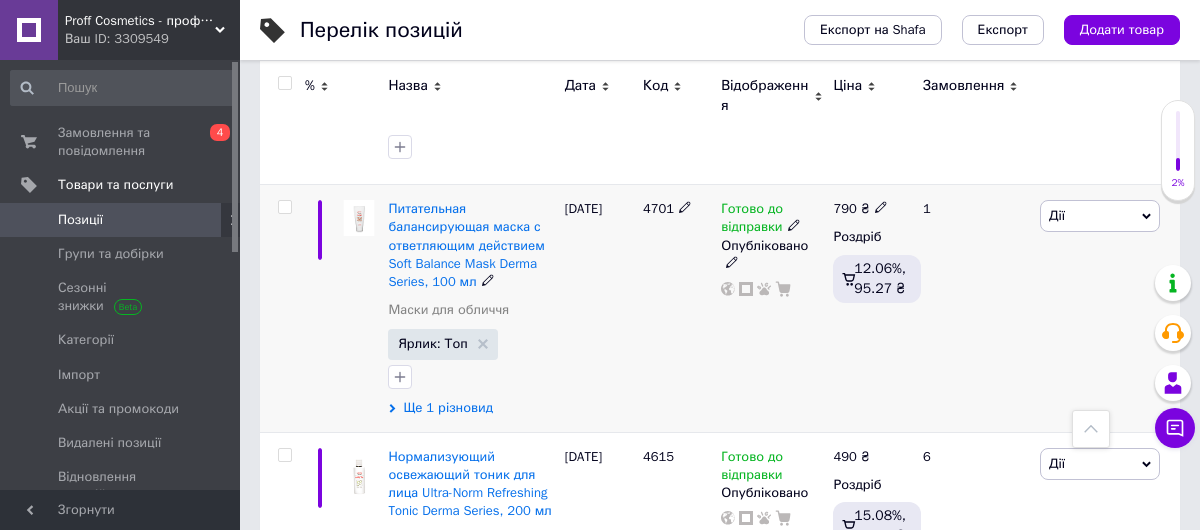 click on "Ще 1 різновид" at bounding box center [448, 408] 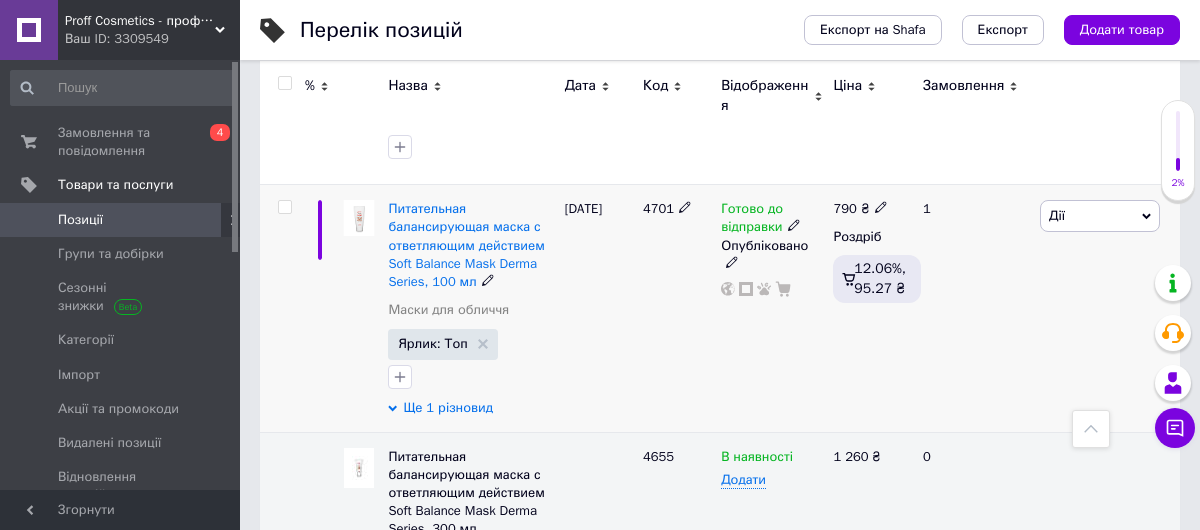 click on "Ще 1 різновид" at bounding box center (448, 408) 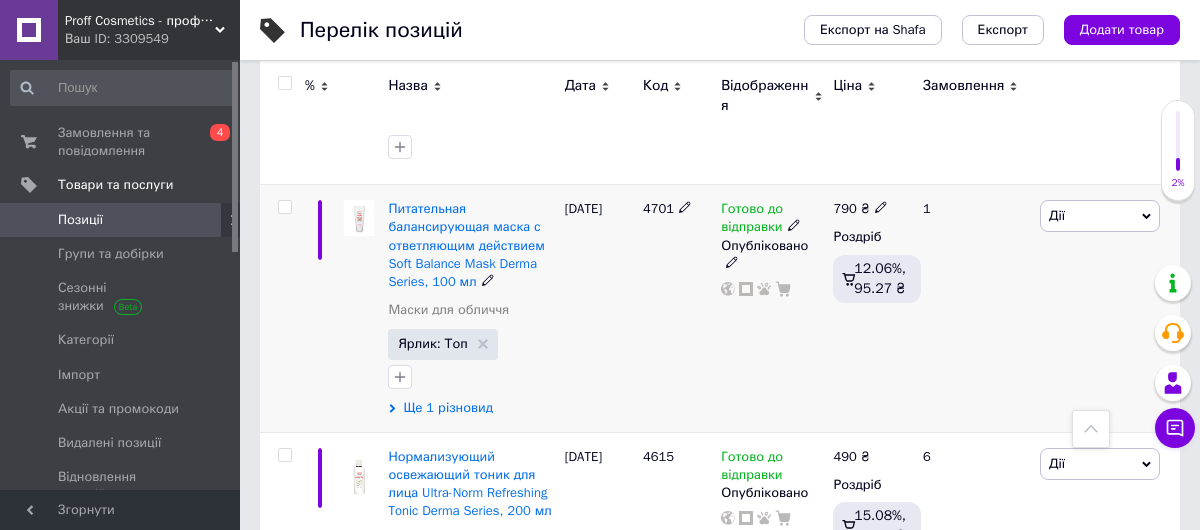 click on "Ще 1 різновид" at bounding box center (448, 408) 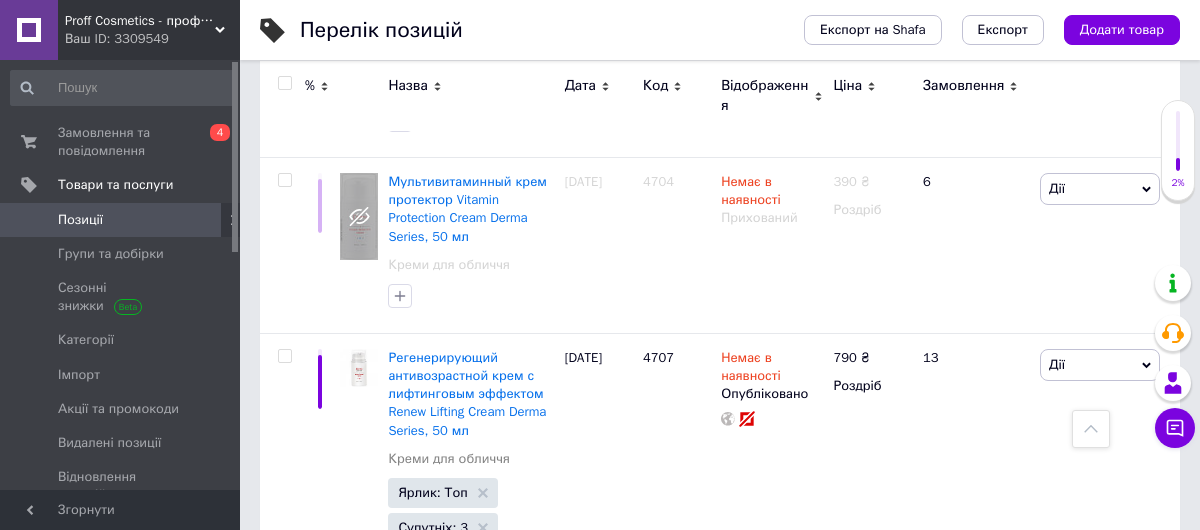 scroll, scrollTop: 6100, scrollLeft: 0, axis: vertical 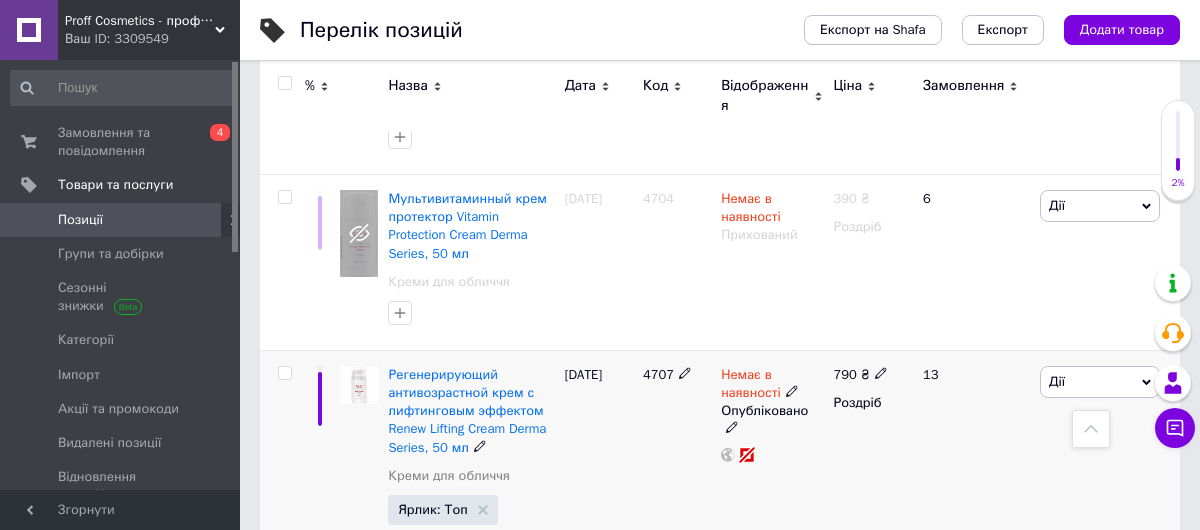 click 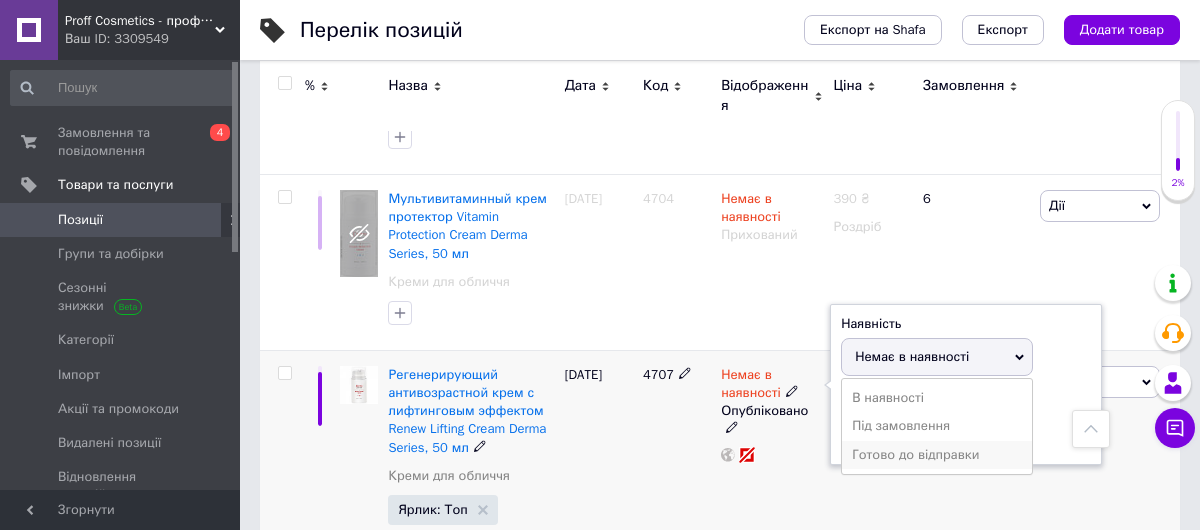 click on "Готово до відправки" at bounding box center [937, 455] 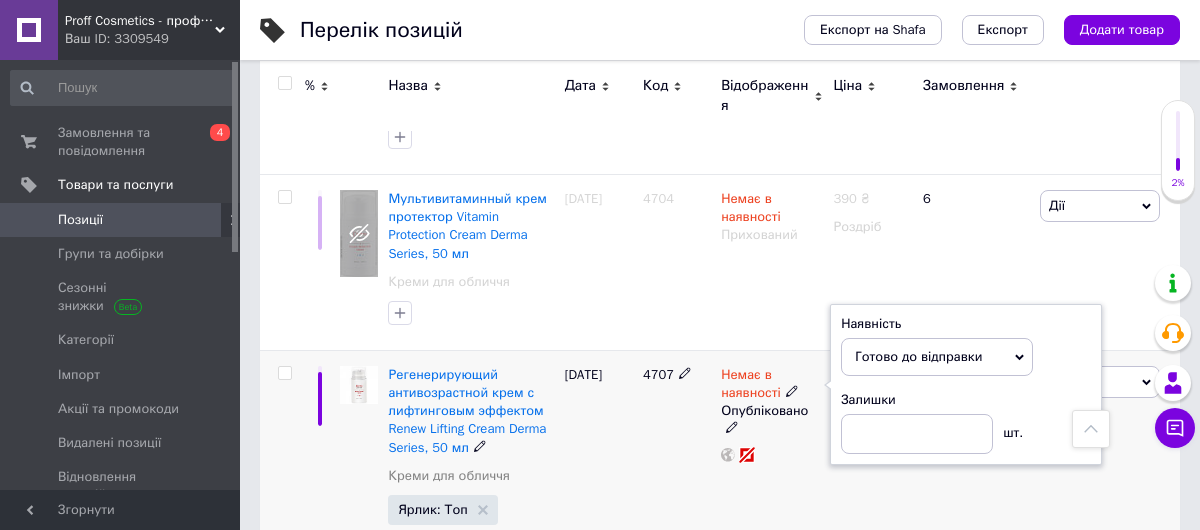 click on "Немає в наявності Наявність Готово до відправки В наявності Немає в наявності Під замовлення Залишки шт. Опубліковано" at bounding box center [772, 482] 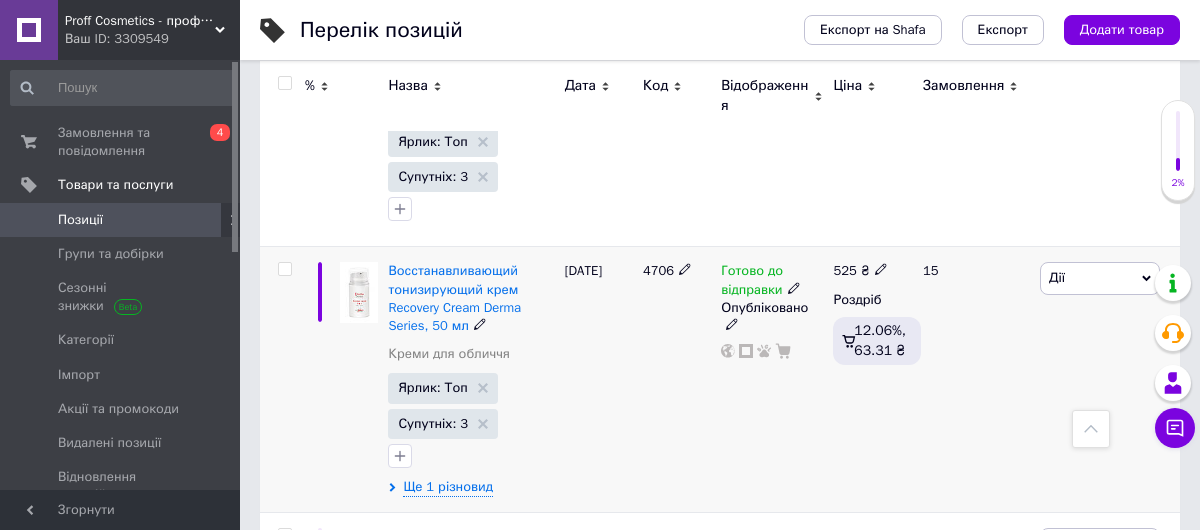 scroll, scrollTop: 6500, scrollLeft: 0, axis: vertical 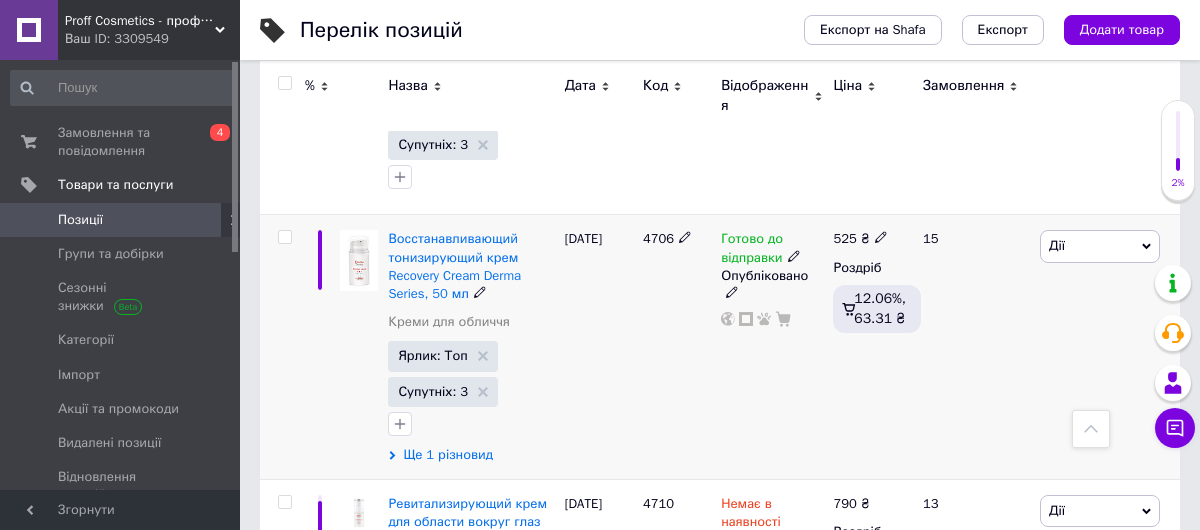 click on "Ще 1 різновид" at bounding box center (448, 455) 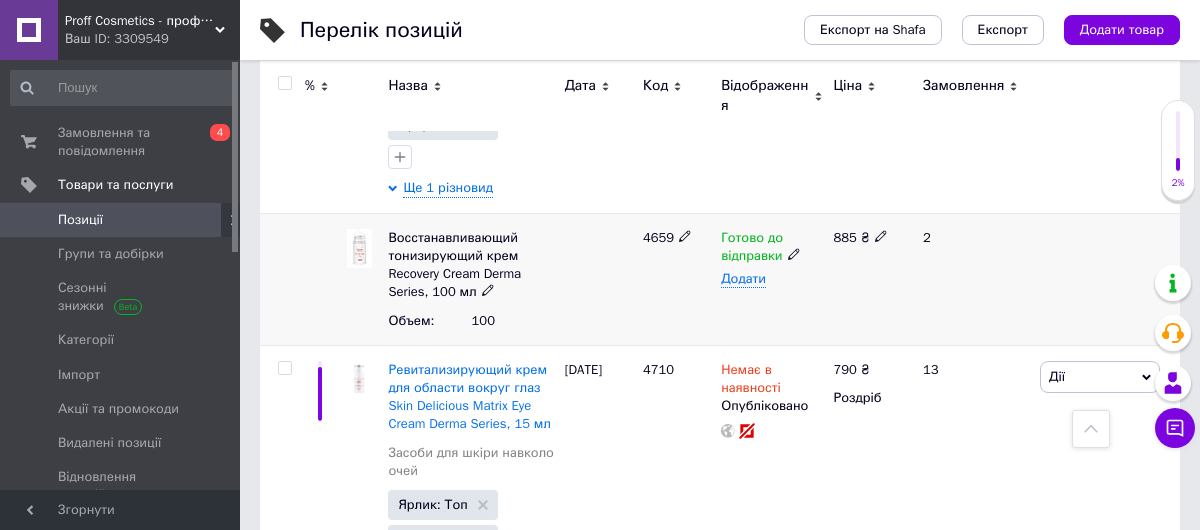 scroll, scrollTop: 6800, scrollLeft: 0, axis: vertical 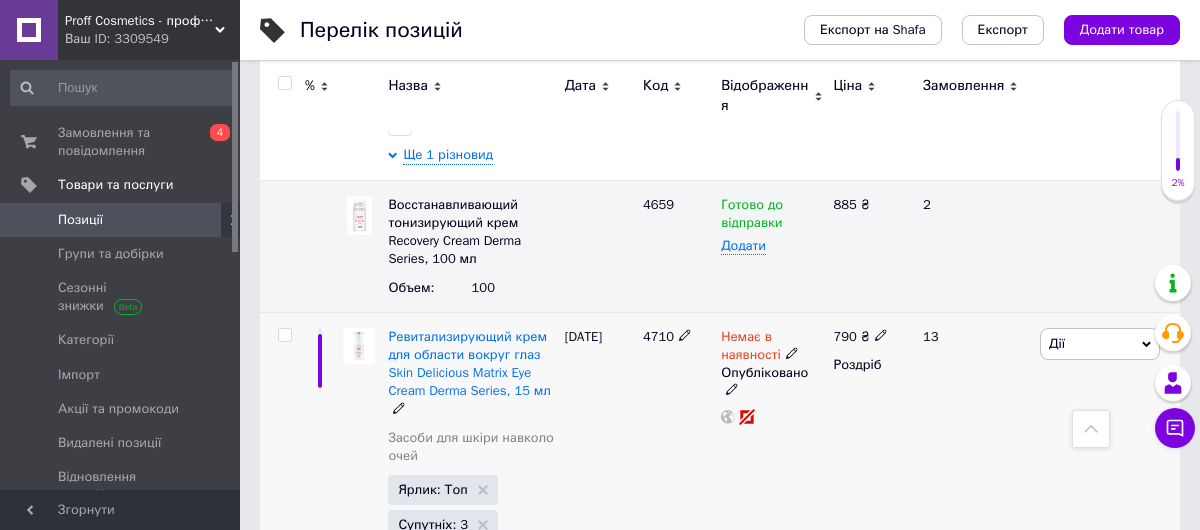 click 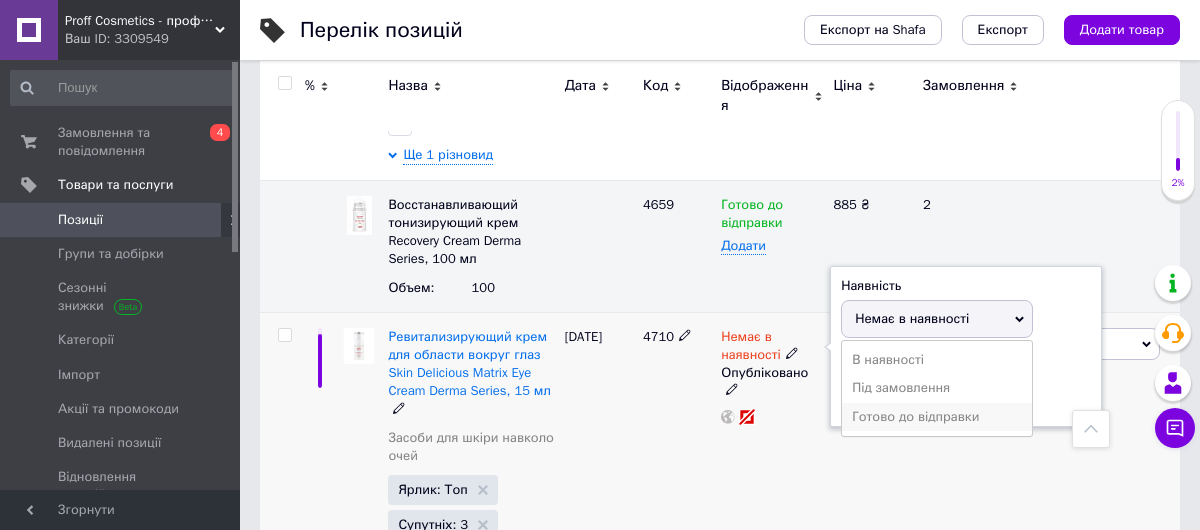 click on "Готово до відправки" at bounding box center [937, 417] 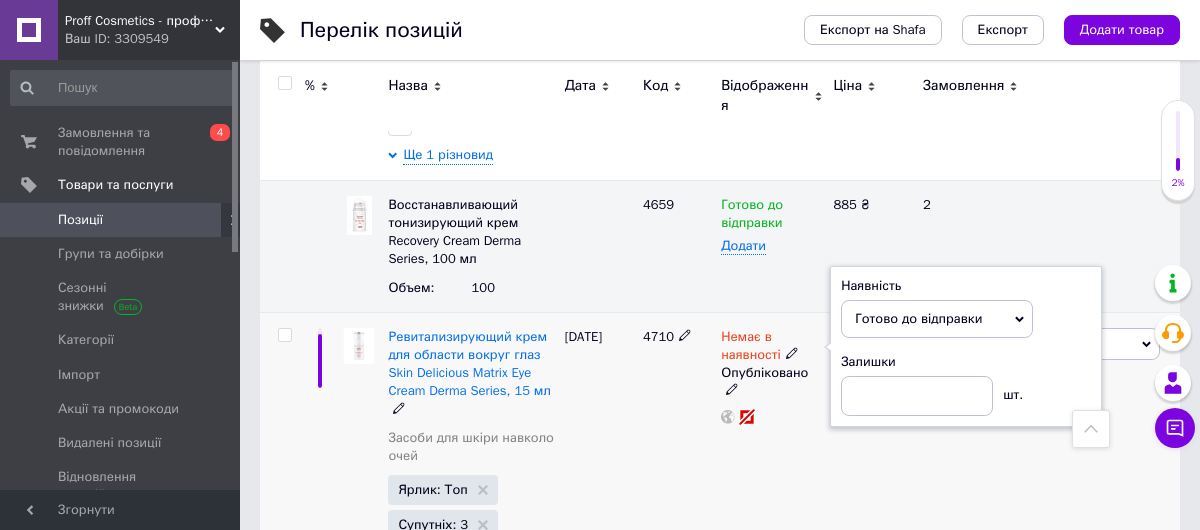 click on "4710" at bounding box center [677, 453] 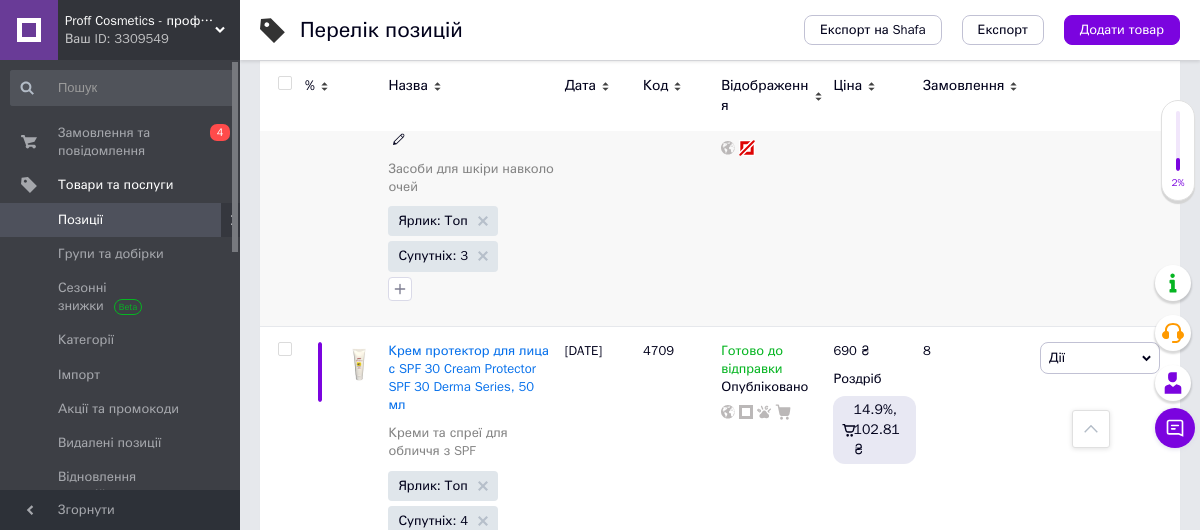 scroll, scrollTop: 7100, scrollLeft: 0, axis: vertical 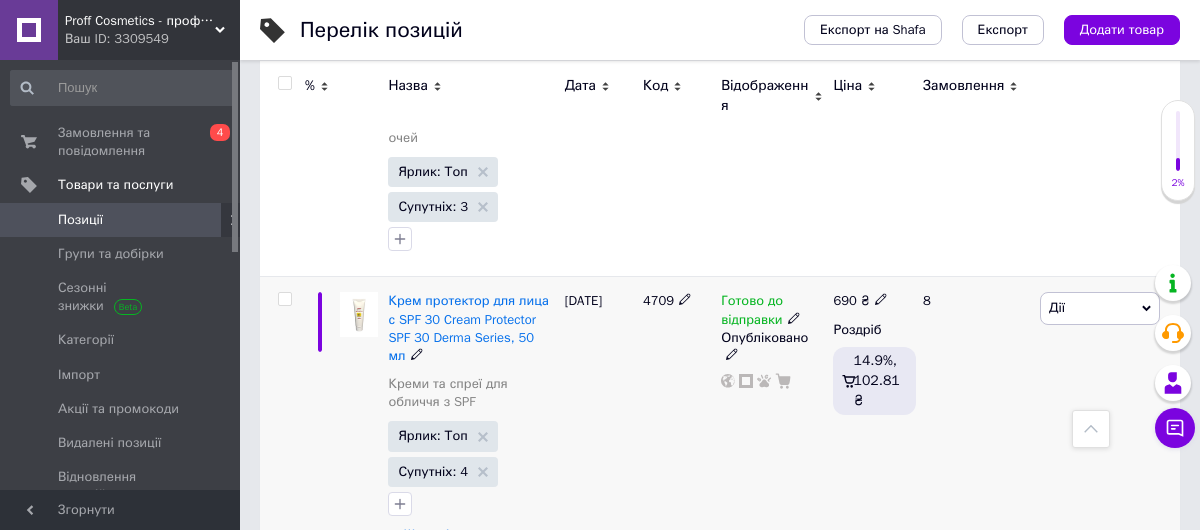 click on "Ще 1 різновид" at bounding box center (448, 535) 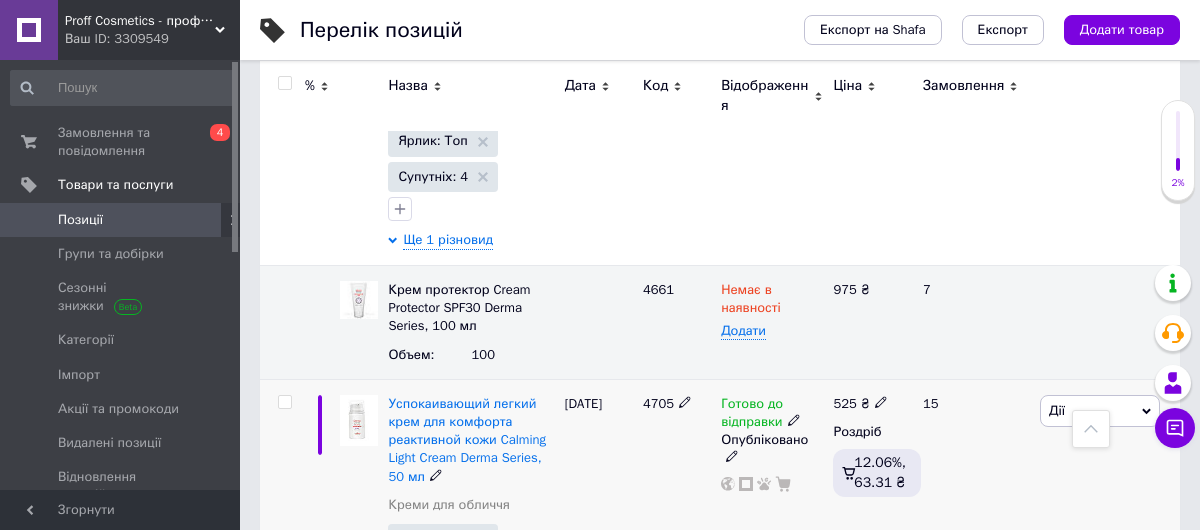 scroll, scrollTop: 7400, scrollLeft: 0, axis: vertical 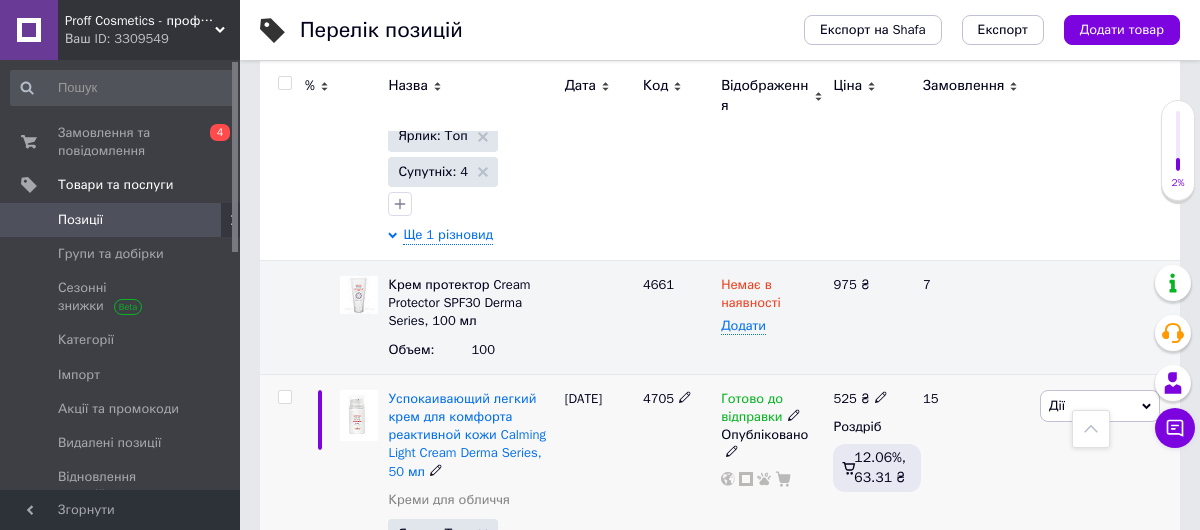 click on "Ще 1 різновид" at bounding box center [448, 632] 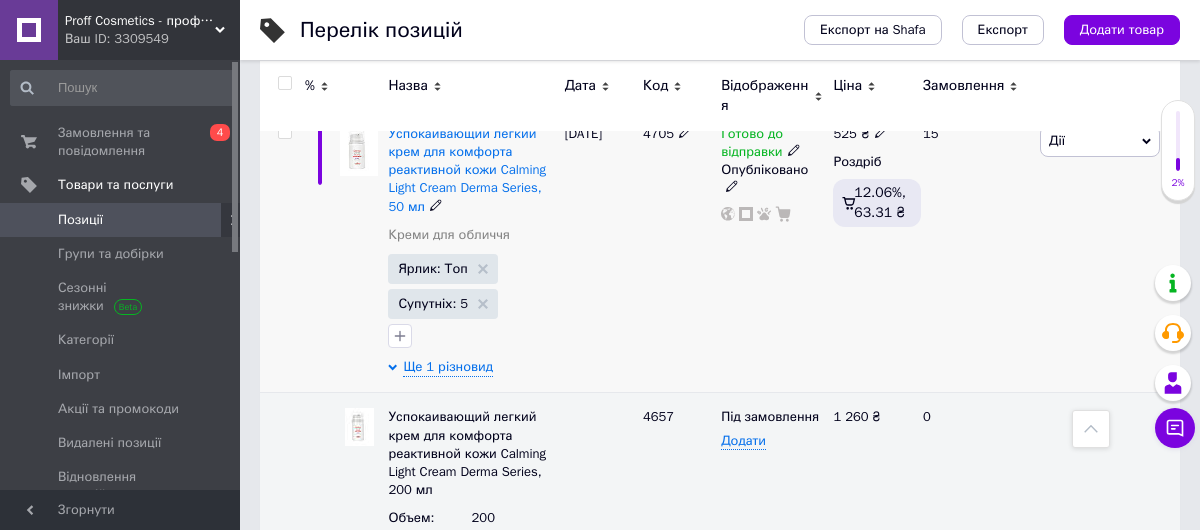 scroll, scrollTop: 7700, scrollLeft: 0, axis: vertical 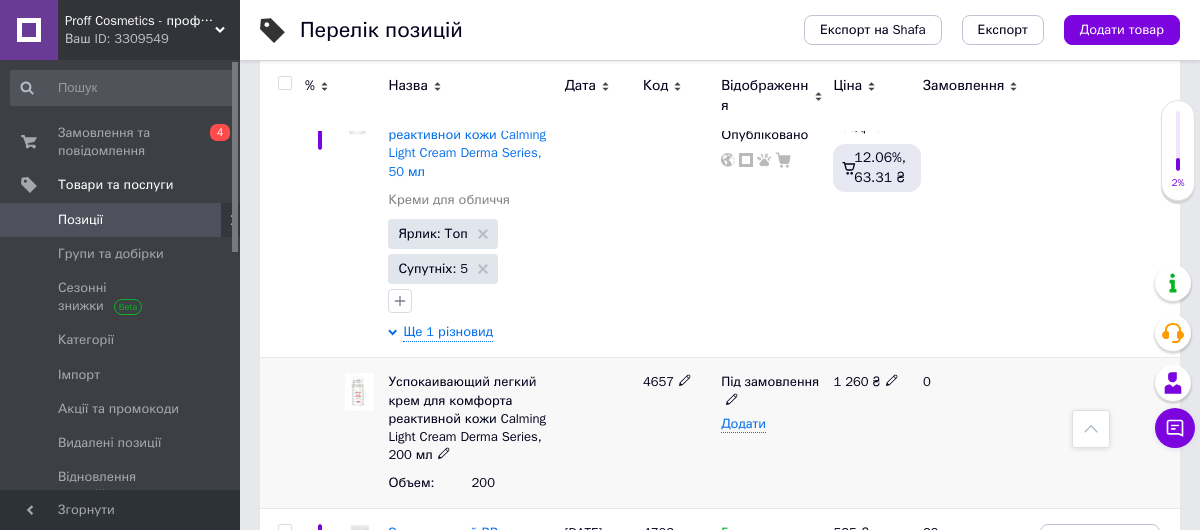 click 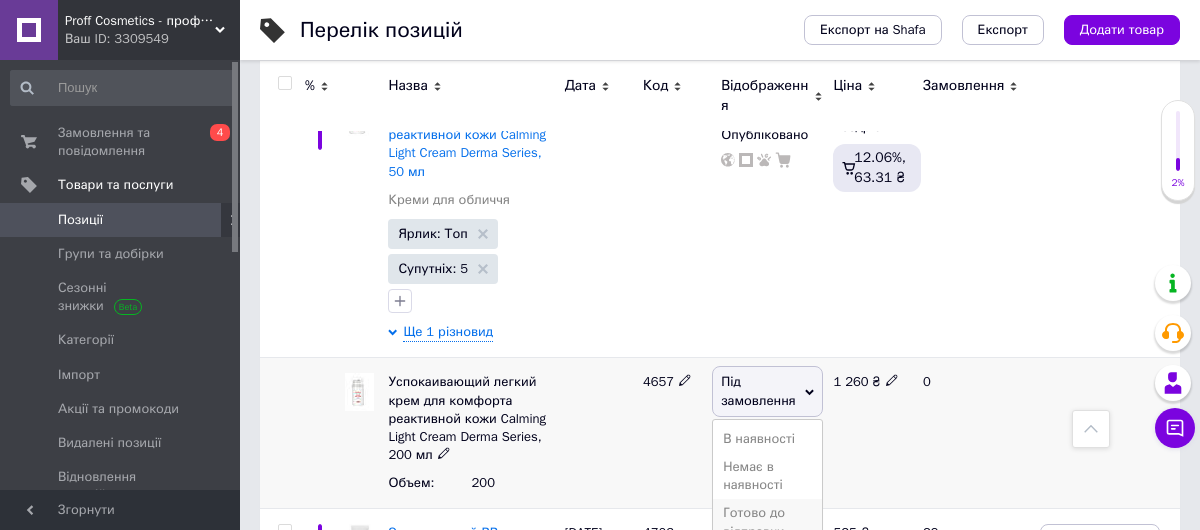 click on "Готово до відправки" at bounding box center [767, 522] 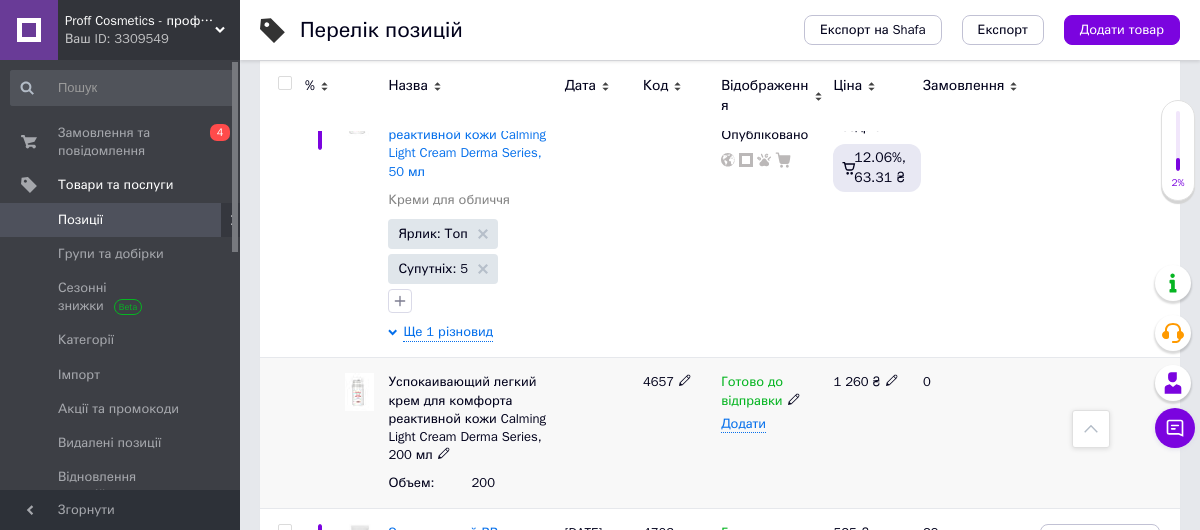 click at bounding box center (599, 433) 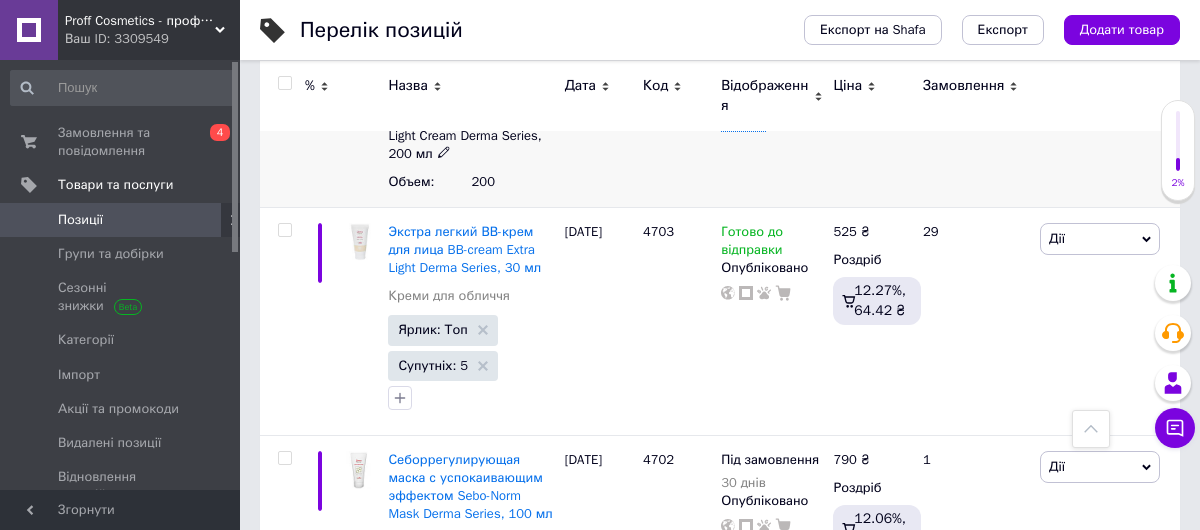 scroll, scrollTop: 8100, scrollLeft: 0, axis: vertical 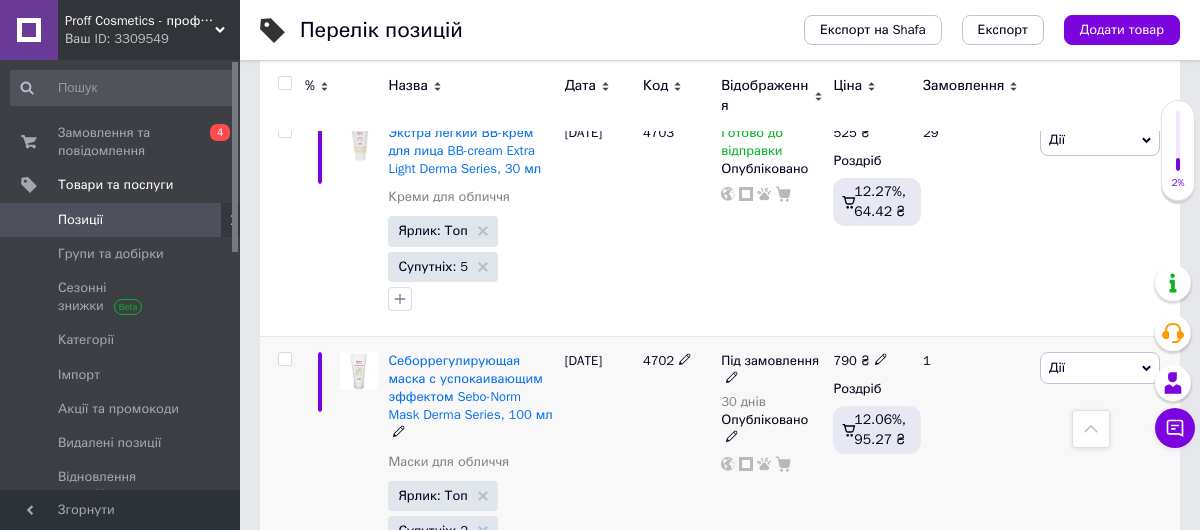 click on "Ще 1 різновид" at bounding box center (448, 594) 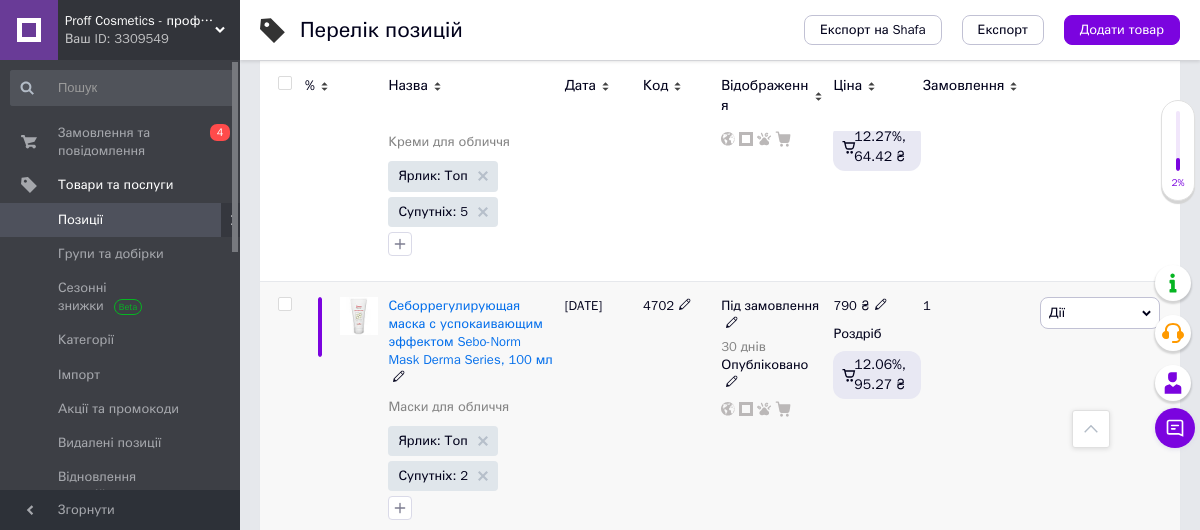 scroll, scrollTop: 8200, scrollLeft: 0, axis: vertical 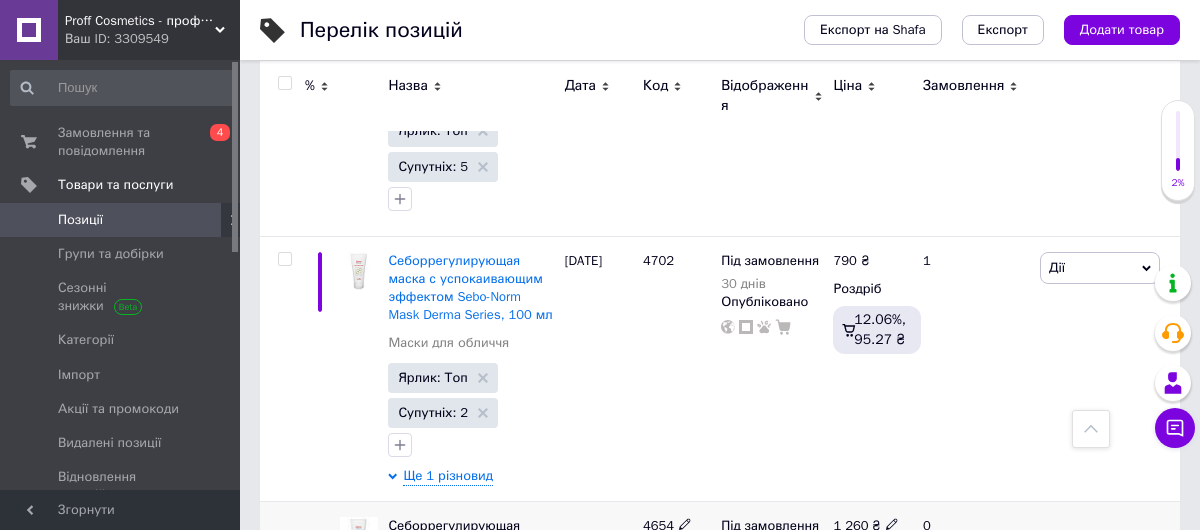 click 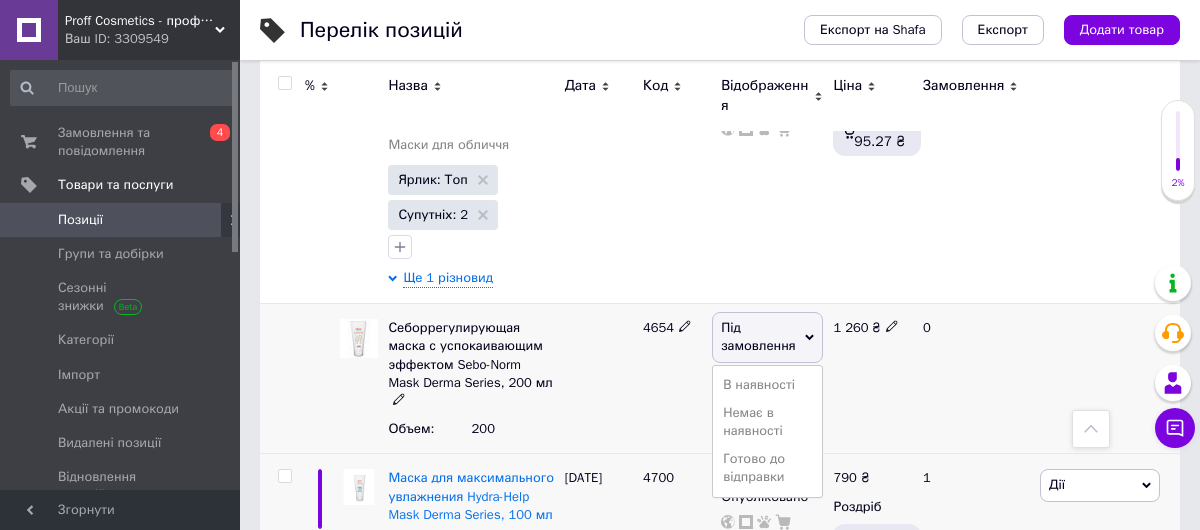 scroll, scrollTop: 8400, scrollLeft: 0, axis: vertical 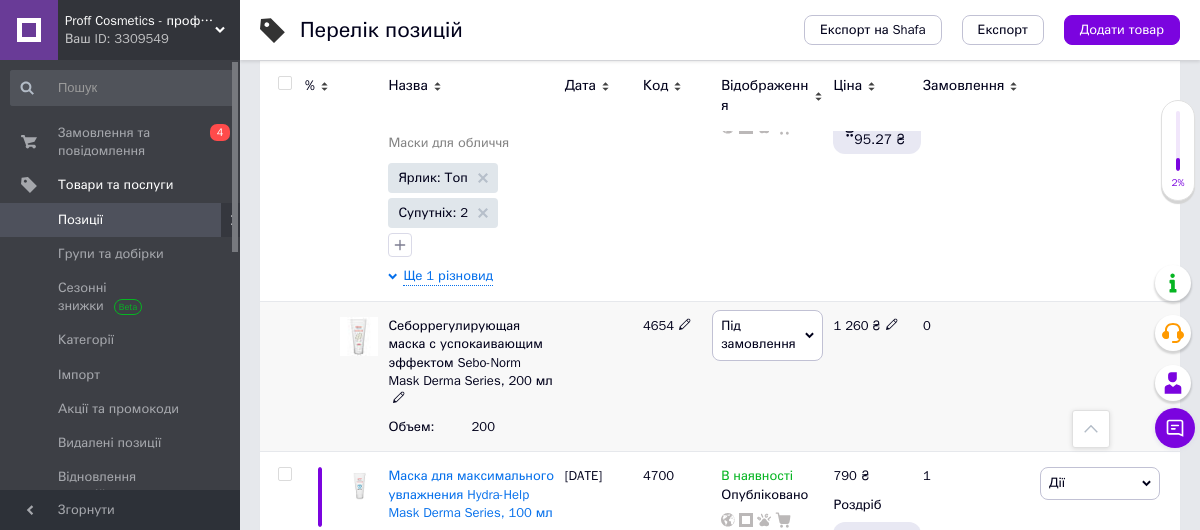 click on "Під замовлення В наявності Немає в наявності Готово до відправки Додати" at bounding box center [772, 377] 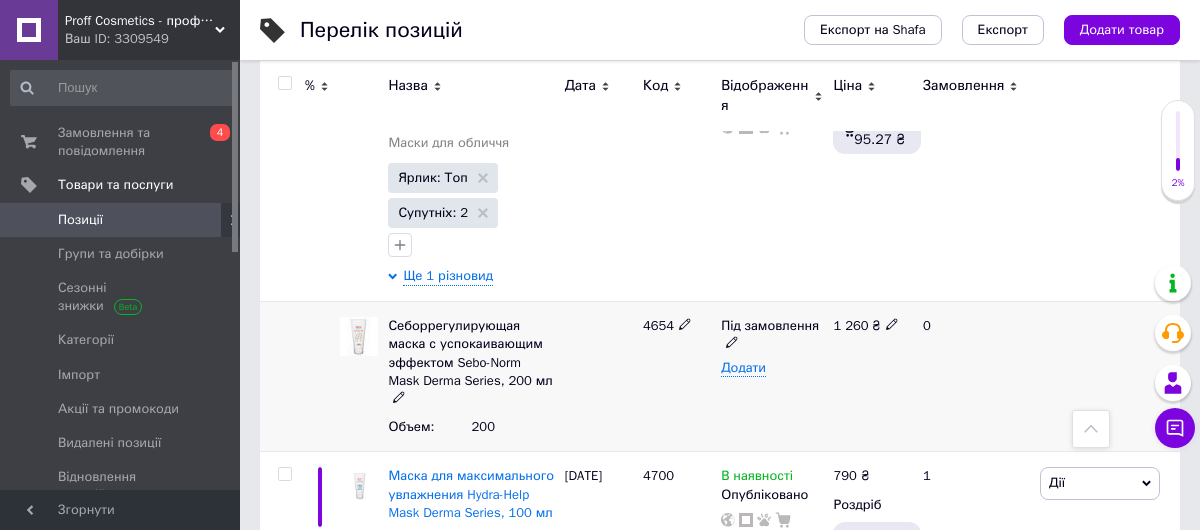 click 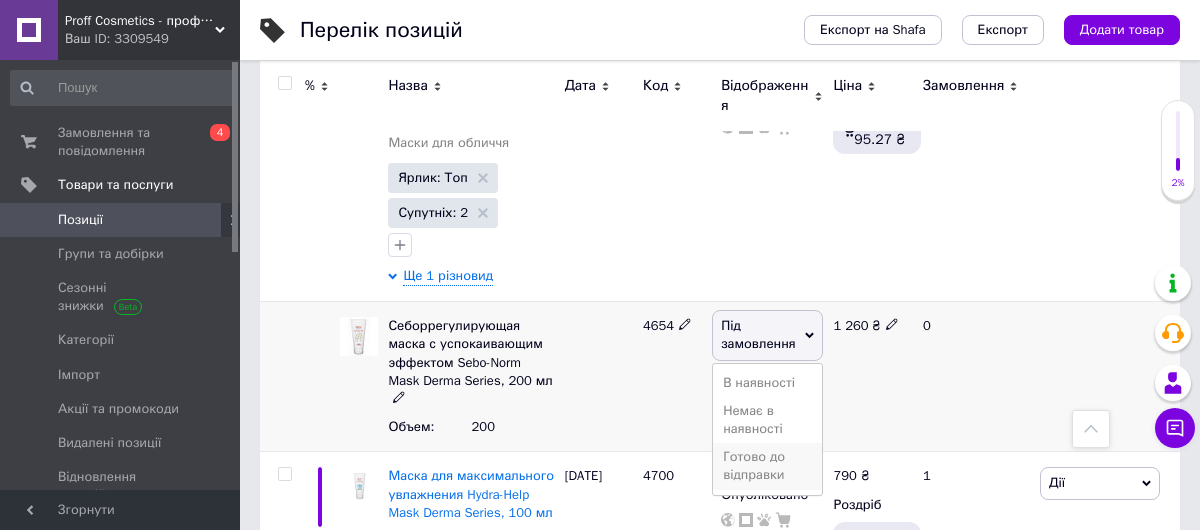 click on "Готово до відправки" at bounding box center (767, 466) 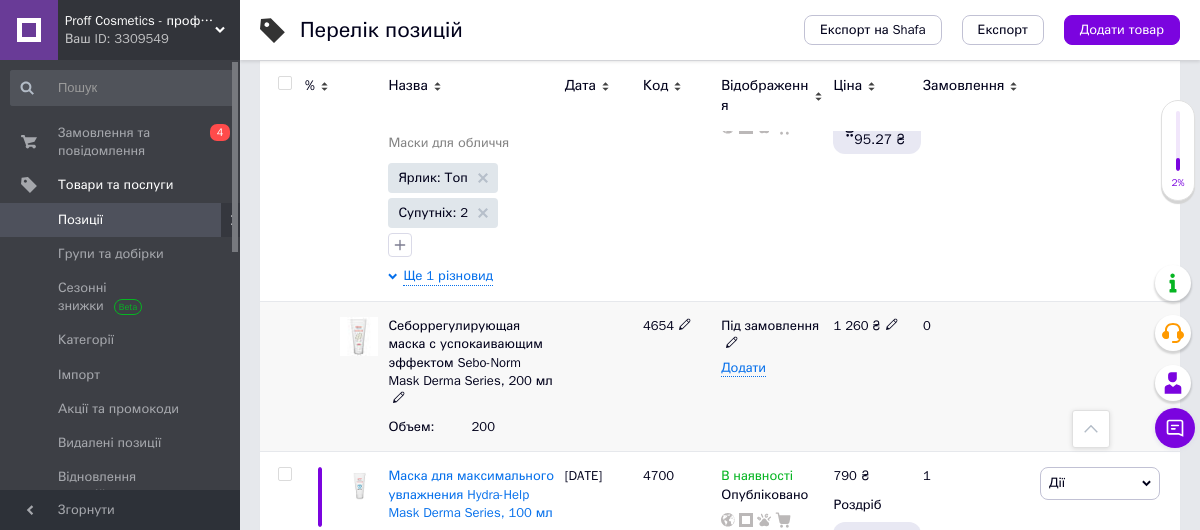 click on "4654" at bounding box center [677, 377] 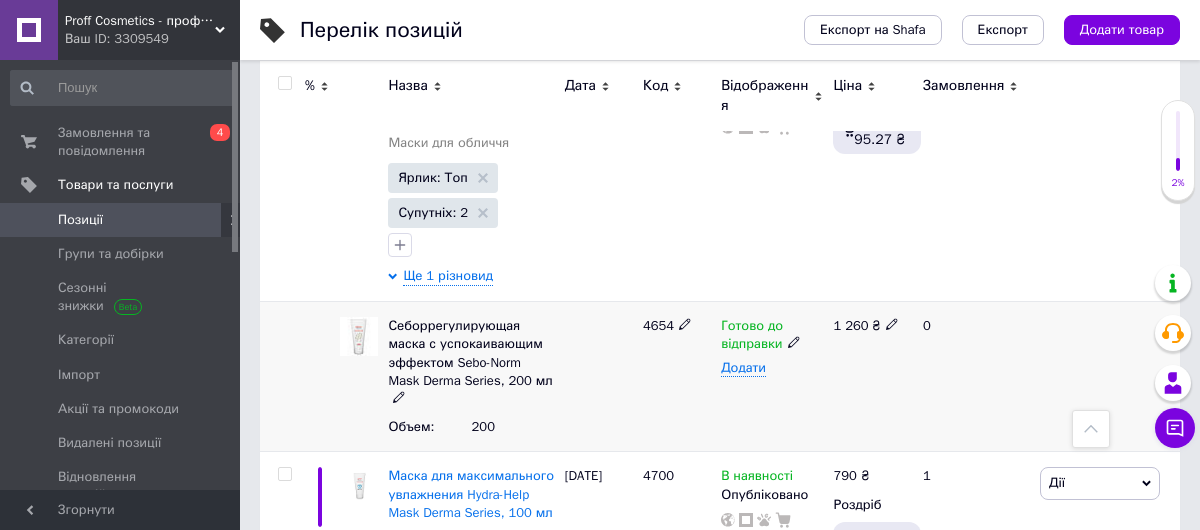 scroll, scrollTop: 8500, scrollLeft: 0, axis: vertical 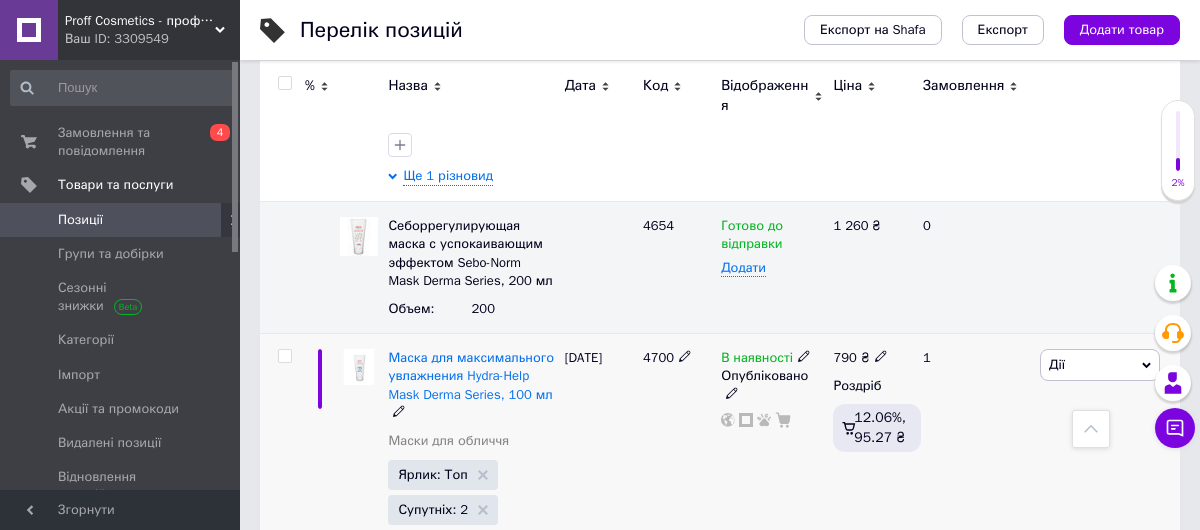 click on "Ще 1 різновид" at bounding box center (448, 573) 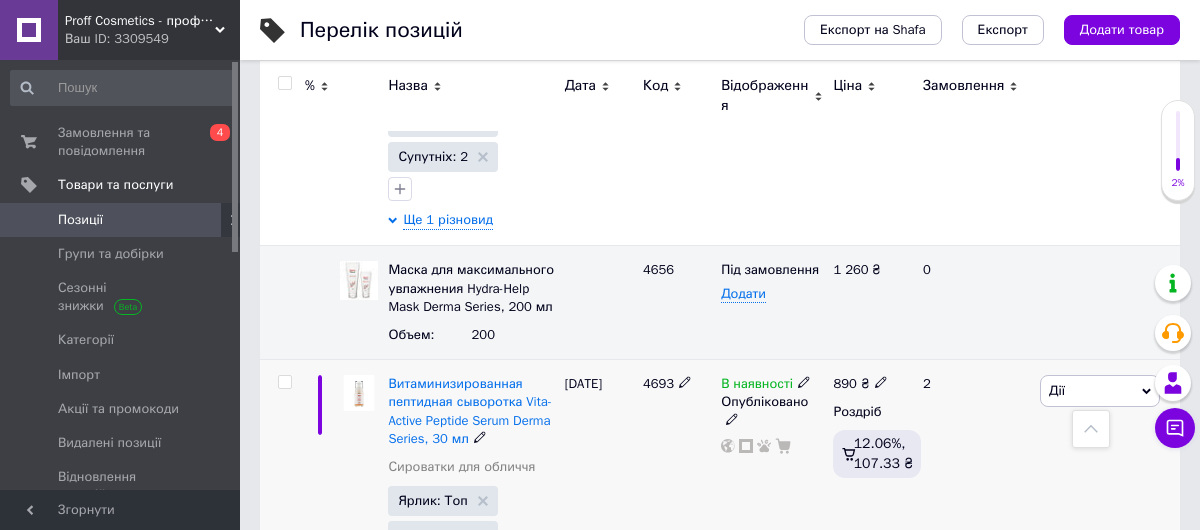 scroll, scrollTop: 8800, scrollLeft: 0, axis: vertical 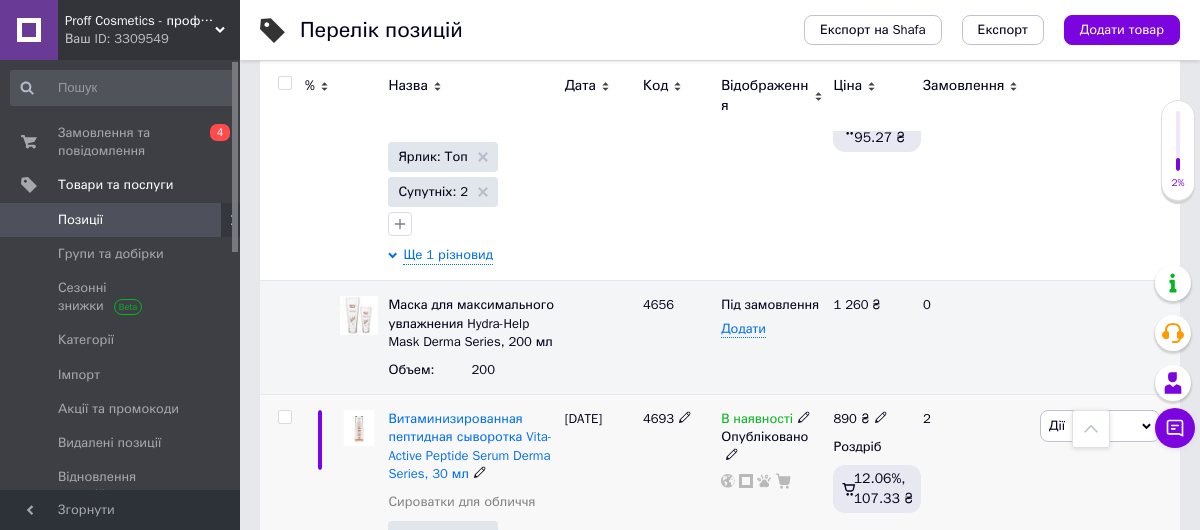 click 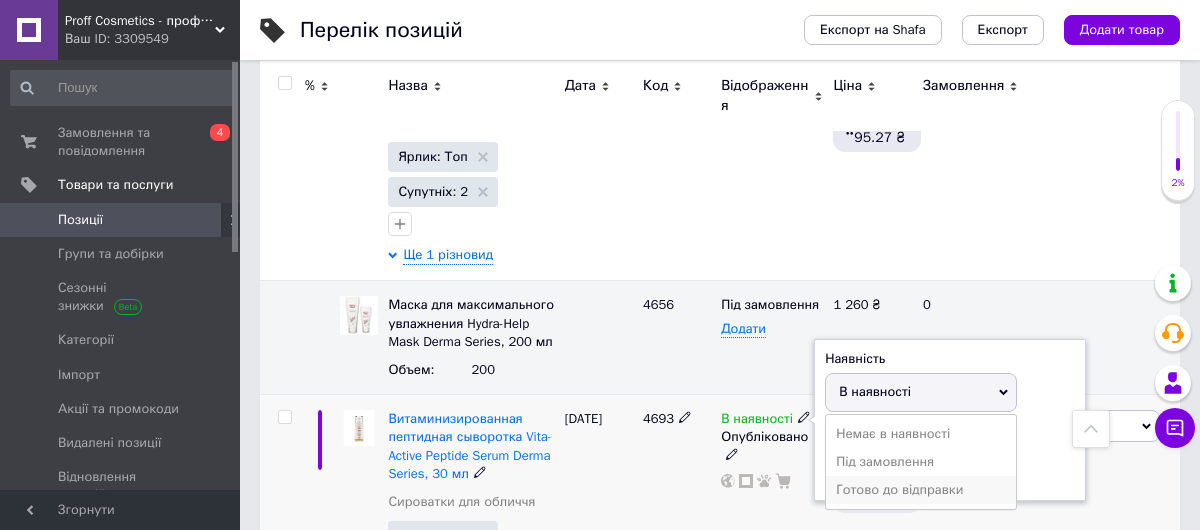 click on "Готово до відправки" at bounding box center (921, 490) 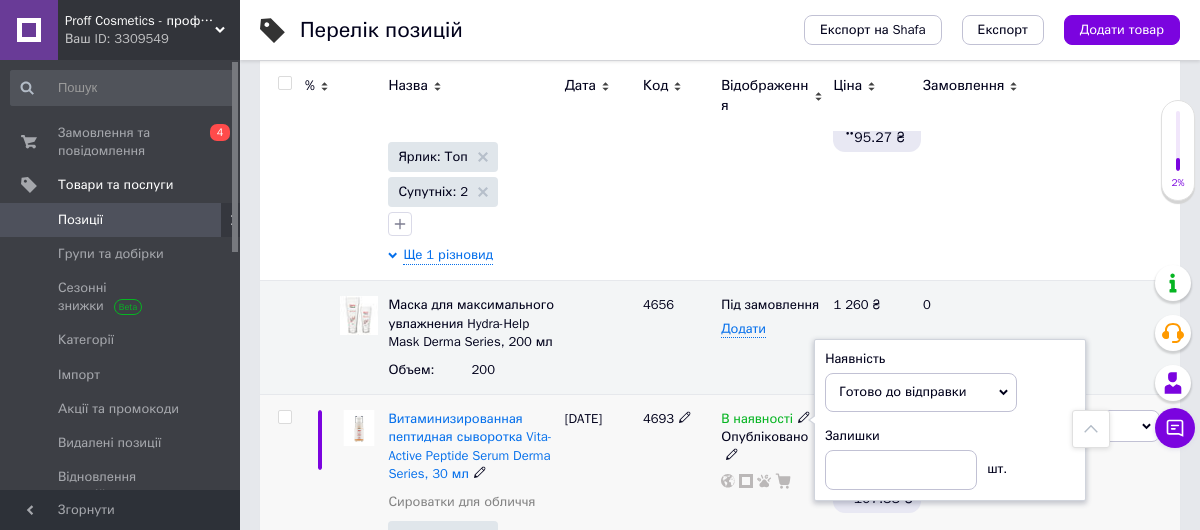 click on "4693" at bounding box center [677, 528] 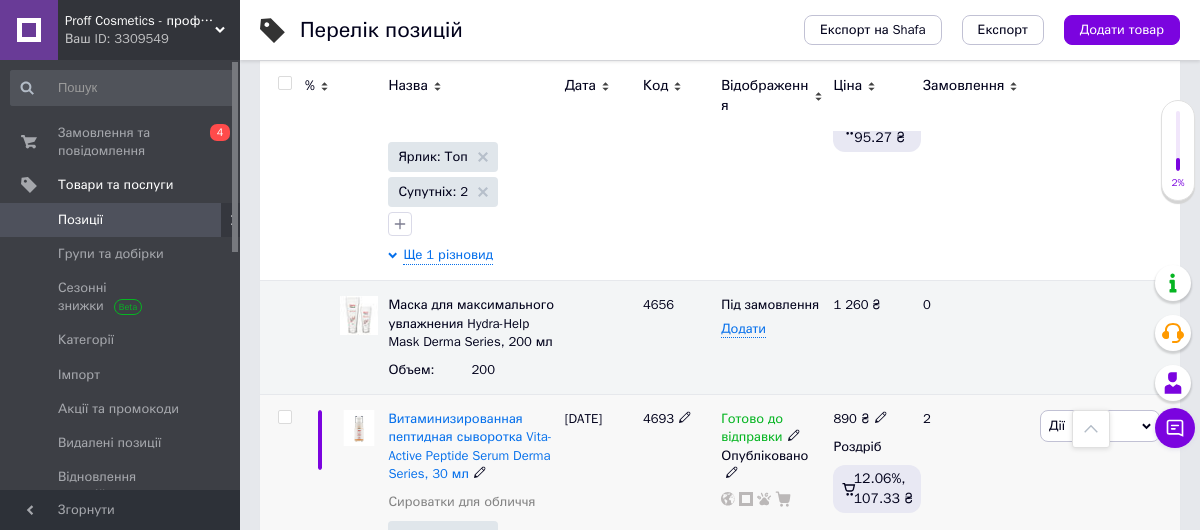 scroll, scrollTop: 8900, scrollLeft: 0, axis: vertical 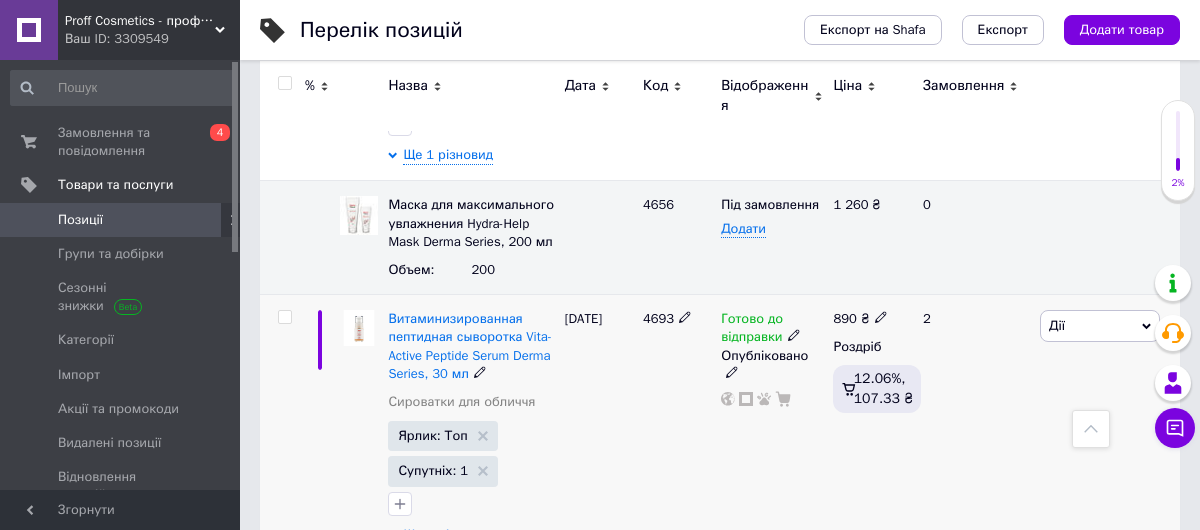 click on "Ще 1 різновид" at bounding box center [448, 535] 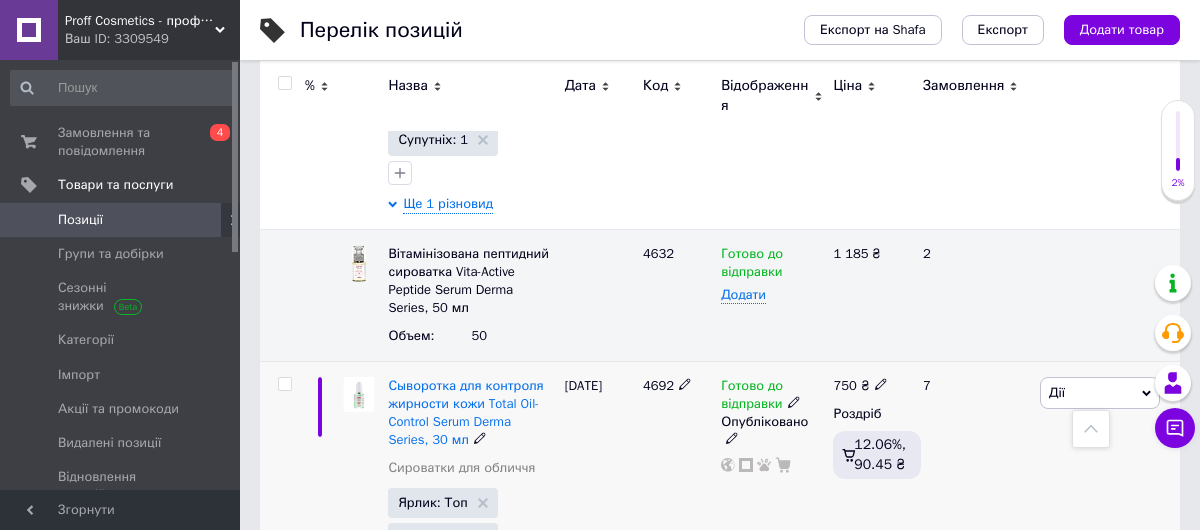 scroll, scrollTop: 9200, scrollLeft: 0, axis: vertical 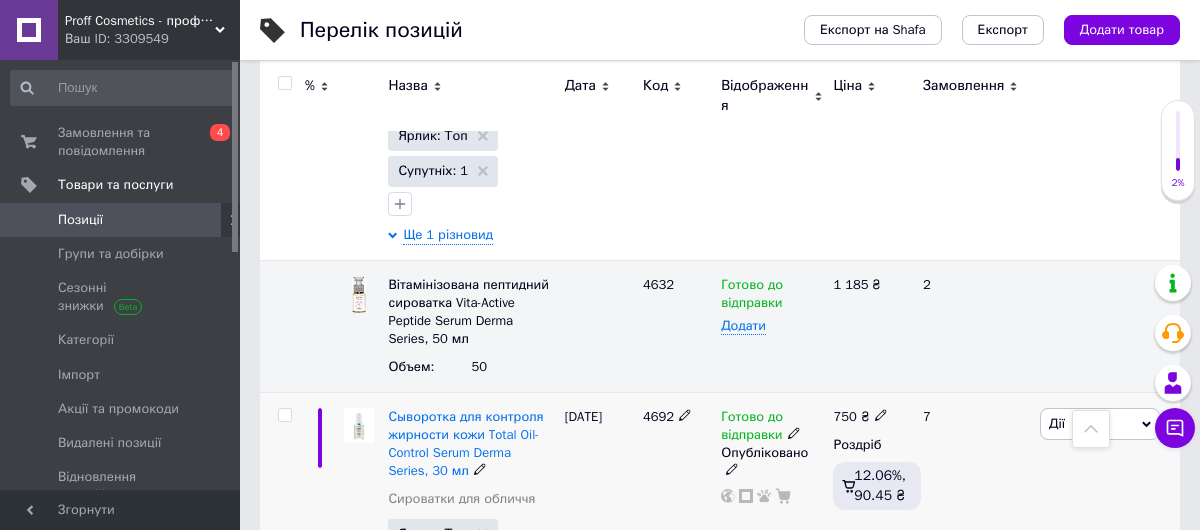 click on "Ще 1 різновид" at bounding box center [448, 632] 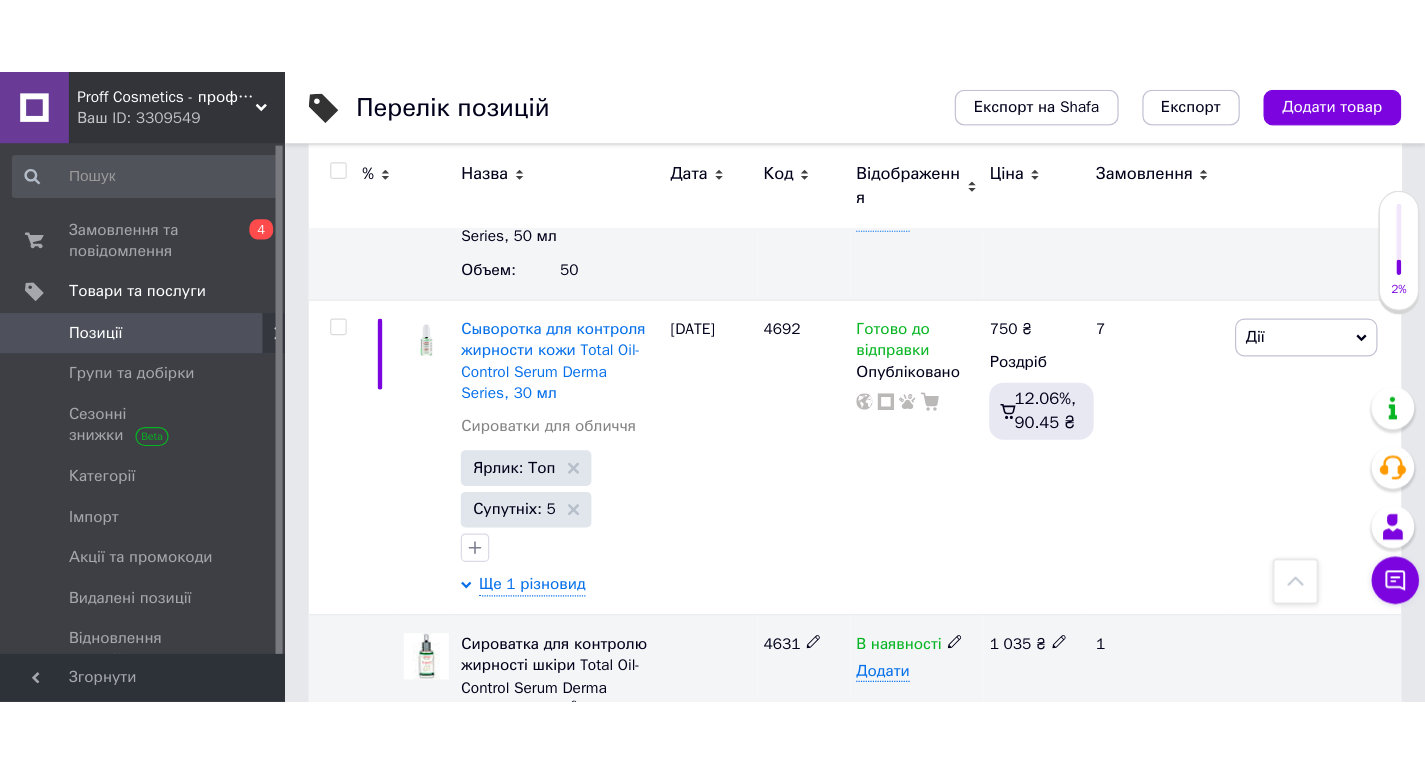scroll, scrollTop: 7945, scrollLeft: 0, axis: vertical 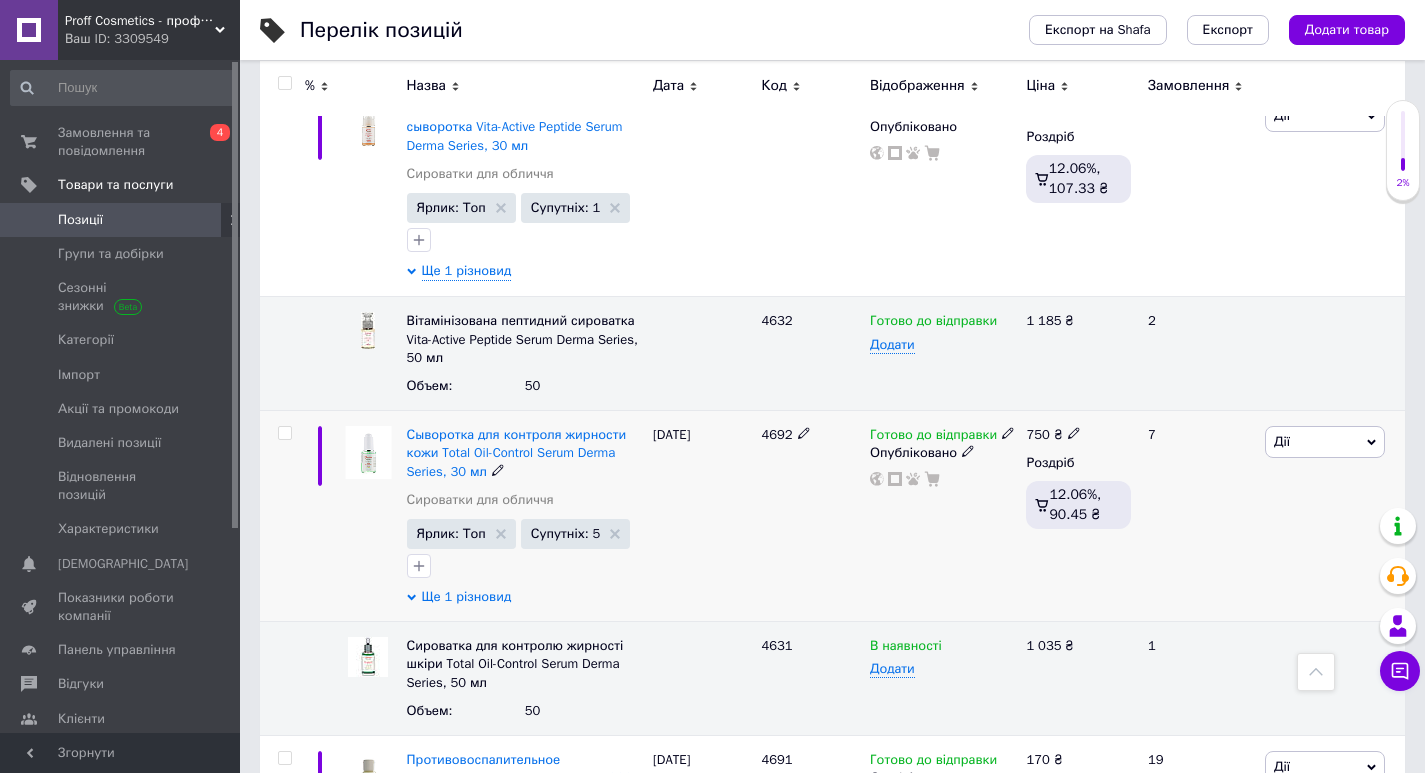 click on "Ще 1 різновид" at bounding box center [467, 597] 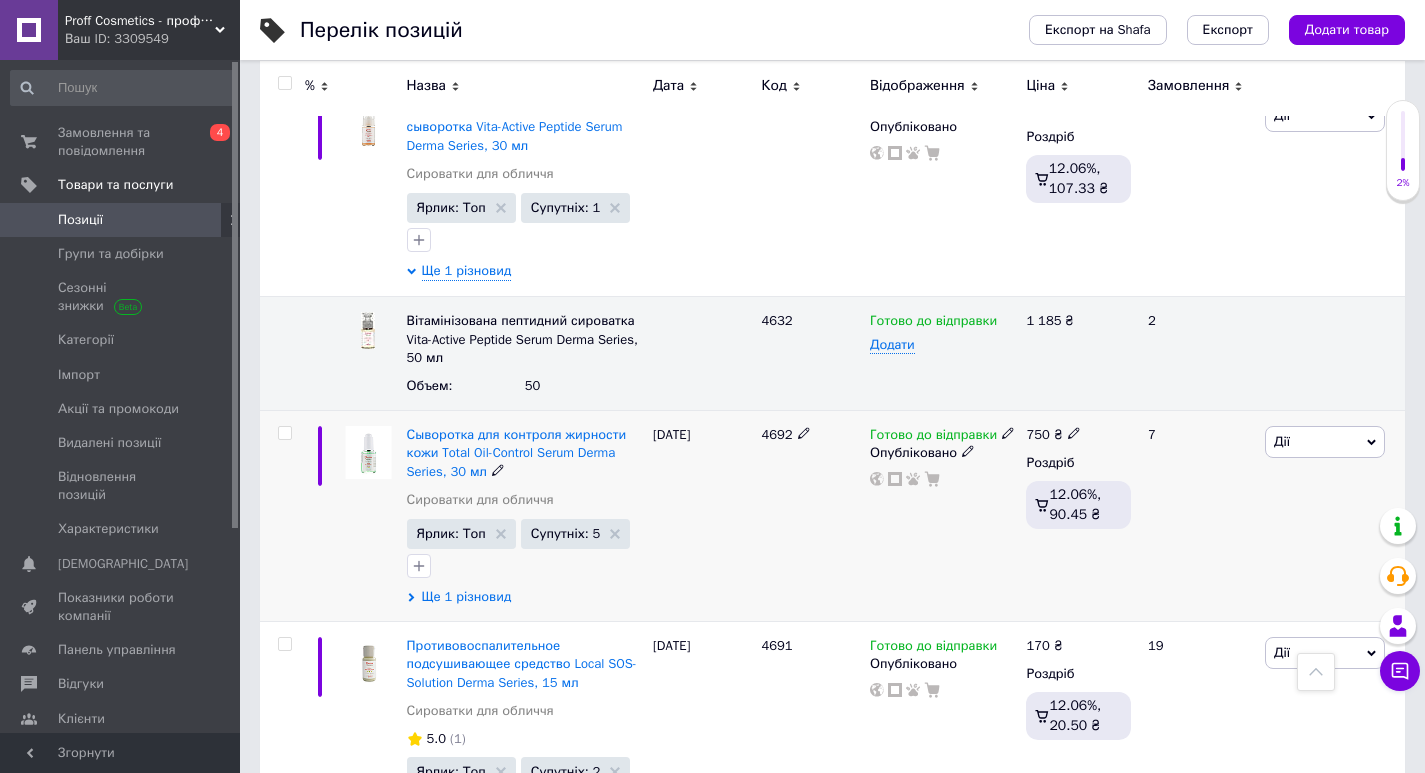 click on "Ще 1 різновид" at bounding box center [467, 597] 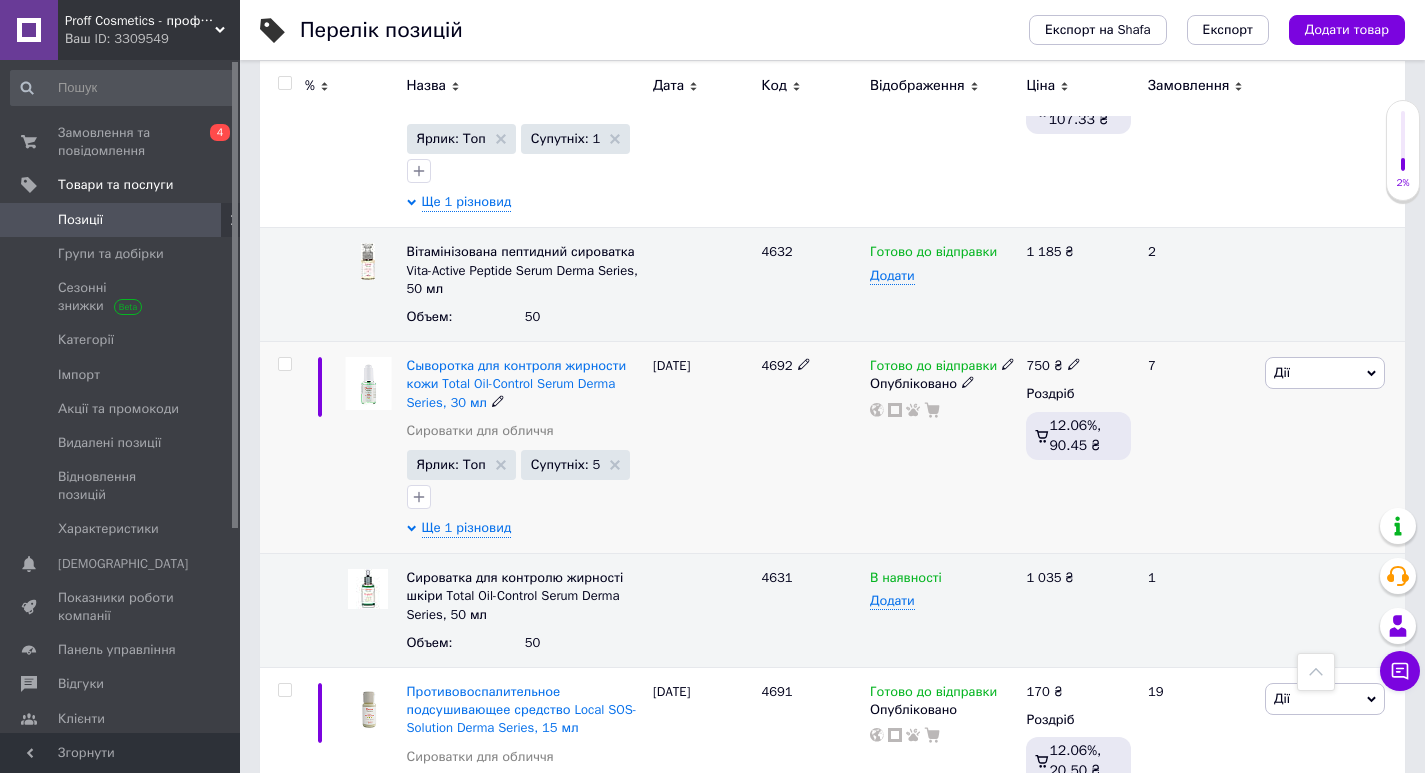 scroll, scrollTop: 7745, scrollLeft: 0, axis: vertical 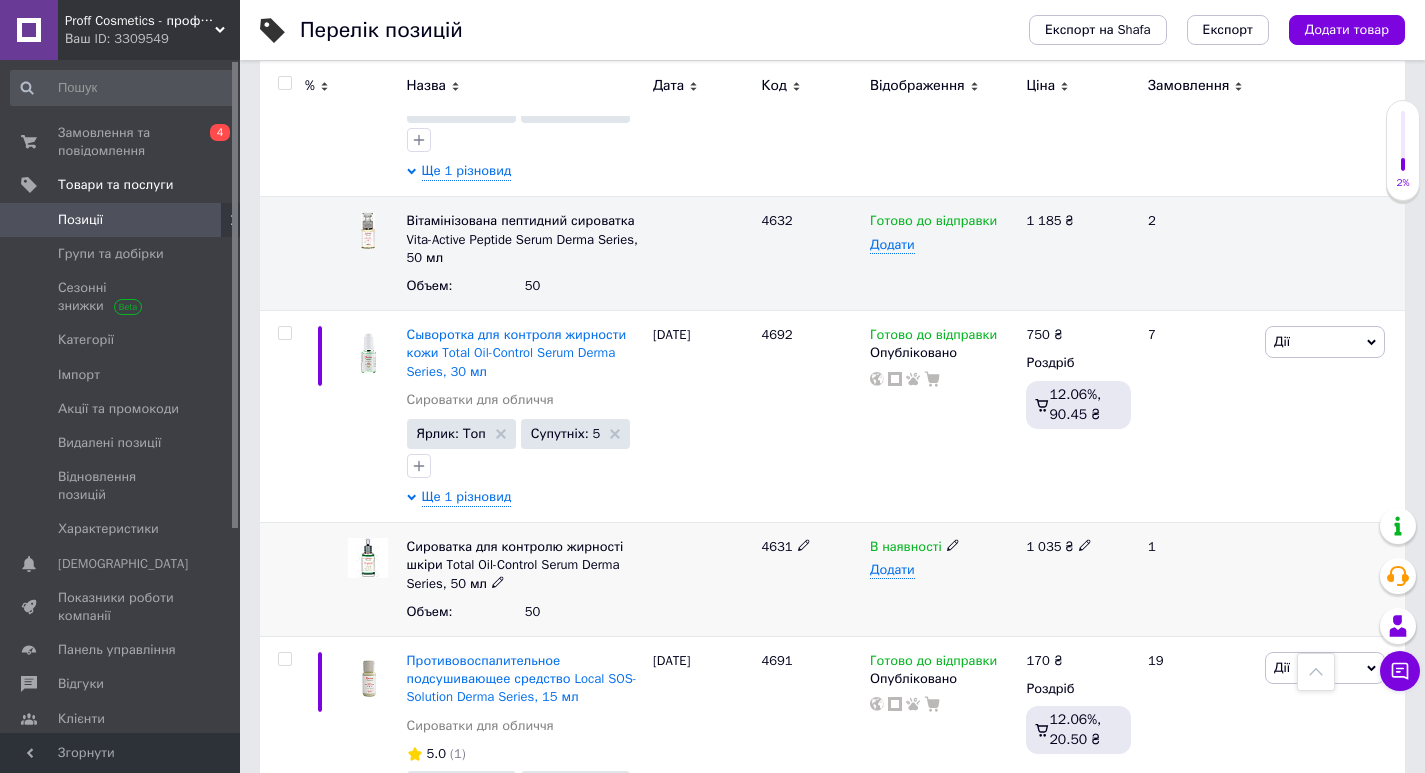 click on "В наявності" at bounding box center (943, 547) 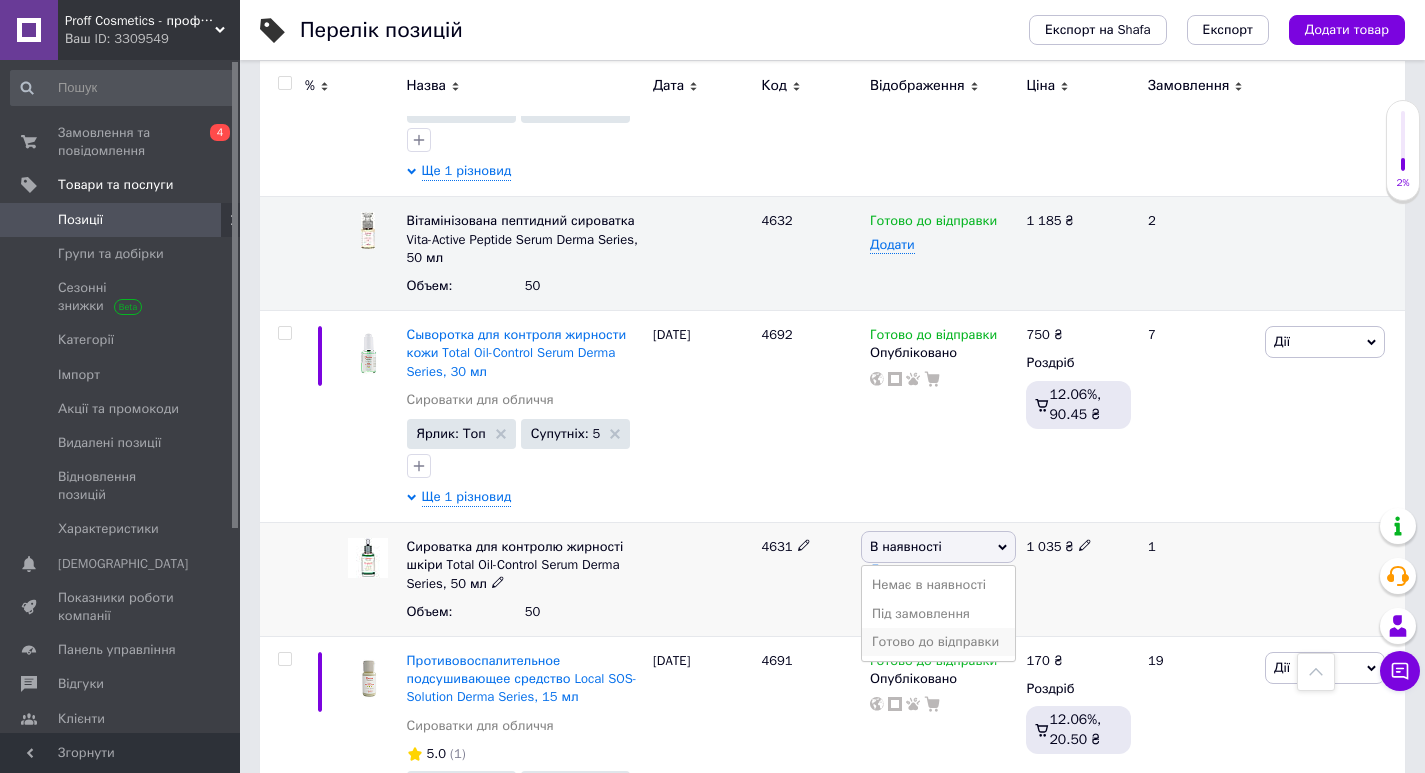 click on "Готово до відправки" at bounding box center [938, 642] 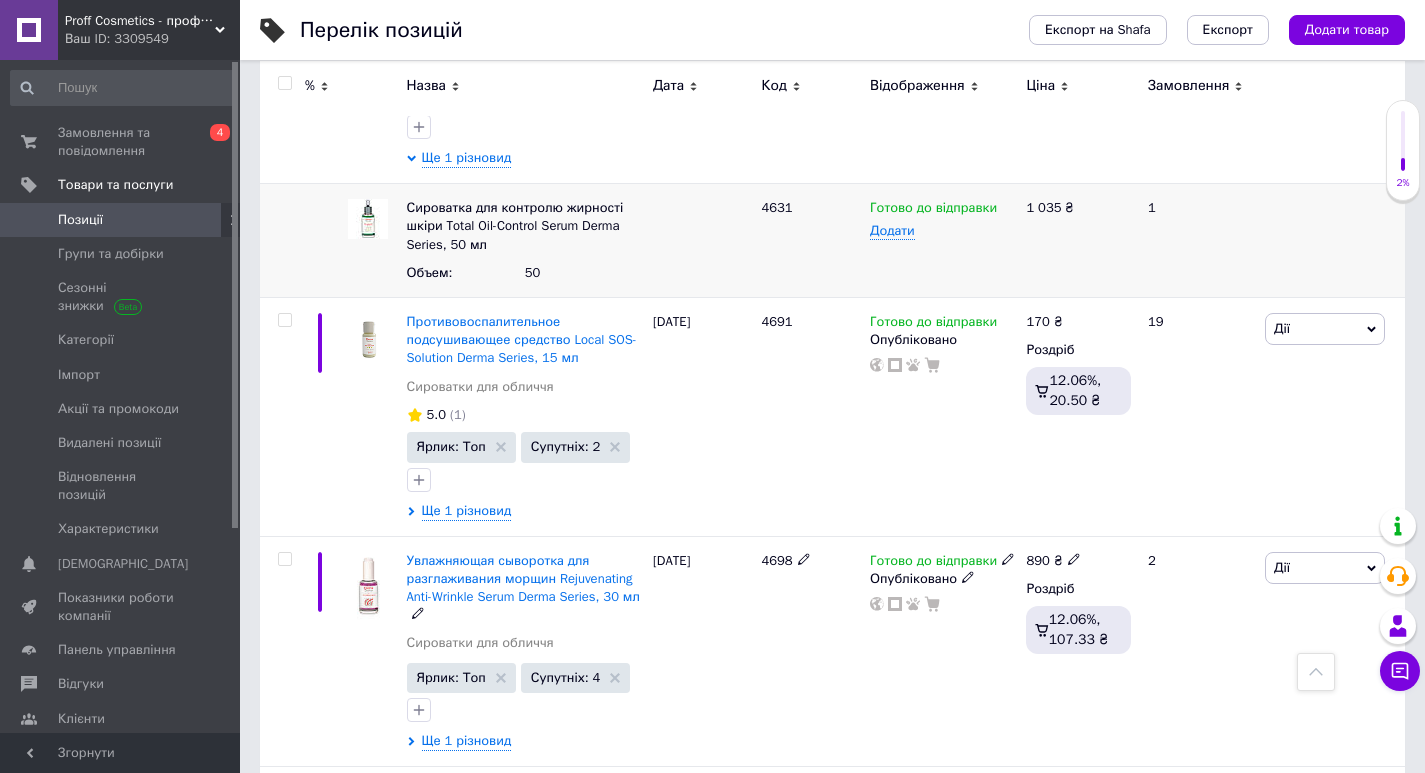 scroll, scrollTop: 8145, scrollLeft: 0, axis: vertical 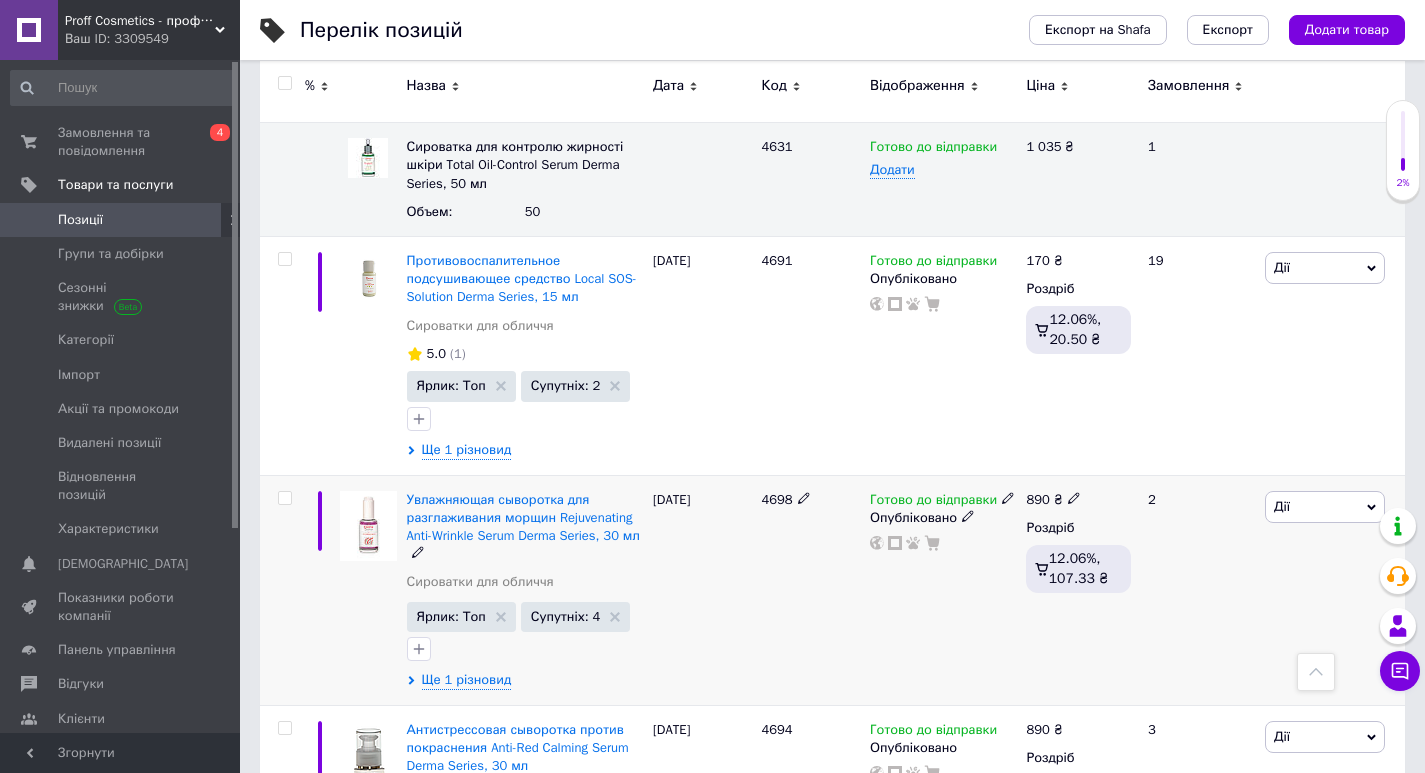 click 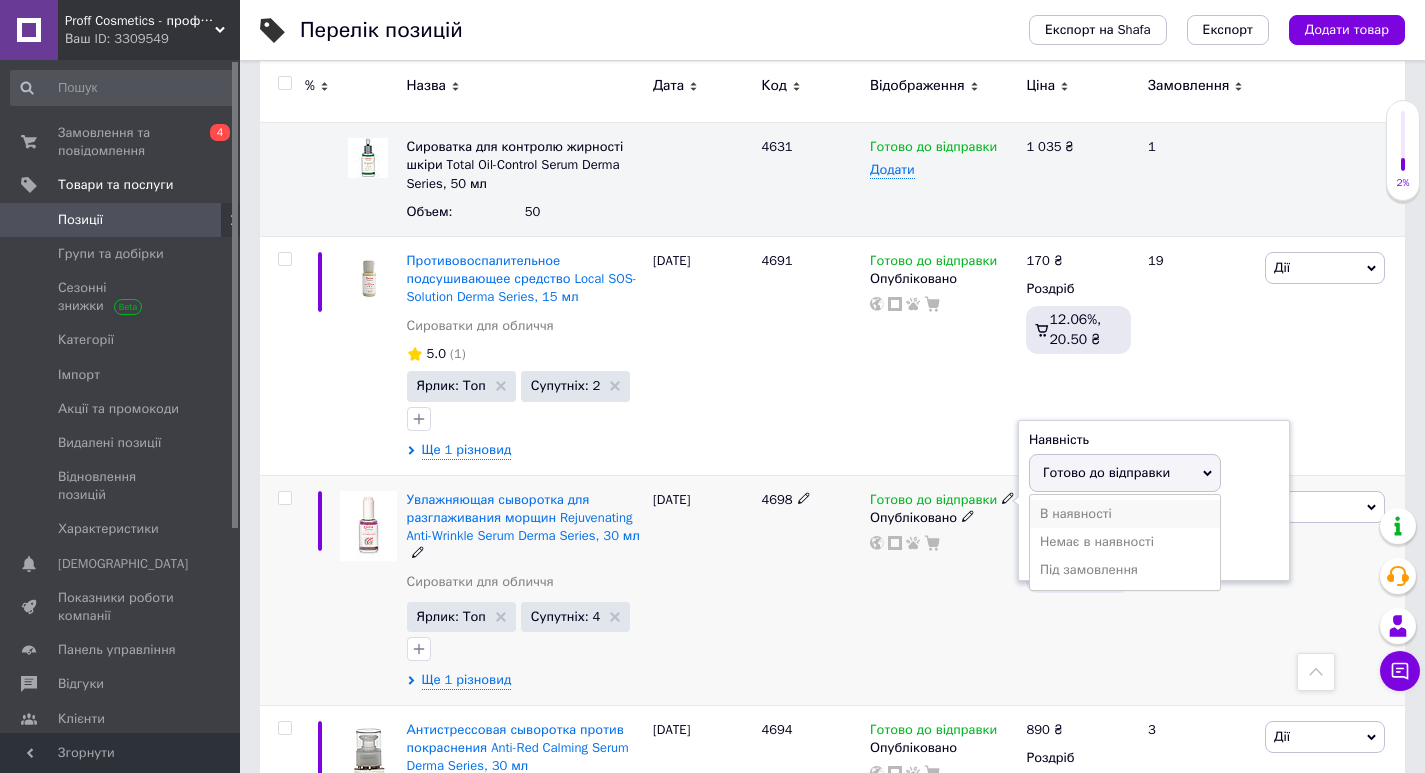 click on "В наявності" at bounding box center (1125, 514) 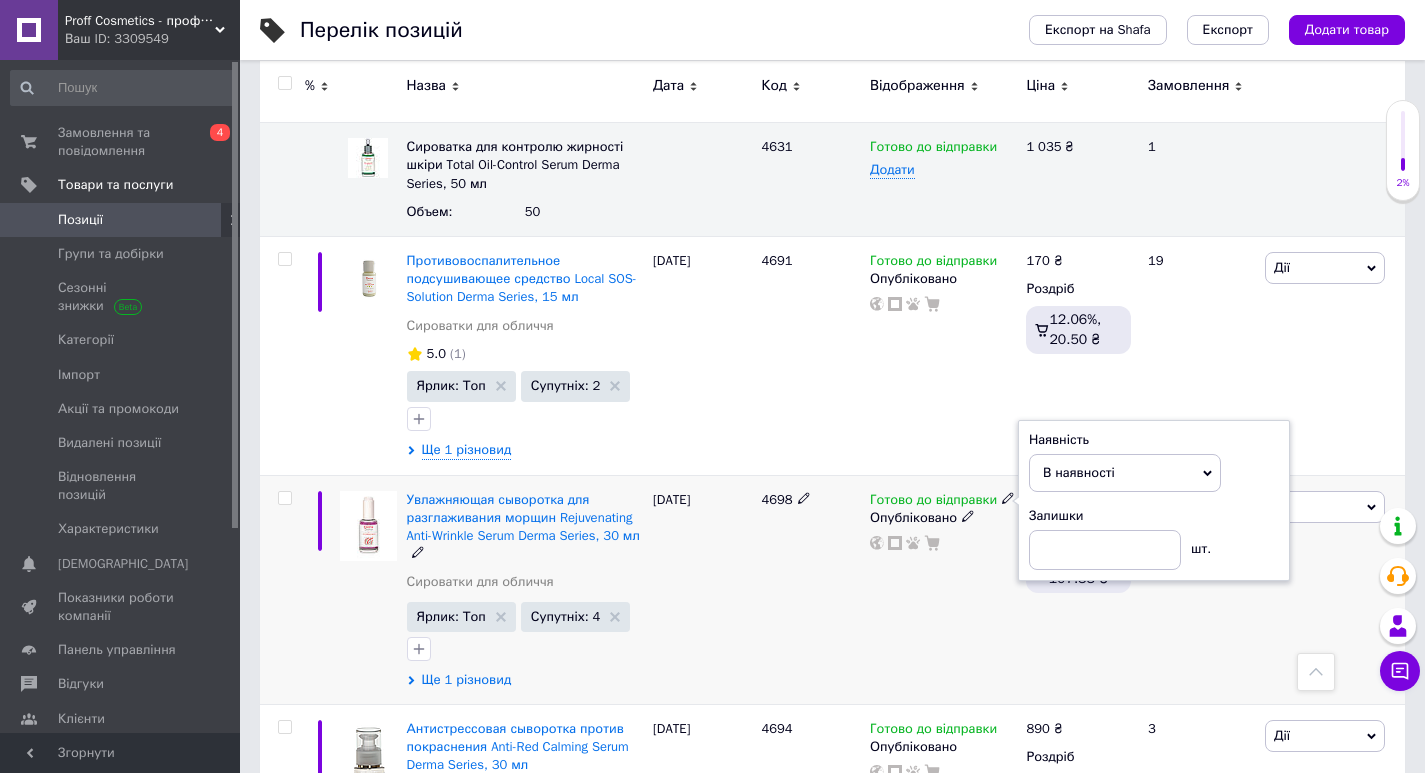 click on "Ще 1 різновид" at bounding box center [467, 680] 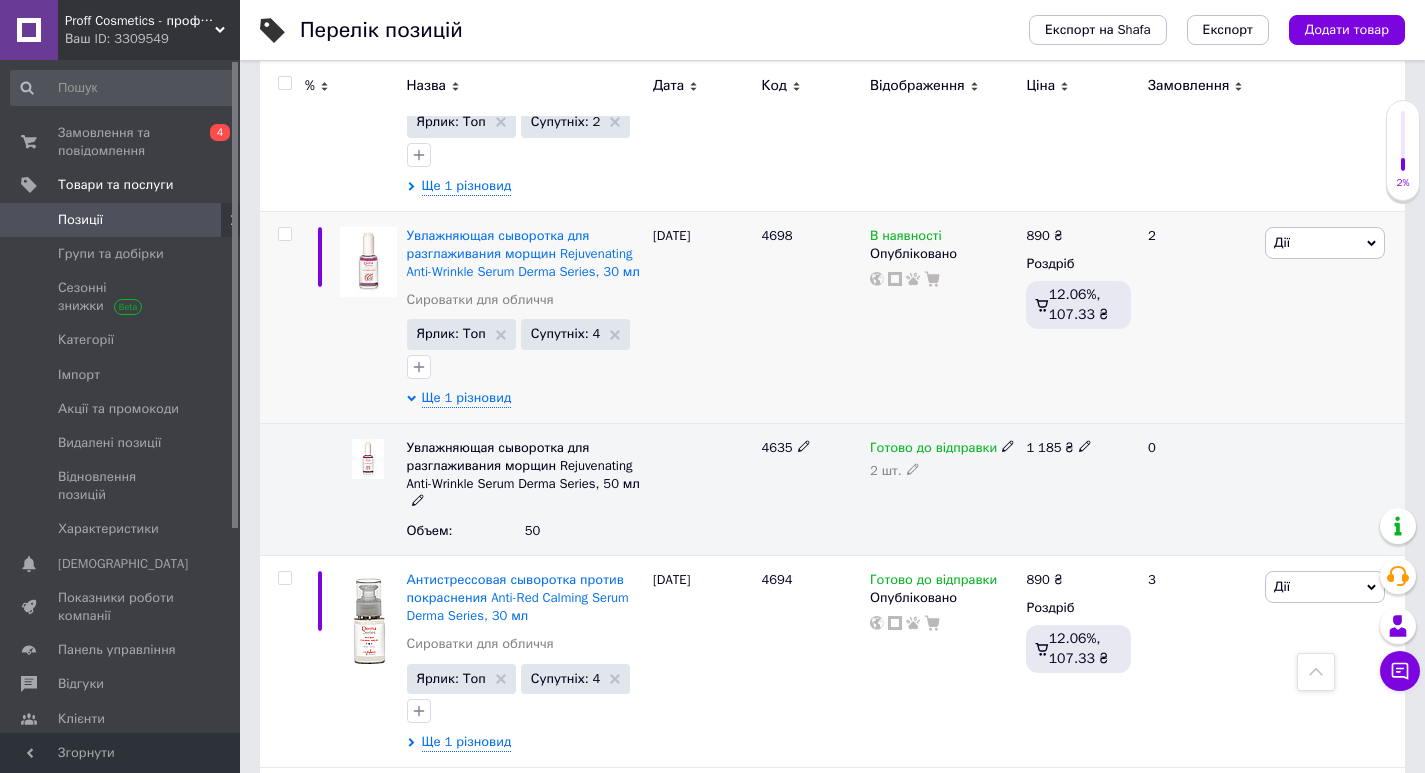 scroll, scrollTop: 8445, scrollLeft: 0, axis: vertical 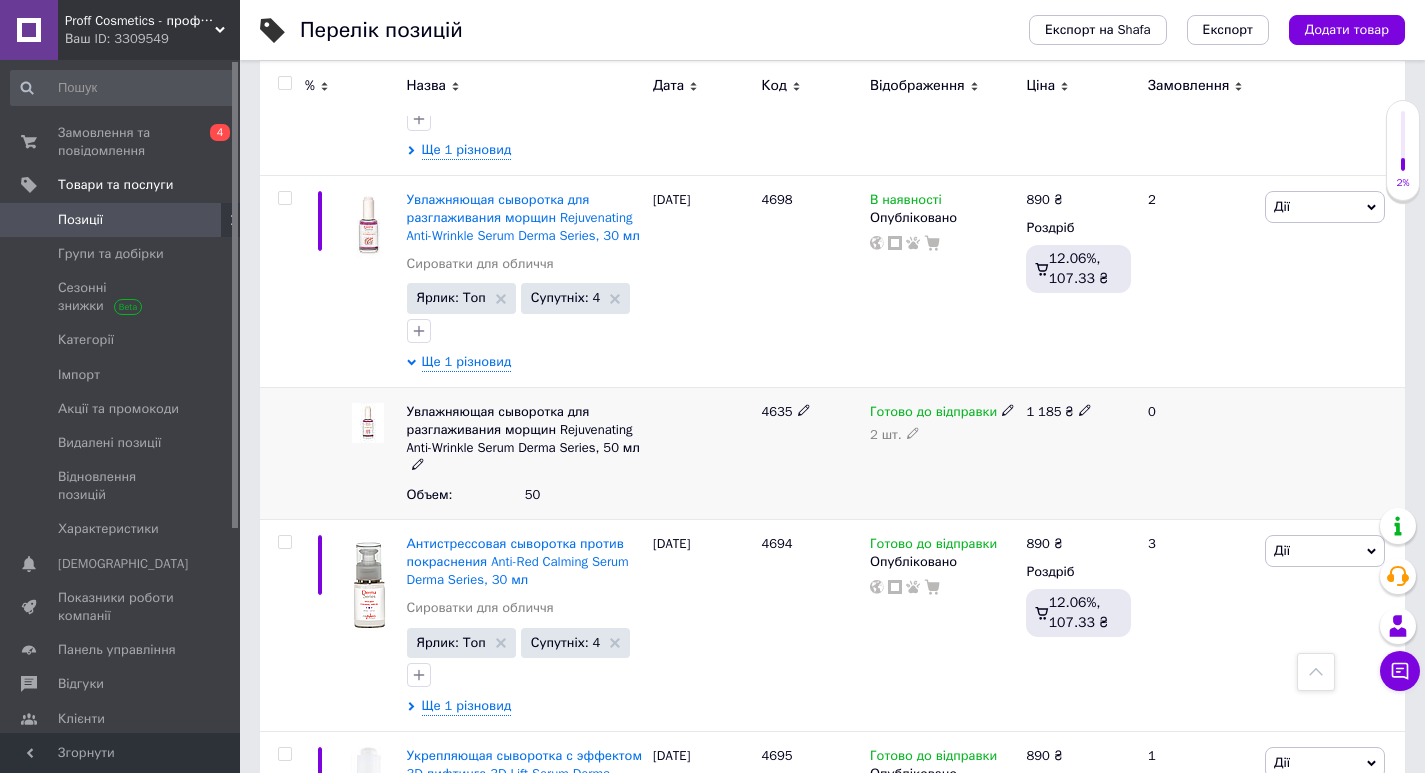 click 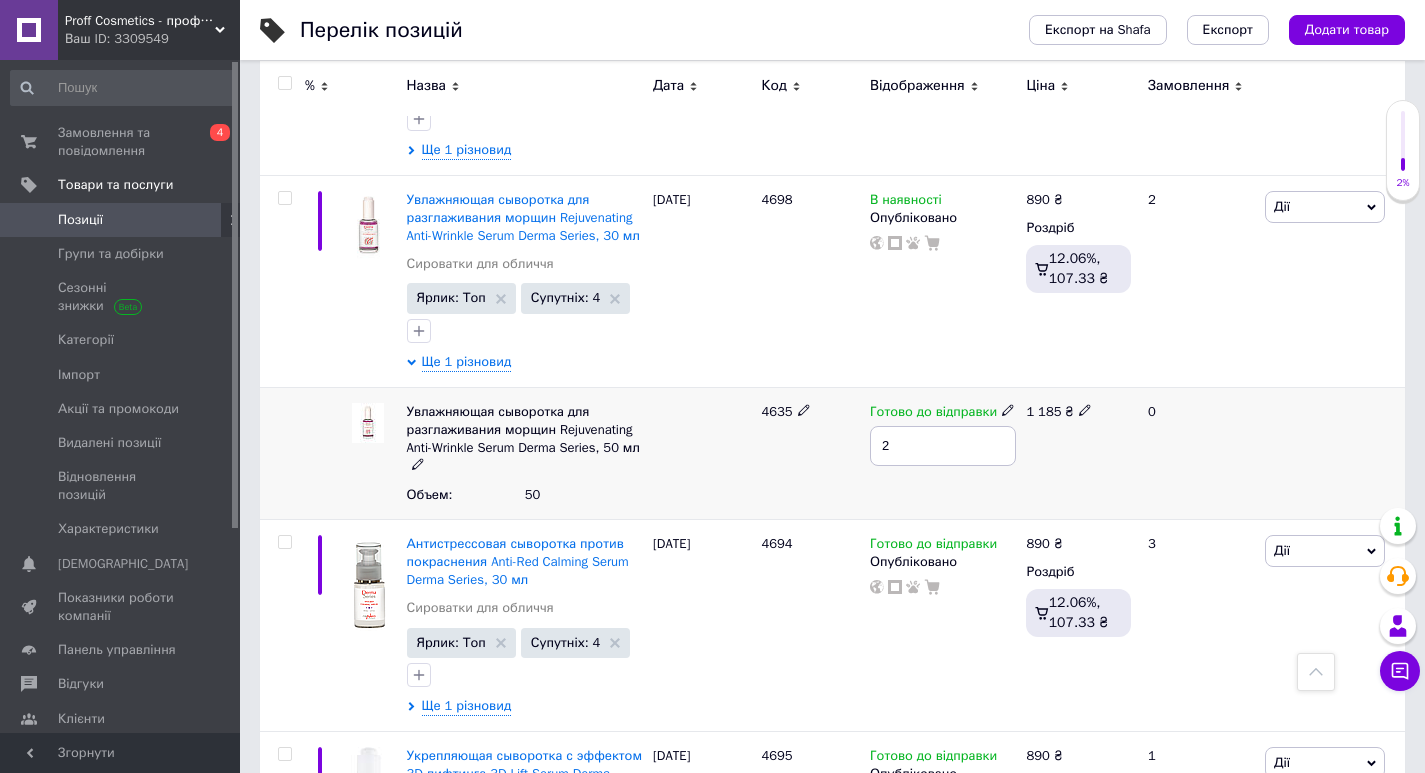 drag, startPoint x: 932, startPoint y: 309, endPoint x: 864, endPoint y: 327, distance: 70.34202 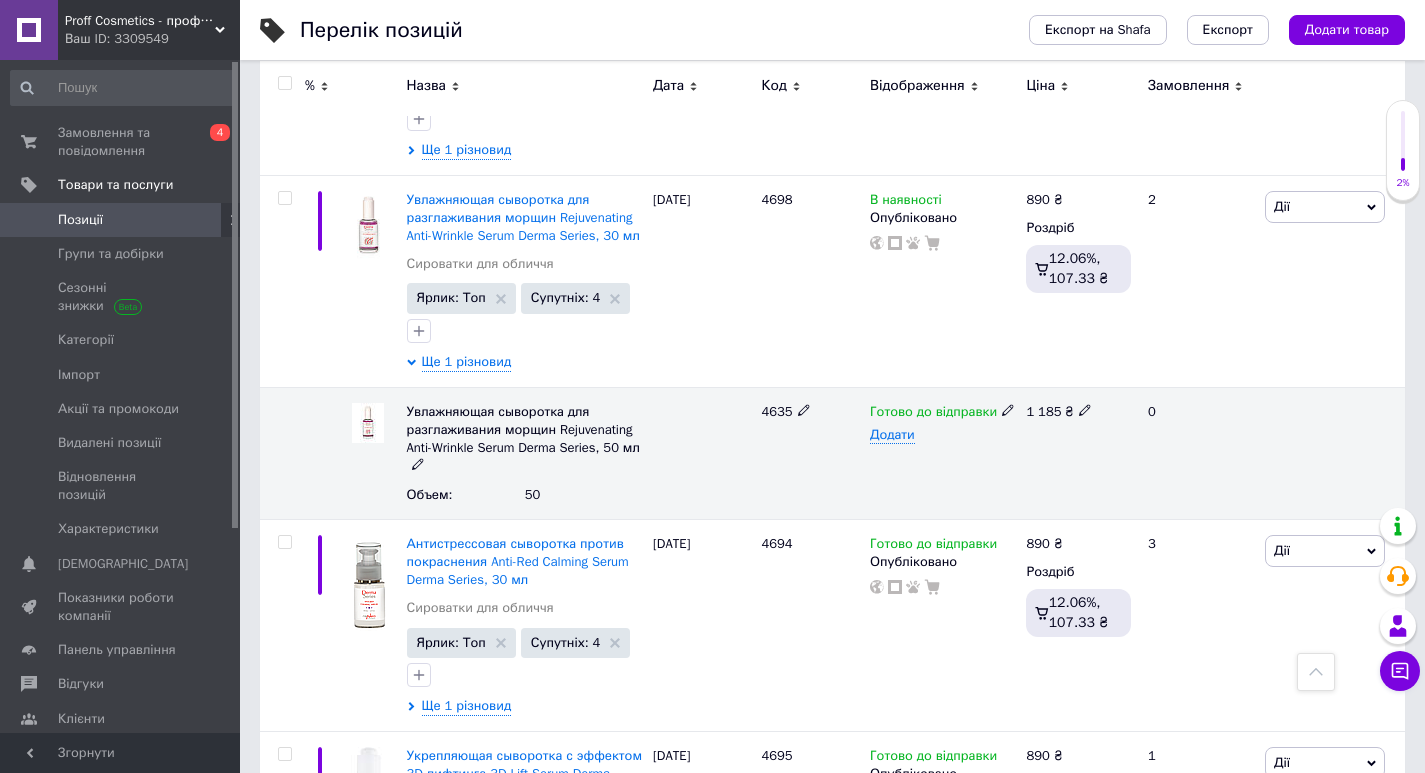click on "Proff Cosmetics - професійна косметика провідних брендів світу Ваш ID: 3309549 Сайт Proff Cosmetics - професійна космет... Кабінет покупця Перевірити стан системи Сторінка на порталі Марина Кулинич Довідка Вийти Замовлення та повідомлення 0 4 Товари та послуги Позиції Групи та добірки Сезонні знижки Категорії Імпорт Акції та промокоди Видалені позиції Відновлення позицій Характеристики Сповіщення 0 0 Показники роботи компанії Панель управління Відгуки Клієнти Каталог ProSale Аналітика Інструменти веб-майстра та SEO Маркет" at bounding box center [712, 481] 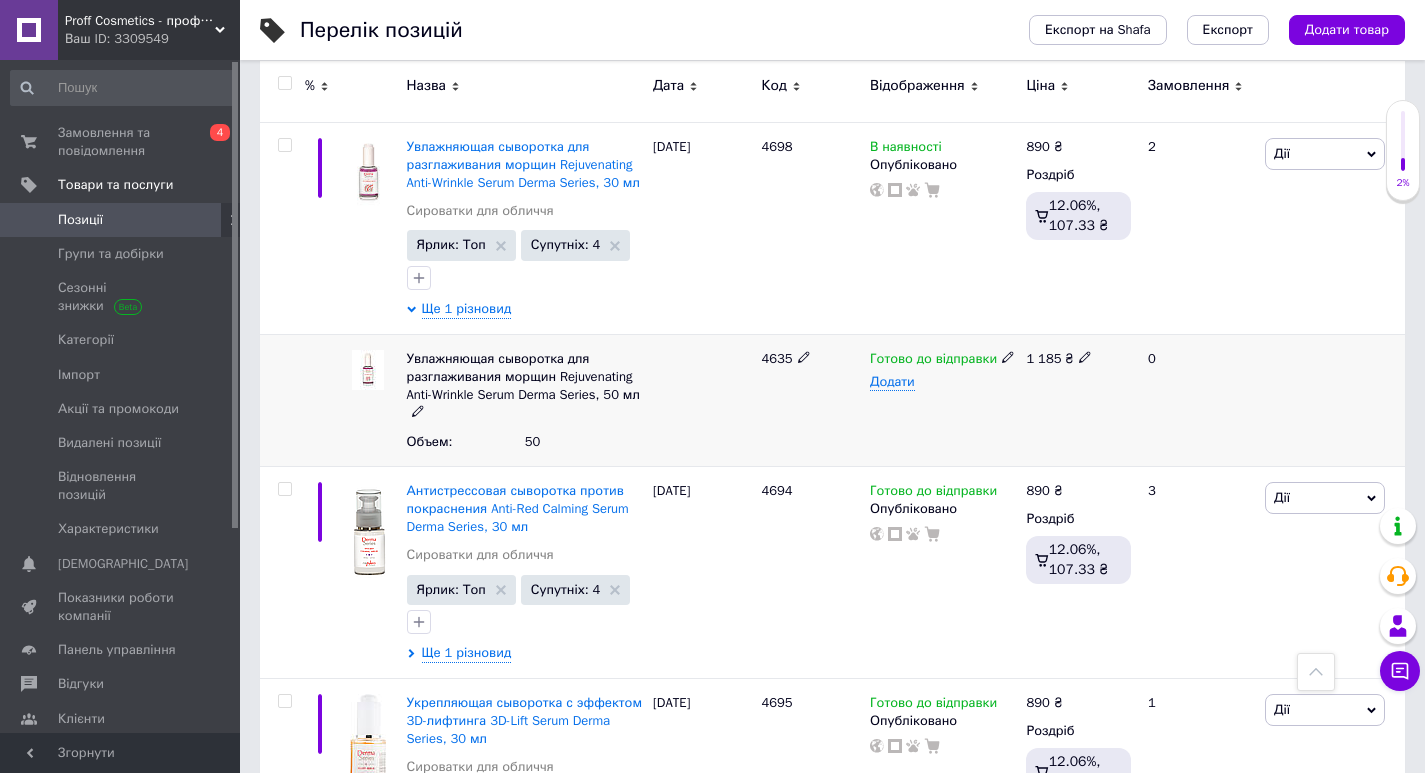 scroll, scrollTop: 8545, scrollLeft: 0, axis: vertical 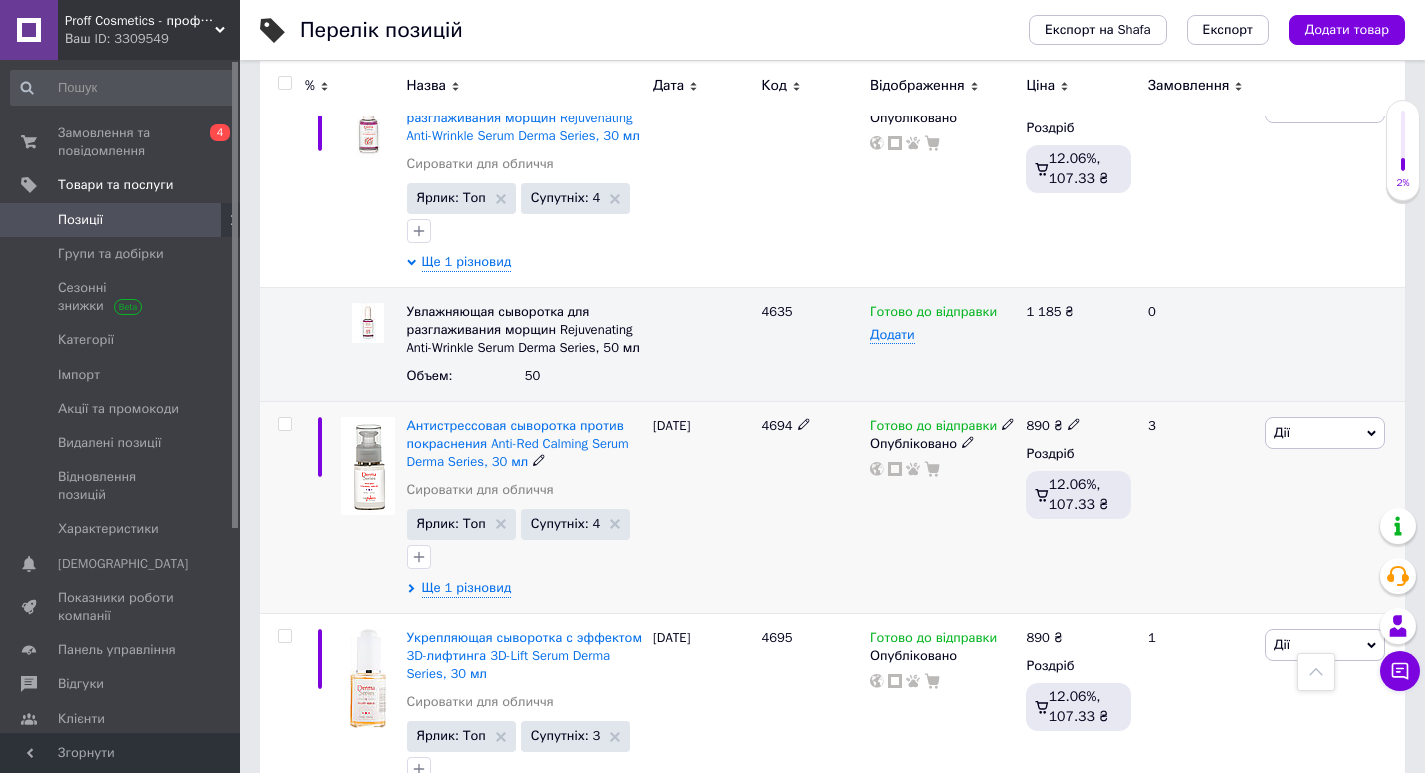 click on "Антистрессовая сыворотка против покраснения Anti-Red Calming Serum Derma Series, 30 мл Сироватки для обличчя Ярлик: Топ Супутніх: 4 Ще 1 різновид" at bounding box center (525, 507) 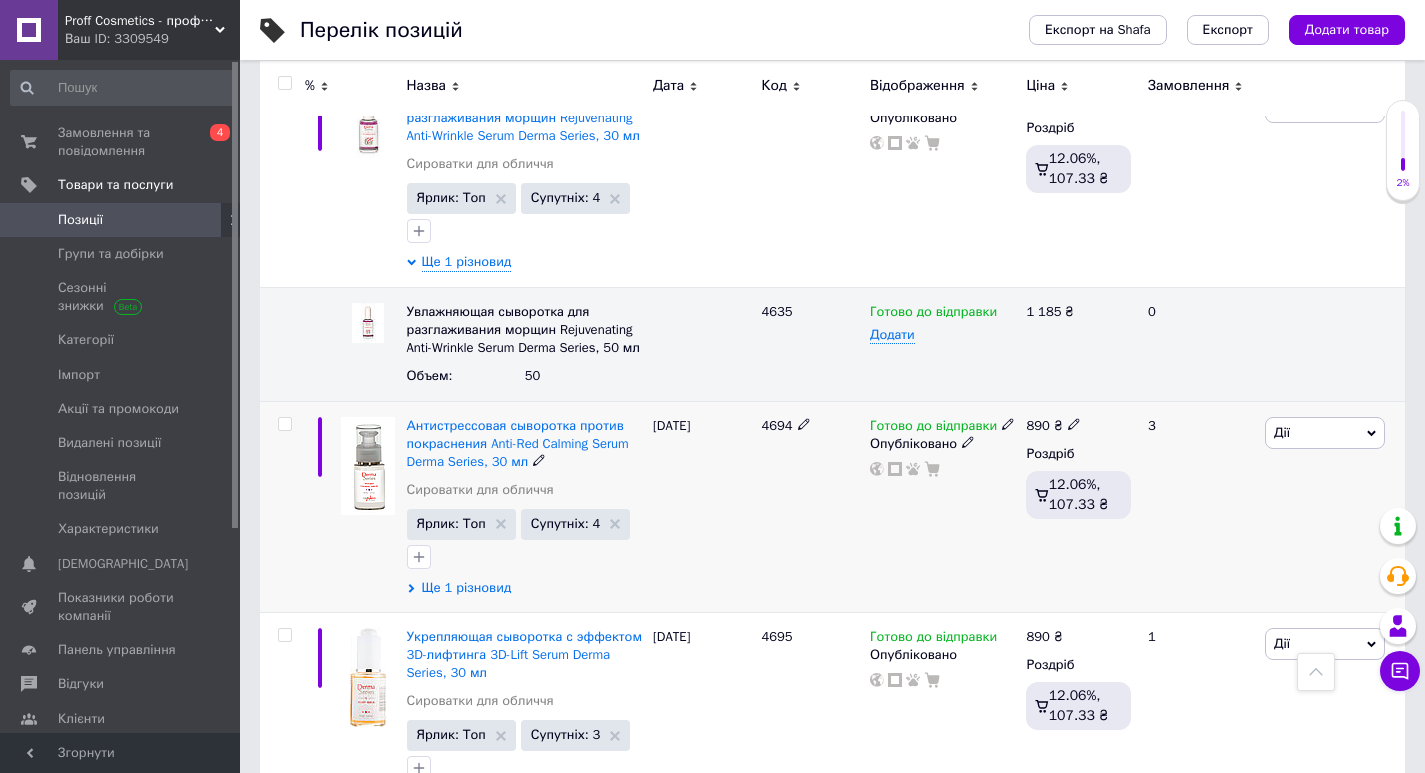 click on "Ще 1 різновид" at bounding box center (467, 588) 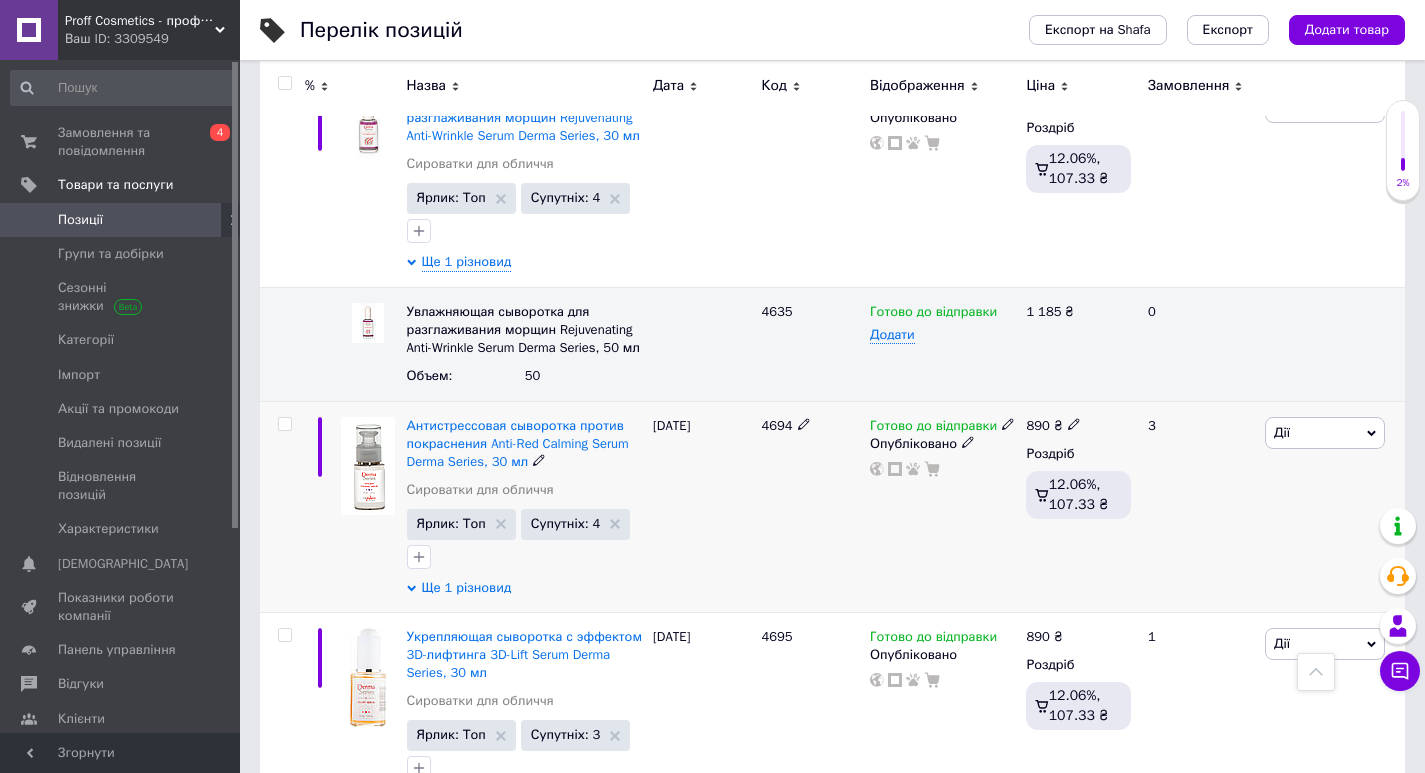 click on "Ще 1 різновид" at bounding box center (467, 588) 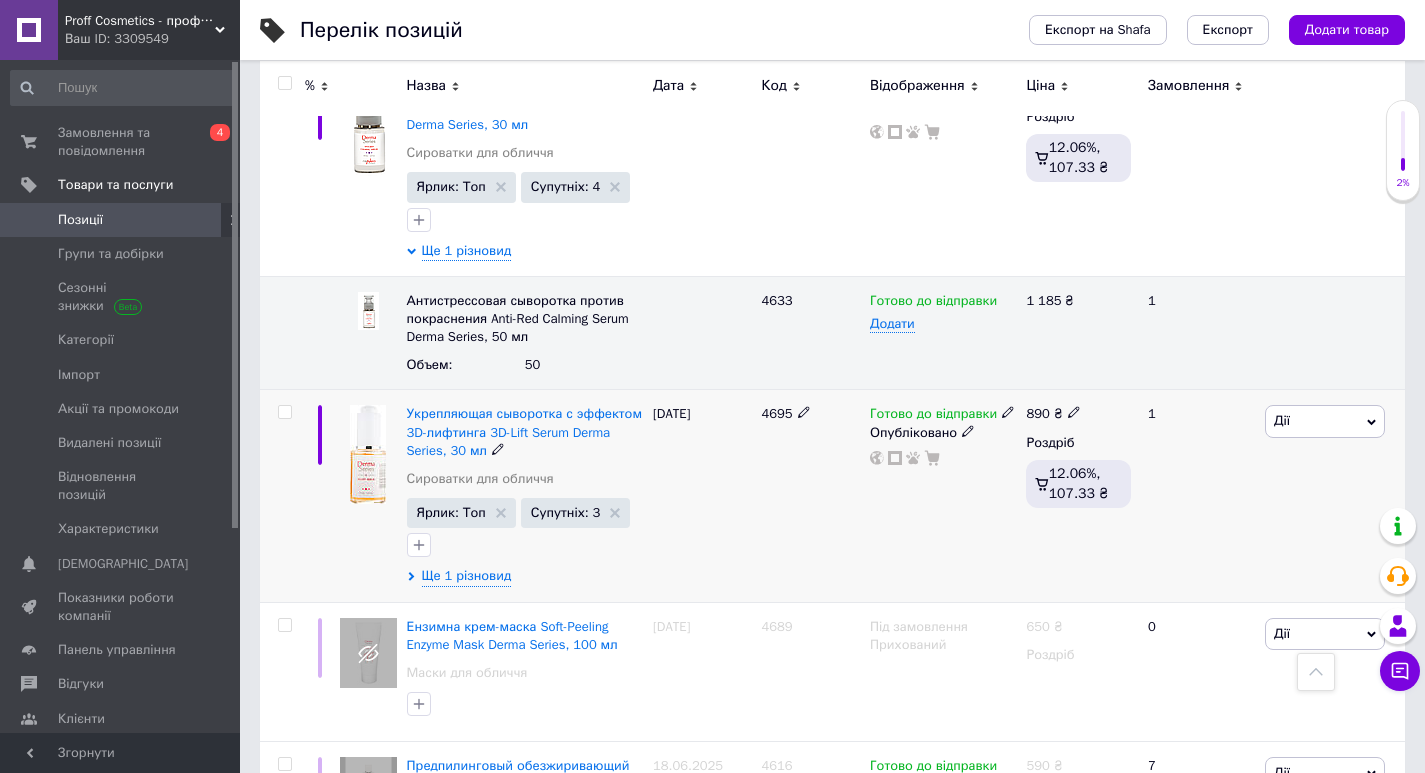 scroll, scrollTop: 8945, scrollLeft: 0, axis: vertical 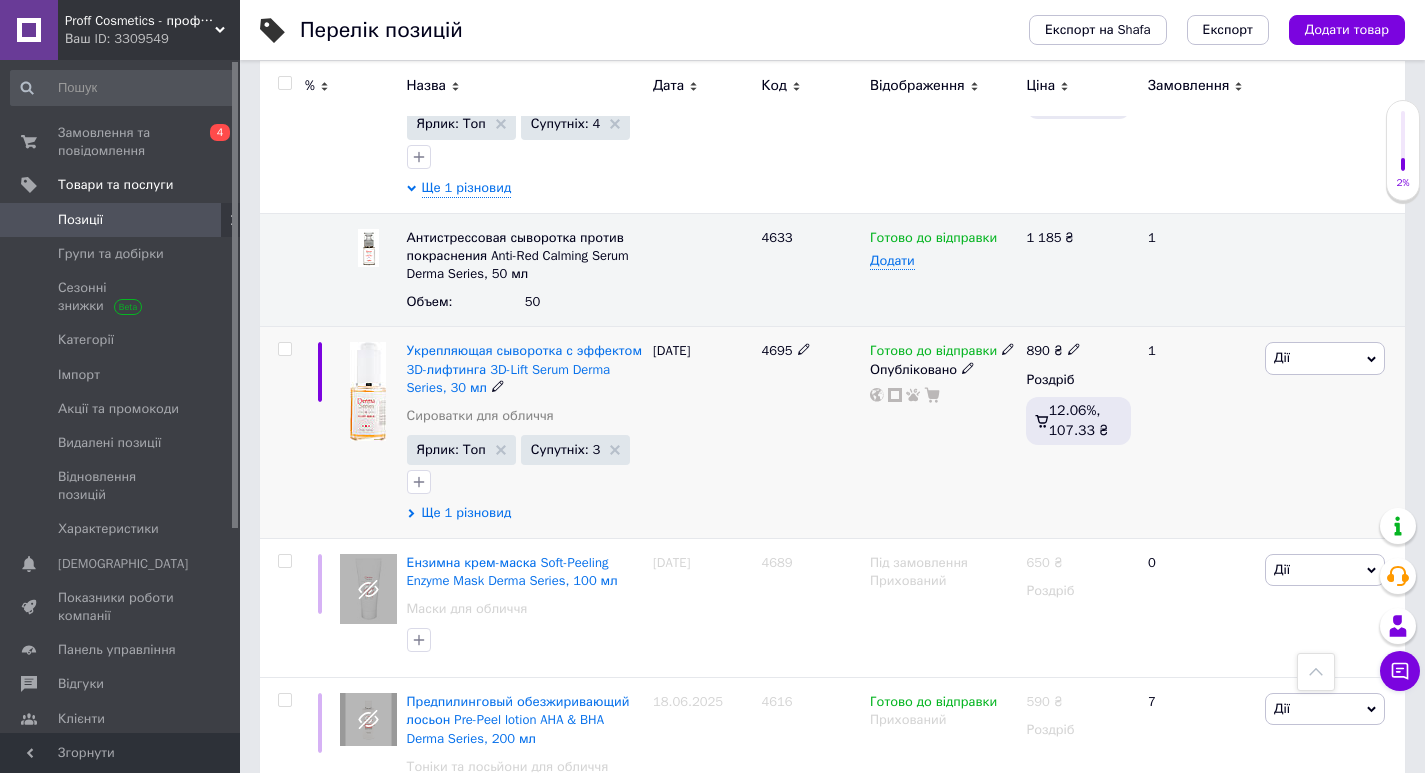 click on "Ще 1 різновид" at bounding box center (467, 513) 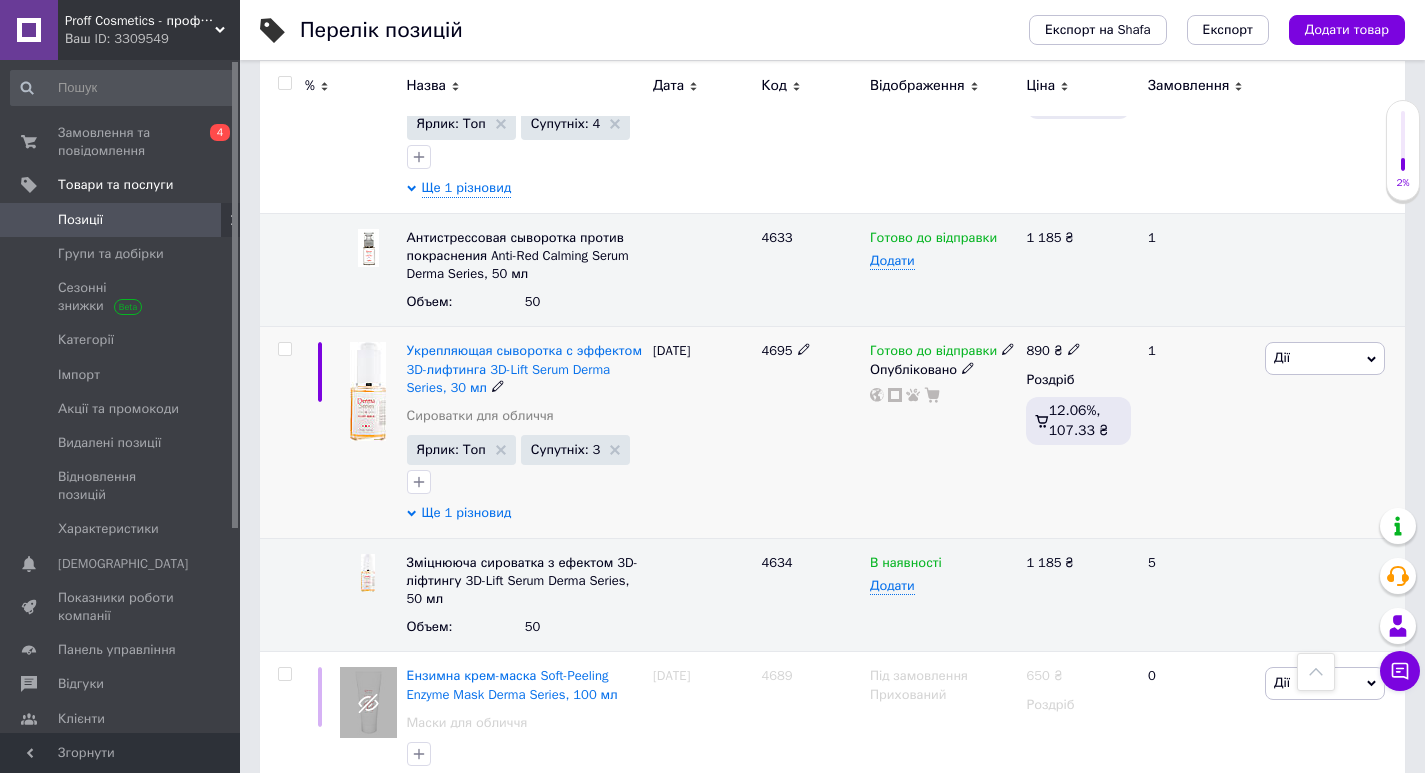 click on "Ще 1 різновид" at bounding box center (467, 513) 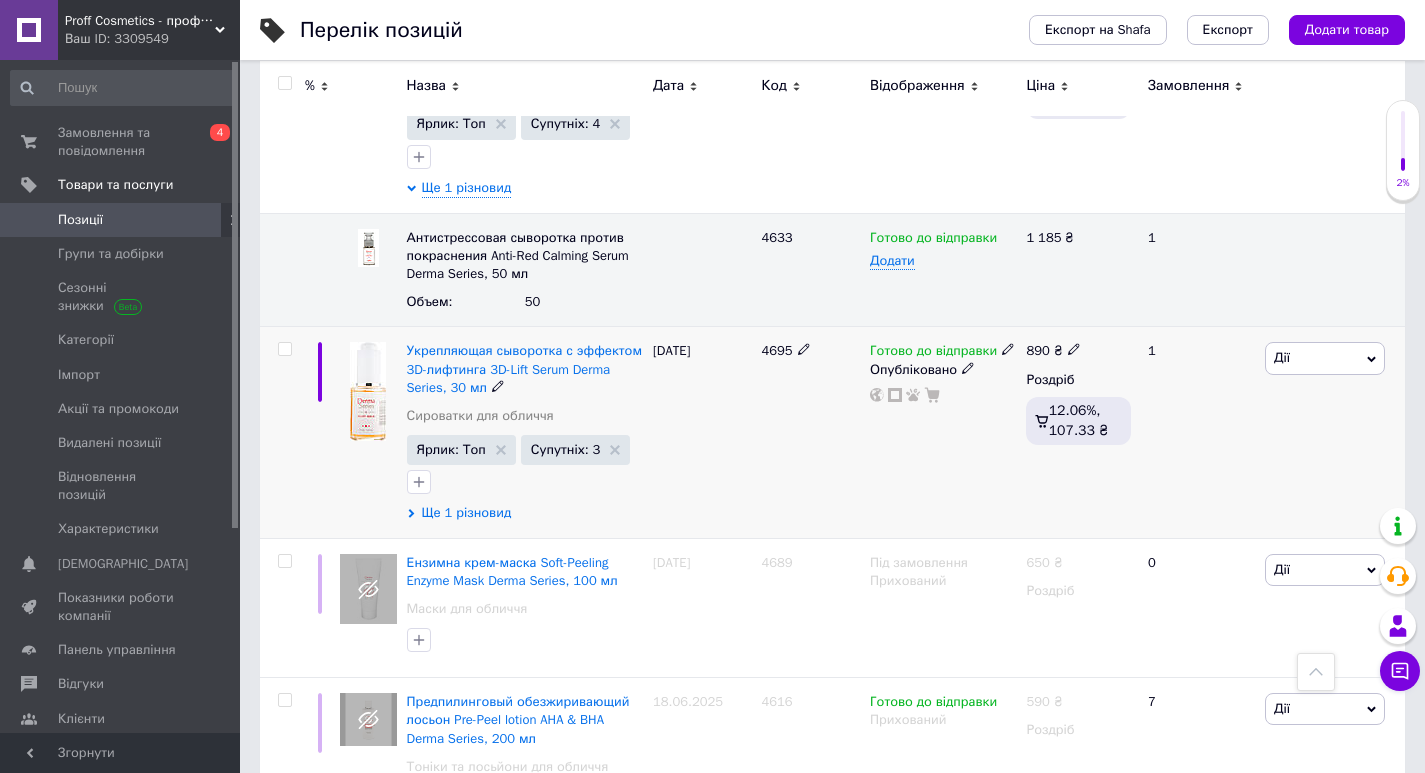 click on "Ще 1 різновид" at bounding box center [467, 513] 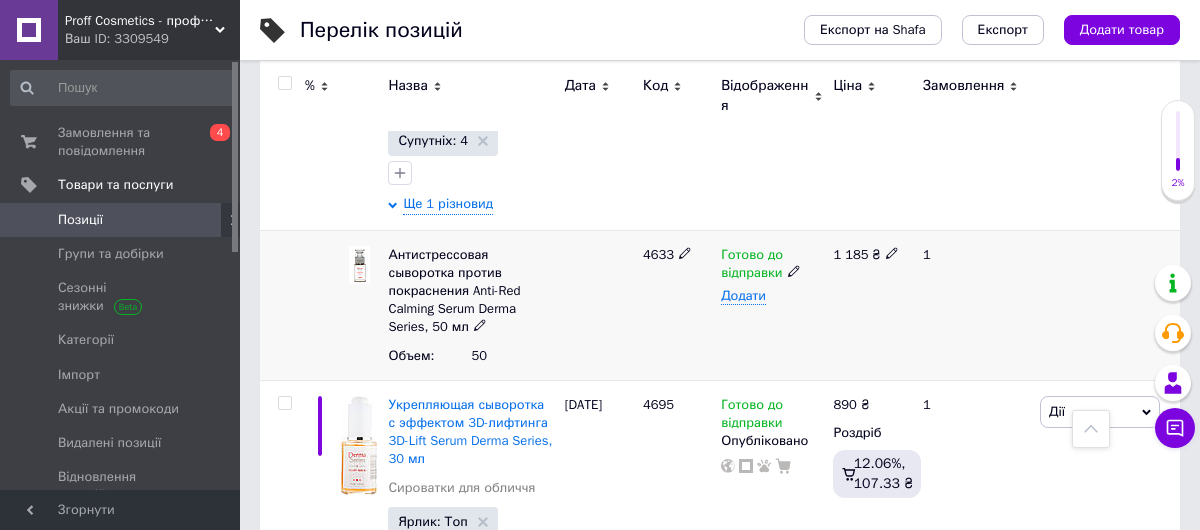 scroll, scrollTop: 10851, scrollLeft: 0, axis: vertical 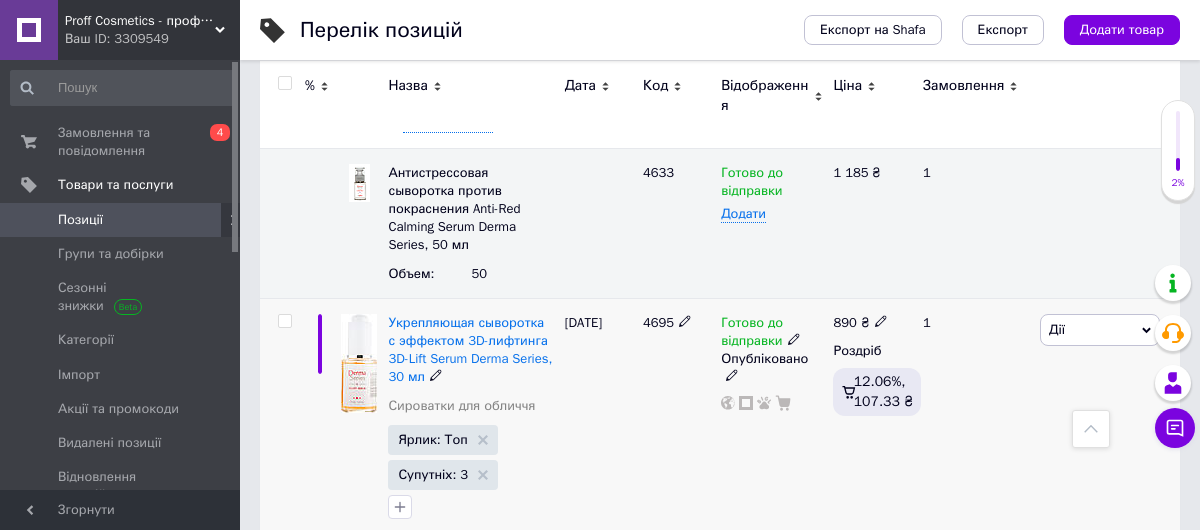 drag, startPoint x: 439, startPoint y: 315, endPoint x: 597, endPoint y: 285, distance: 160.82289 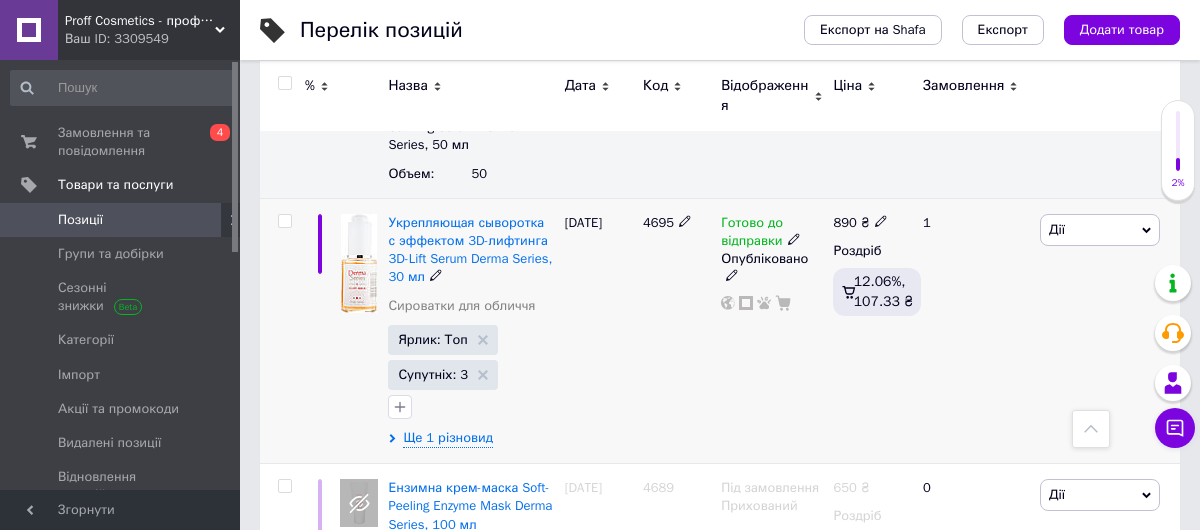 scroll, scrollTop: 10851, scrollLeft: 0, axis: vertical 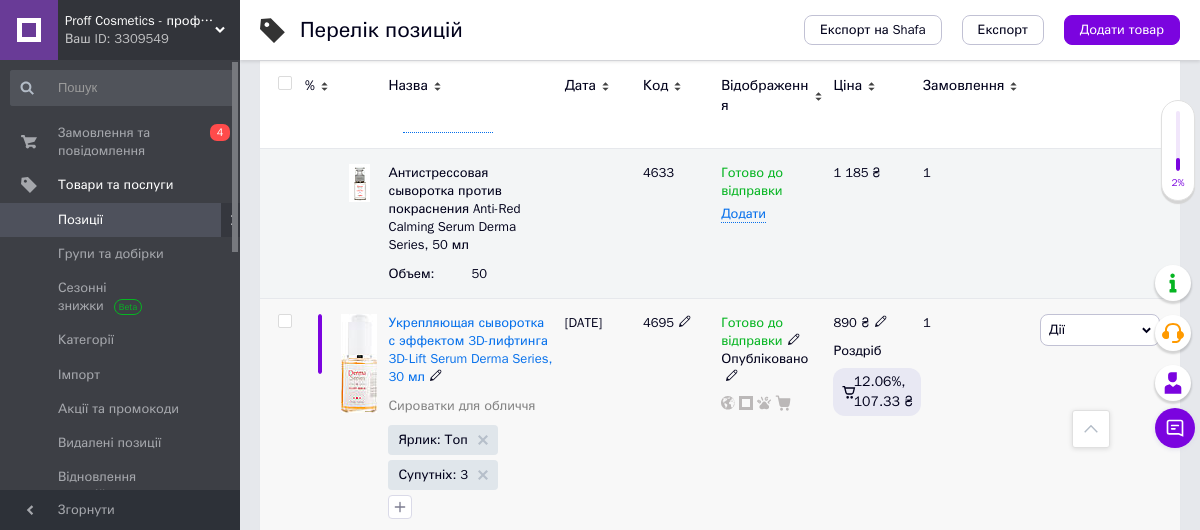 click on "Ще 1 різновид" at bounding box center [448, 538] 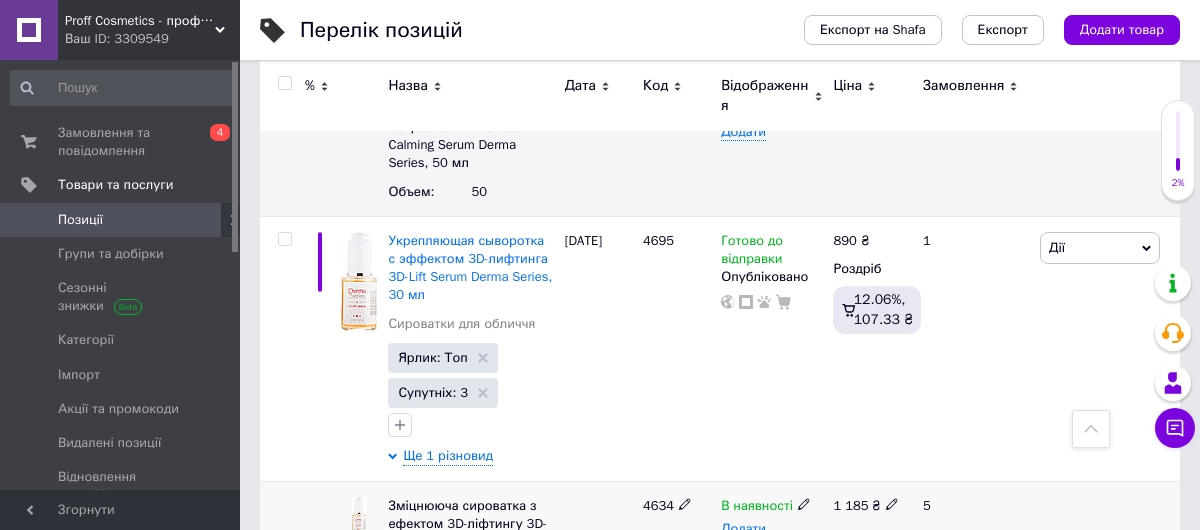 scroll, scrollTop: 11051, scrollLeft: 0, axis: vertical 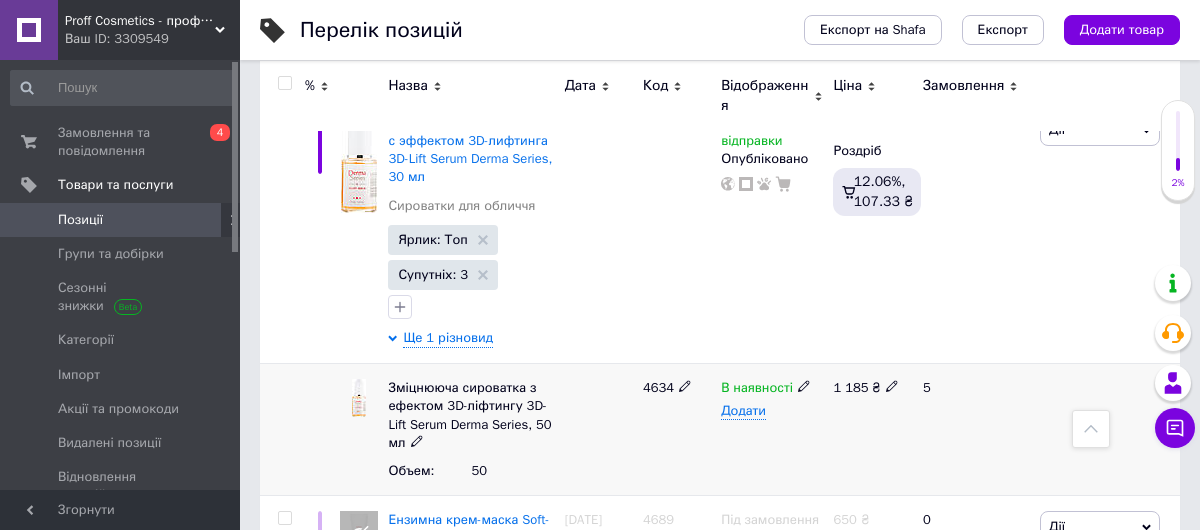 click 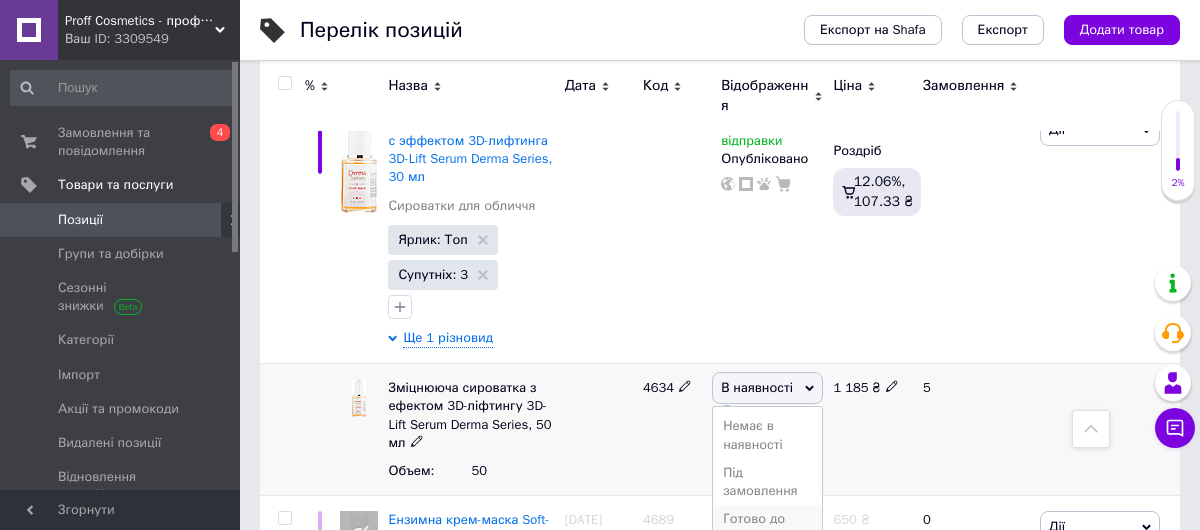 click on "Готово до відправки" at bounding box center (767, 528) 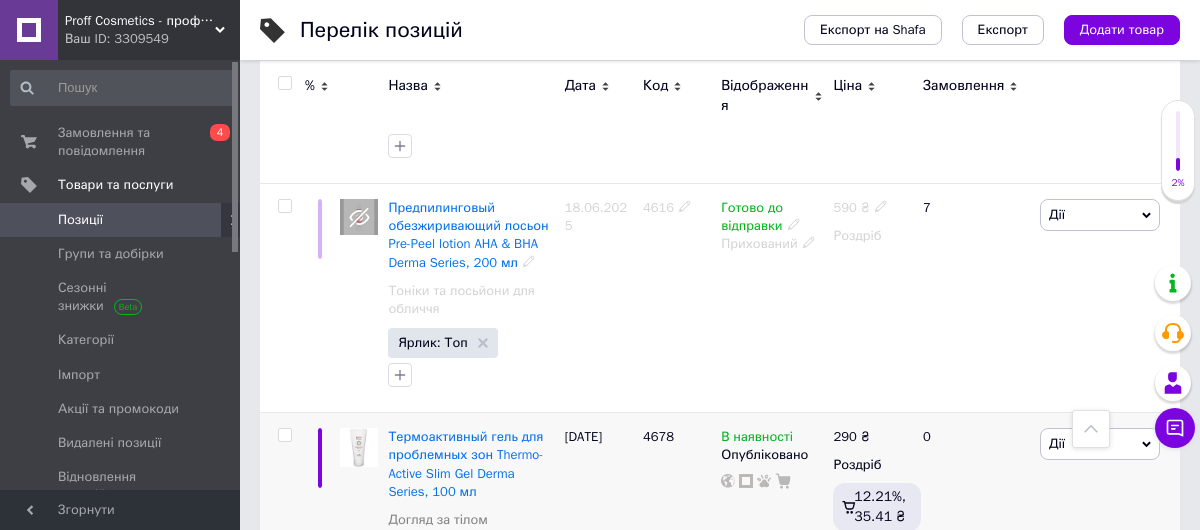 scroll, scrollTop: 11551, scrollLeft: 0, axis: vertical 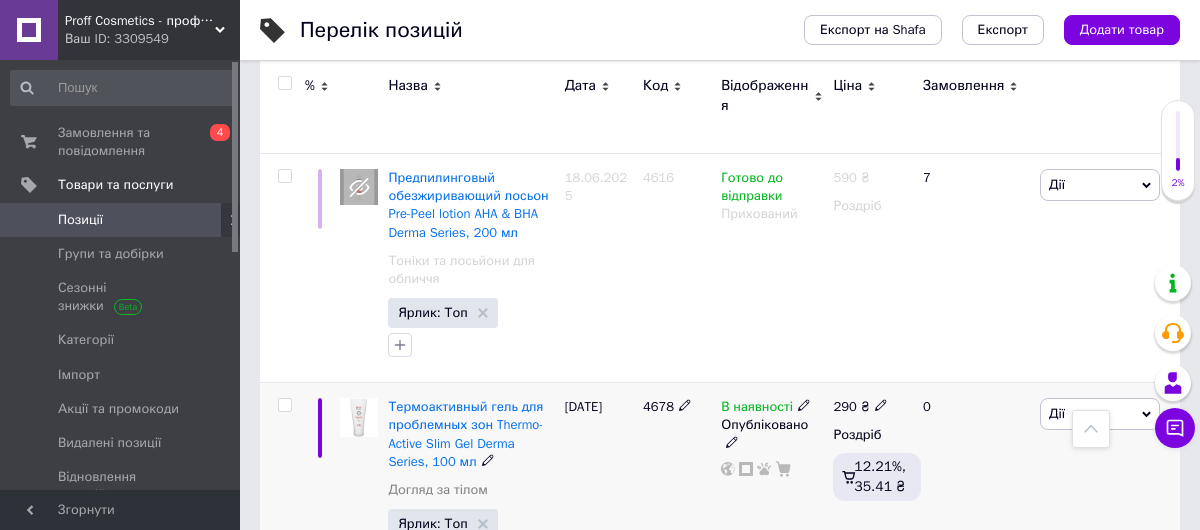 click at bounding box center [804, 405] 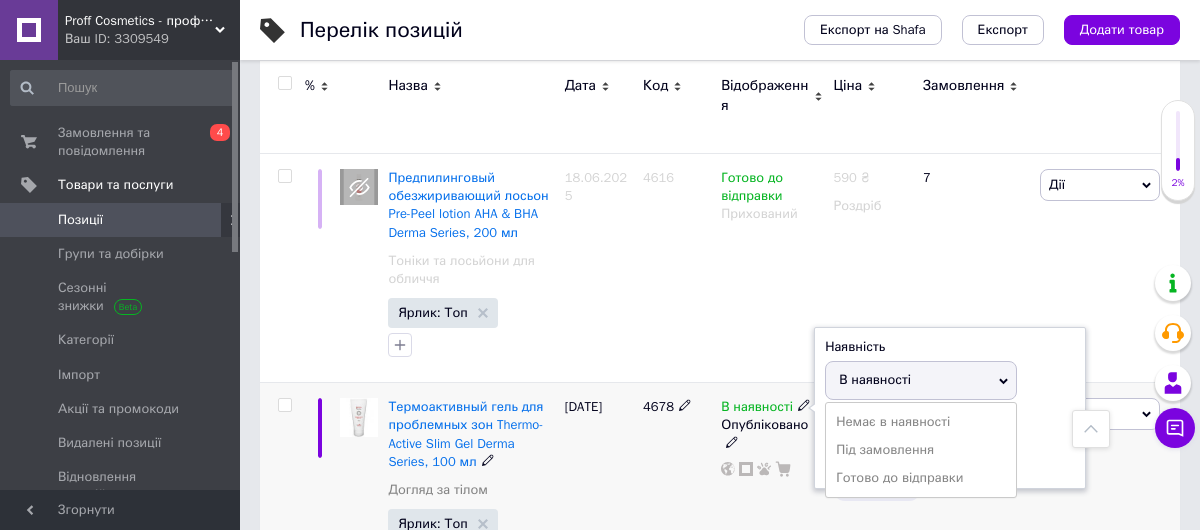 click on "Готово до відправки" at bounding box center [921, 478] 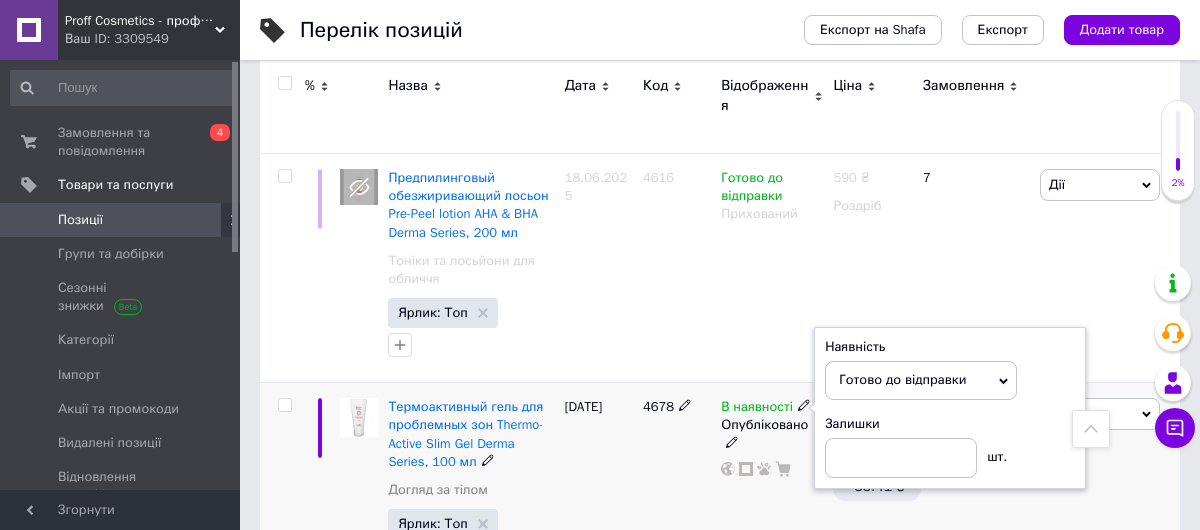 click on "В наявності Наявність Готово до відправки В наявності Немає в наявності Під замовлення Залишки шт. Опубліковано" at bounding box center [772, 498] 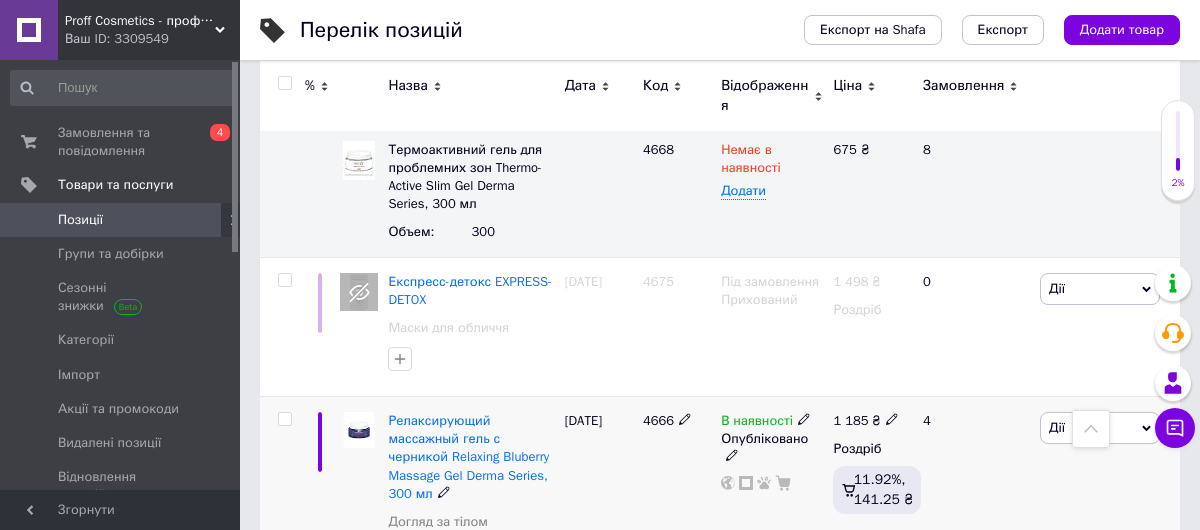 scroll, scrollTop: 12051, scrollLeft: 0, axis: vertical 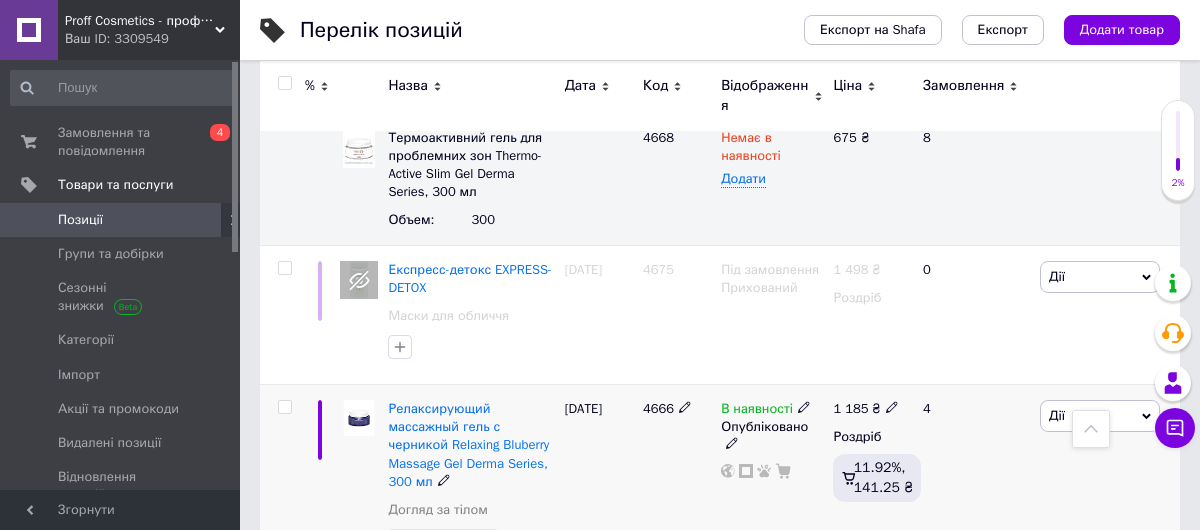 click 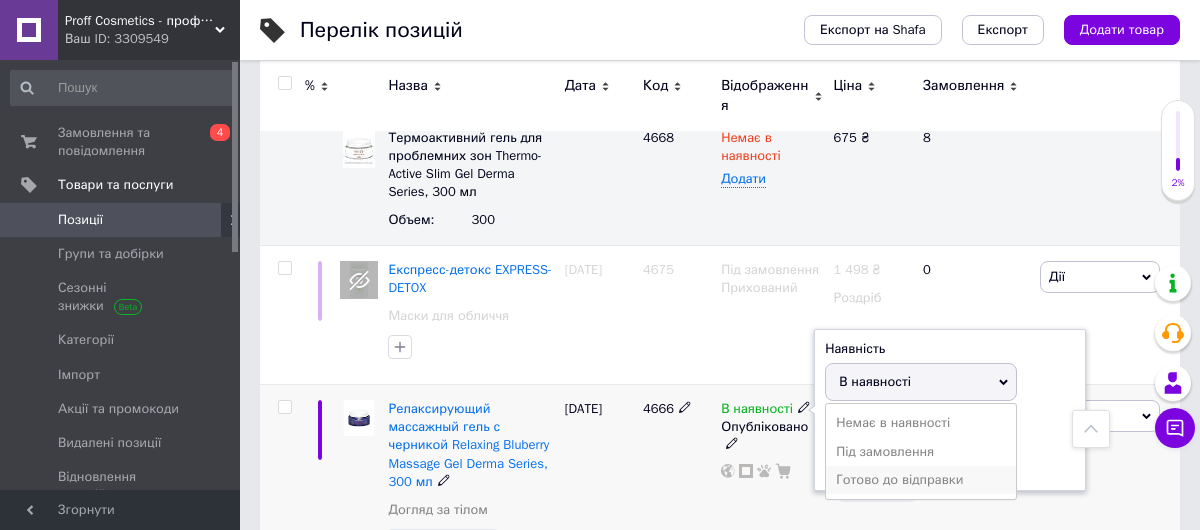 click on "Готово до відправки" at bounding box center [921, 480] 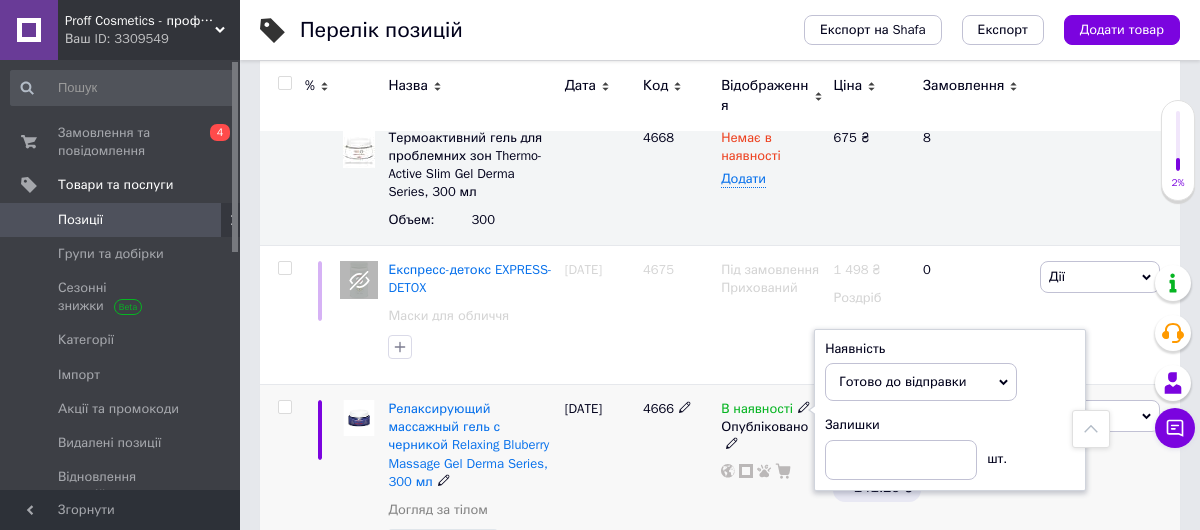 click on "В наявності Наявність Готово до відправки В наявності Немає в наявності Під замовлення Залишки шт. Опубліковано" at bounding box center [772, 499] 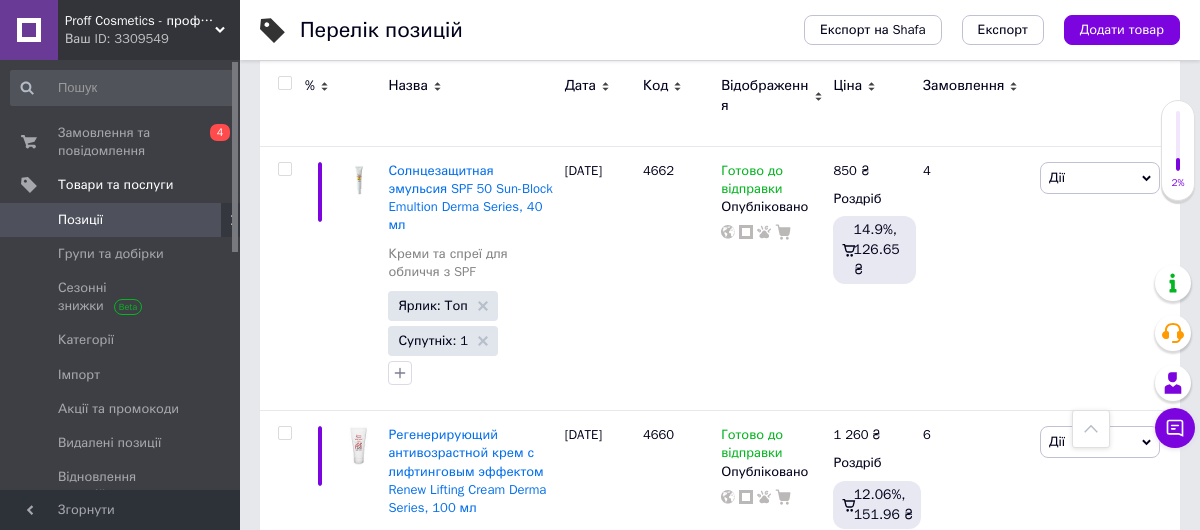 scroll, scrollTop: 13151, scrollLeft: 0, axis: vertical 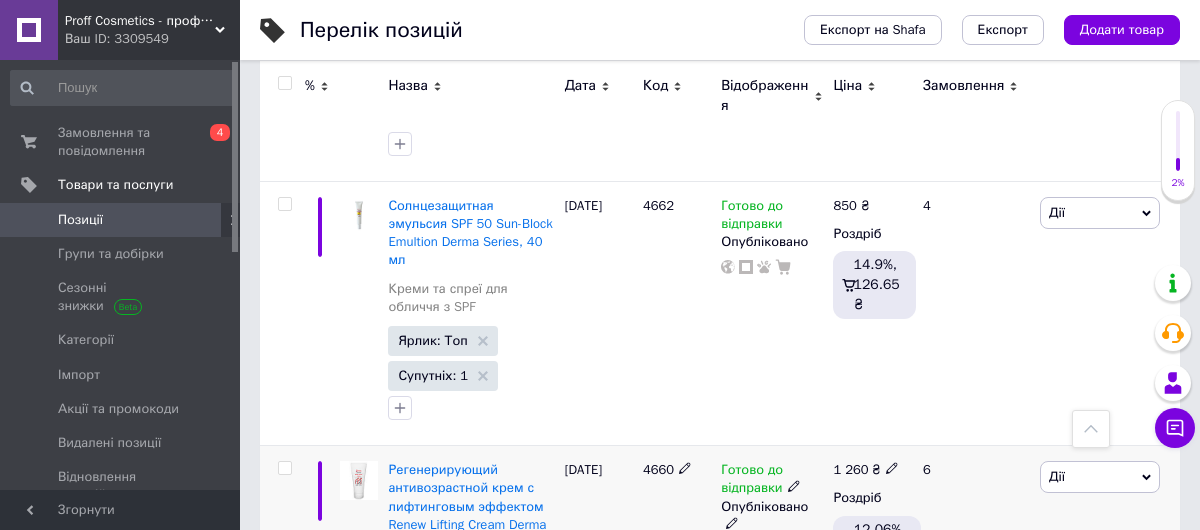 click 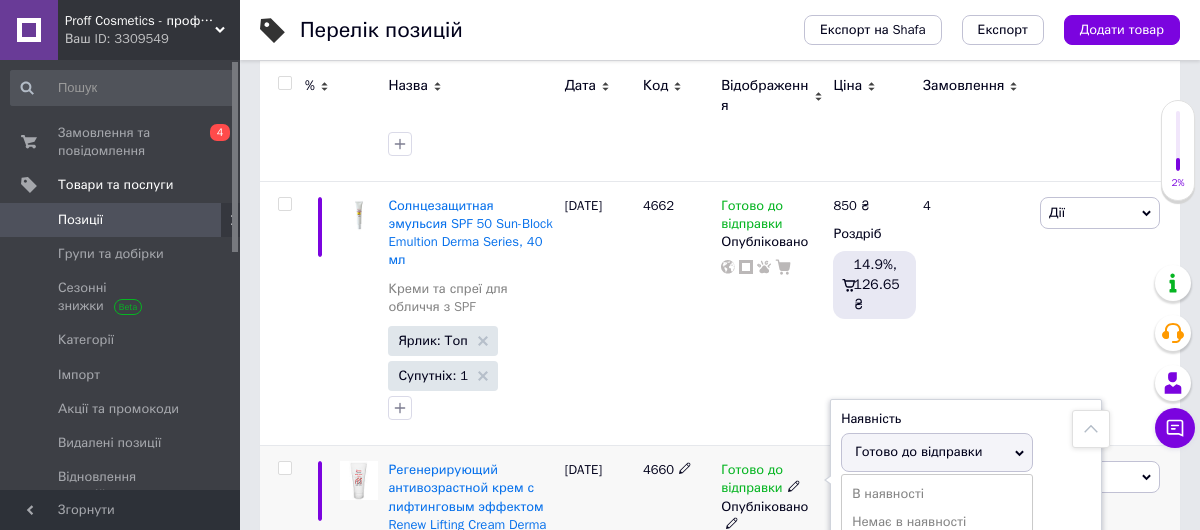 click on "Під замовлення" at bounding box center [937, 550] 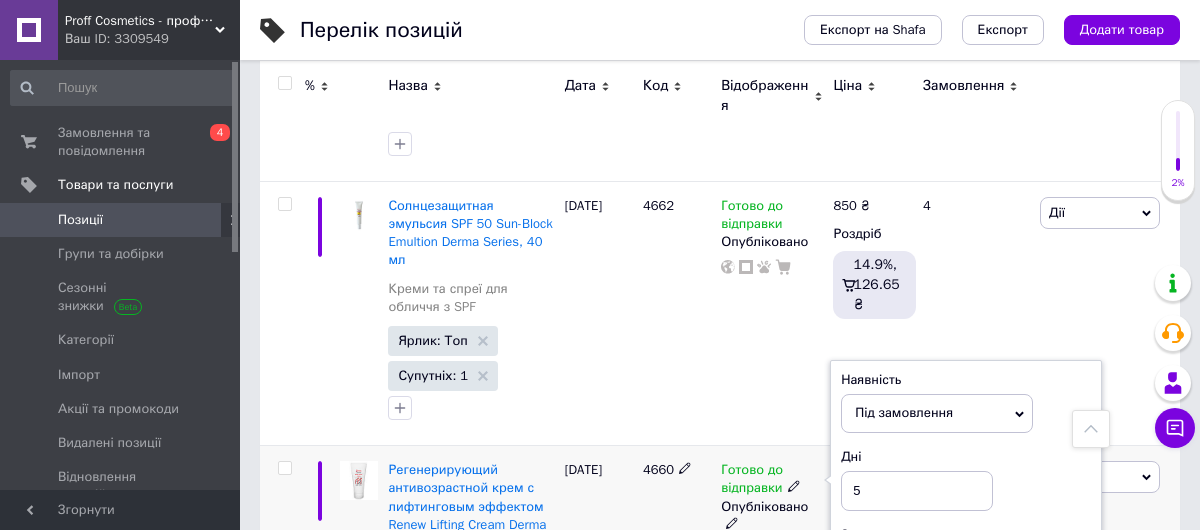 click on "Під замовлення" at bounding box center (937, 413) 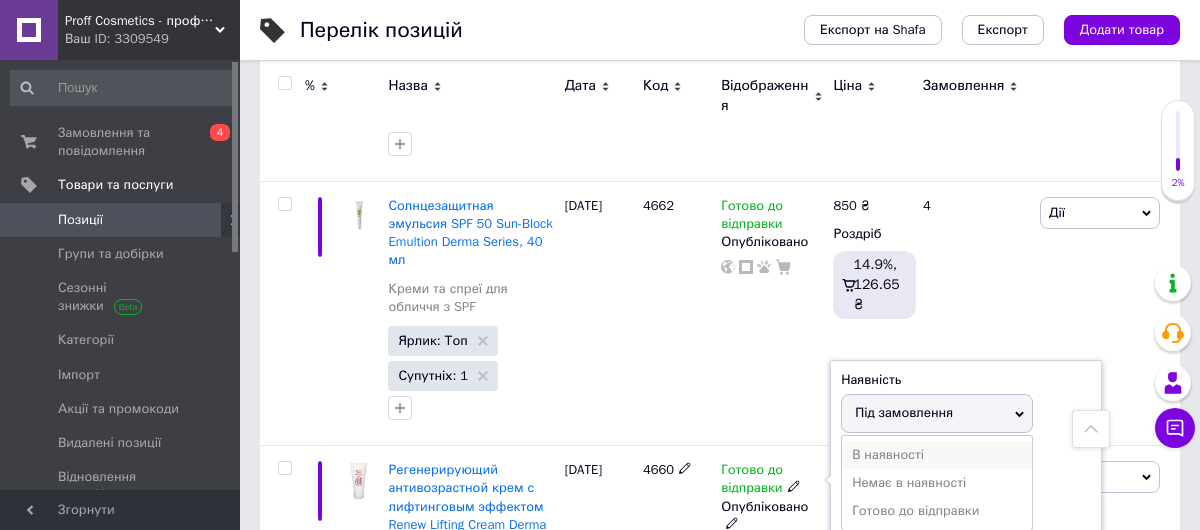 click on "В наявності" at bounding box center (937, 455) 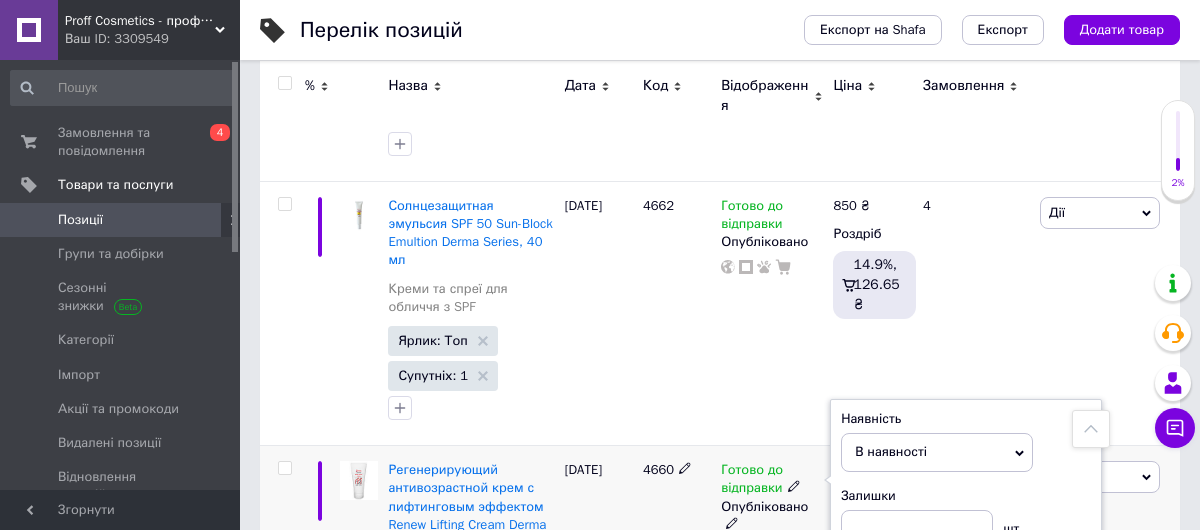 click on "Готово до відправки Наявність В наявності Немає в наявності Під замовлення Готово до відправки Залишки шт. Опубліковано" at bounding box center [772, 560] 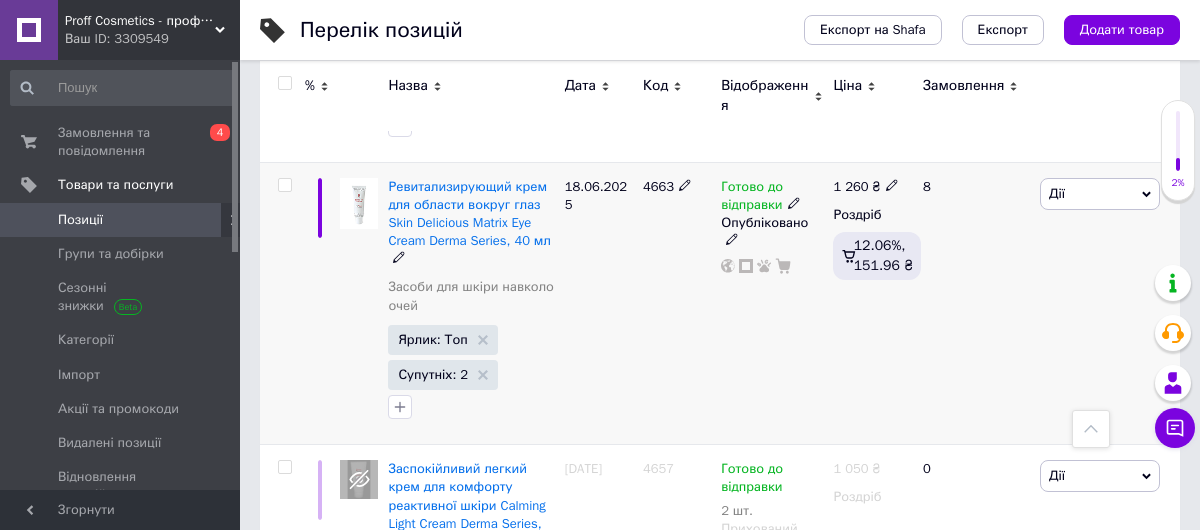 scroll, scrollTop: 13851, scrollLeft: 0, axis: vertical 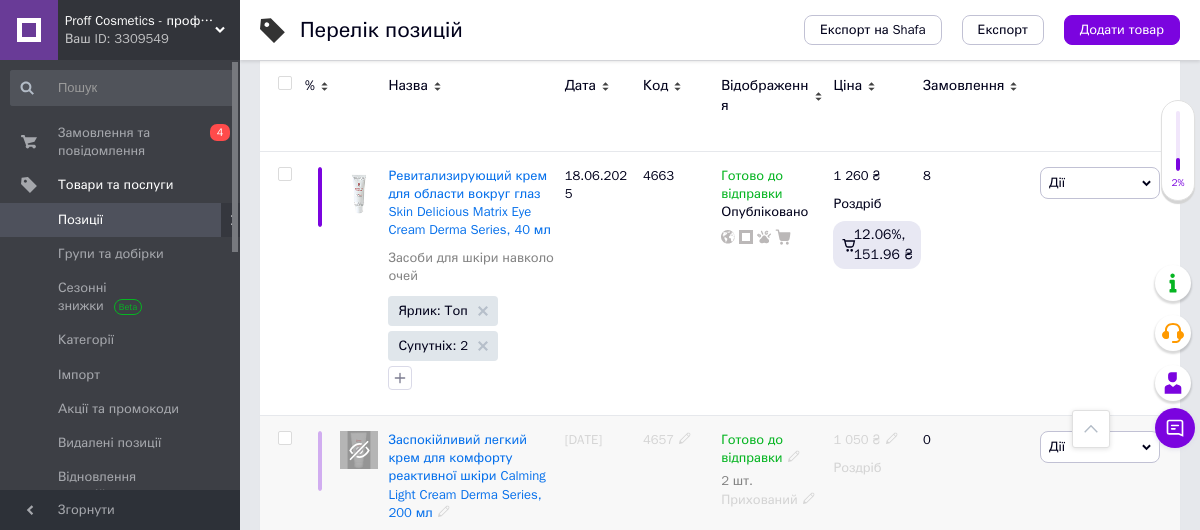 click 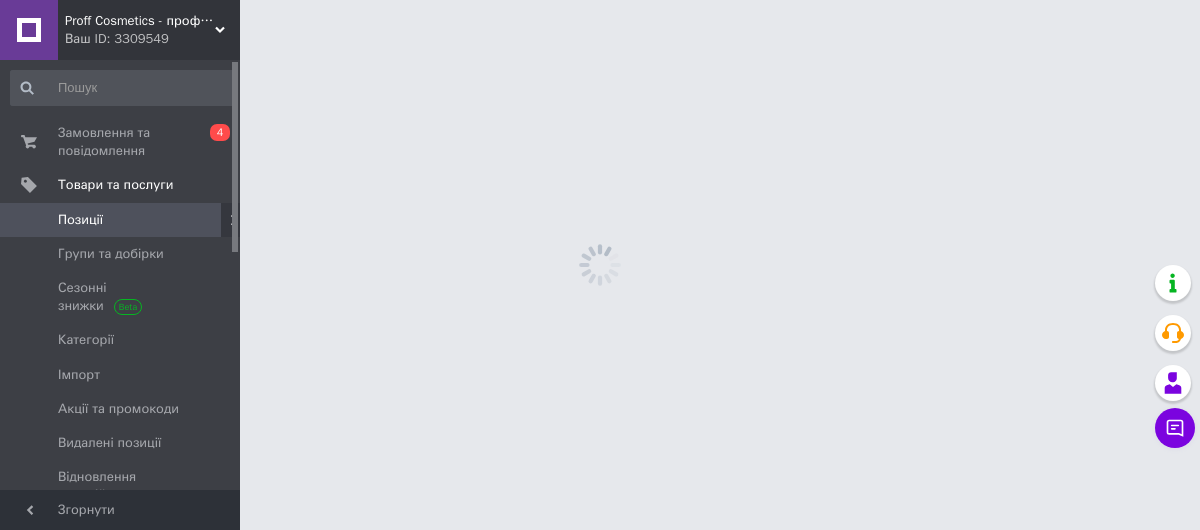 scroll, scrollTop: 0, scrollLeft: 0, axis: both 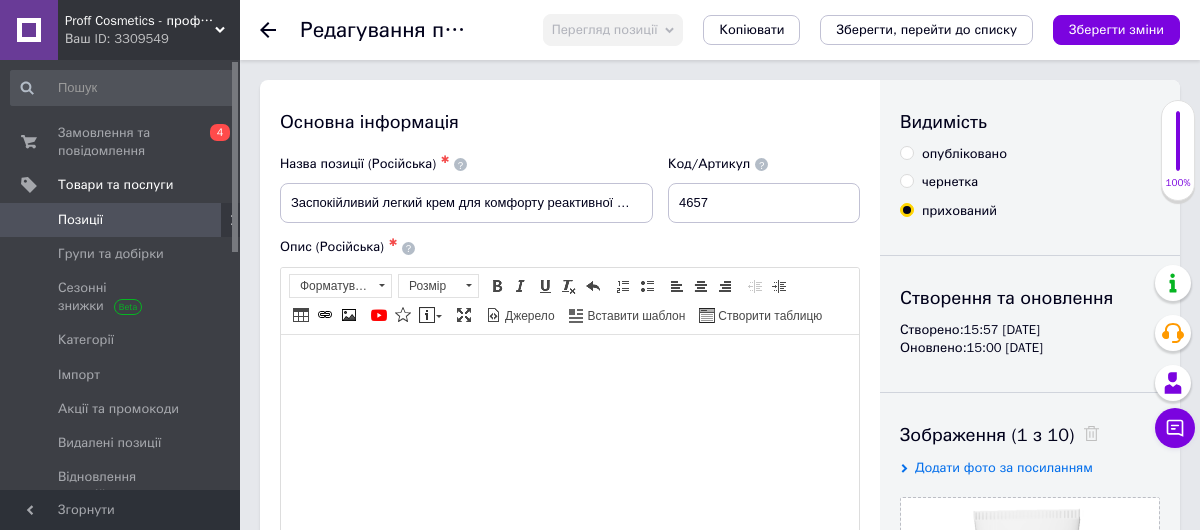 click on "опубліковано чернетка прихований" at bounding box center [1030, 182] 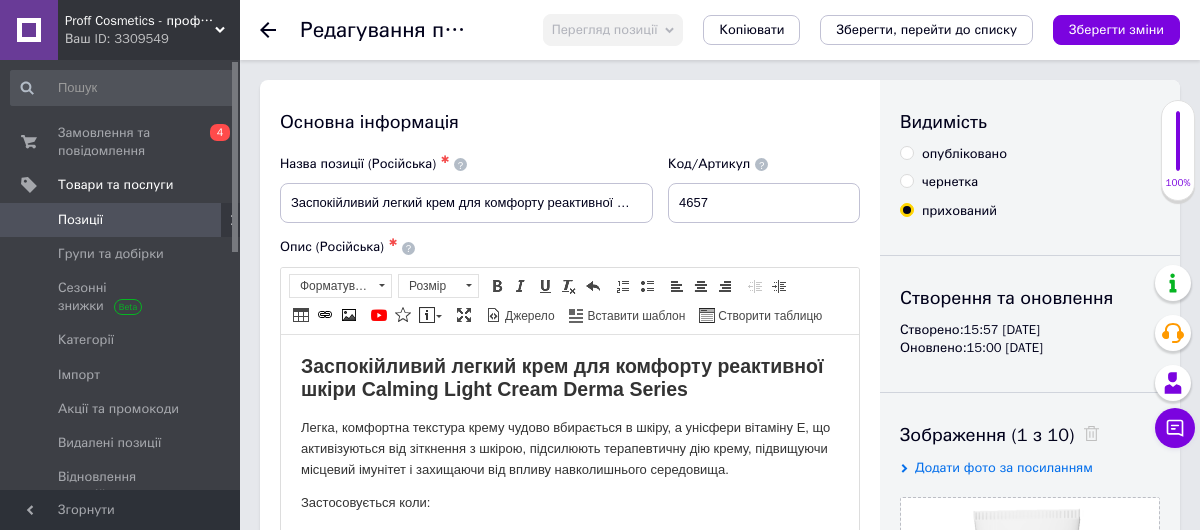 click on "опубліковано" at bounding box center [906, 152] 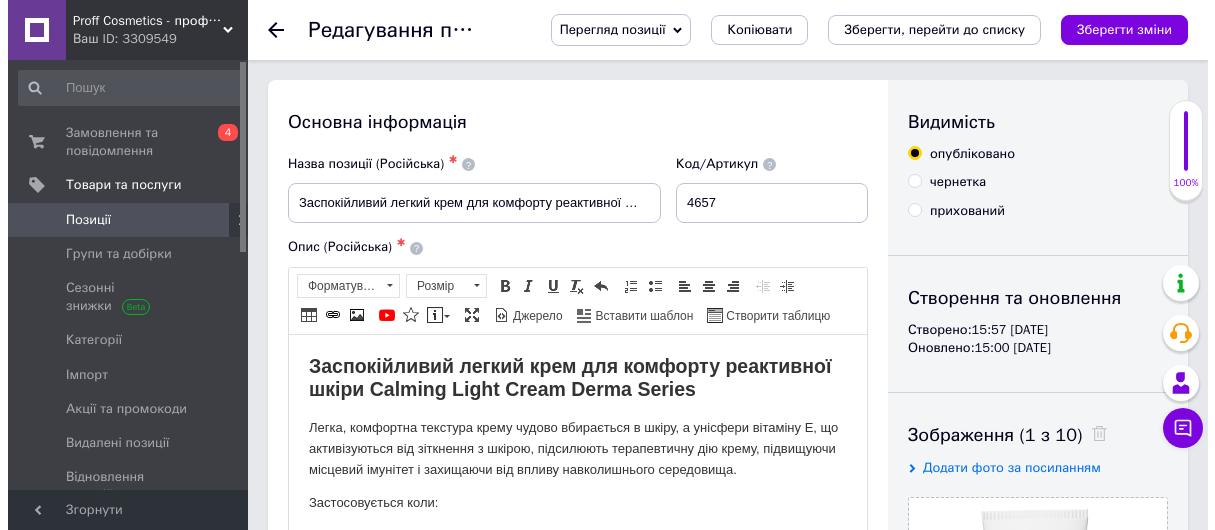 scroll, scrollTop: 0, scrollLeft: 0, axis: both 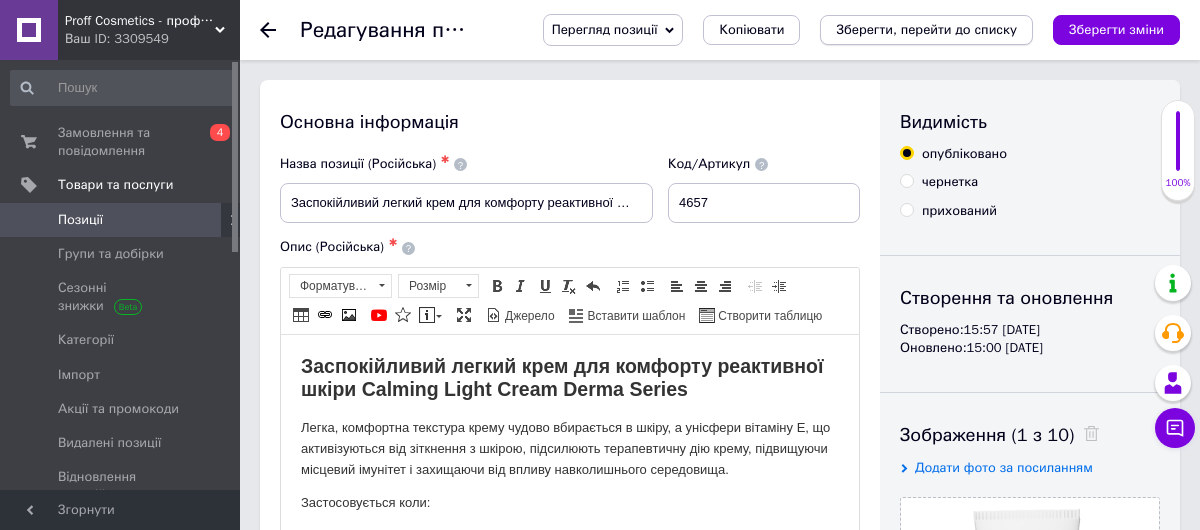 click on "Зберегти, перейти до списку" at bounding box center (926, 29) 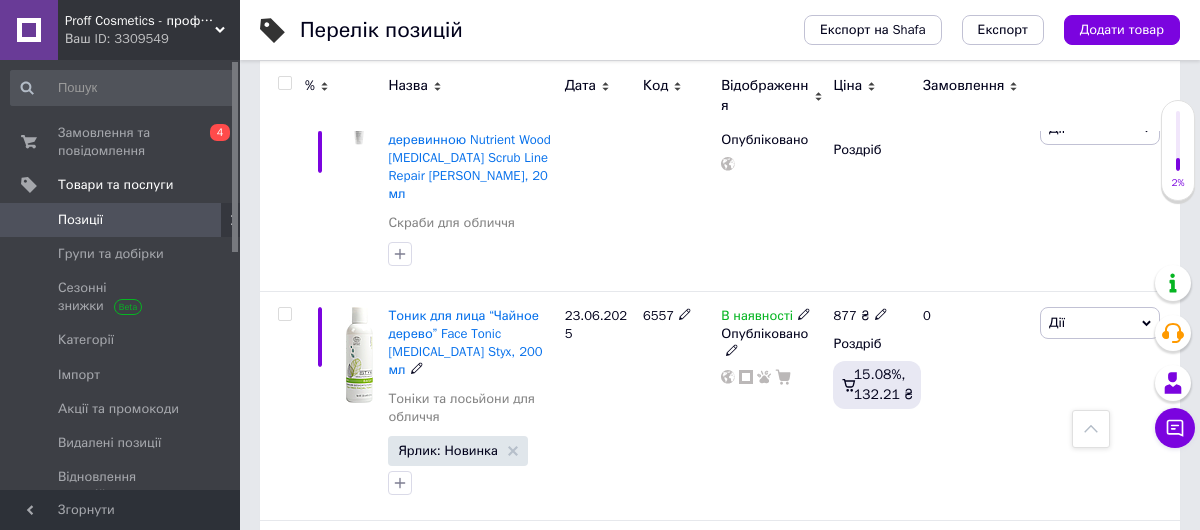 scroll, scrollTop: 100, scrollLeft: 0, axis: vertical 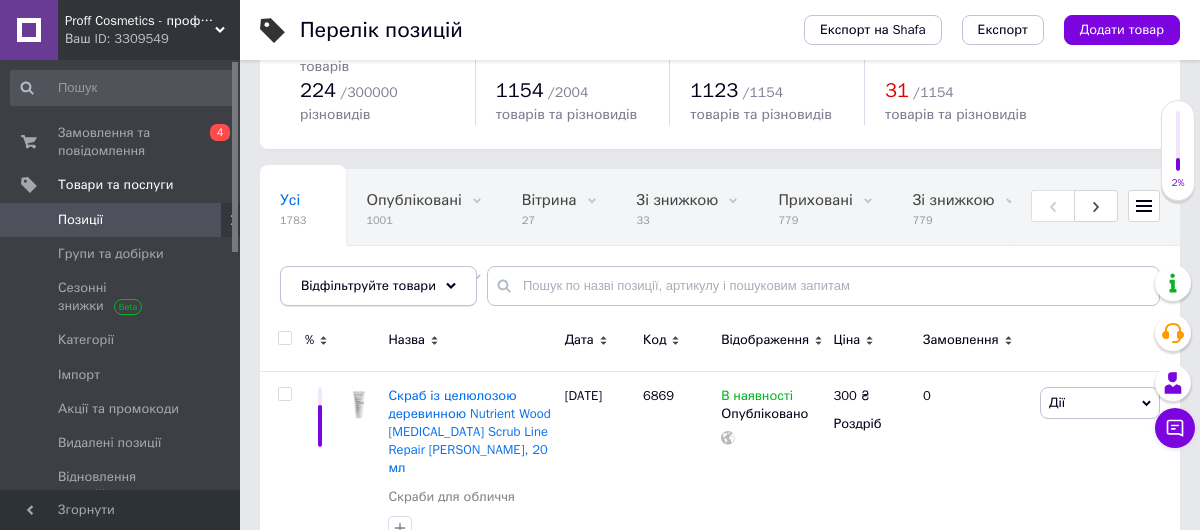 click on "Відфільтруйте товари" at bounding box center (368, 285) 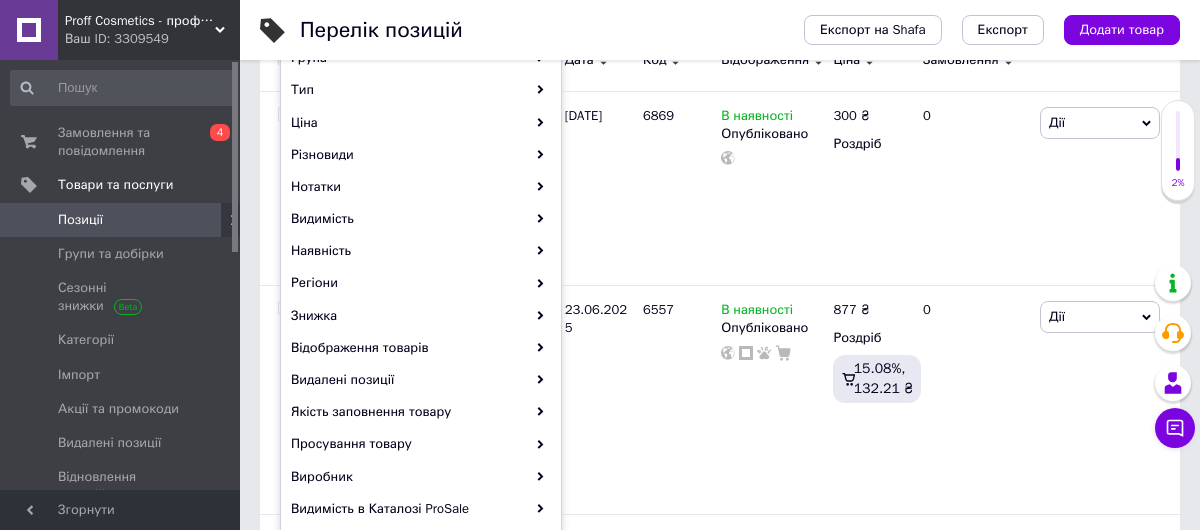 scroll, scrollTop: 400, scrollLeft: 0, axis: vertical 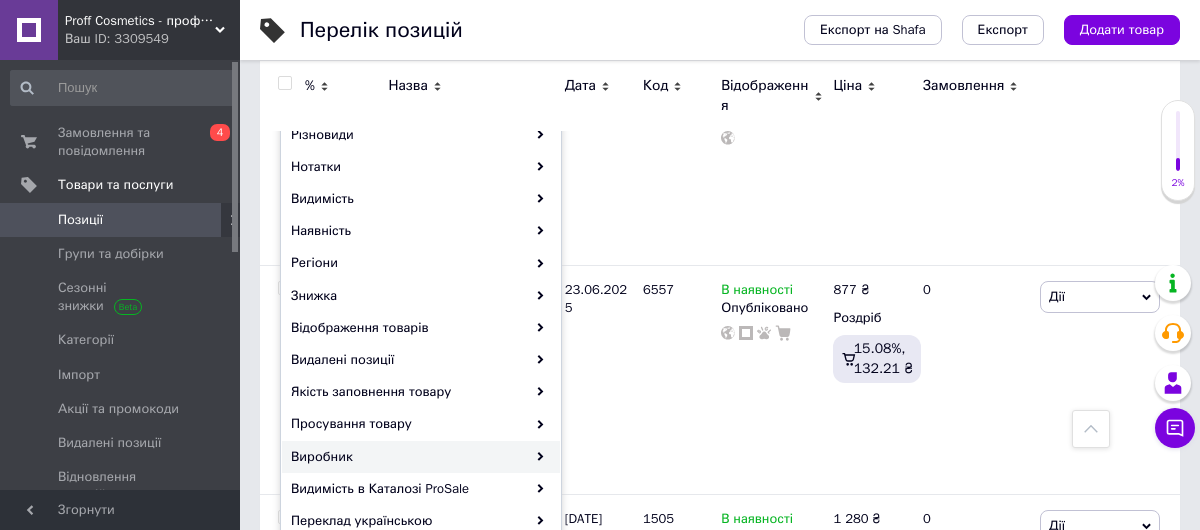 click on "Виробник" at bounding box center [421, 457] 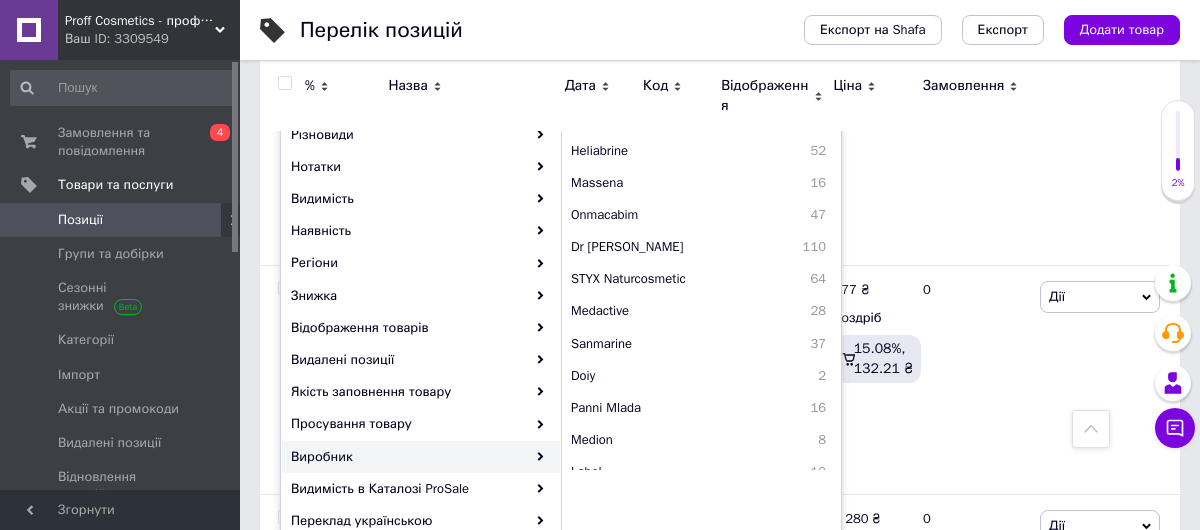 drag, startPoint x: 378, startPoint y: 423, endPoint x: 387, endPoint y: 431, distance: 12.0415945 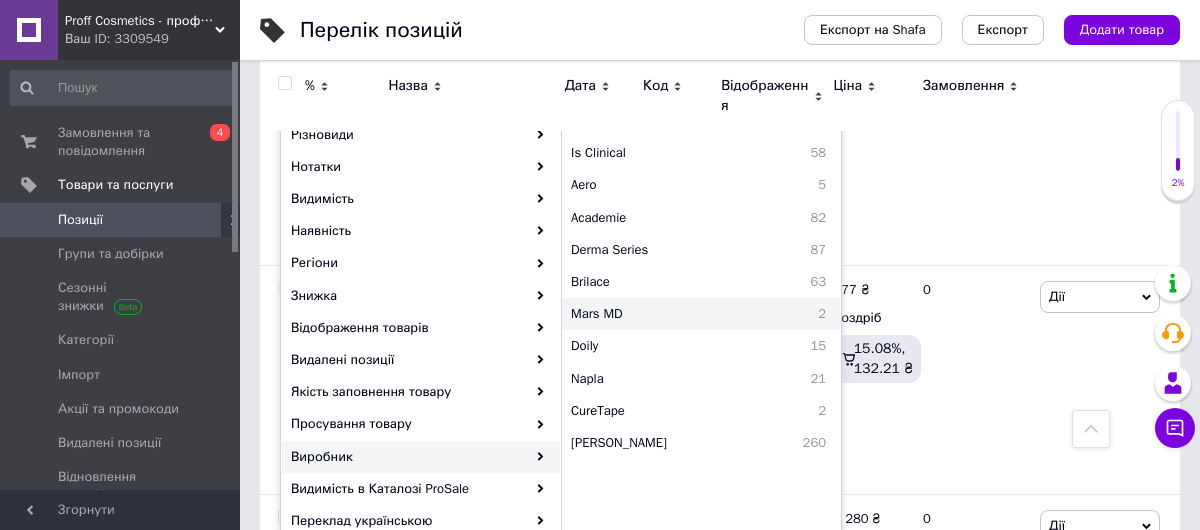 scroll, scrollTop: 662, scrollLeft: 0, axis: vertical 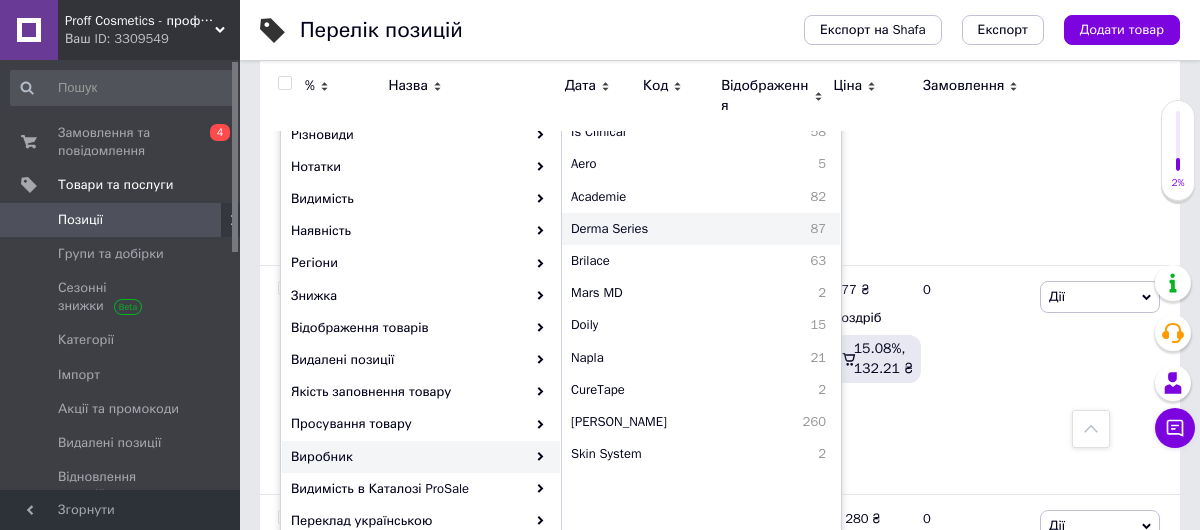 click on "Derma Series" at bounding box center (667, 229) 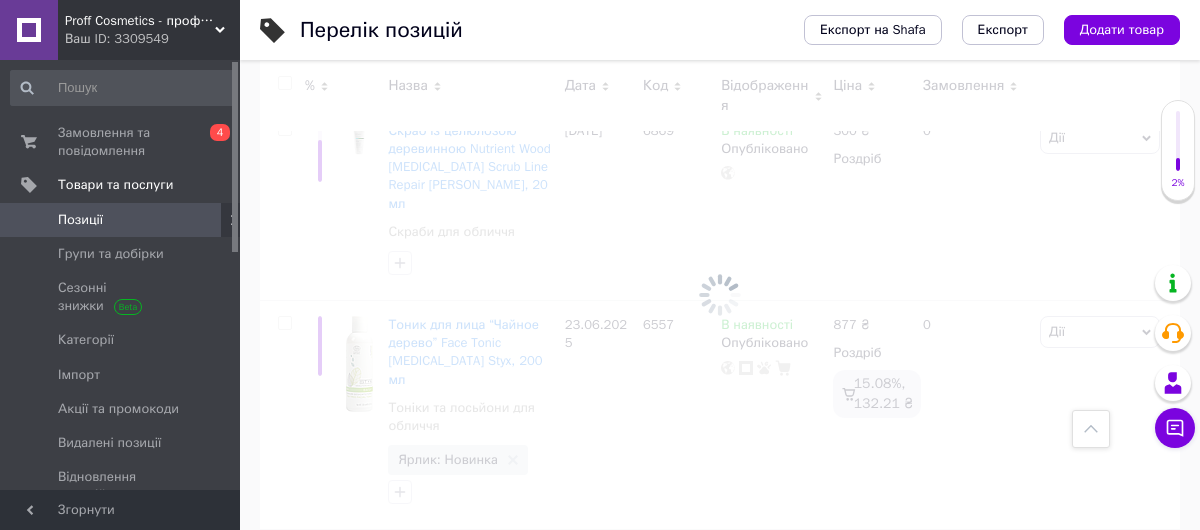 scroll, scrollTop: 0, scrollLeft: 512, axis: horizontal 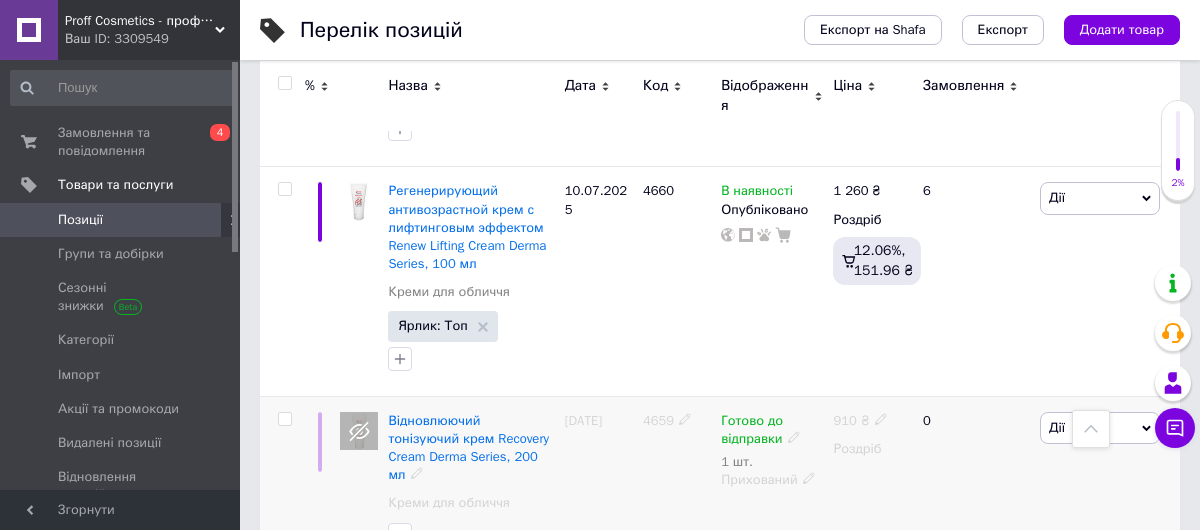 drag, startPoint x: 438, startPoint y: 240, endPoint x: 270, endPoint y: 261, distance: 169.30742 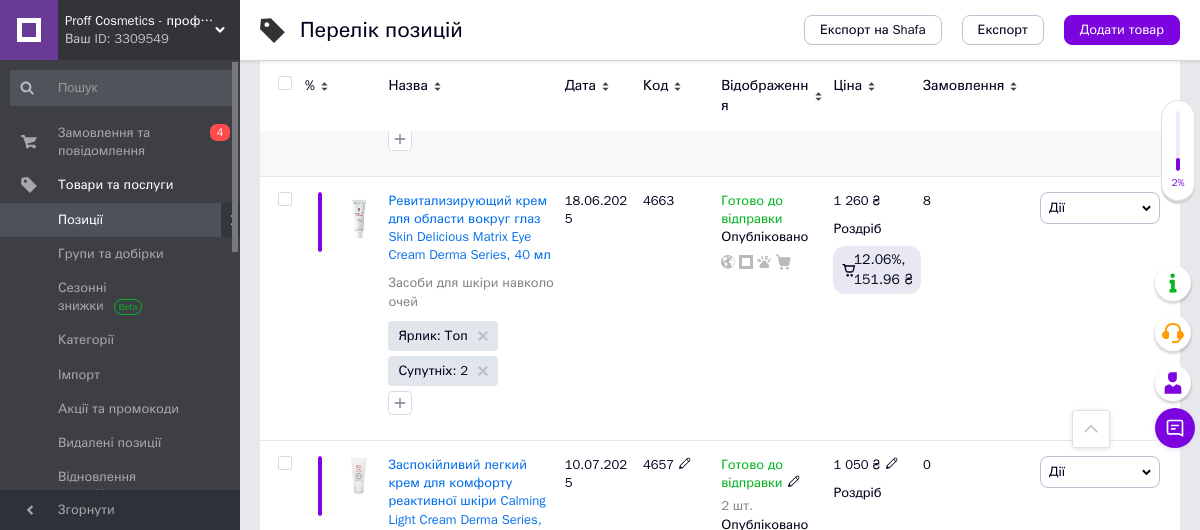 scroll, scrollTop: 11628, scrollLeft: 0, axis: vertical 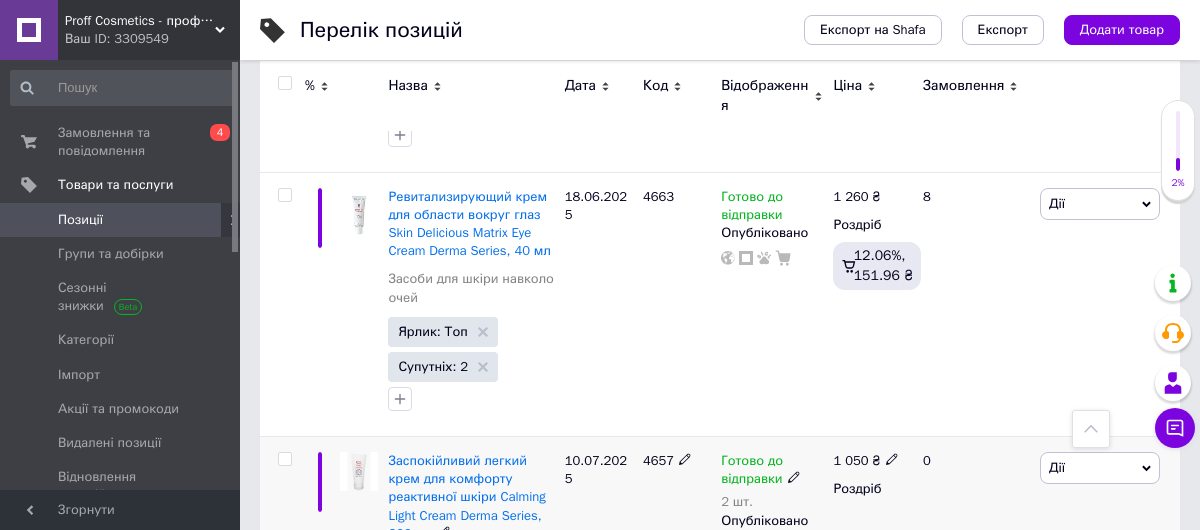 click 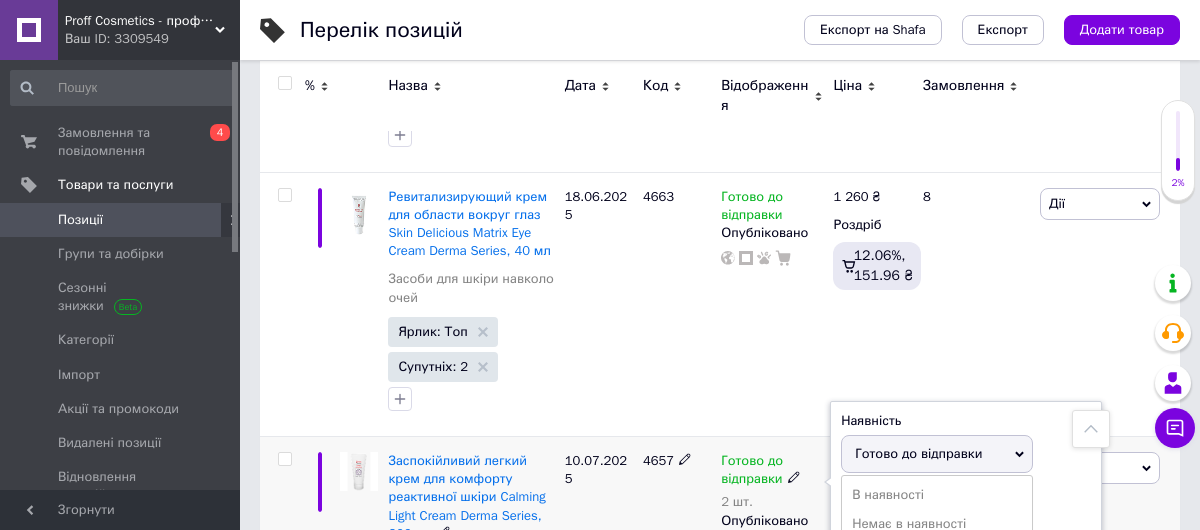click on "Наявність Готово до відправки В наявності Немає в наявності Під замовлення Залишки 2 шт." at bounding box center [966, 482] 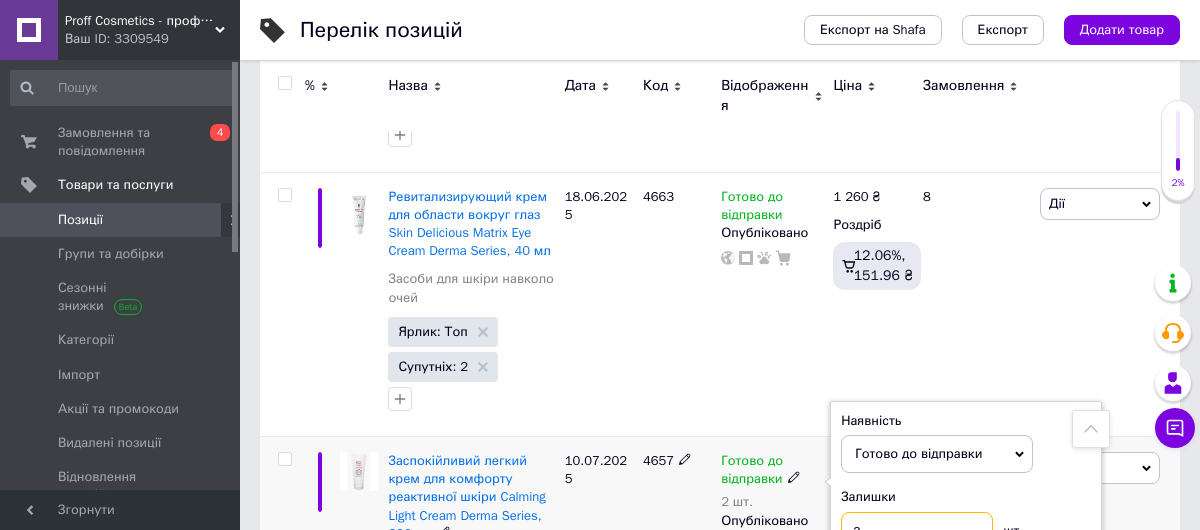click on "2" at bounding box center (917, 532) 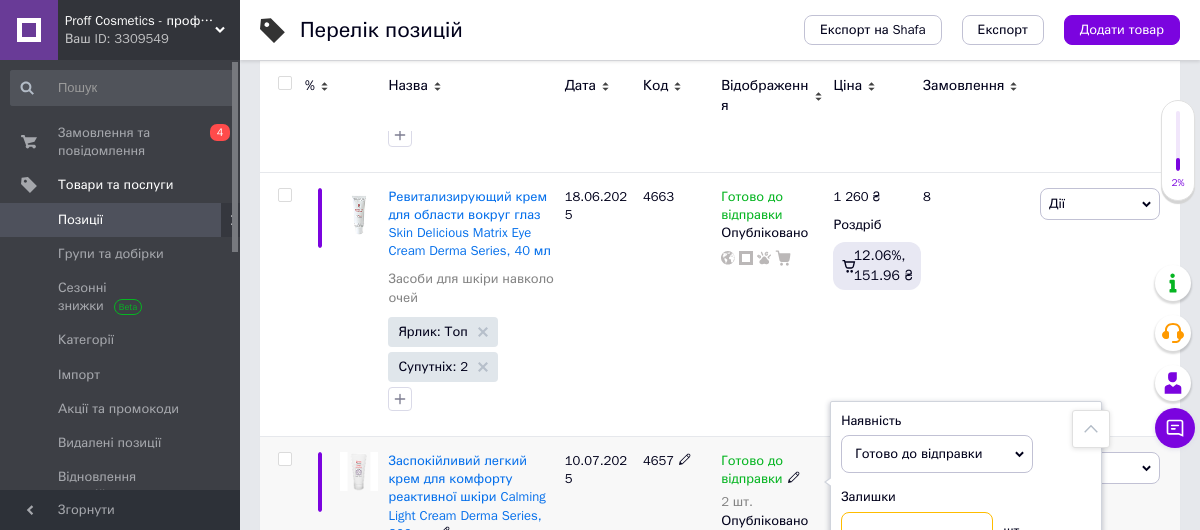 type 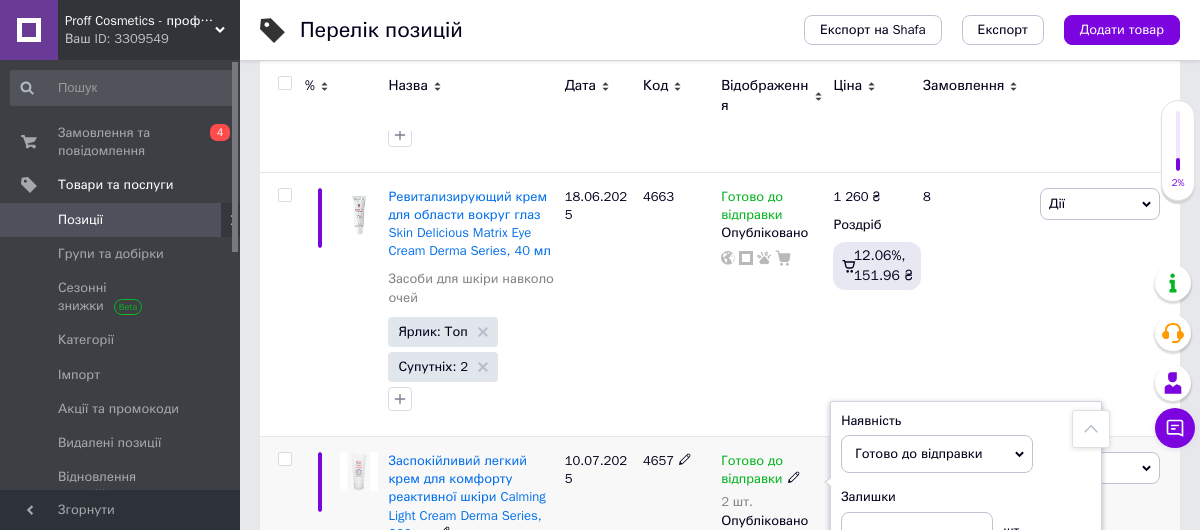 click on "10.07.2025" at bounding box center (599, 534) 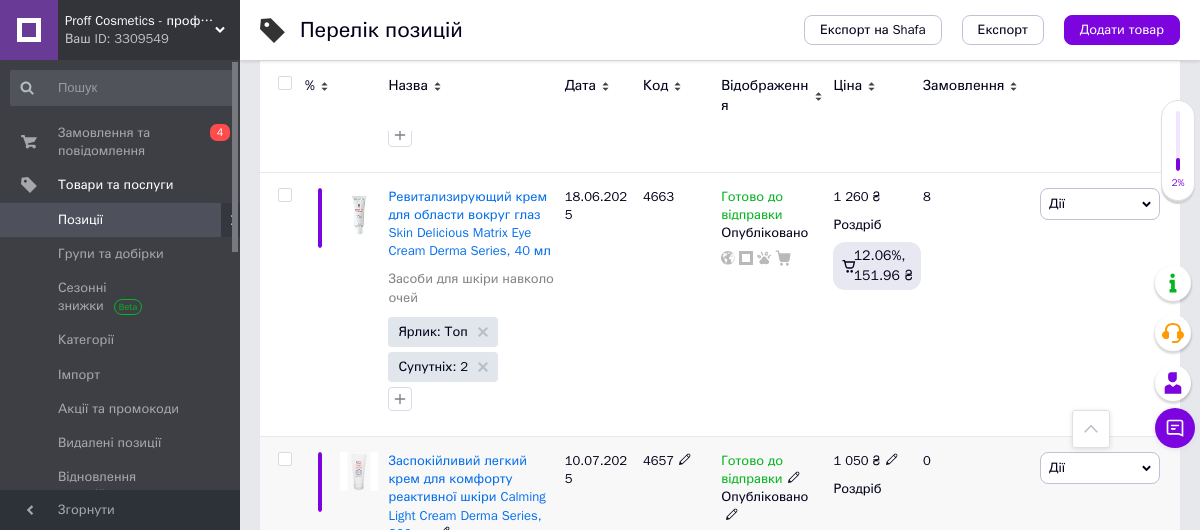 click 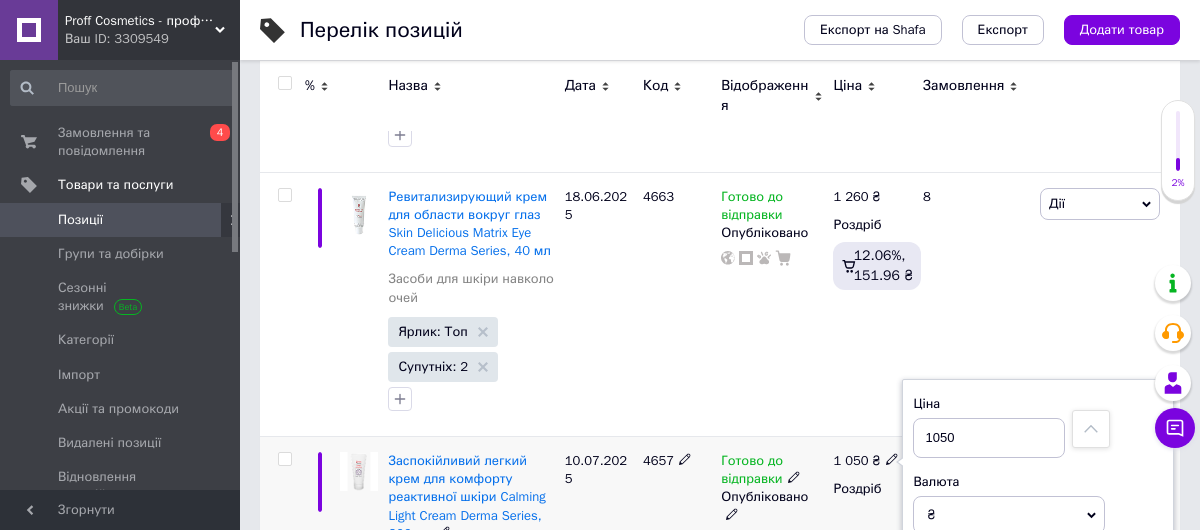 drag, startPoint x: 969, startPoint y: 238, endPoint x: 903, endPoint y: 238, distance: 66 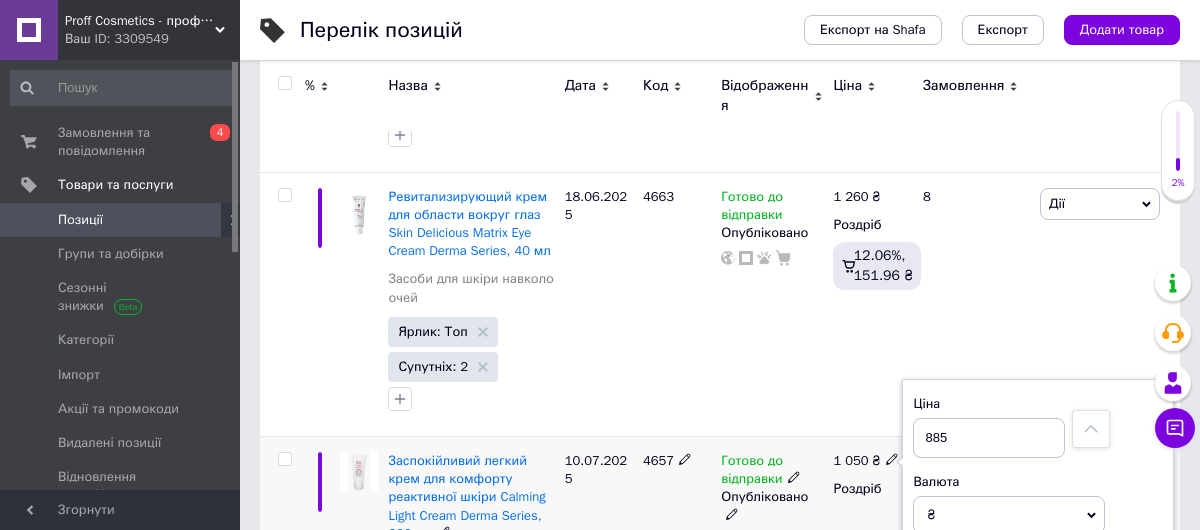 type on "885" 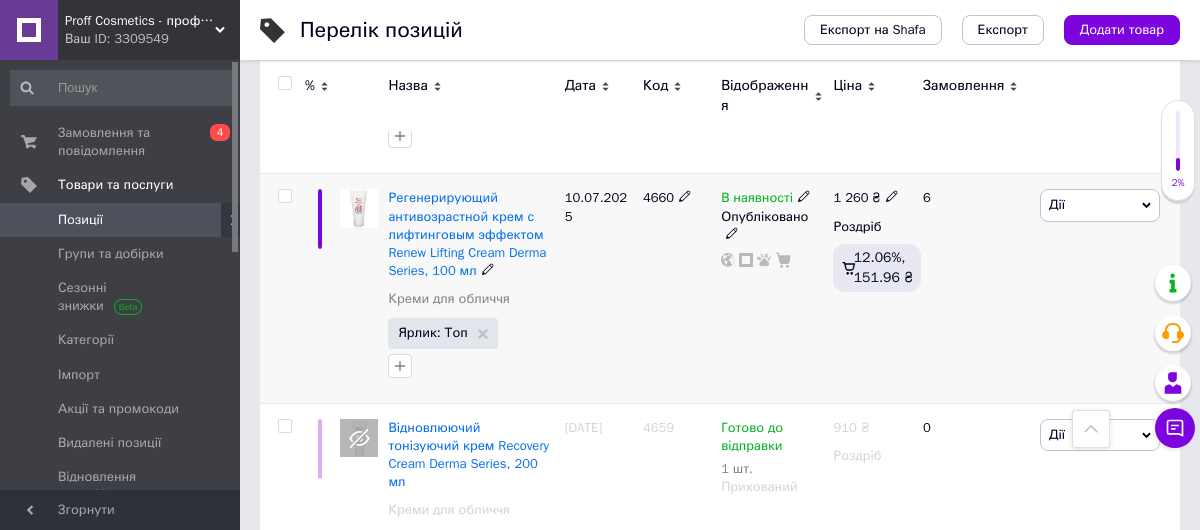 scroll, scrollTop: 11228, scrollLeft: 0, axis: vertical 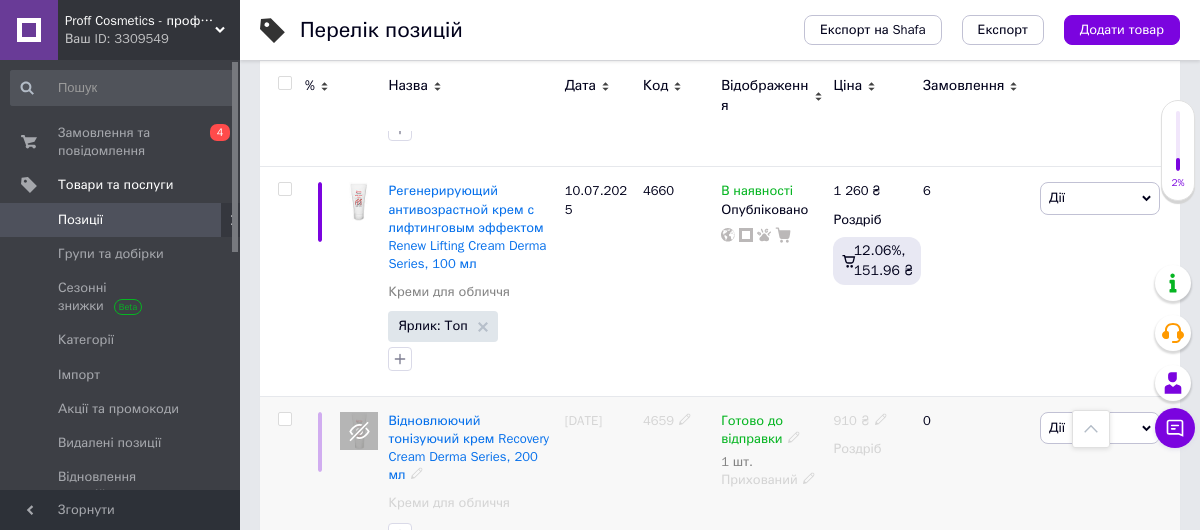click on "Дії" at bounding box center (1100, 428) 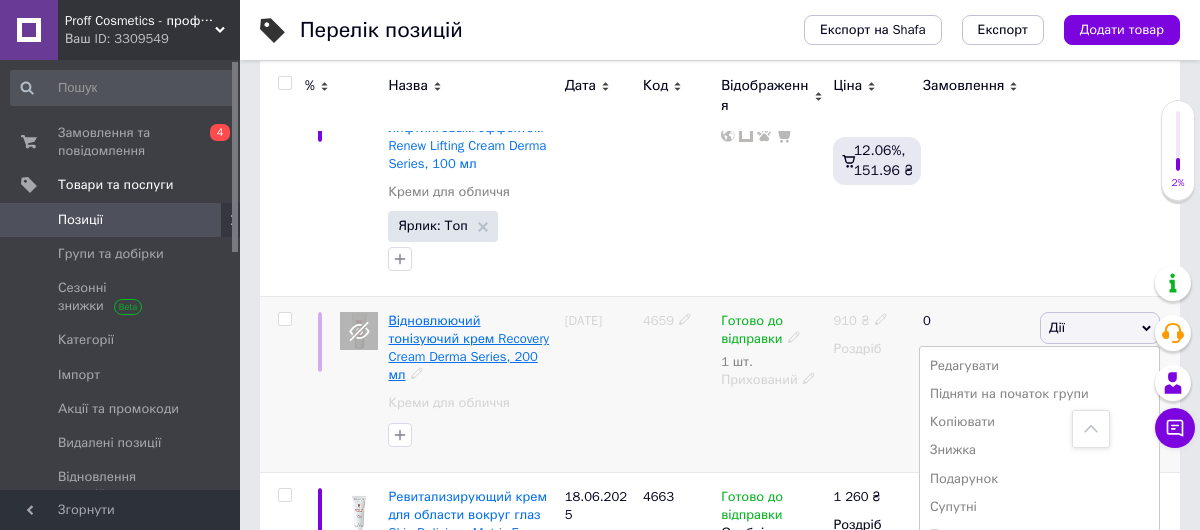 scroll, scrollTop: 11228, scrollLeft: 0, axis: vertical 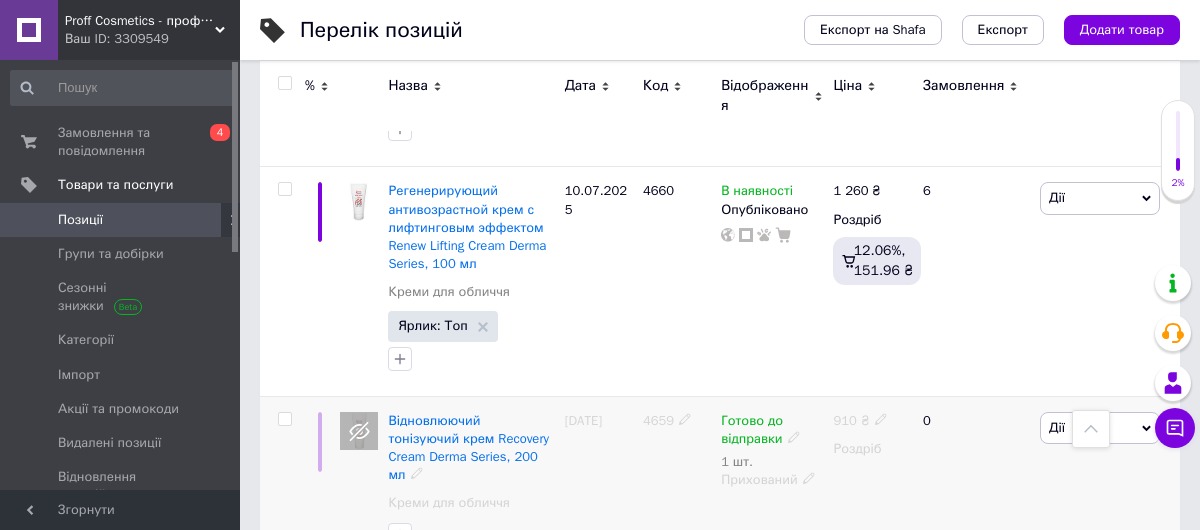 click at bounding box center [282, 484] 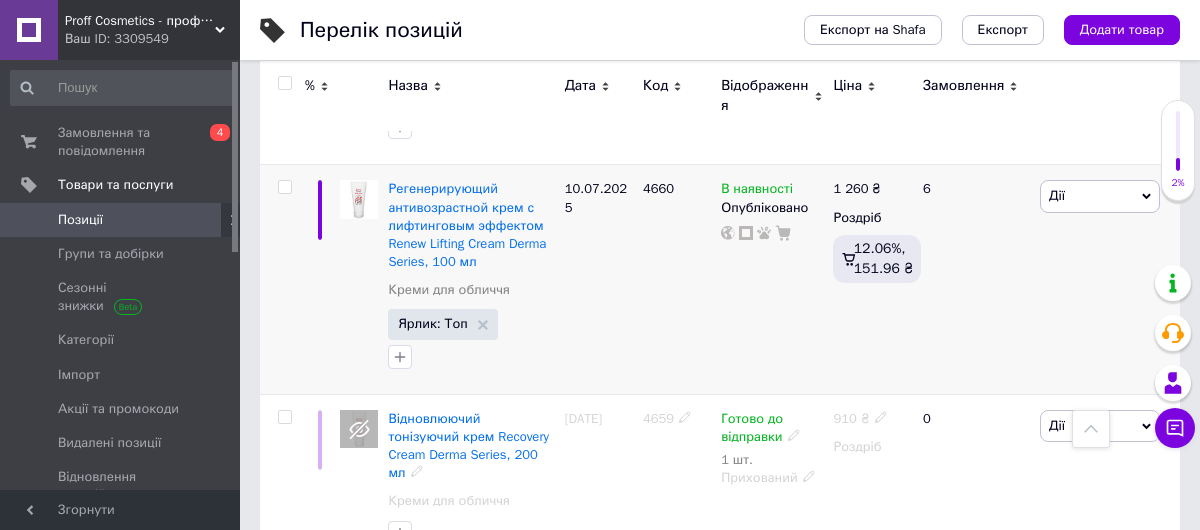 scroll, scrollTop: 11328, scrollLeft: 0, axis: vertical 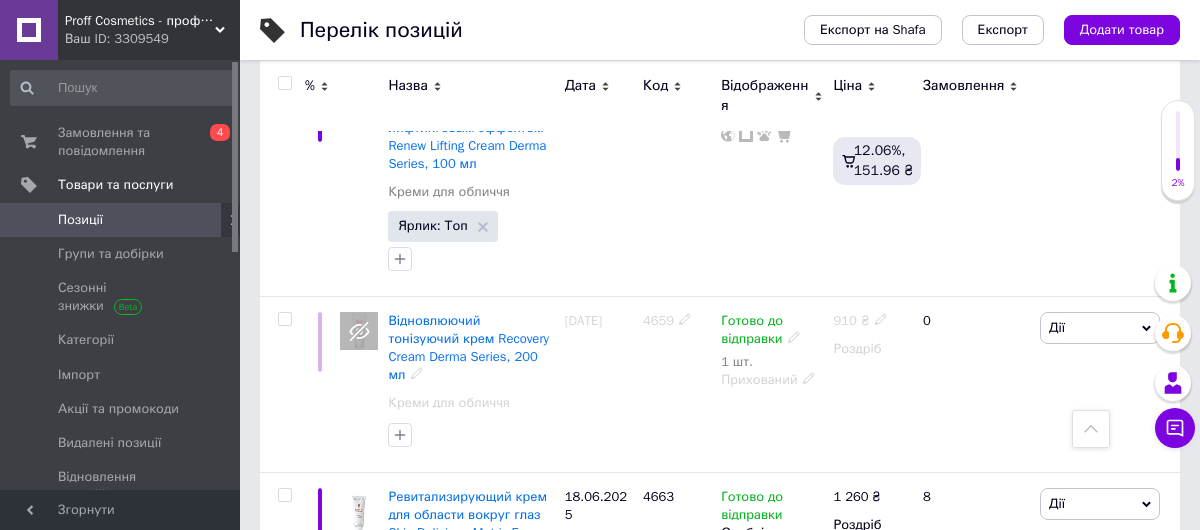 drag, startPoint x: 537, startPoint y: 204, endPoint x: 248, endPoint y: 282, distance: 299.34094 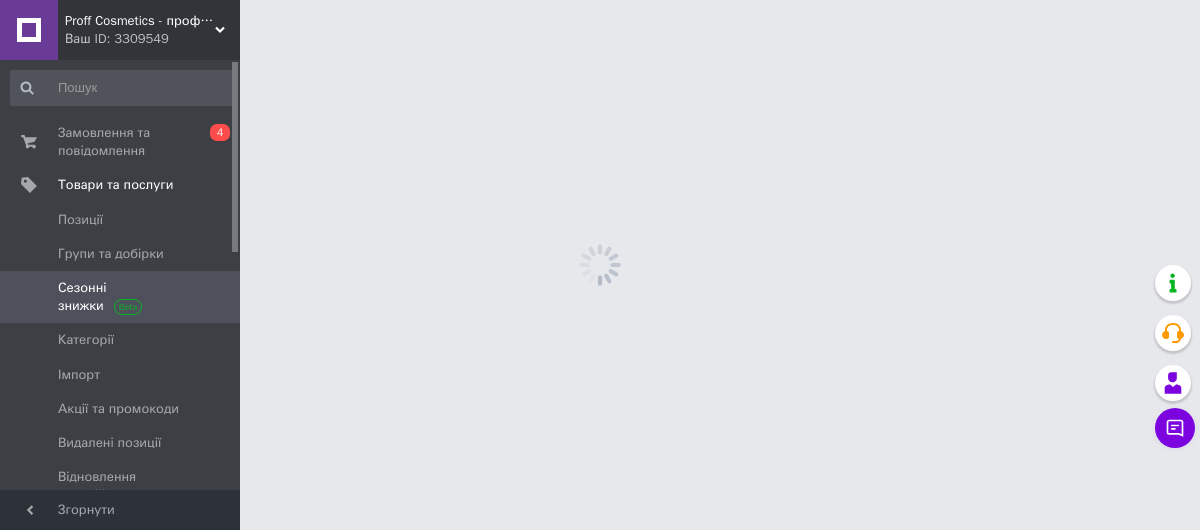 scroll, scrollTop: 0, scrollLeft: 0, axis: both 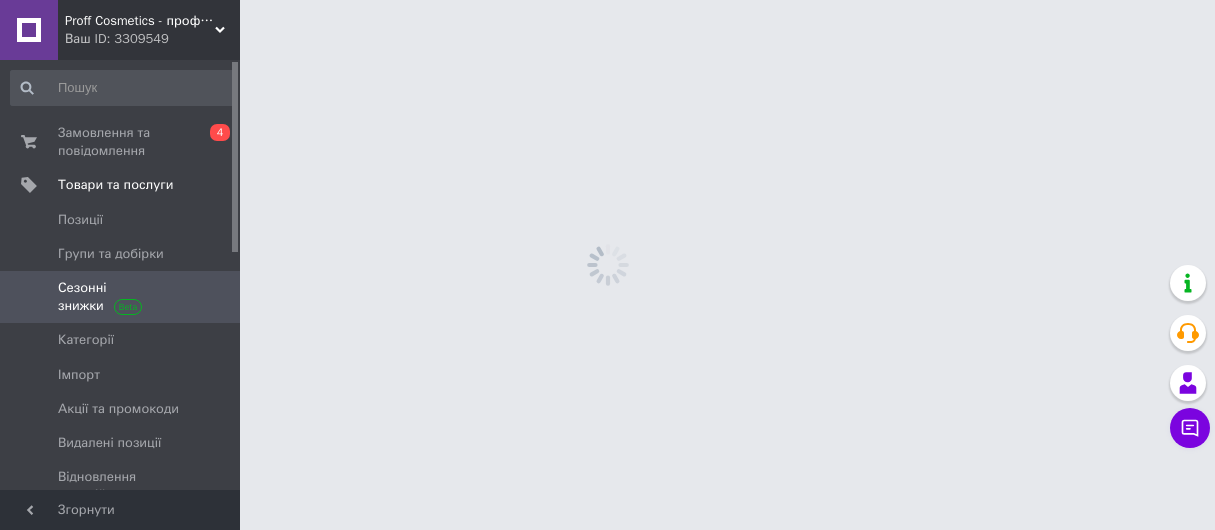 click on "Proff Cosmetics - професійна косметика провідних брендів світу Ваш ID: 3309549 Сайт Proff Cosmetics - професійна космет... Кабінет покупця Перевірити стан системи Сторінка на порталі Марина Кулинич Довідка Вийти Замовлення та повідомлення 0 4 Товари та послуги Позиції Групи та добірки Сезонні знижки Категорії Імпорт Акції та промокоди Видалені позиції Відновлення позицій Характеристики Сповіщення 0 0 Показники роботи компанії Панель управління Відгуки Клієнти Каталог ProSale Аналітика Інструменти веб-майстра та SEO Маркет" at bounding box center (607, 0) 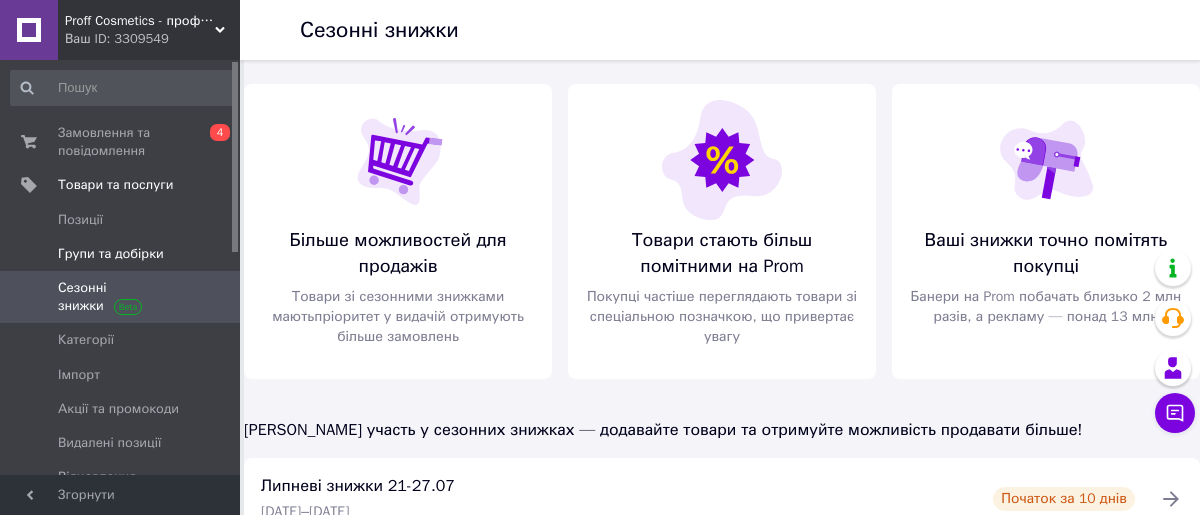 click on "Групи та добірки" at bounding box center (111, 254) 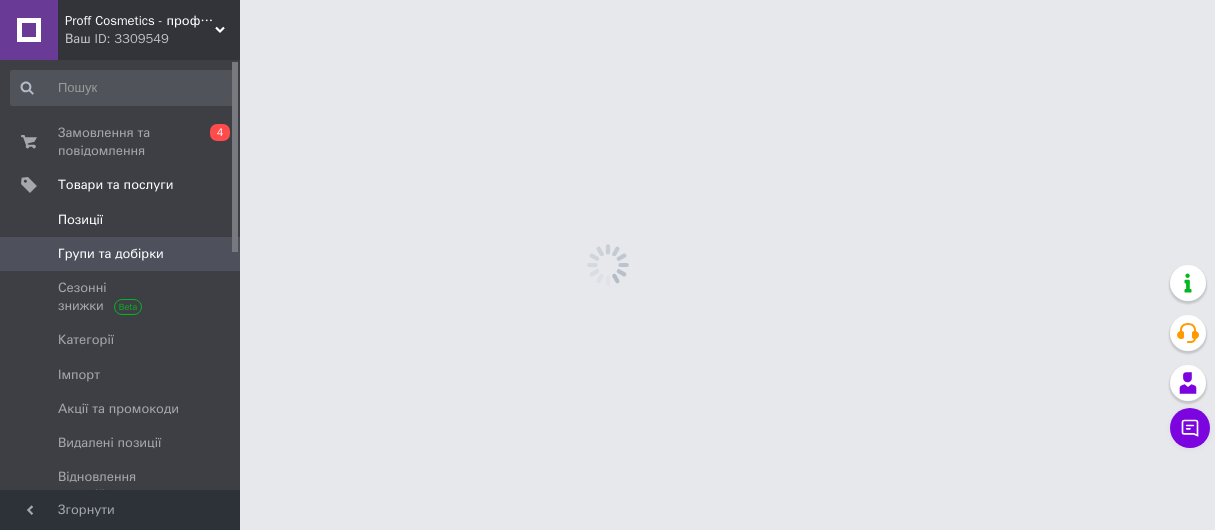 click on "Позиції" at bounding box center (121, 220) 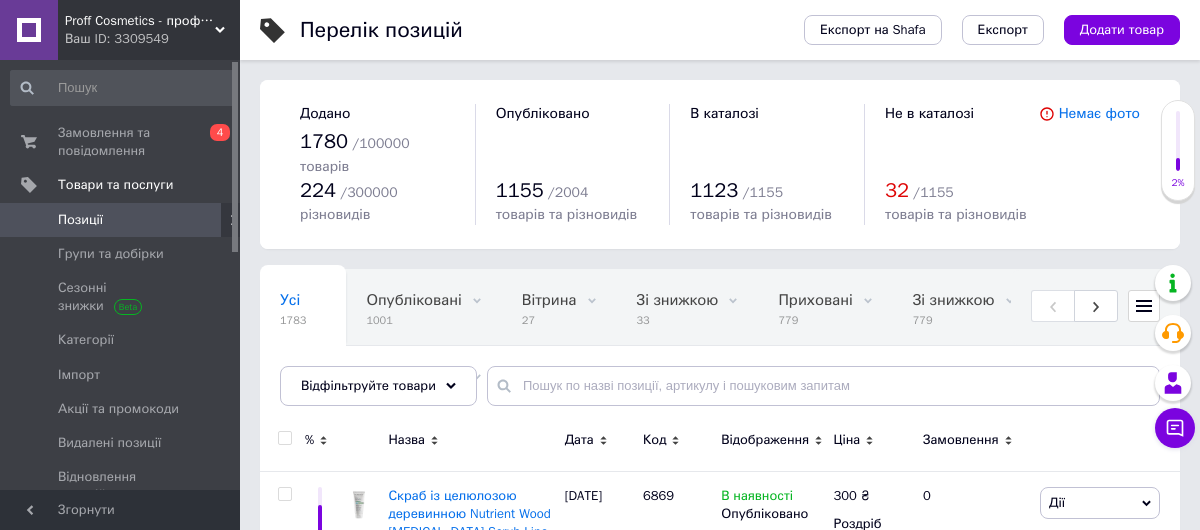 scroll, scrollTop: 223, scrollLeft: 0, axis: vertical 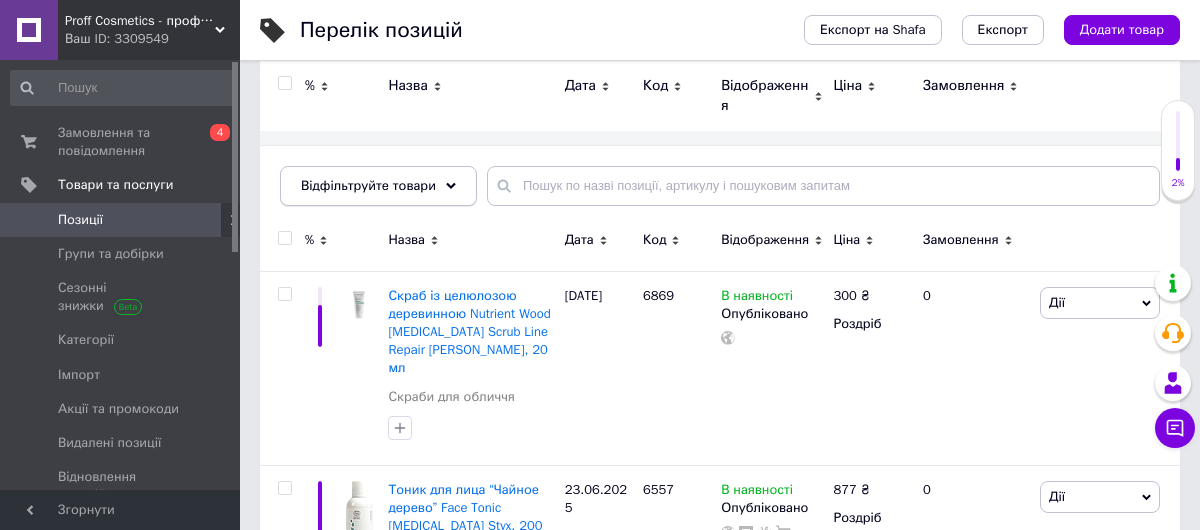 click on "Відфільтруйте товари" at bounding box center [378, 186] 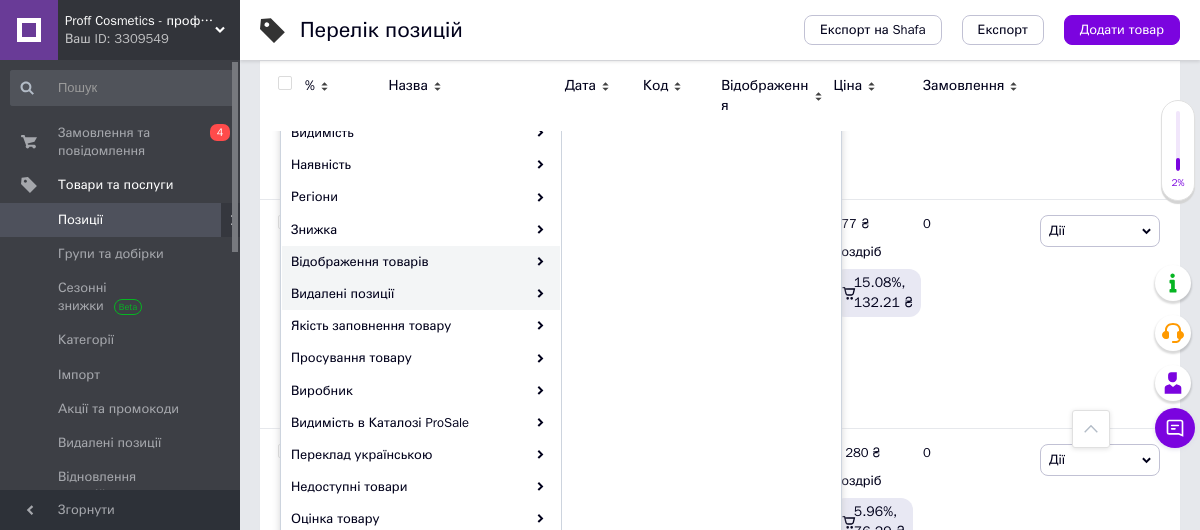 scroll, scrollTop: 500, scrollLeft: 0, axis: vertical 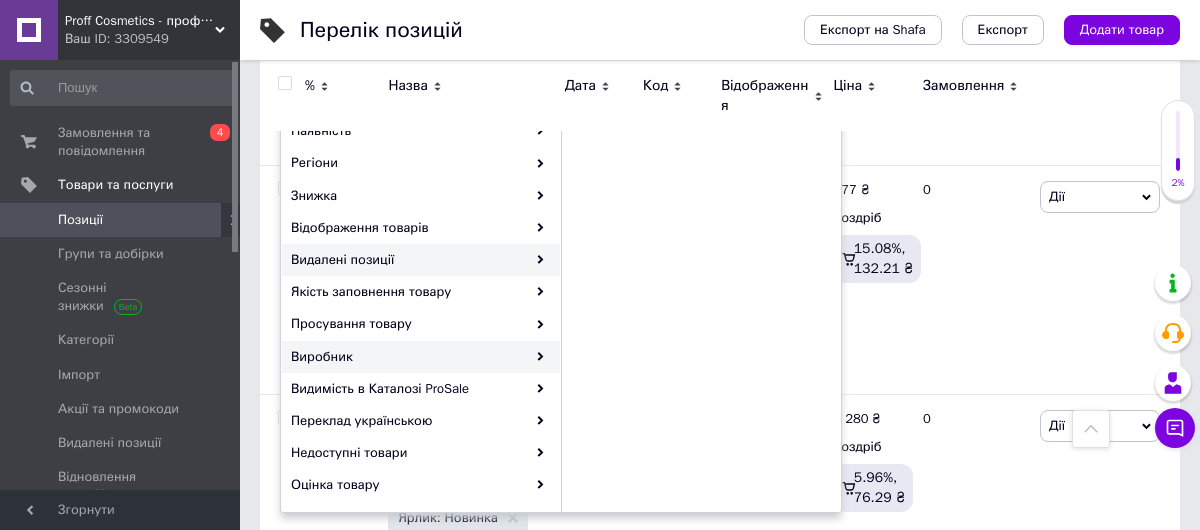 click on "Виробник" at bounding box center [421, 357] 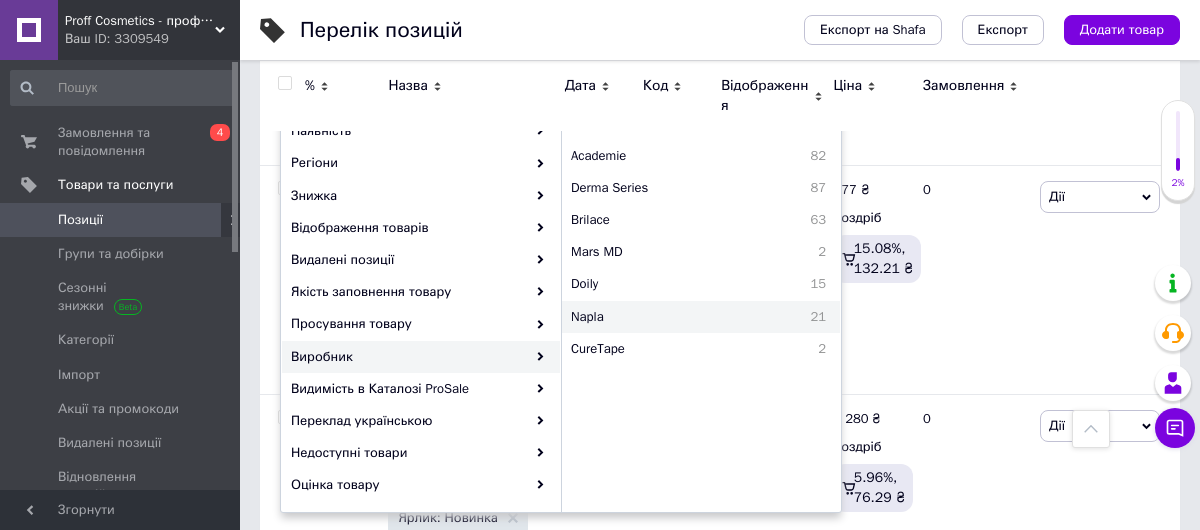 scroll, scrollTop: 662, scrollLeft: 0, axis: vertical 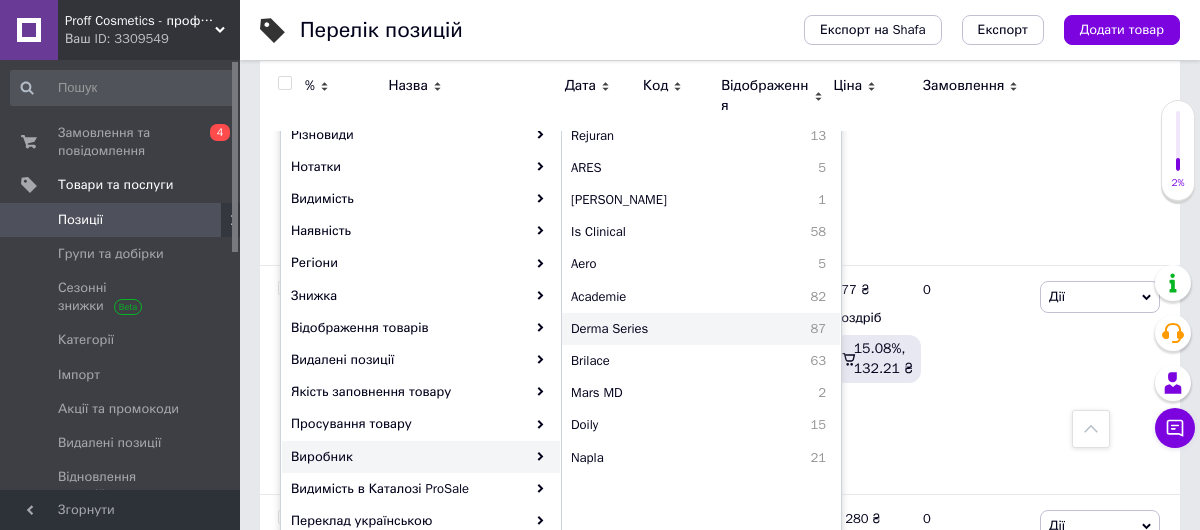 click on "Derma Series  87" at bounding box center (701, 329) 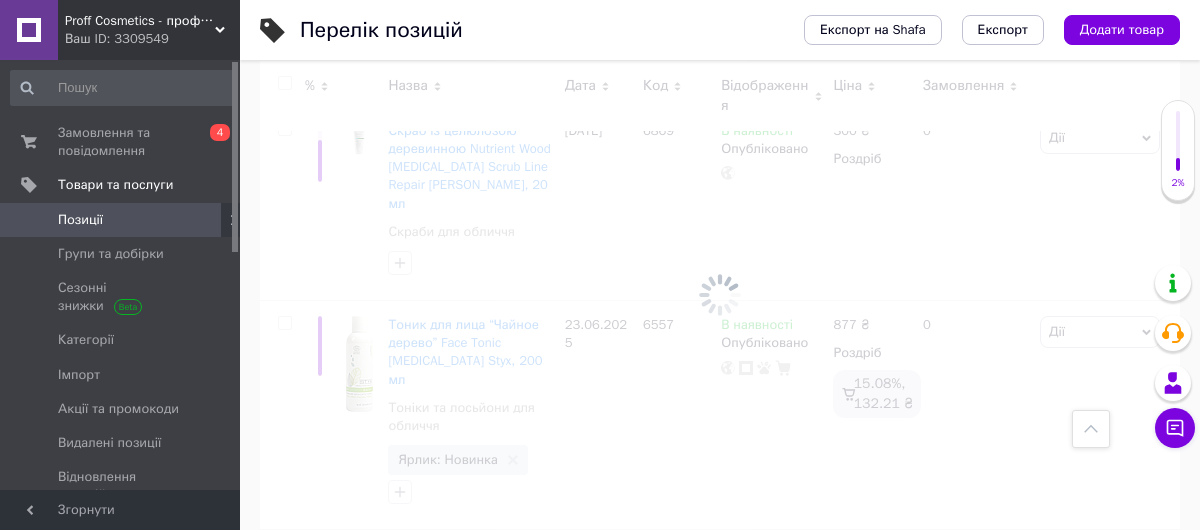 scroll, scrollTop: 0, scrollLeft: 512, axis: horizontal 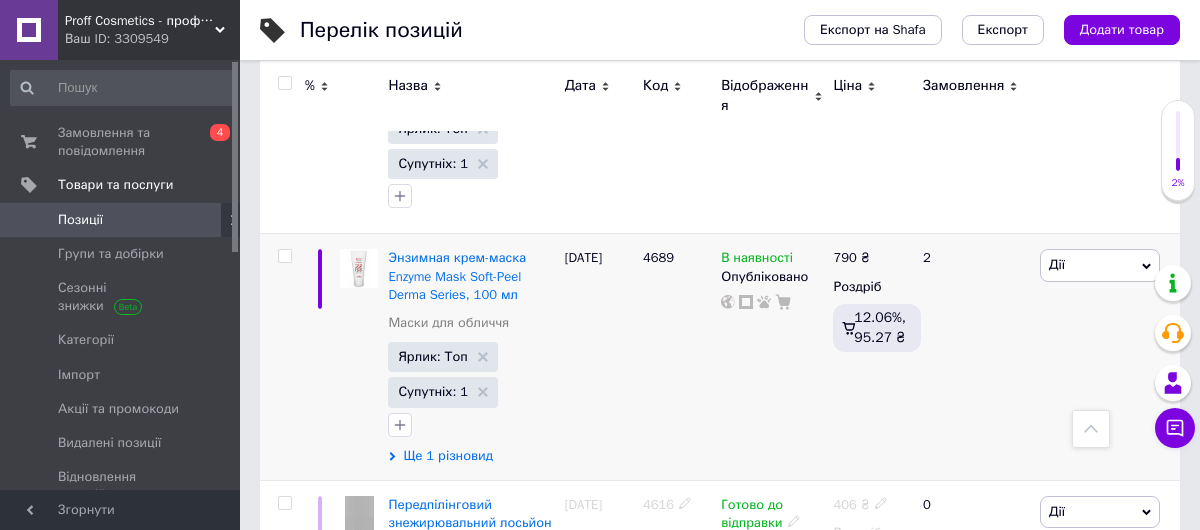 click on "Ще 1 різновид" at bounding box center (448, 456) 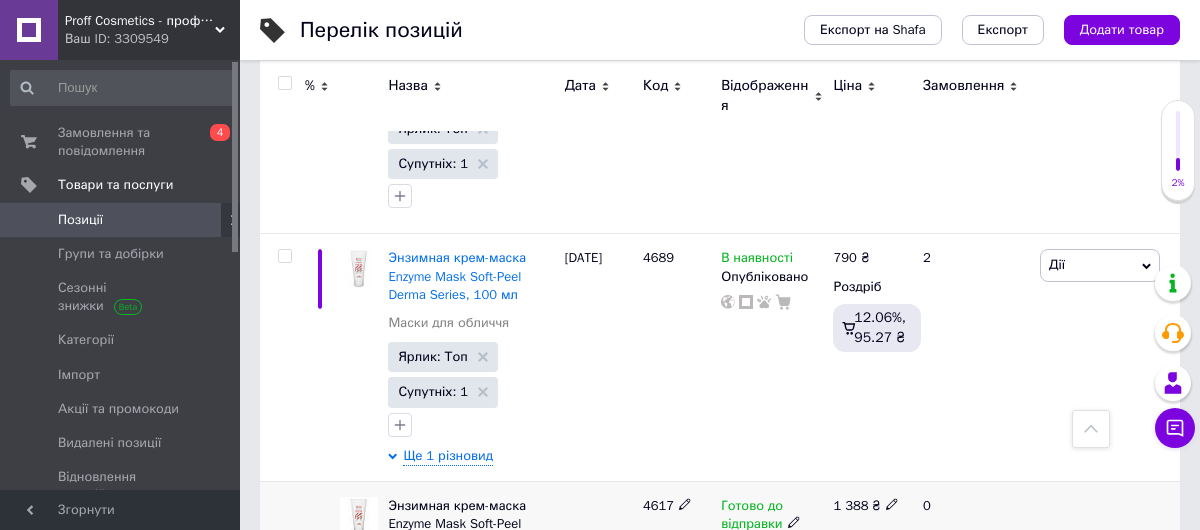 click 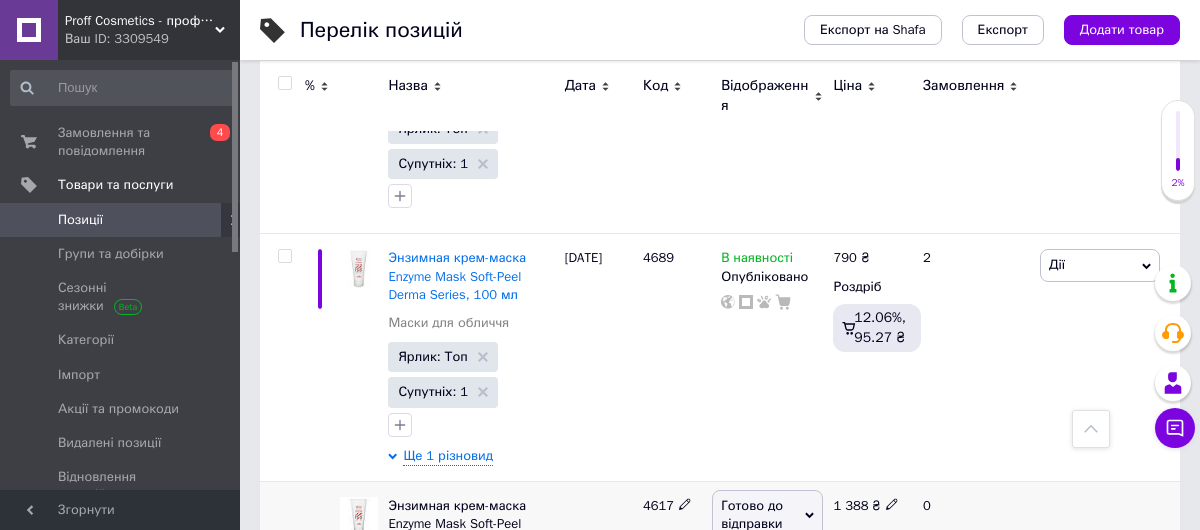 click on "В наявності" at bounding box center (767, 562) 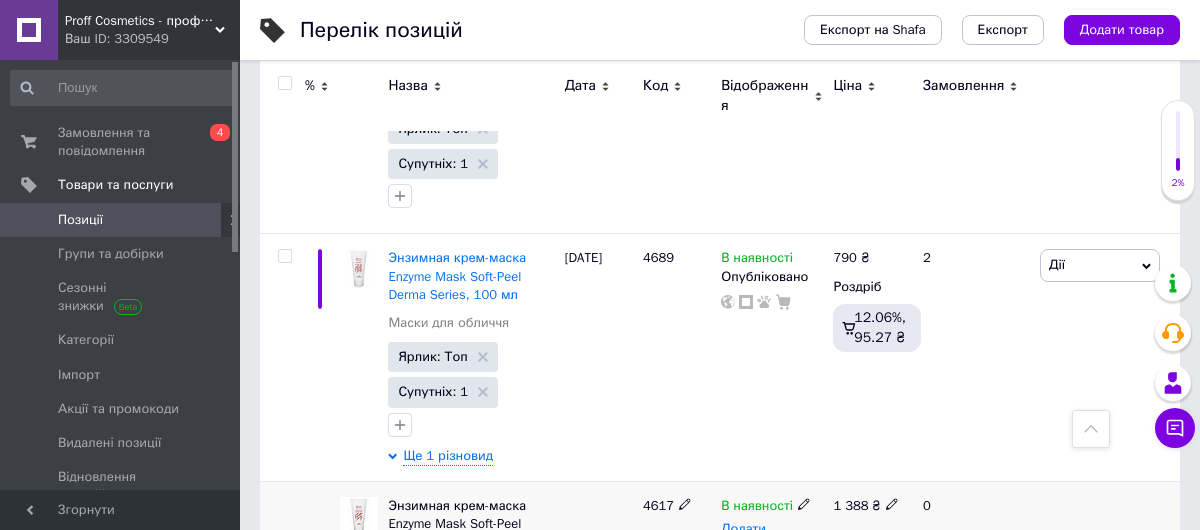 click at bounding box center [599, 538] 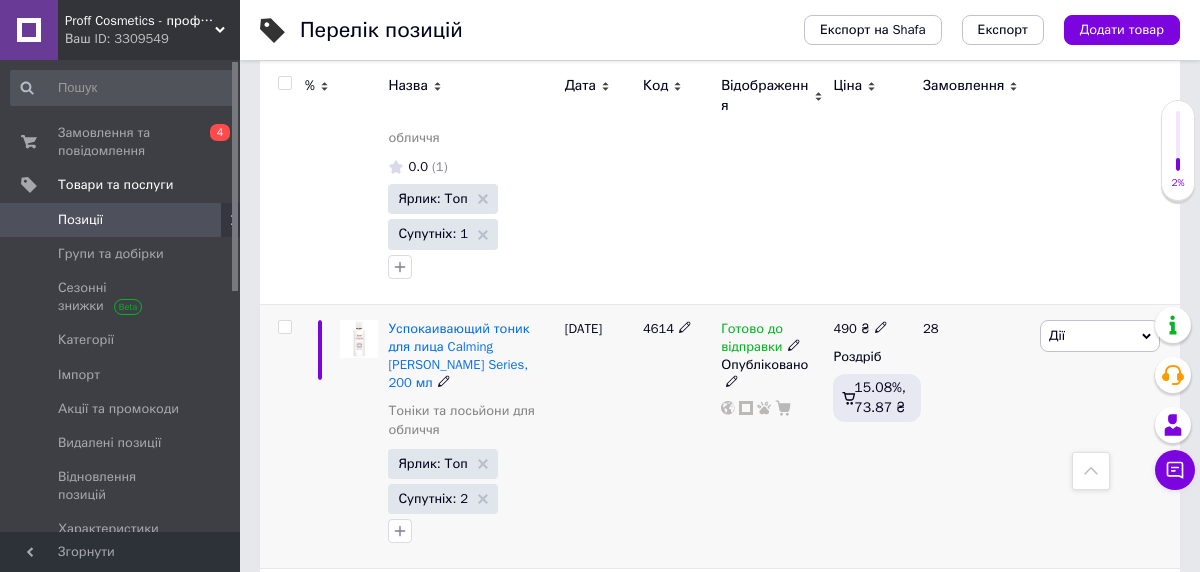 scroll, scrollTop: 18752, scrollLeft: 0, axis: vertical 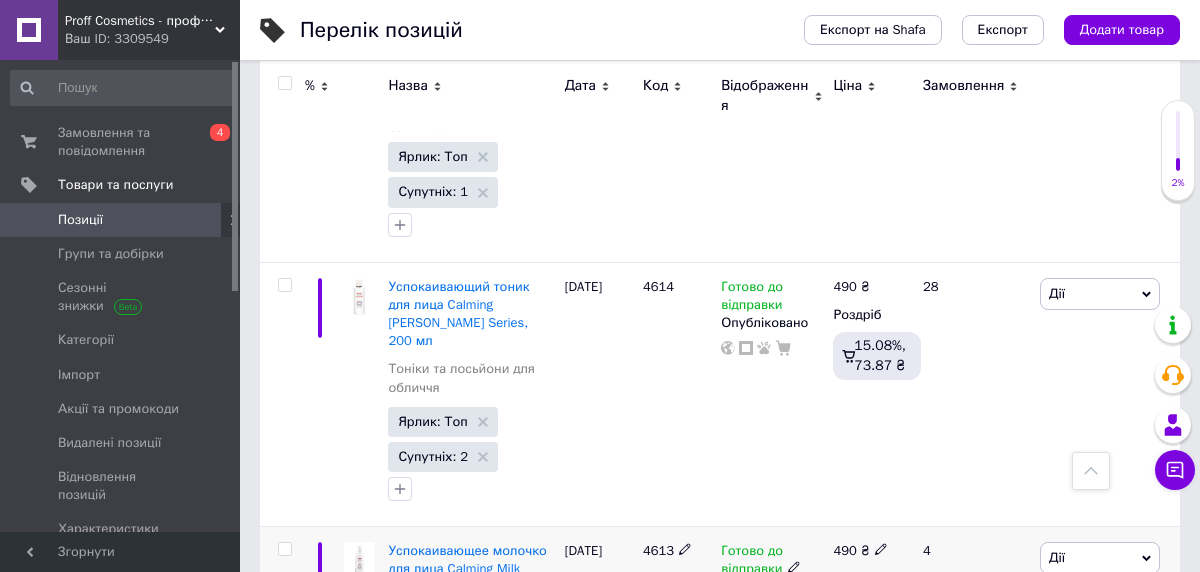 click 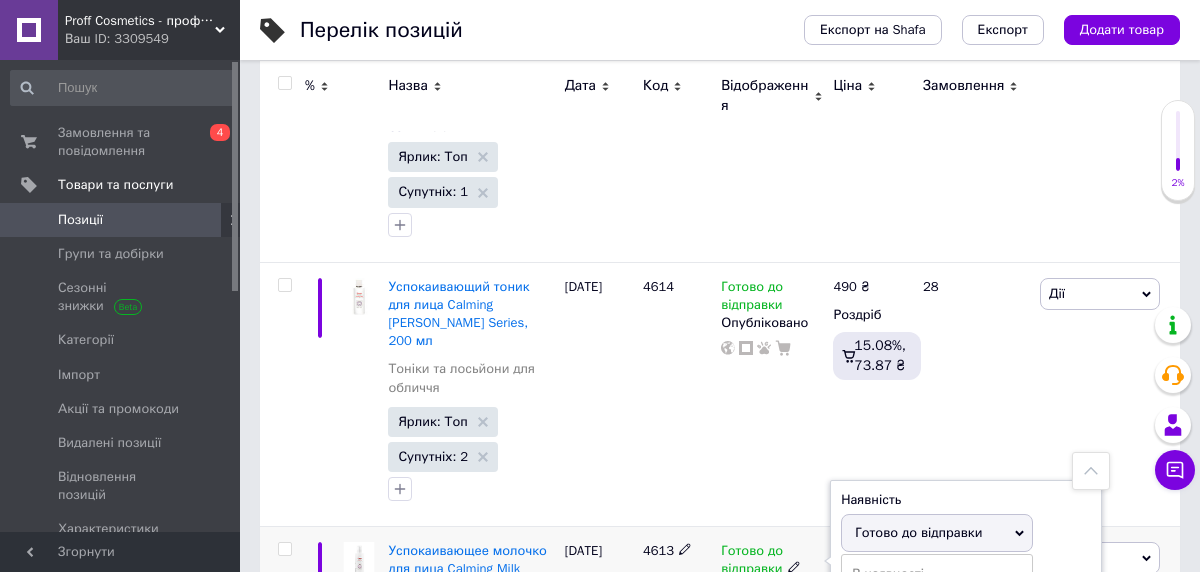 click on "В наявності" at bounding box center [937, 574] 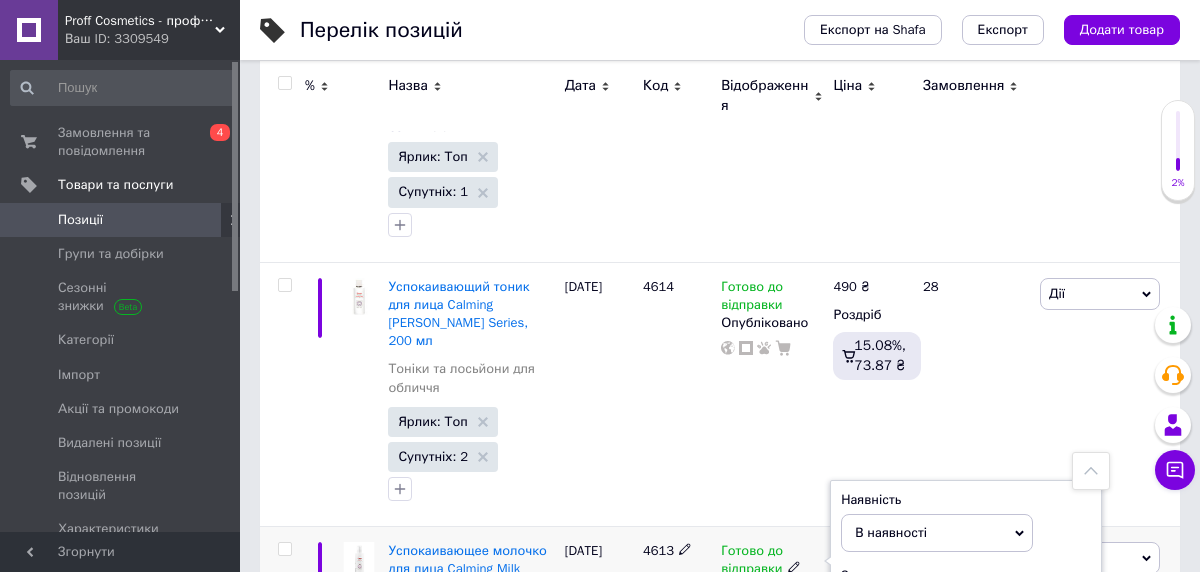 click on "4613" at bounding box center (677, 650) 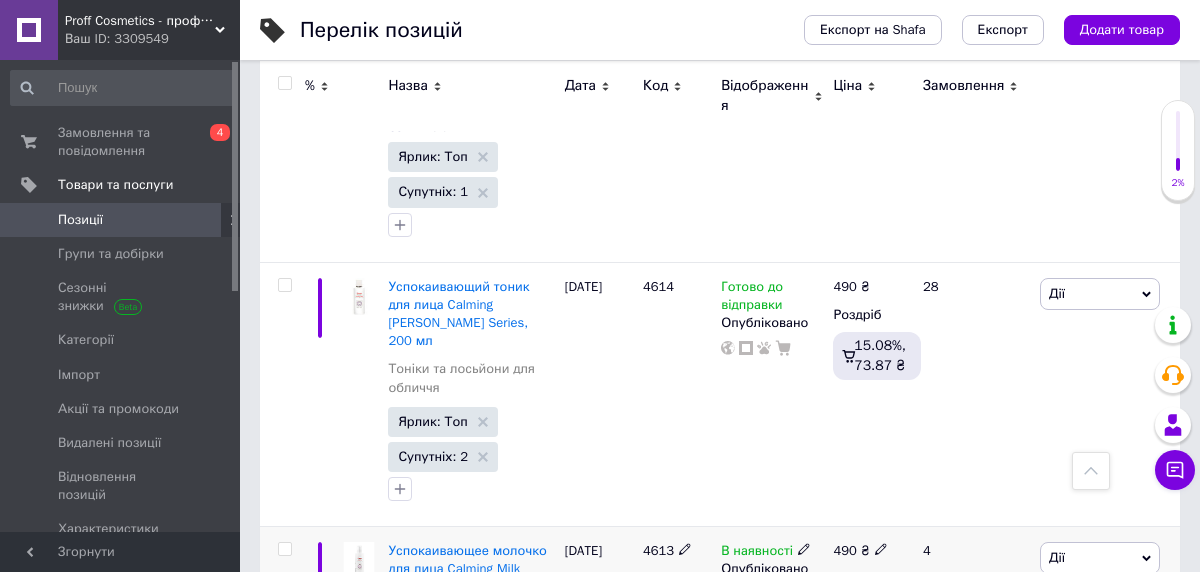 click at bounding box center (282, 650) 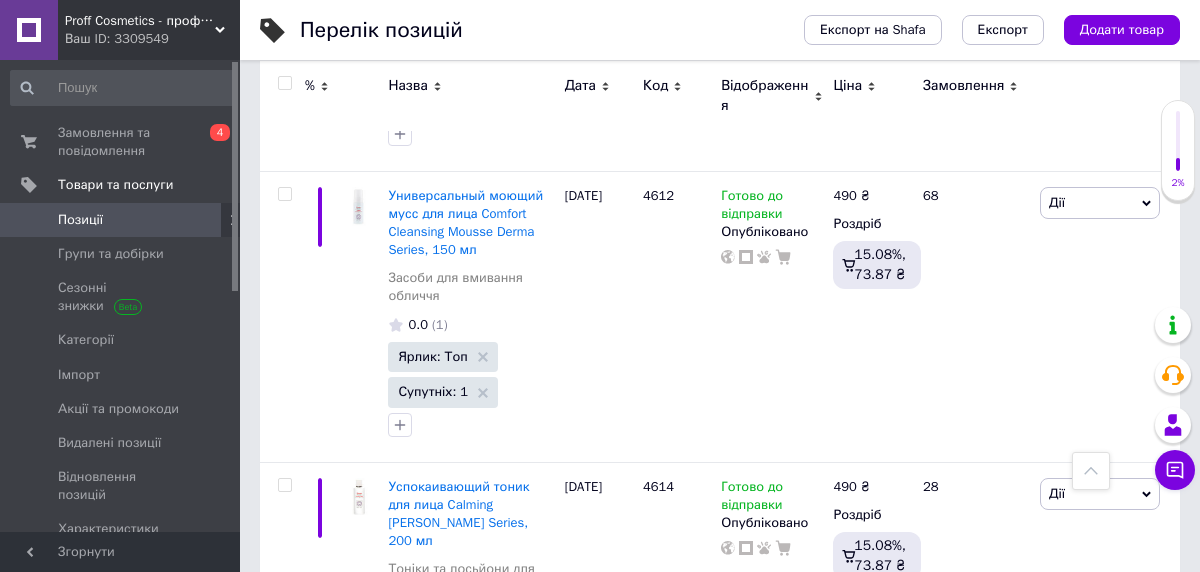 scroll, scrollTop: 18752, scrollLeft: 0, axis: vertical 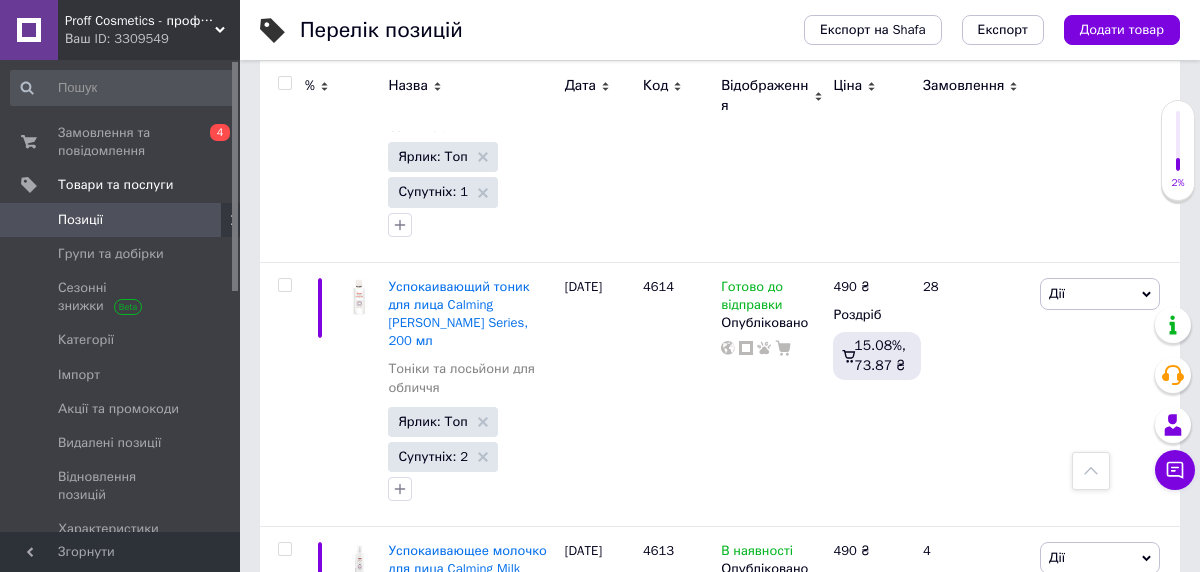 click at bounding box center [1091, 471] 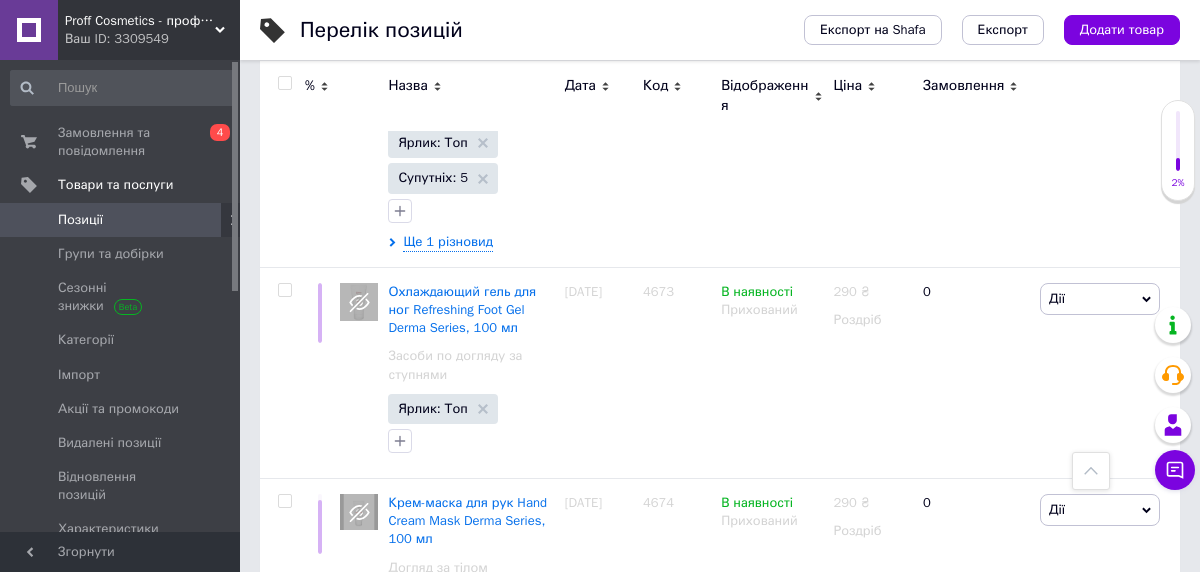 scroll, scrollTop: 0, scrollLeft: 0, axis: both 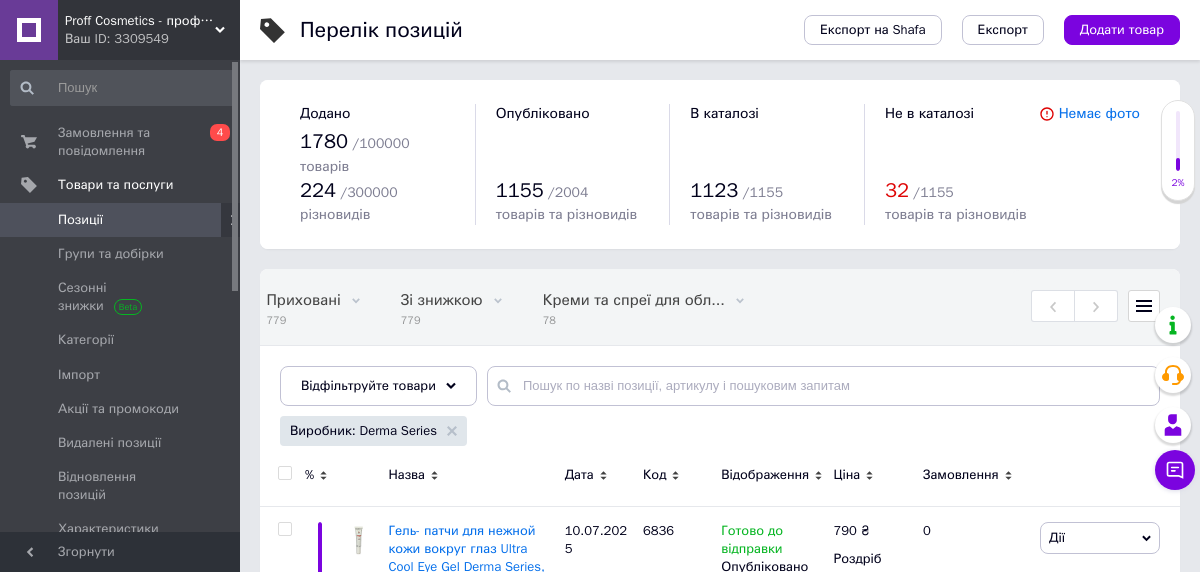 click on "Виробник: Derma Series" at bounding box center (373, 431) 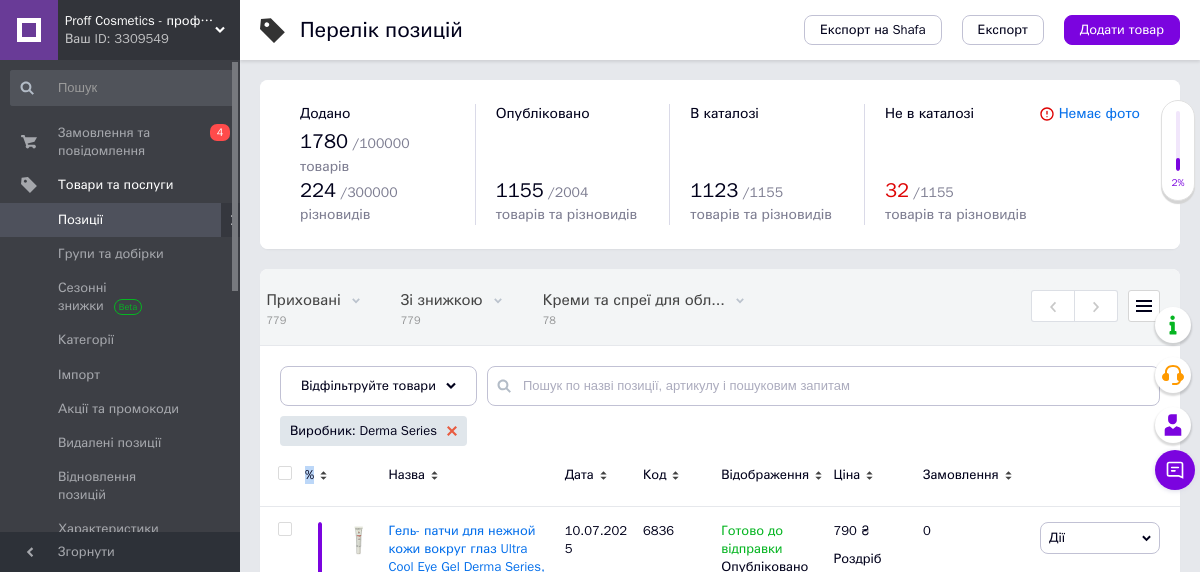 click 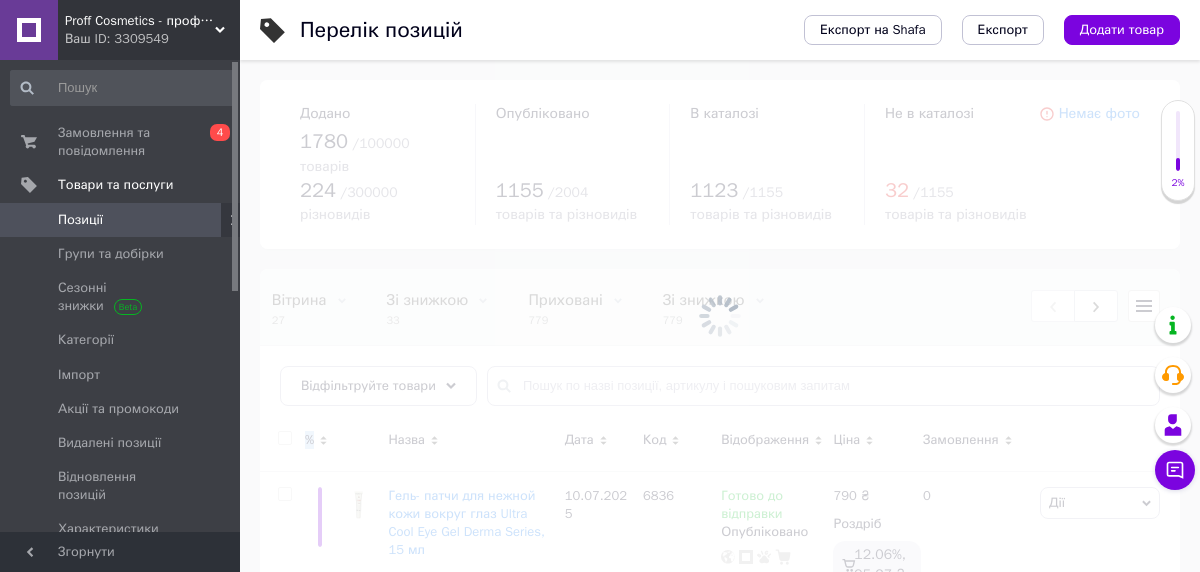 scroll, scrollTop: 0, scrollLeft: 0, axis: both 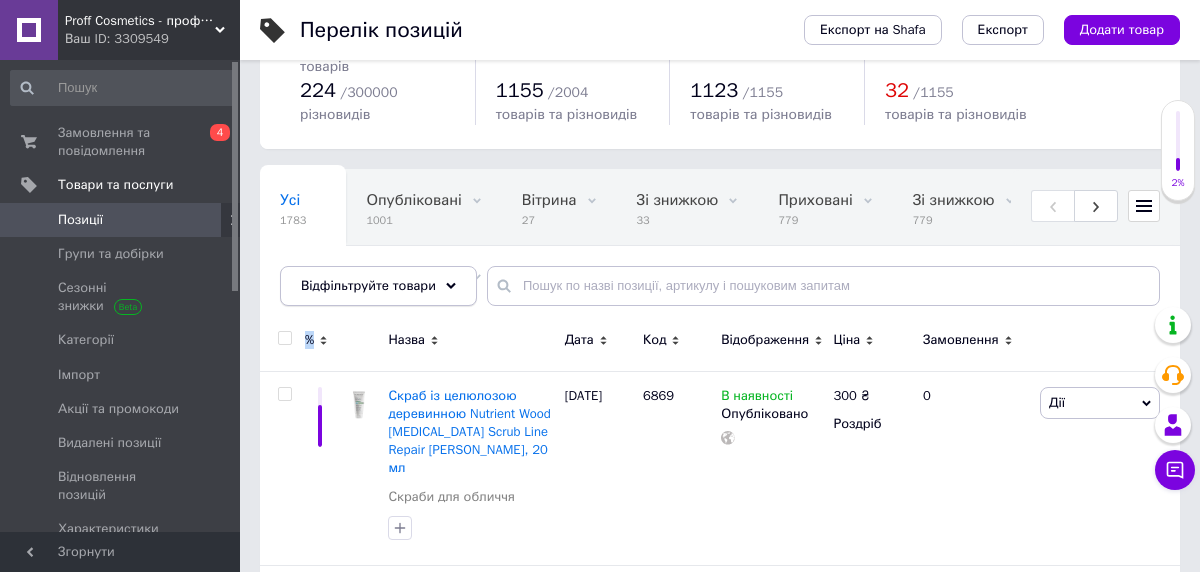 click on "Відфільтруйте товари" at bounding box center (368, 285) 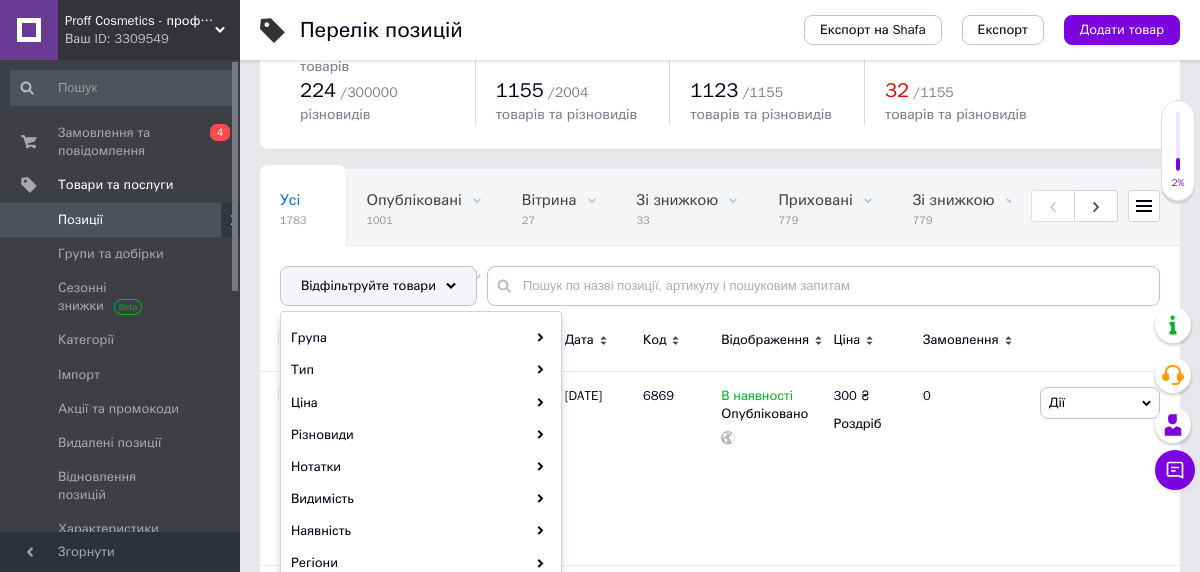scroll, scrollTop: 0, scrollLeft: 100, axis: horizontal 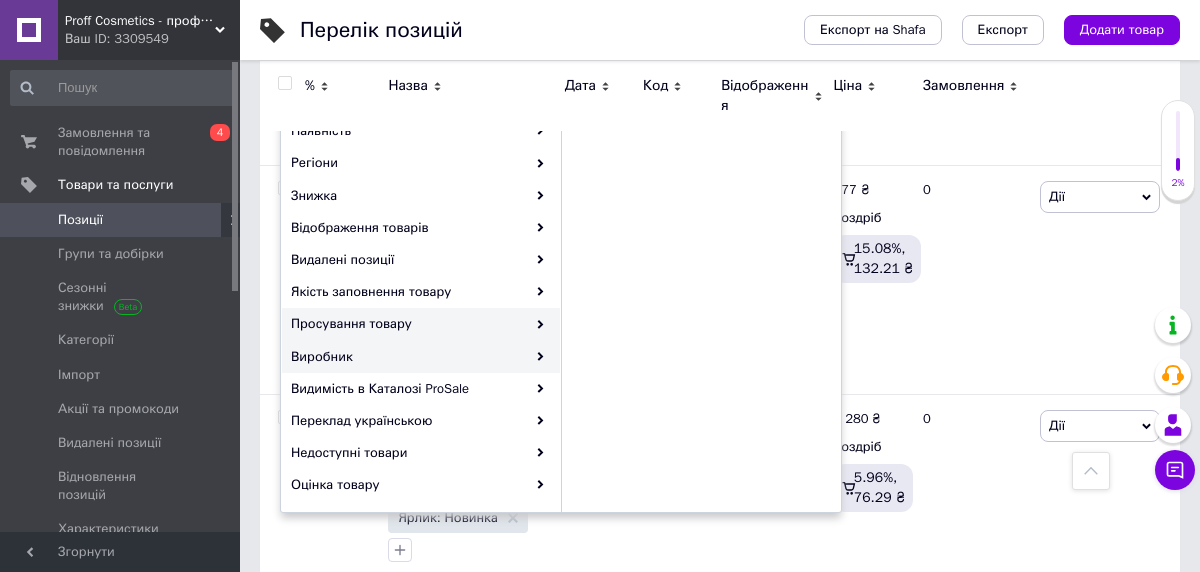 click on "Виробник" at bounding box center [421, 357] 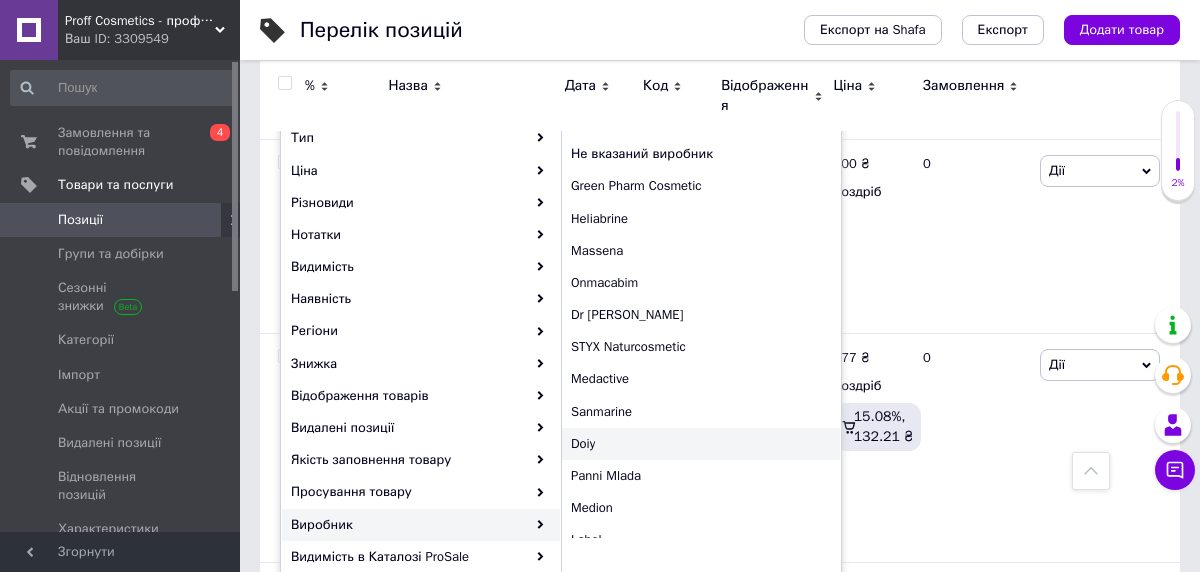 scroll, scrollTop: 300, scrollLeft: 0, axis: vertical 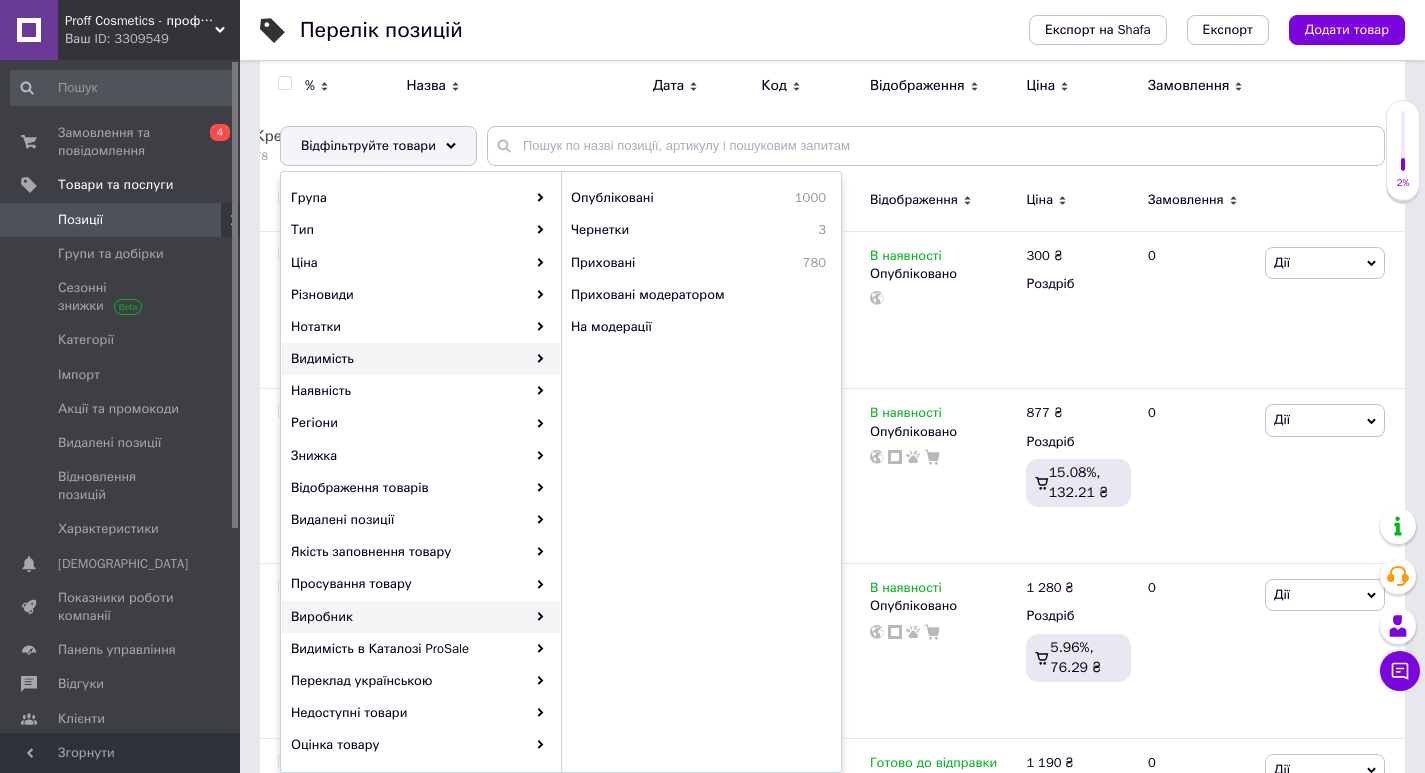 click on "Виробник" at bounding box center (421, 617) 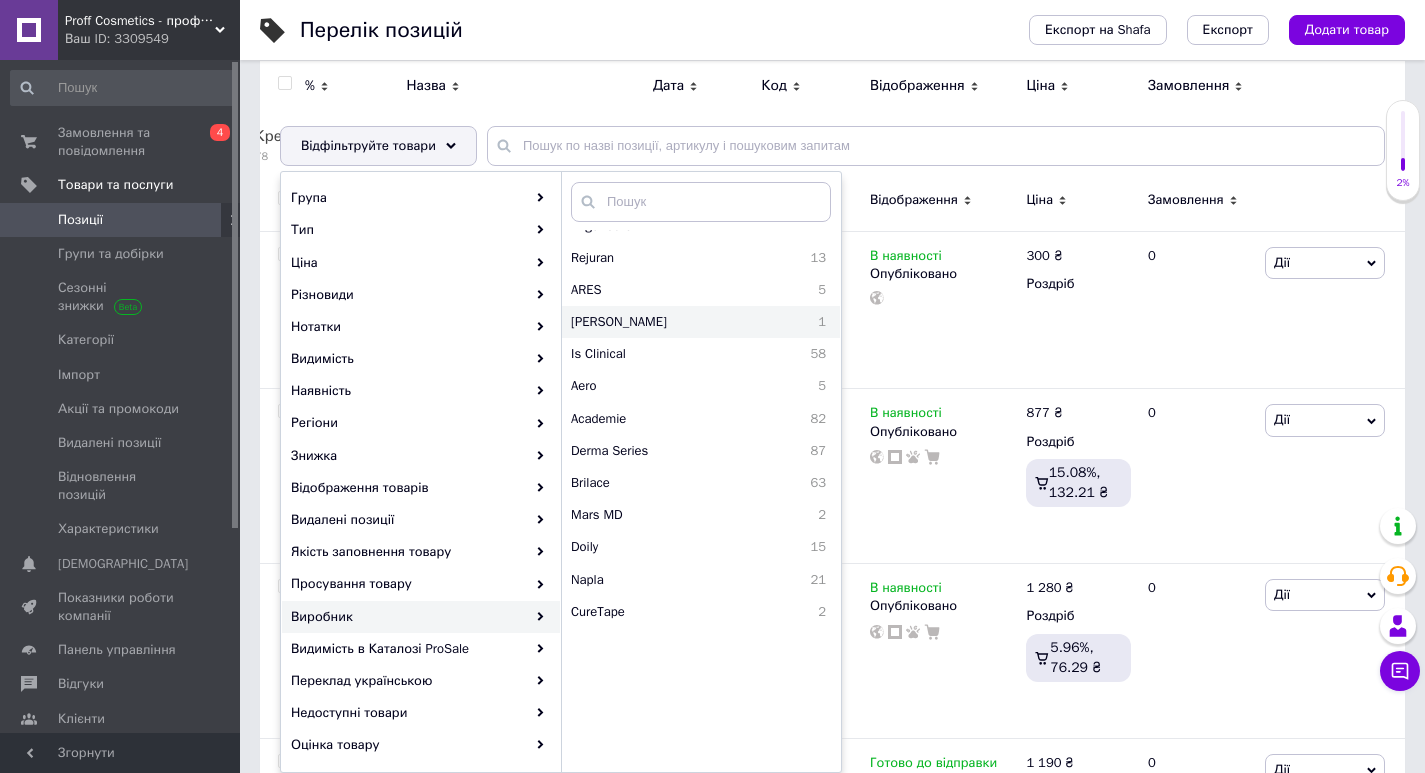 scroll, scrollTop: 662, scrollLeft: 0, axis: vertical 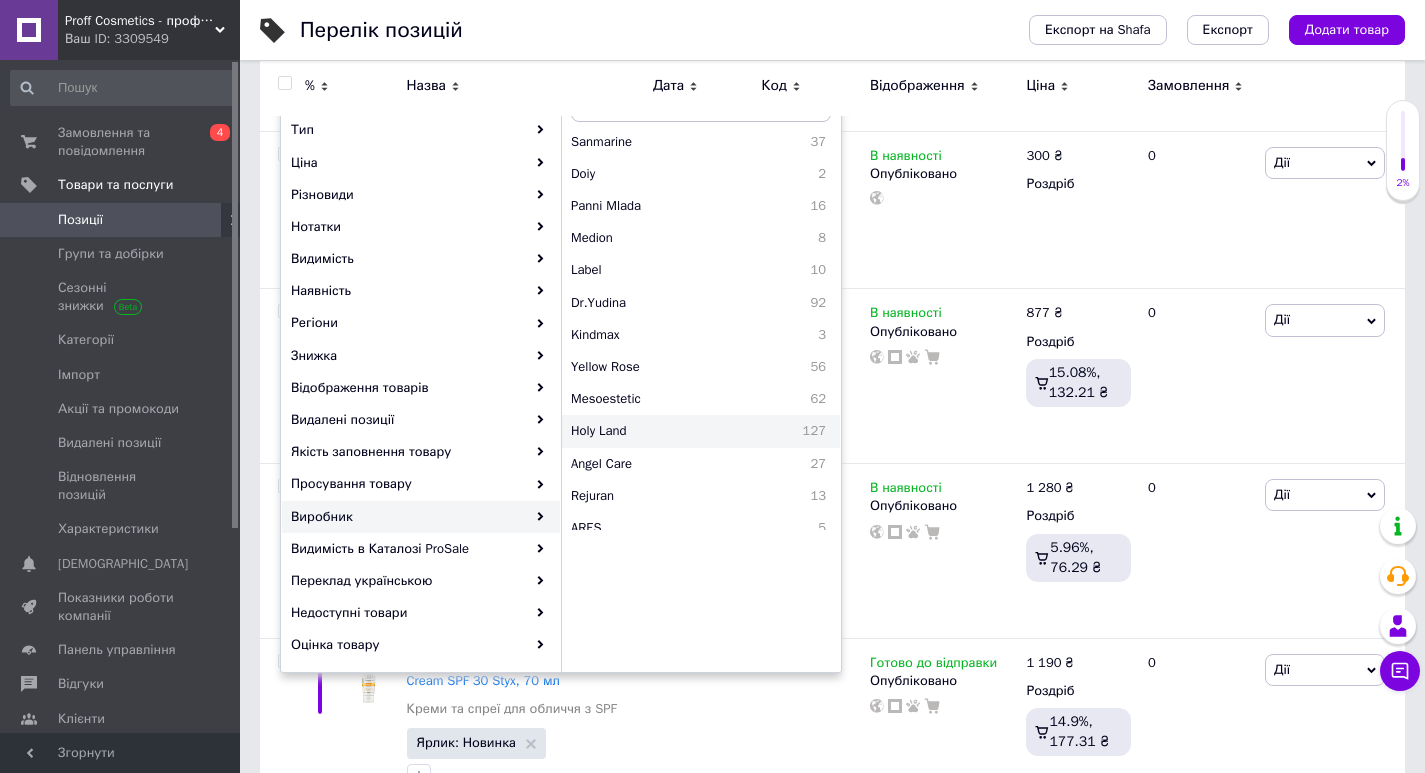 click on "Holy Land" at bounding box center [650, 431] 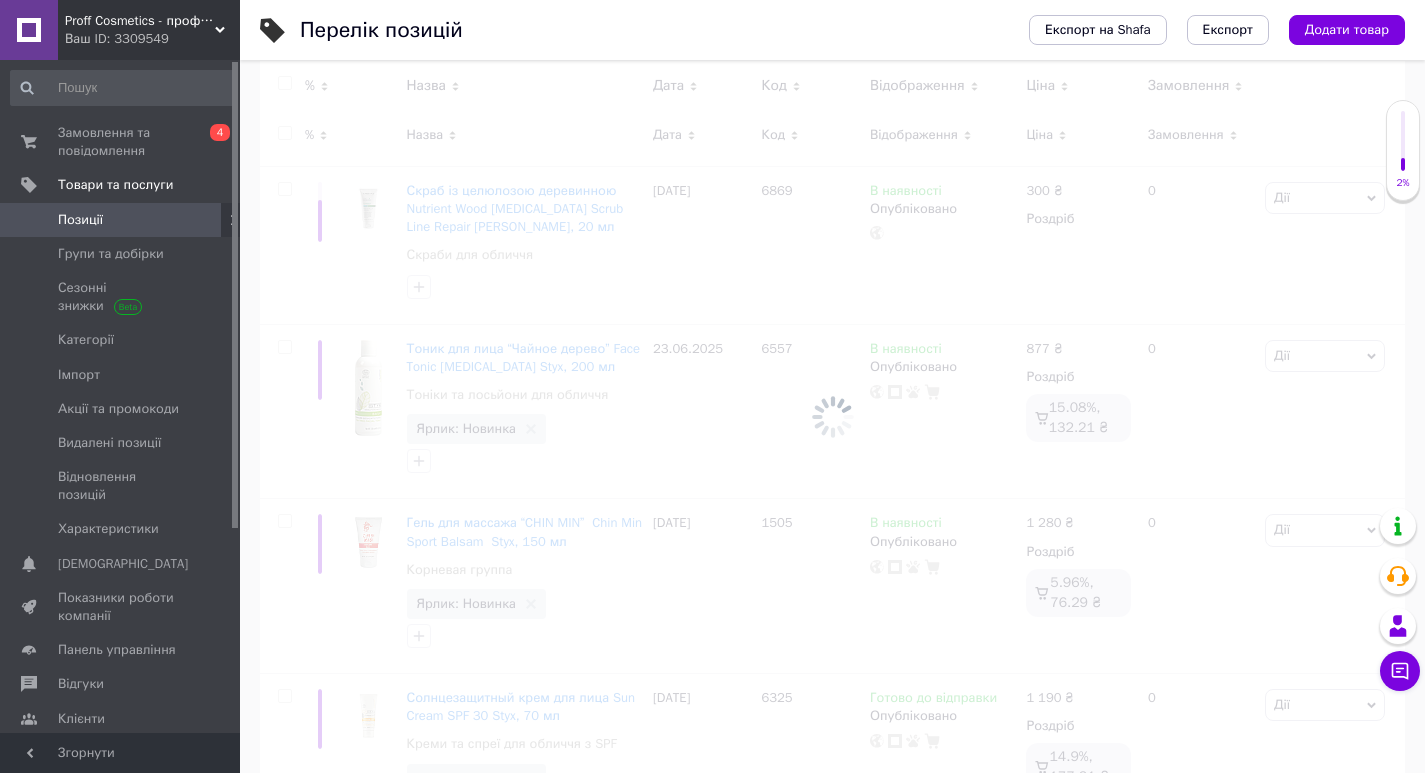 scroll, scrollTop: 0, scrollLeft: 287, axis: horizontal 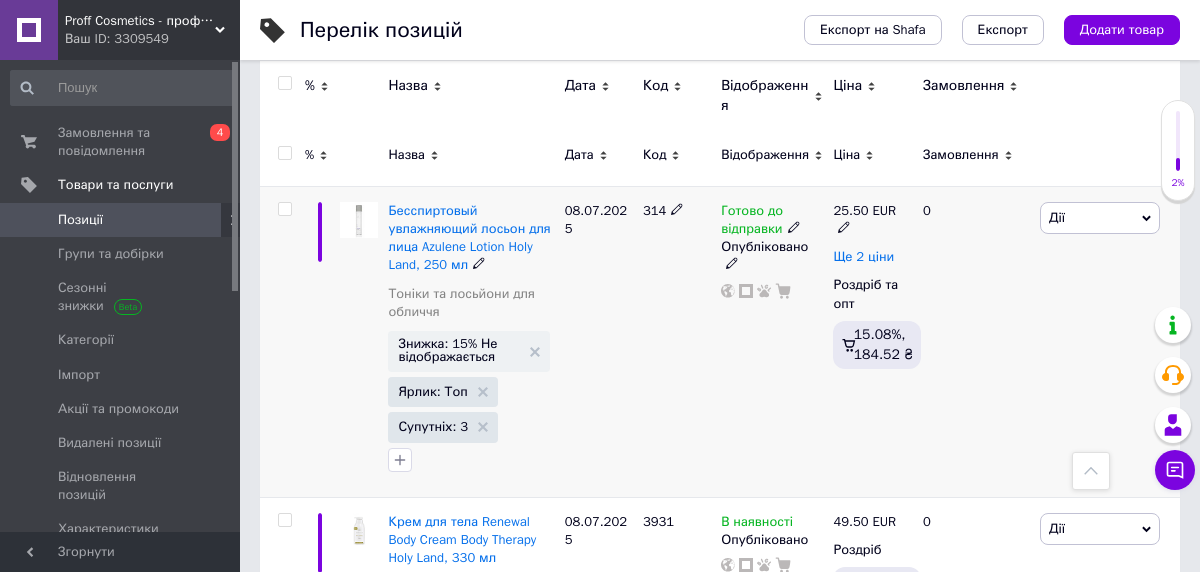click on "Ще 2 ціни" at bounding box center (863, 257) 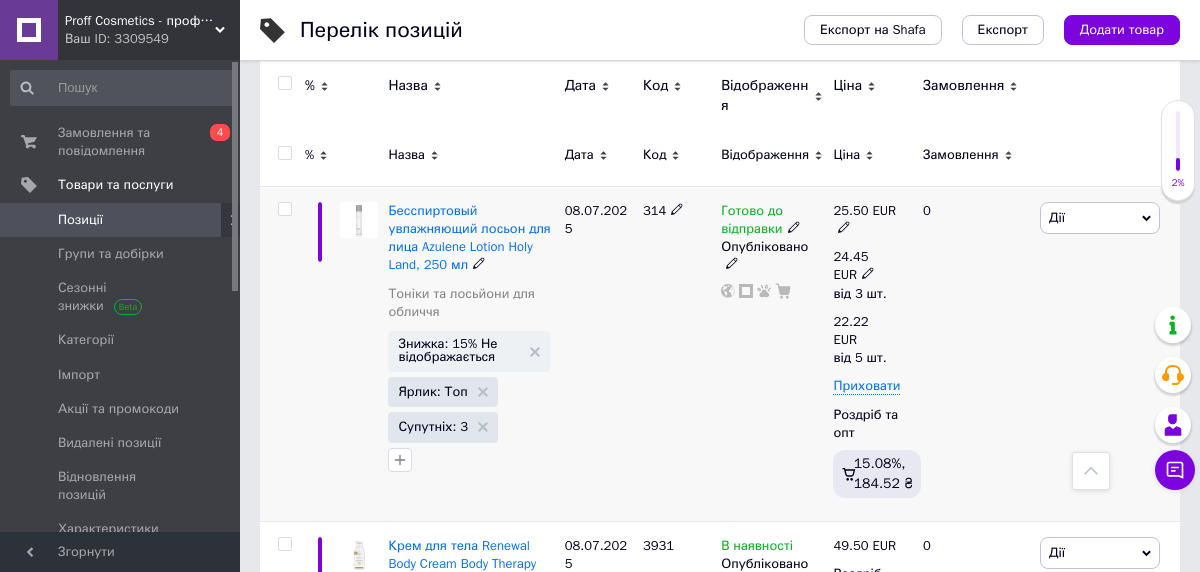 scroll, scrollTop: 0, scrollLeft: 512, axis: horizontal 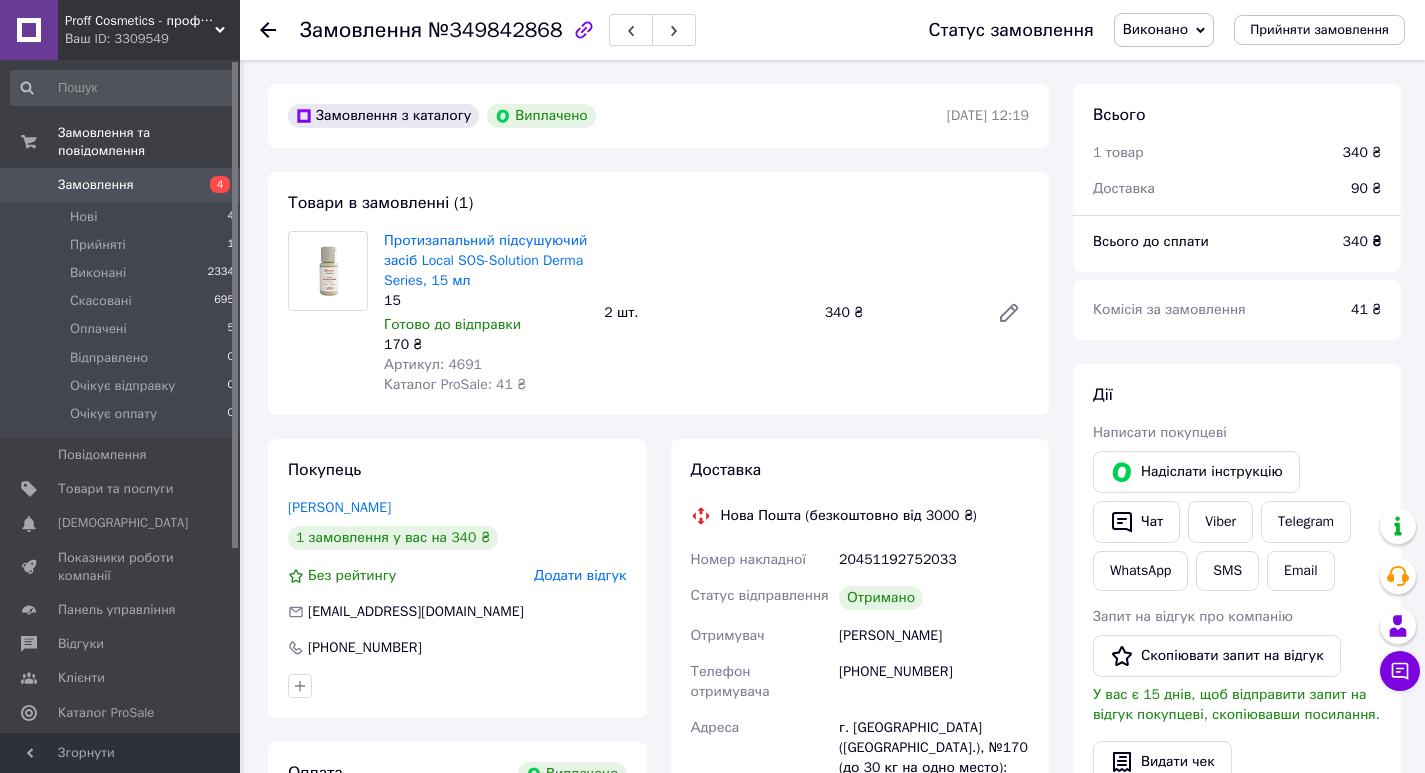 click 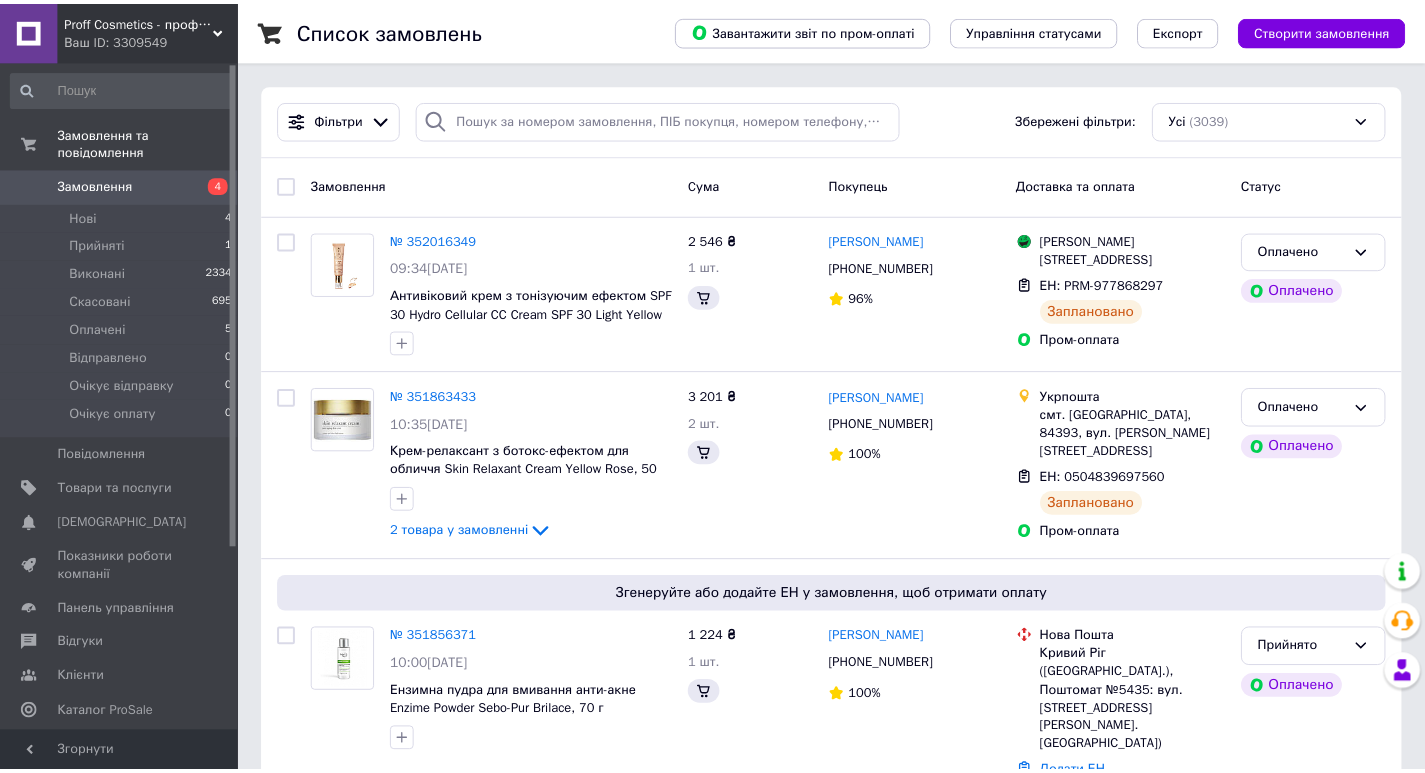 scroll, scrollTop: 3442, scrollLeft: 0, axis: vertical 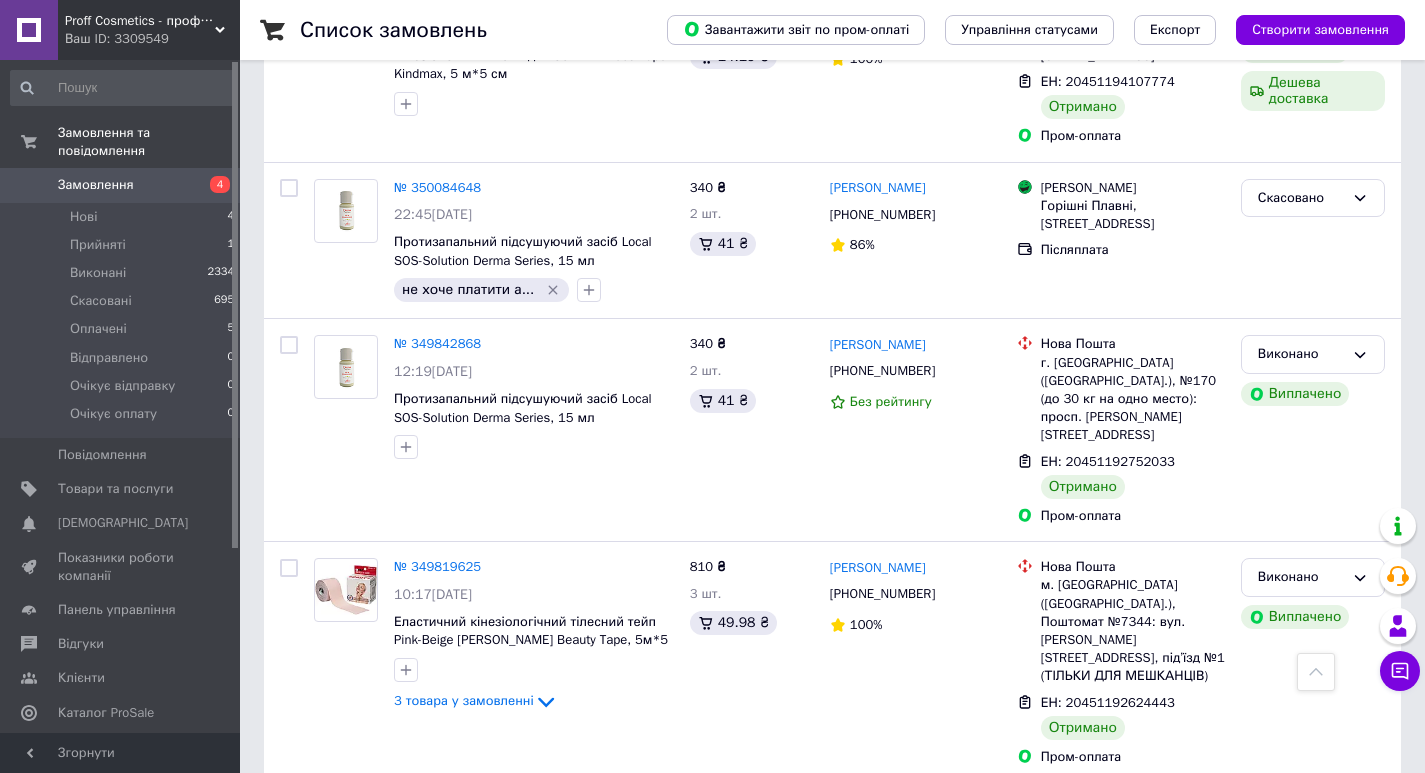 click on "2" at bounding box center (327, 827) 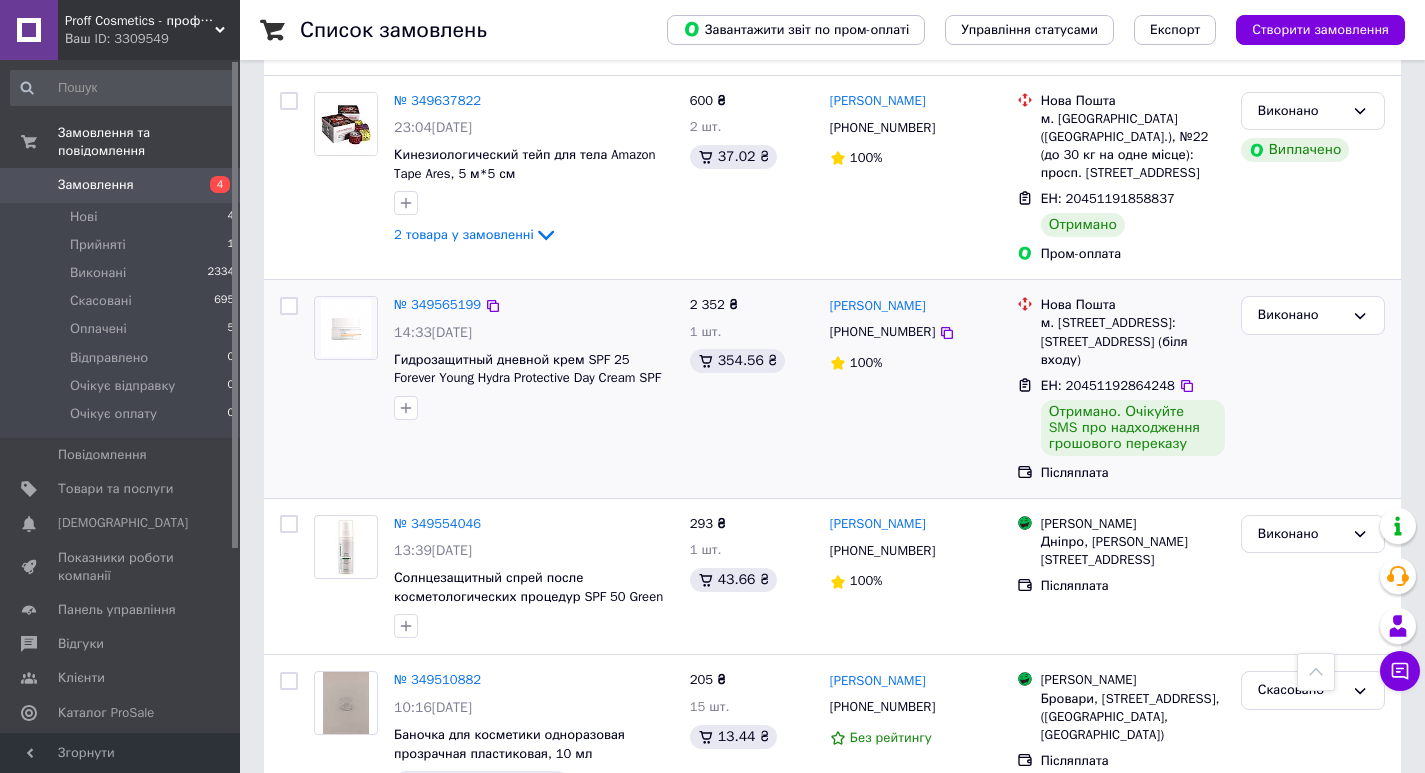 scroll, scrollTop: 600, scrollLeft: 0, axis: vertical 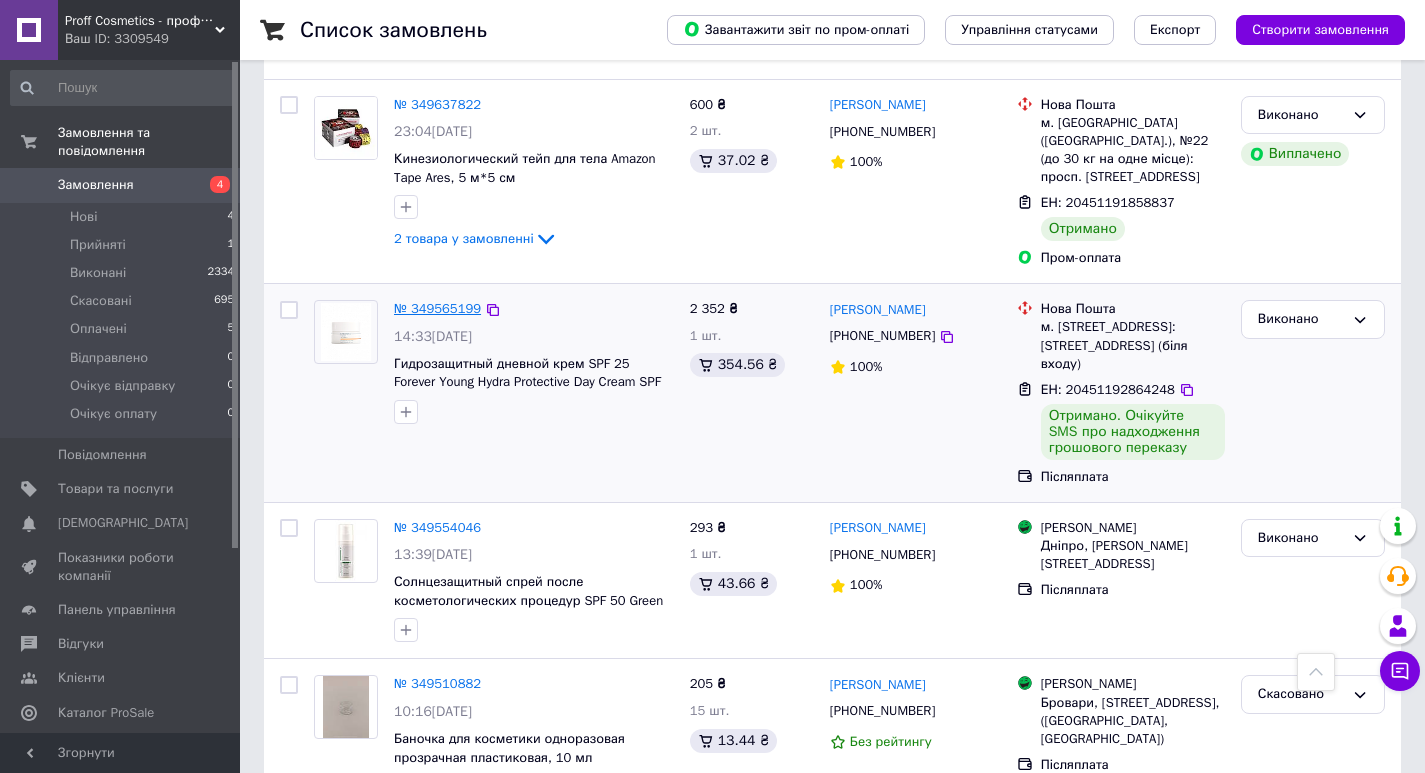 click on "№ 349565199" at bounding box center (437, 308) 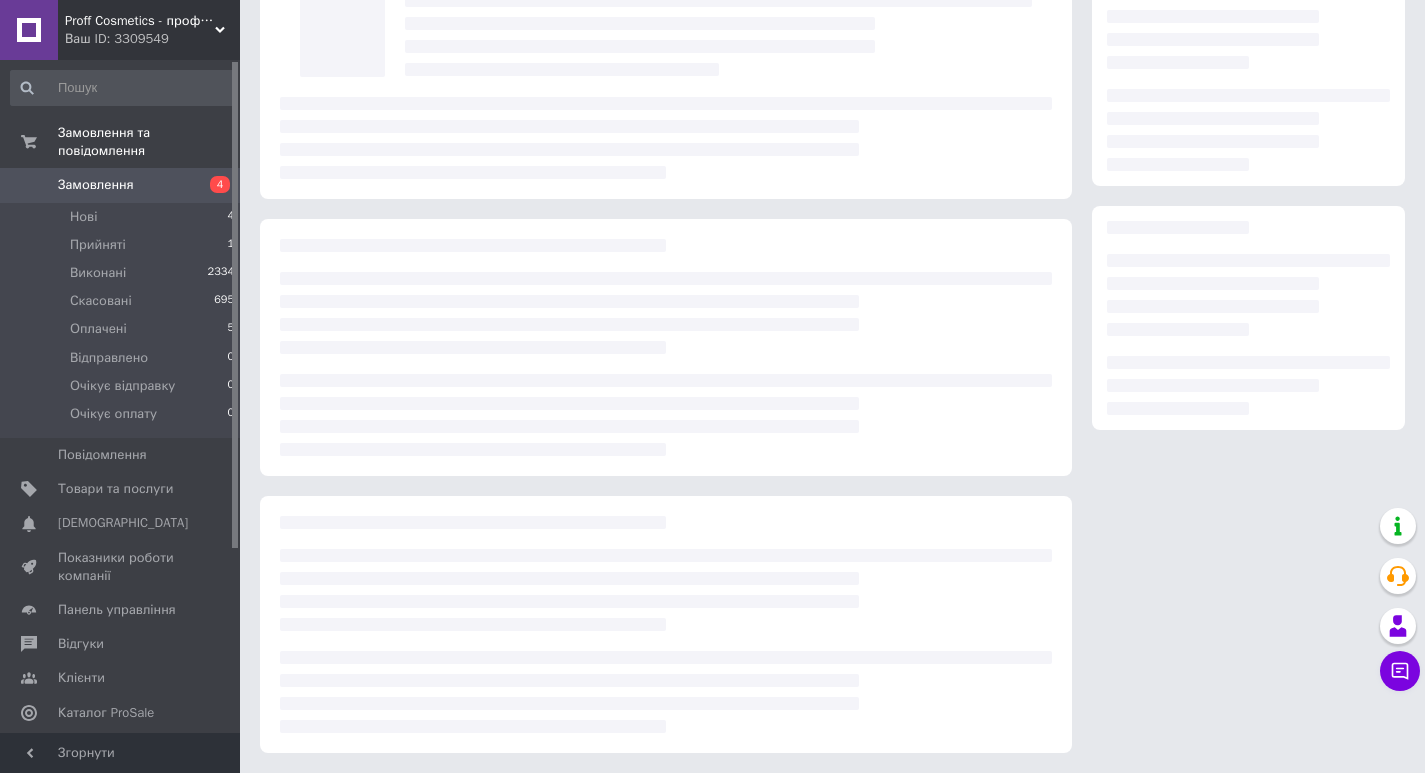 scroll, scrollTop: 0, scrollLeft: 0, axis: both 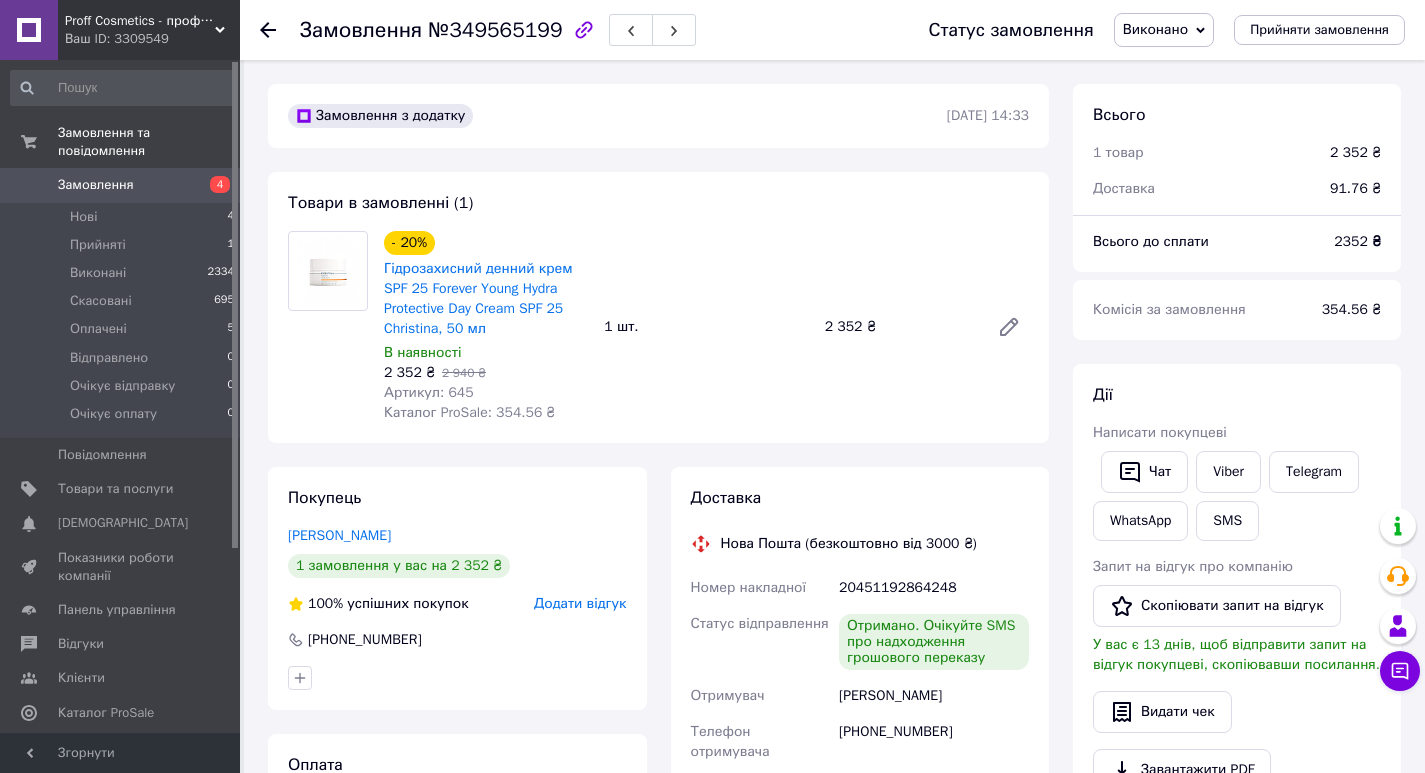 click 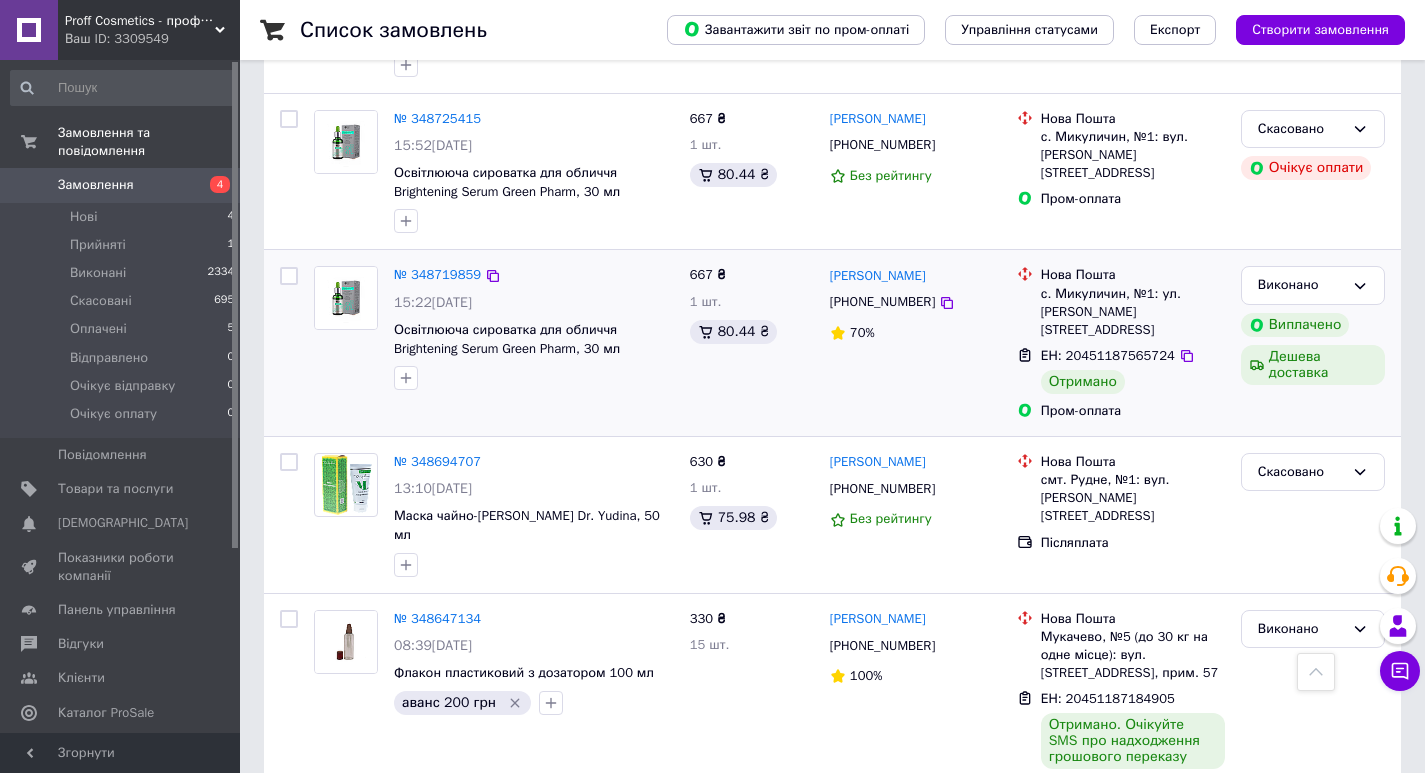 scroll, scrollTop: 2600, scrollLeft: 0, axis: vertical 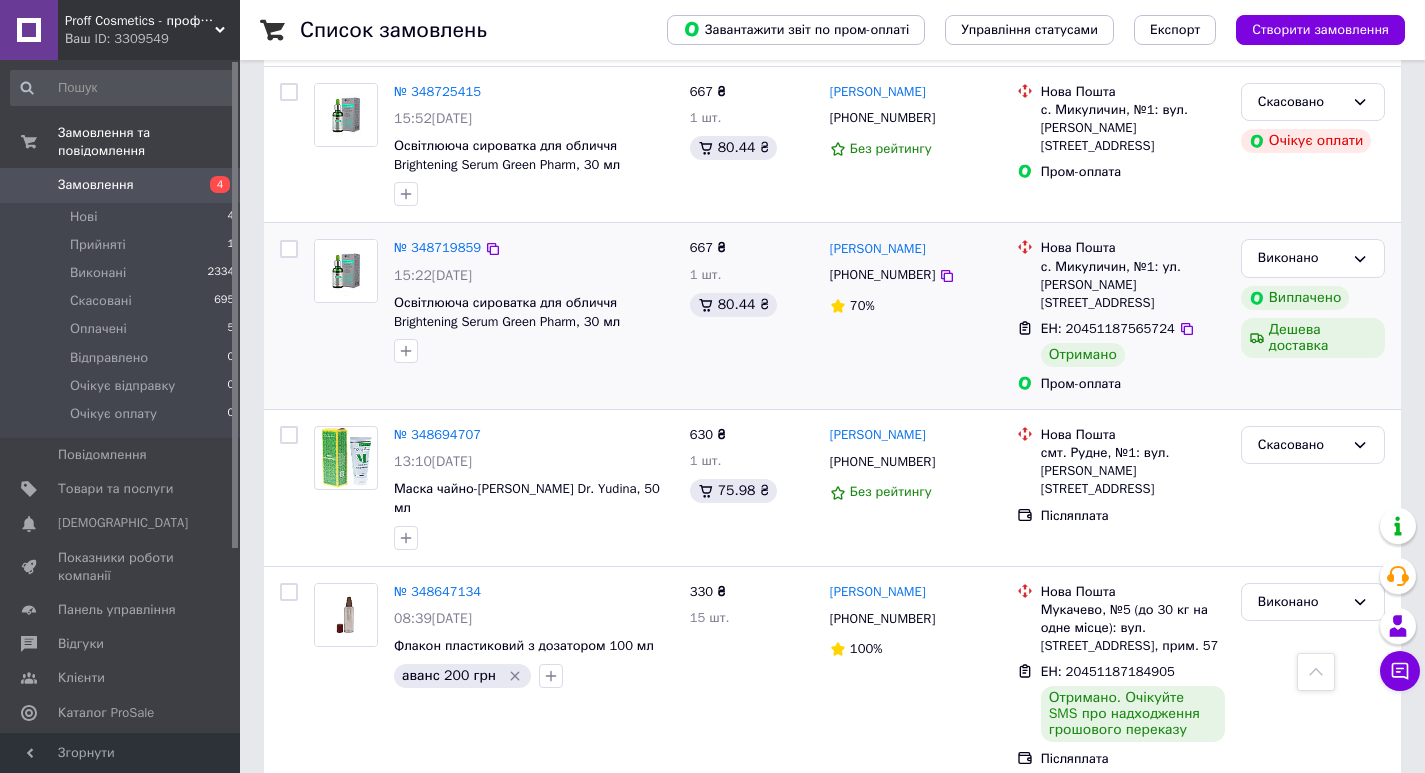 click at bounding box center [346, 271] 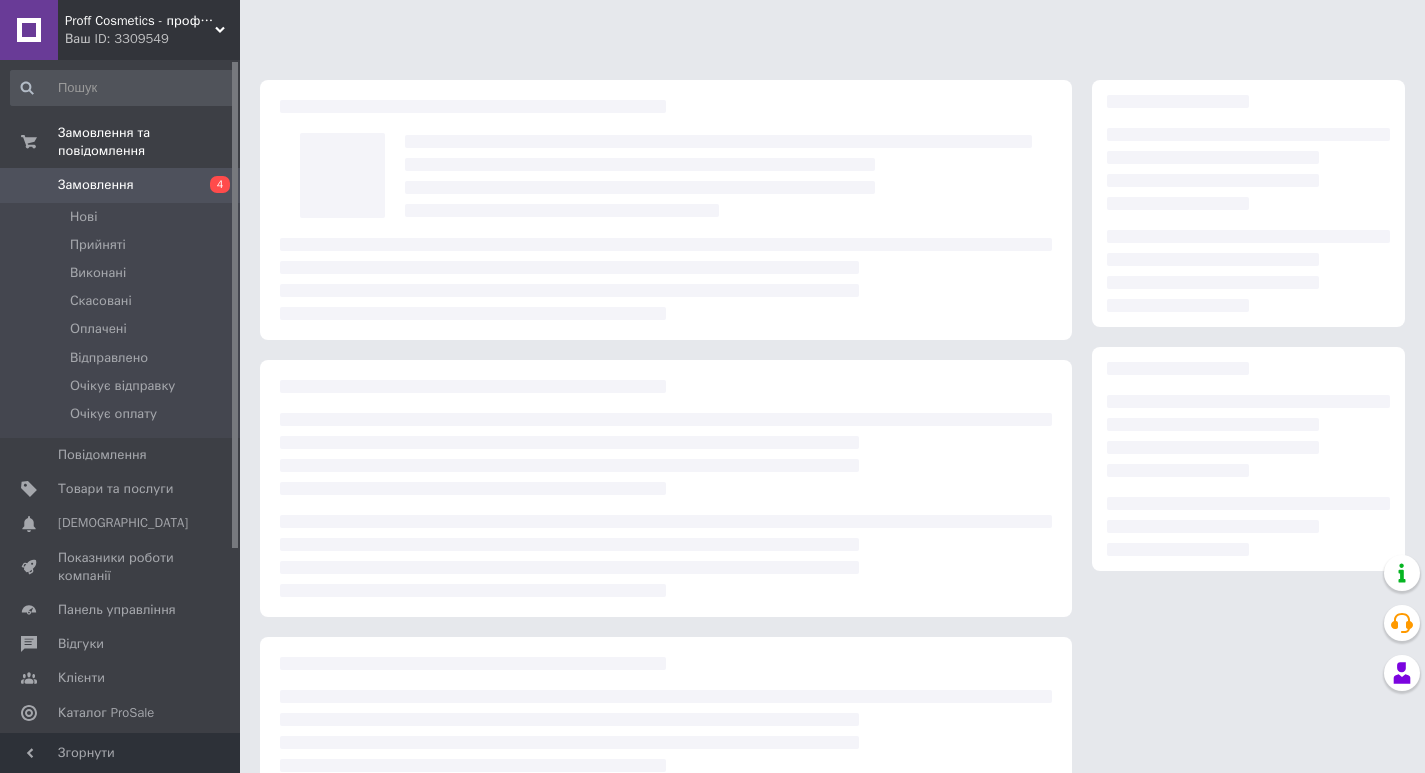 scroll, scrollTop: 0, scrollLeft: 0, axis: both 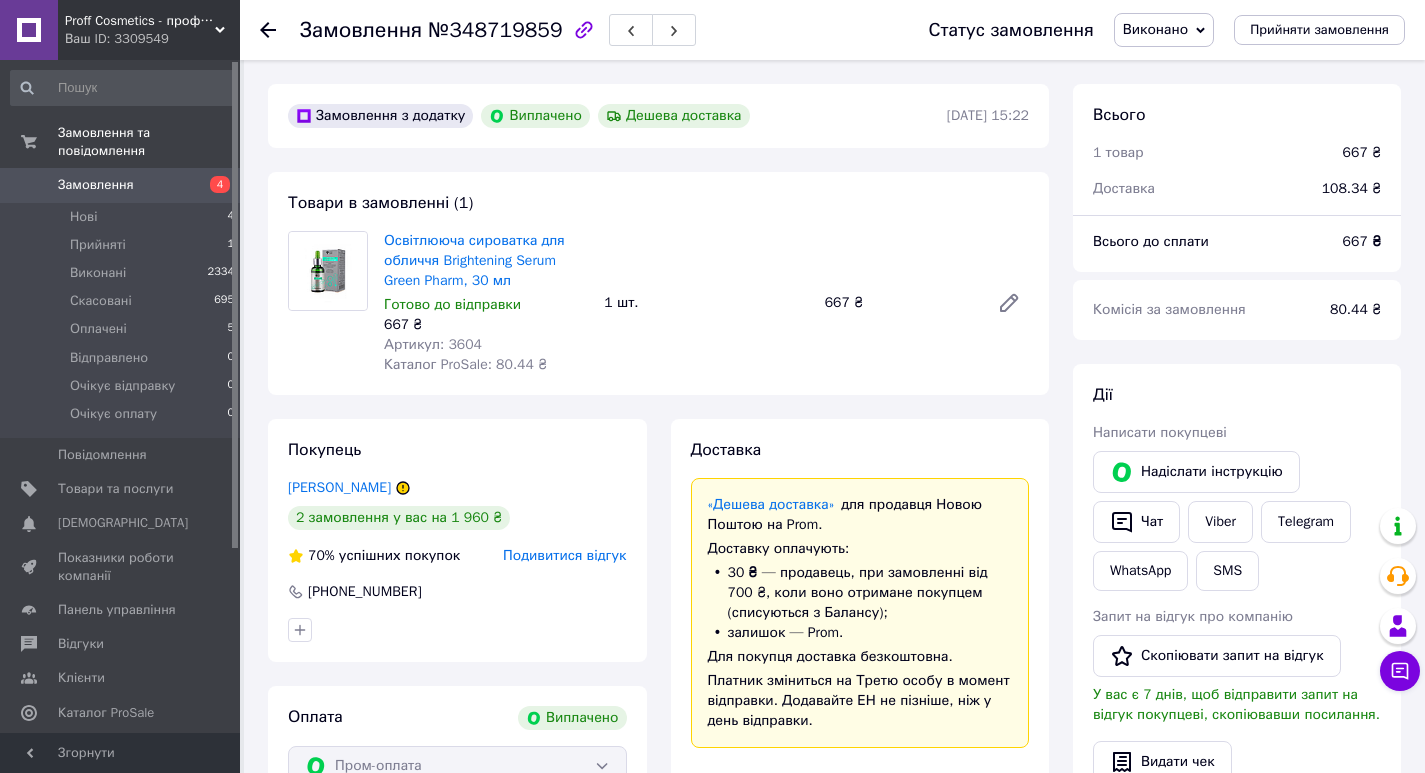 click at bounding box center (280, 30) 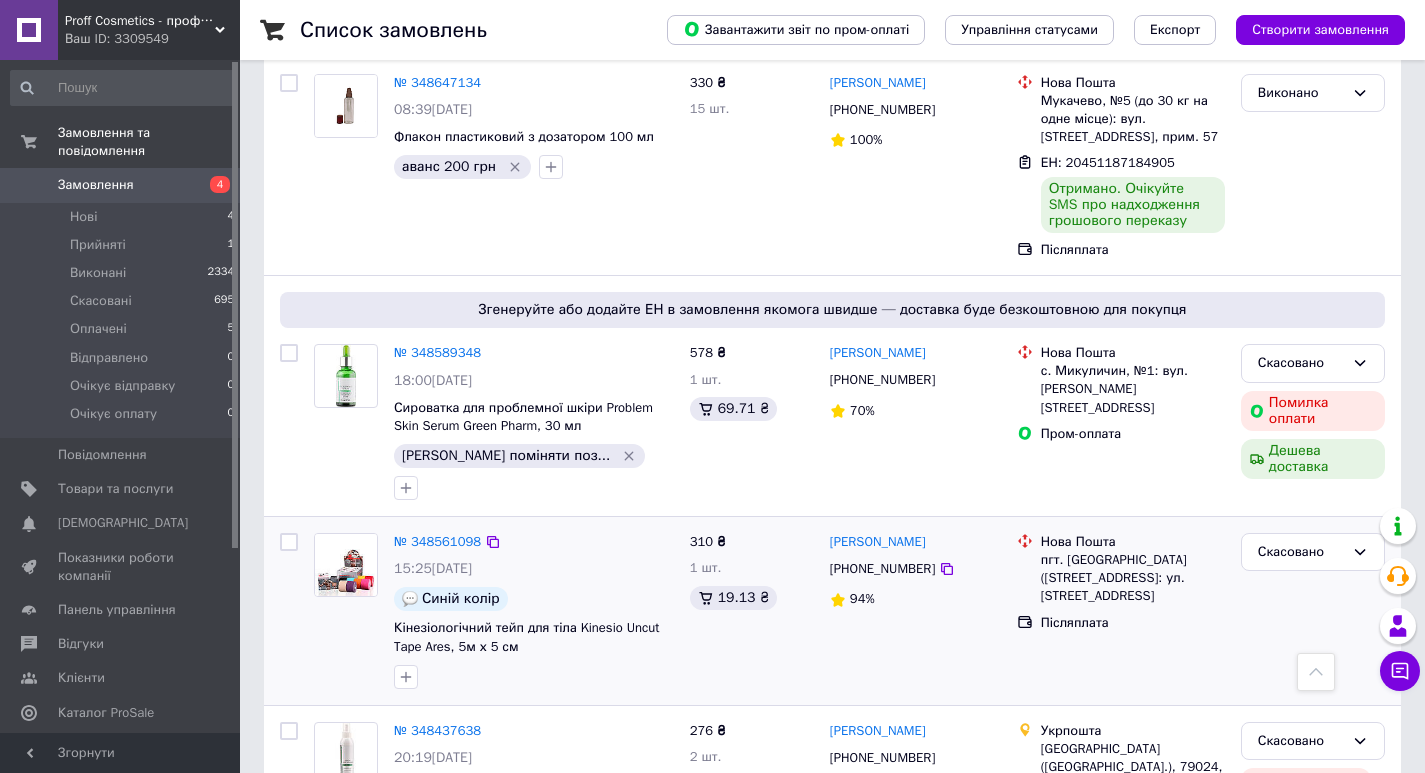 scroll, scrollTop: 3161, scrollLeft: 0, axis: vertical 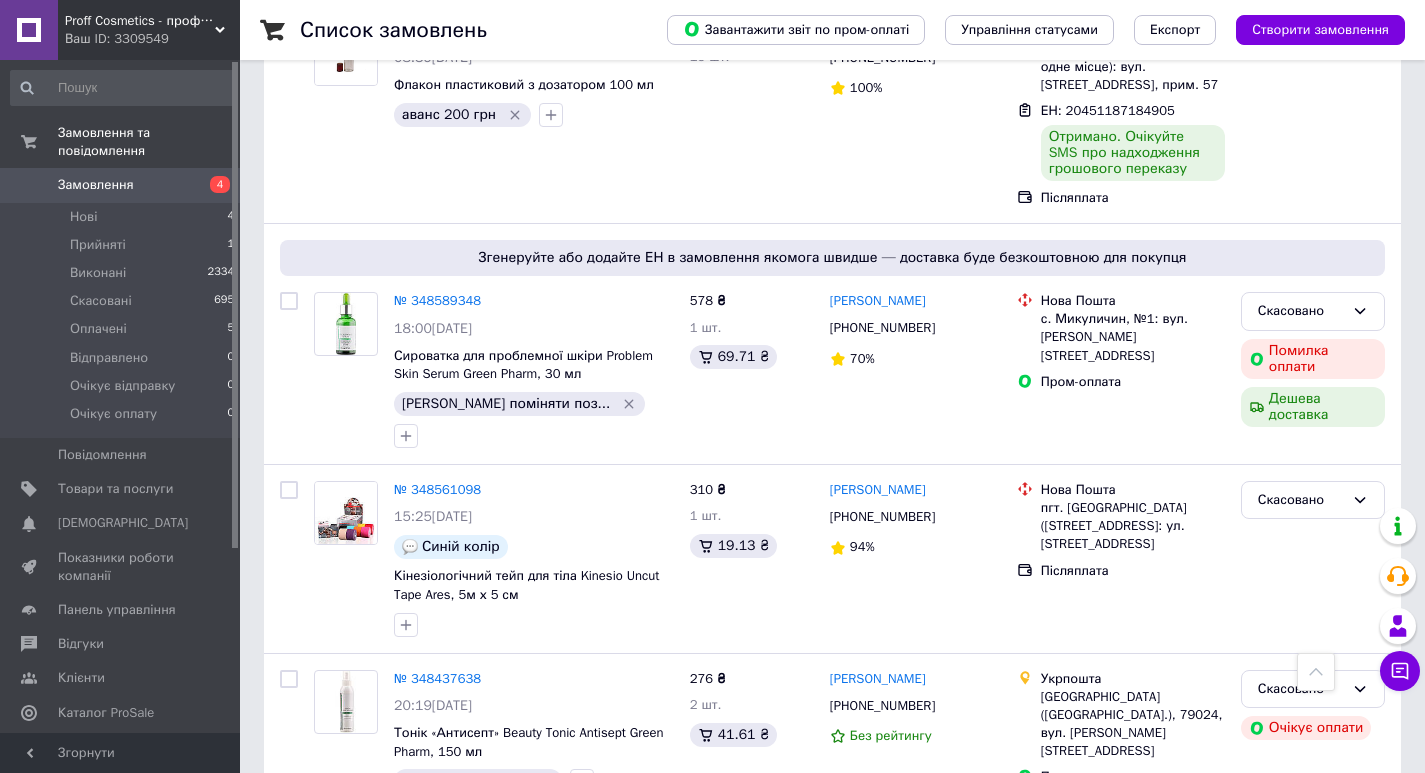 click on "3" at bounding box center [494, 854] 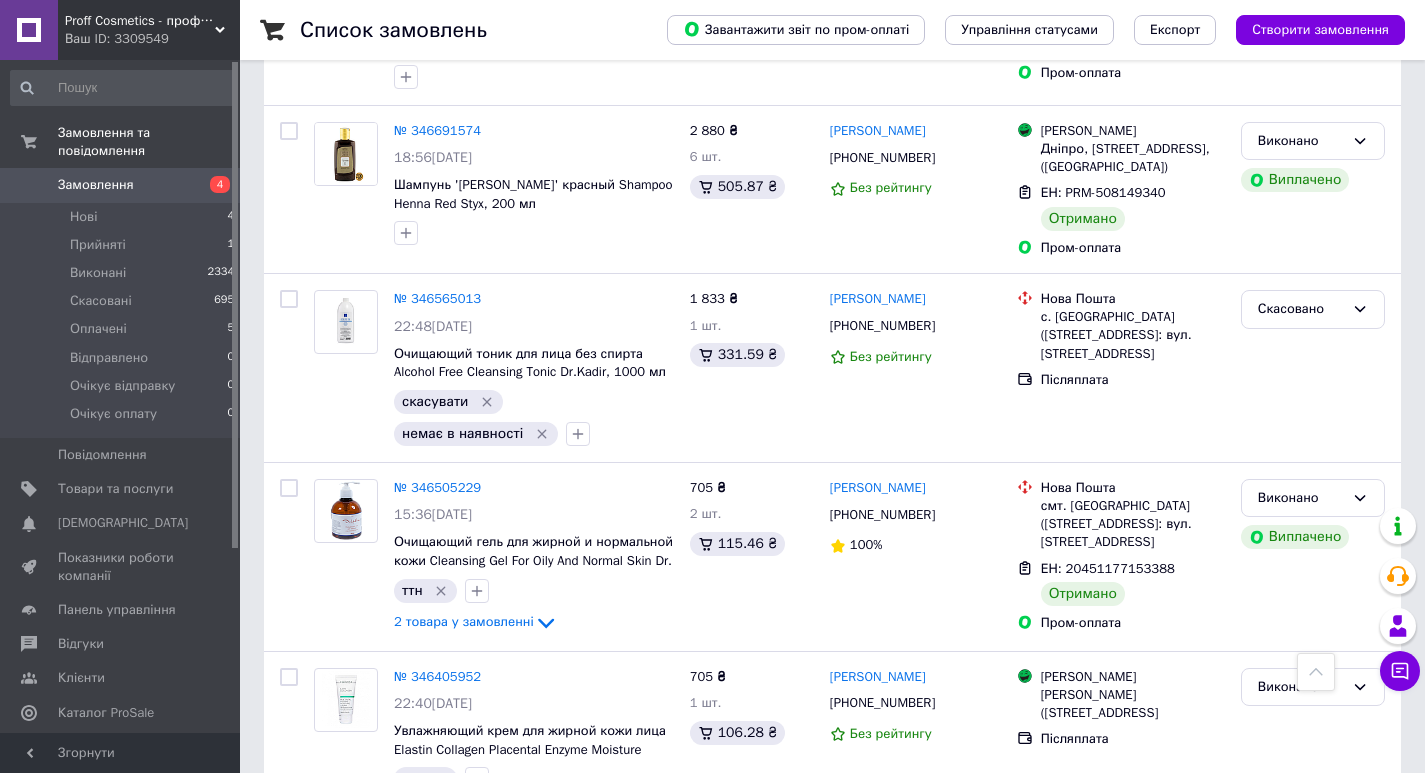 scroll, scrollTop: 3078, scrollLeft: 0, axis: vertical 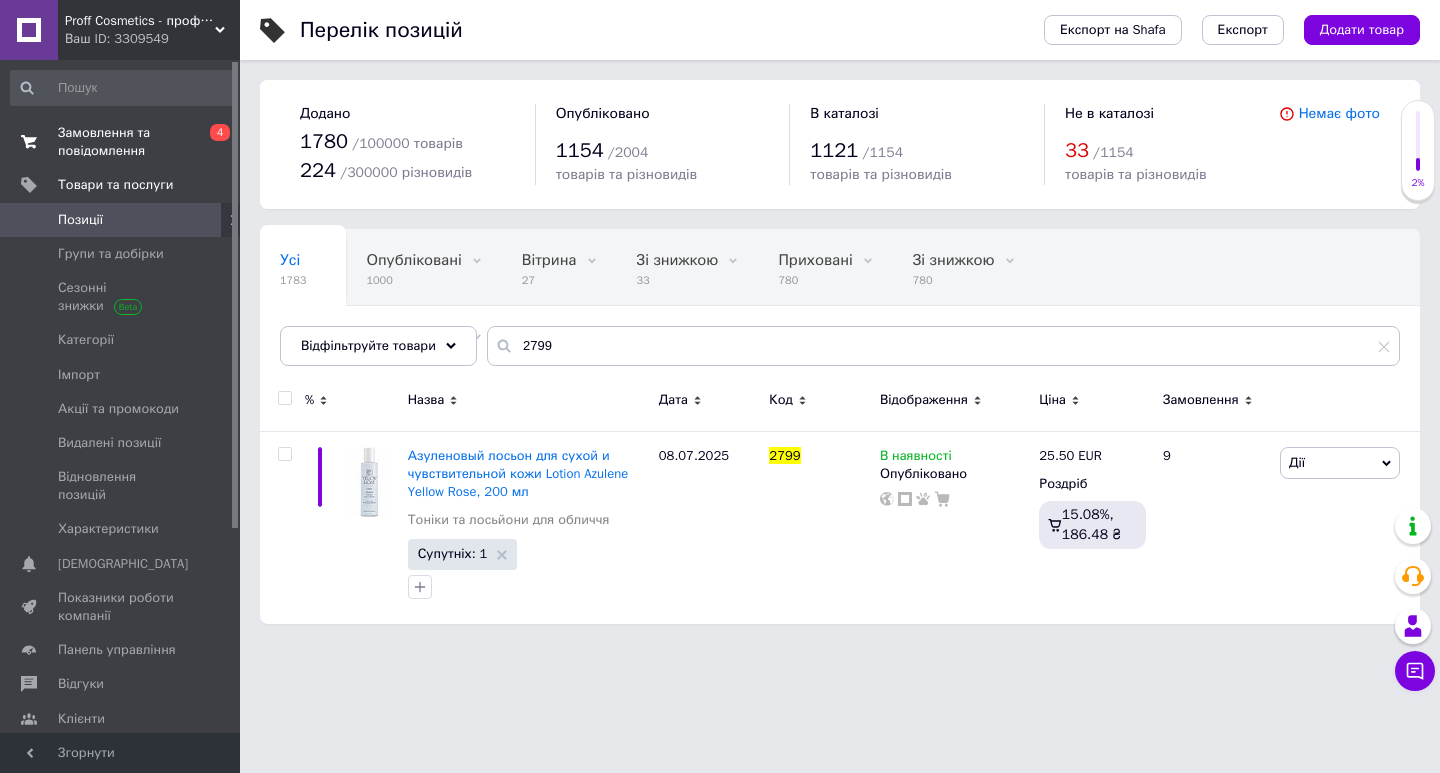 click on "Замовлення та повідомлення" at bounding box center [121, 142] 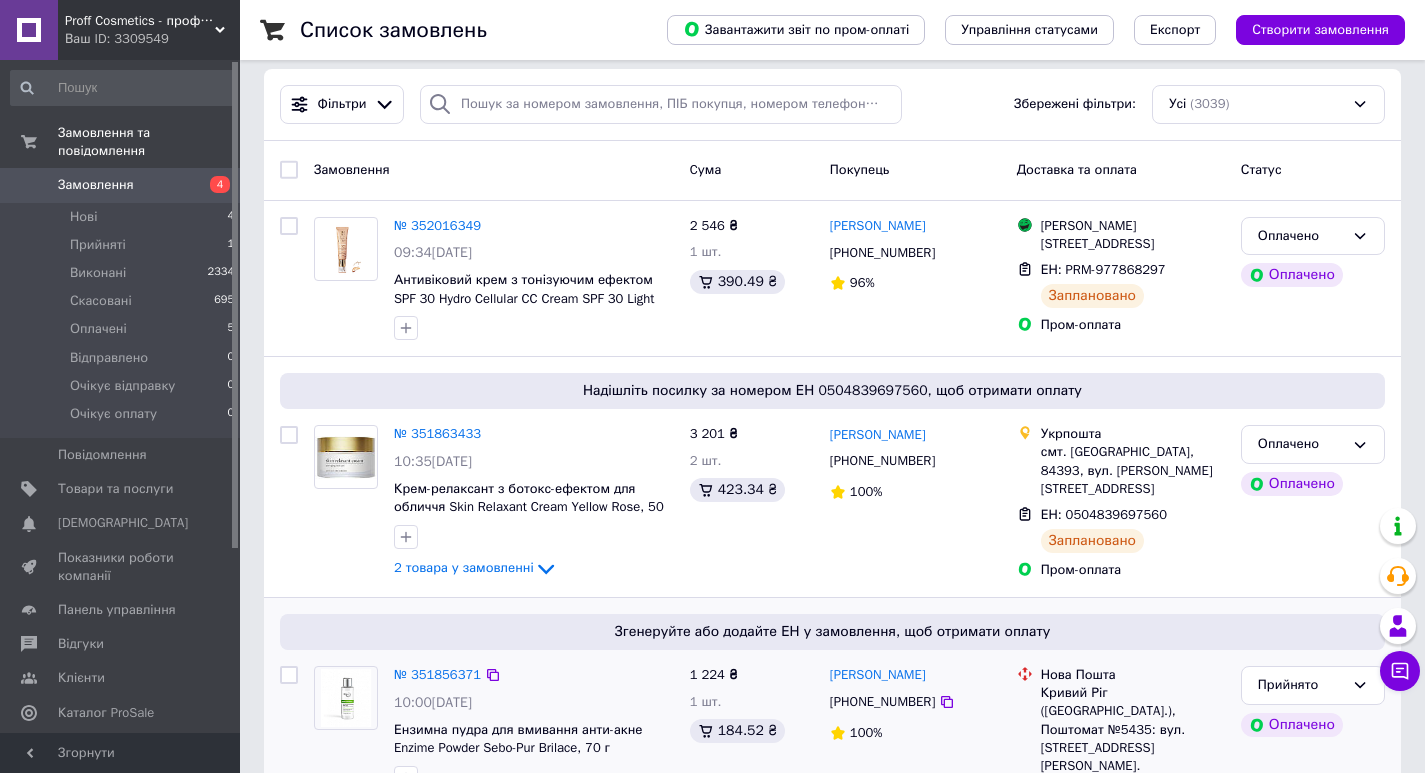 scroll, scrollTop: 0, scrollLeft: 0, axis: both 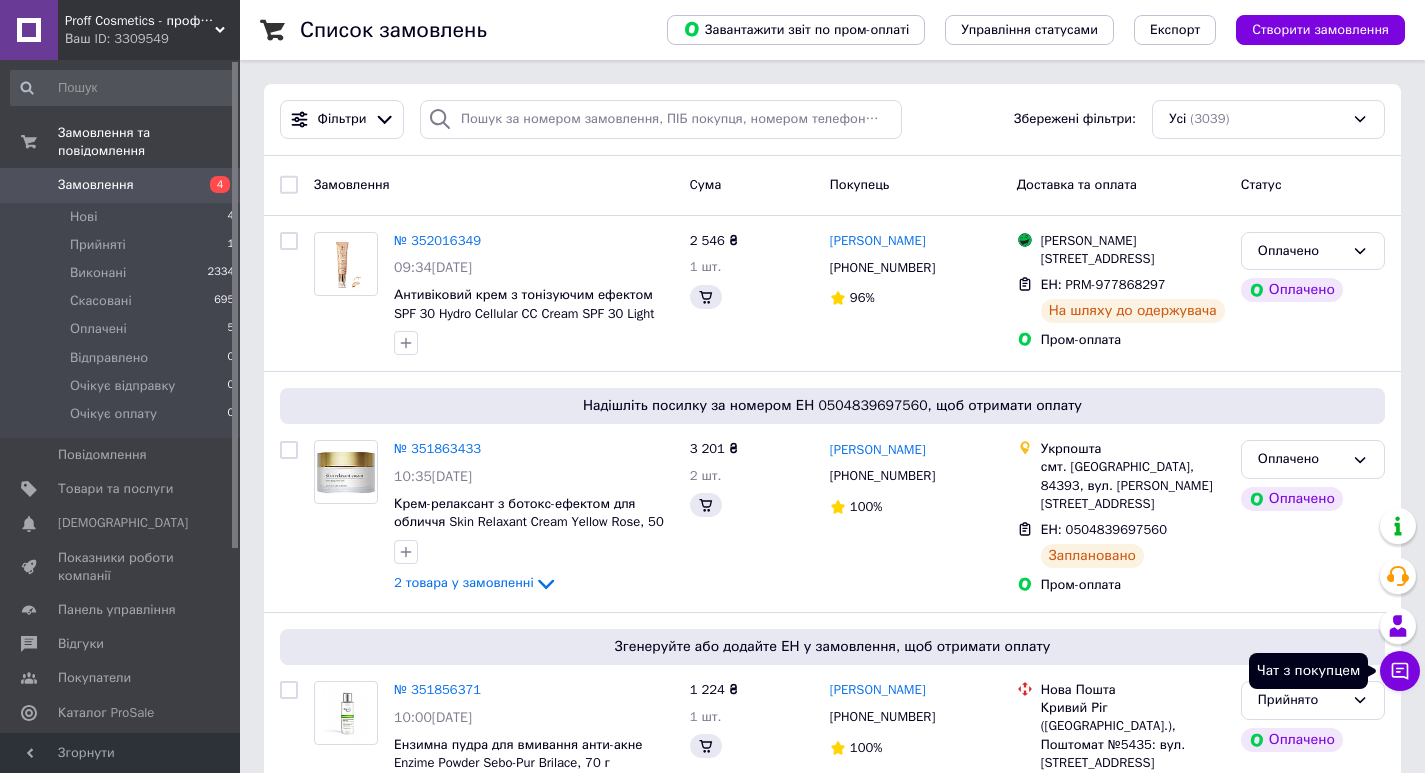 click 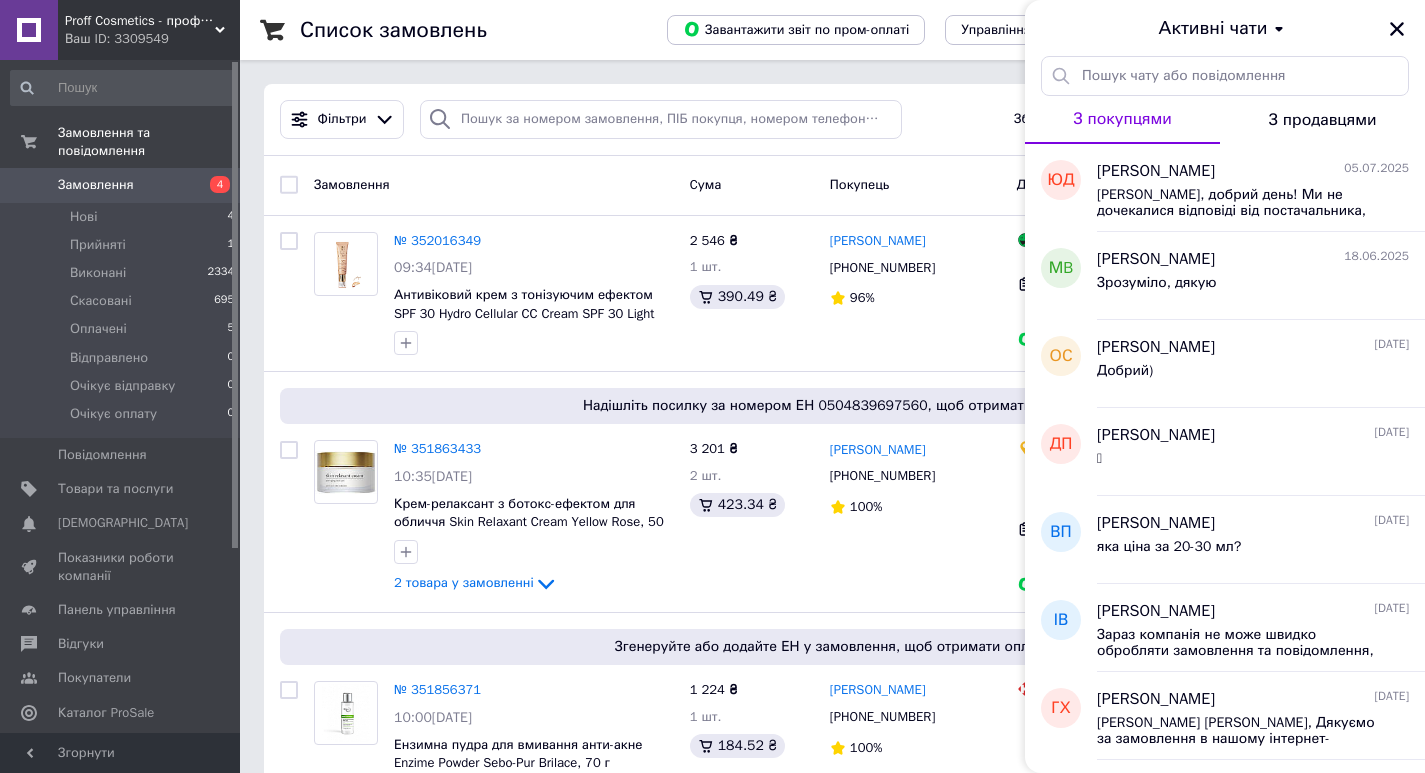 click on "Активні чати" at bounding box center [1213, 29] 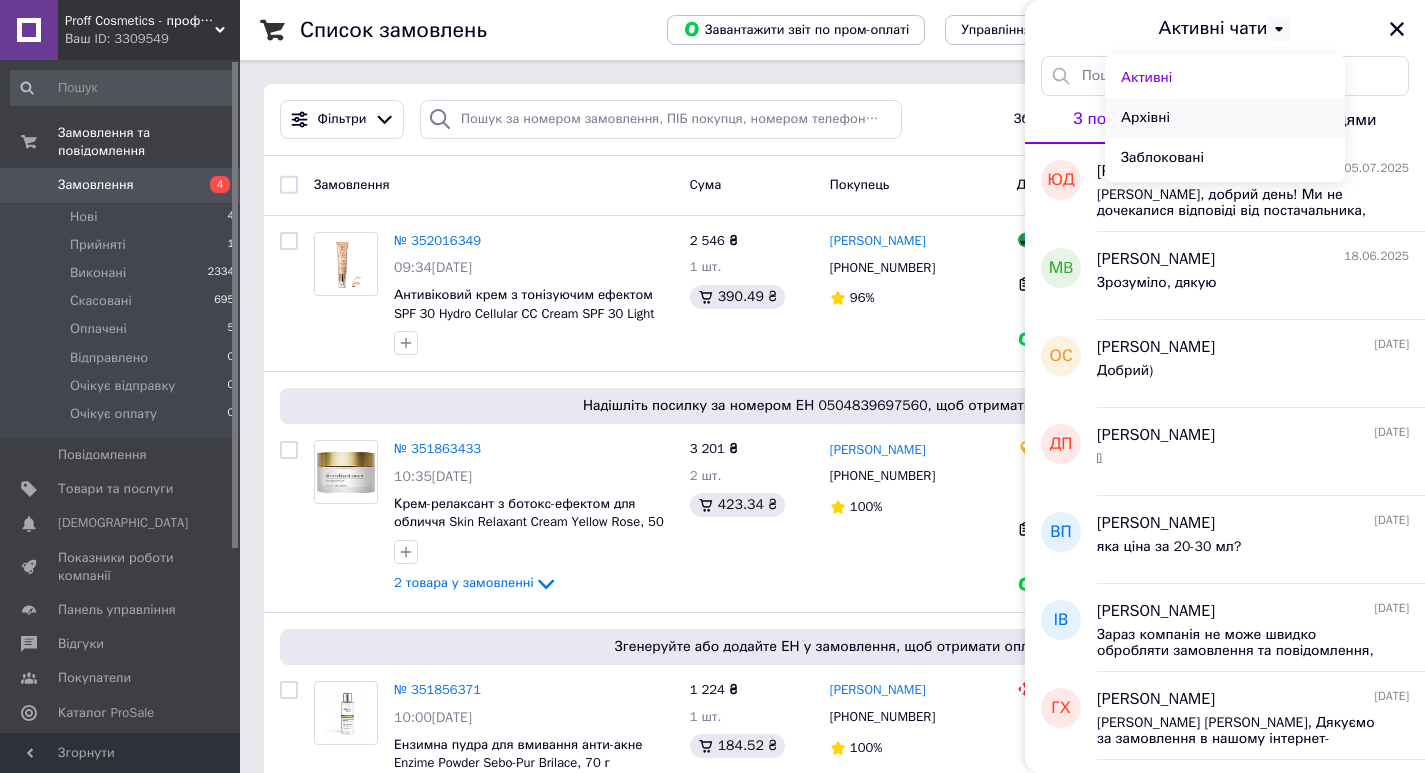 click on "Архівні" at bounding box center [1225, 118] 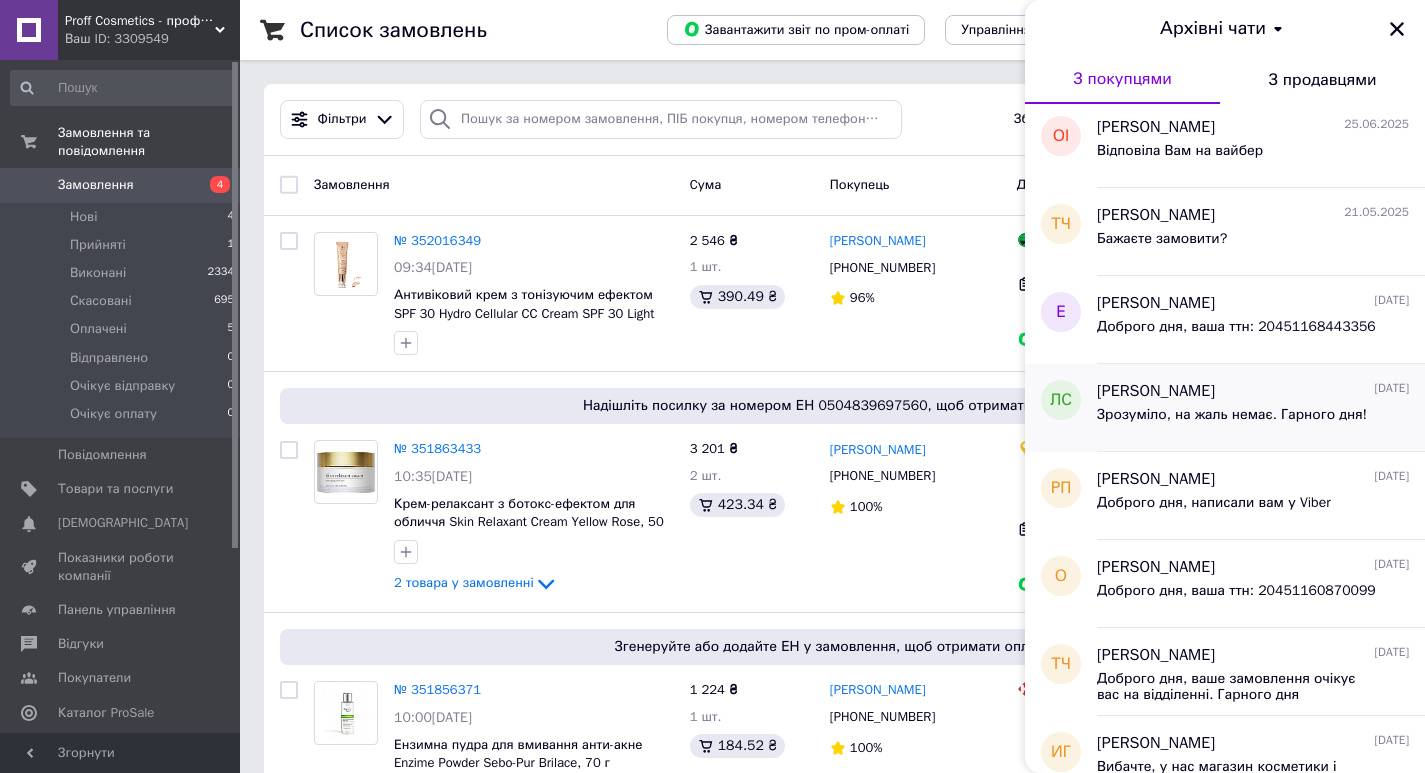 scroll, scrollTop: 0, scrollLeft: 0, axis: both 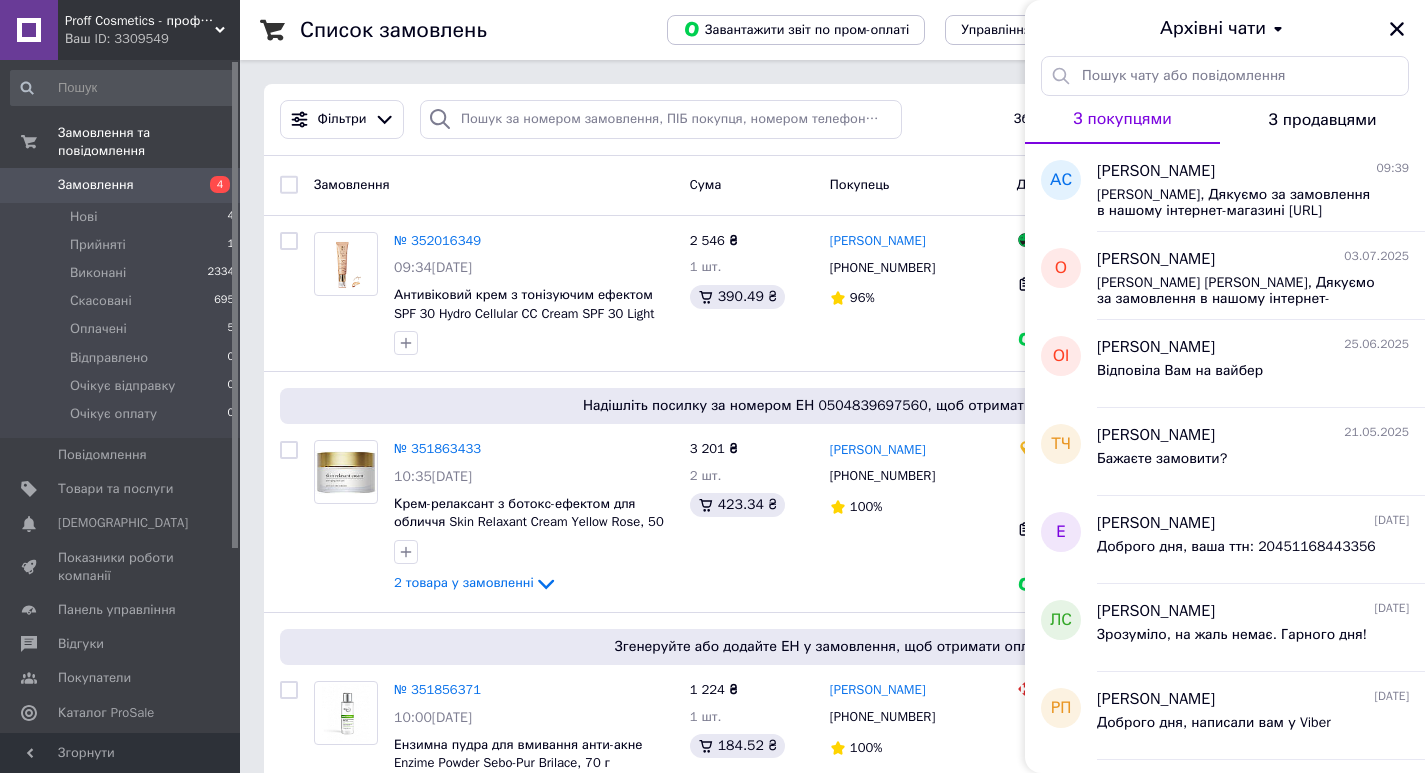 click on "Архівні чати" at bounding box center (1225, 28) 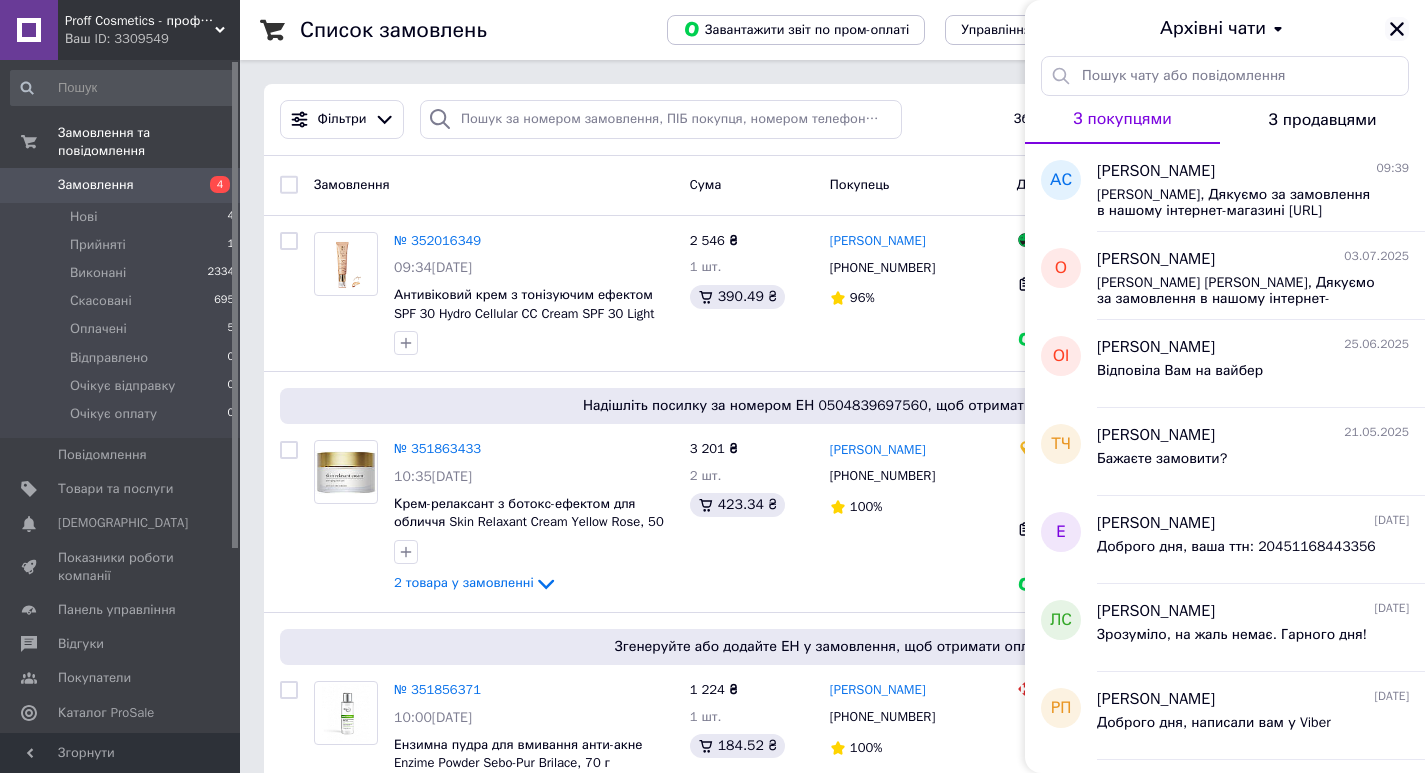 click on "Архівні чати" at bounding box center (1225, 28) 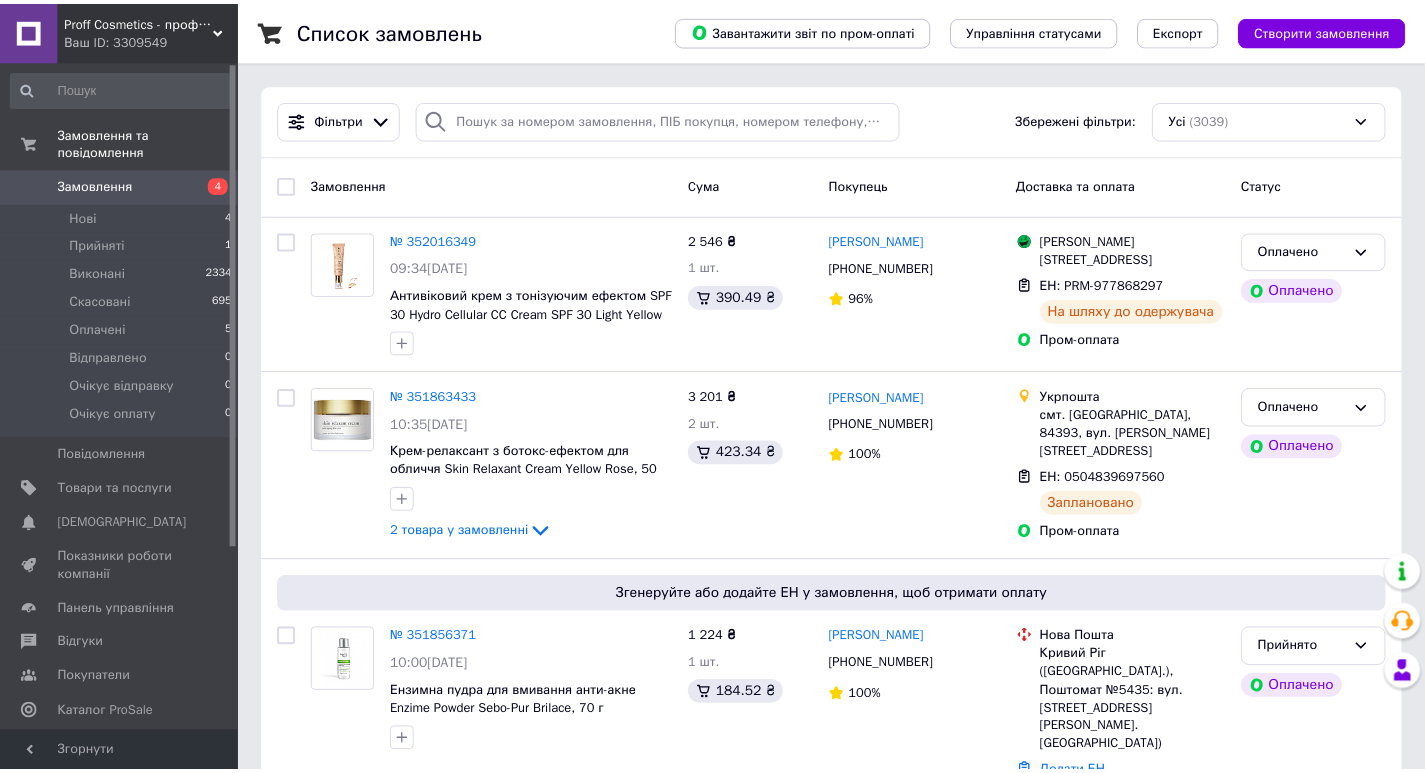 scroll, scrollTop: 0, scrollLeft: 0, axis: both 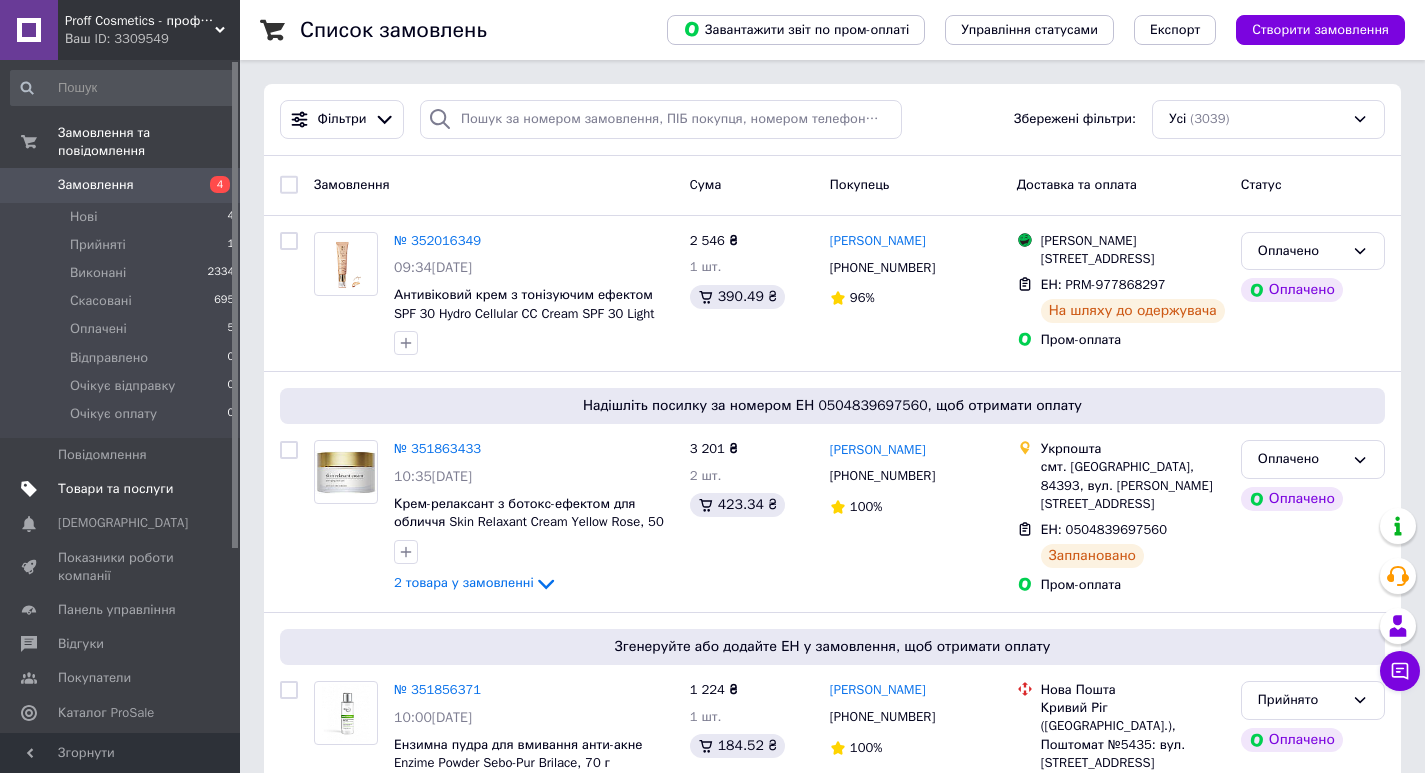 drag, startPoint x: 126, startPoint y: 388, endPoint x: 112, endPoint y: 468, distance: 81.21576 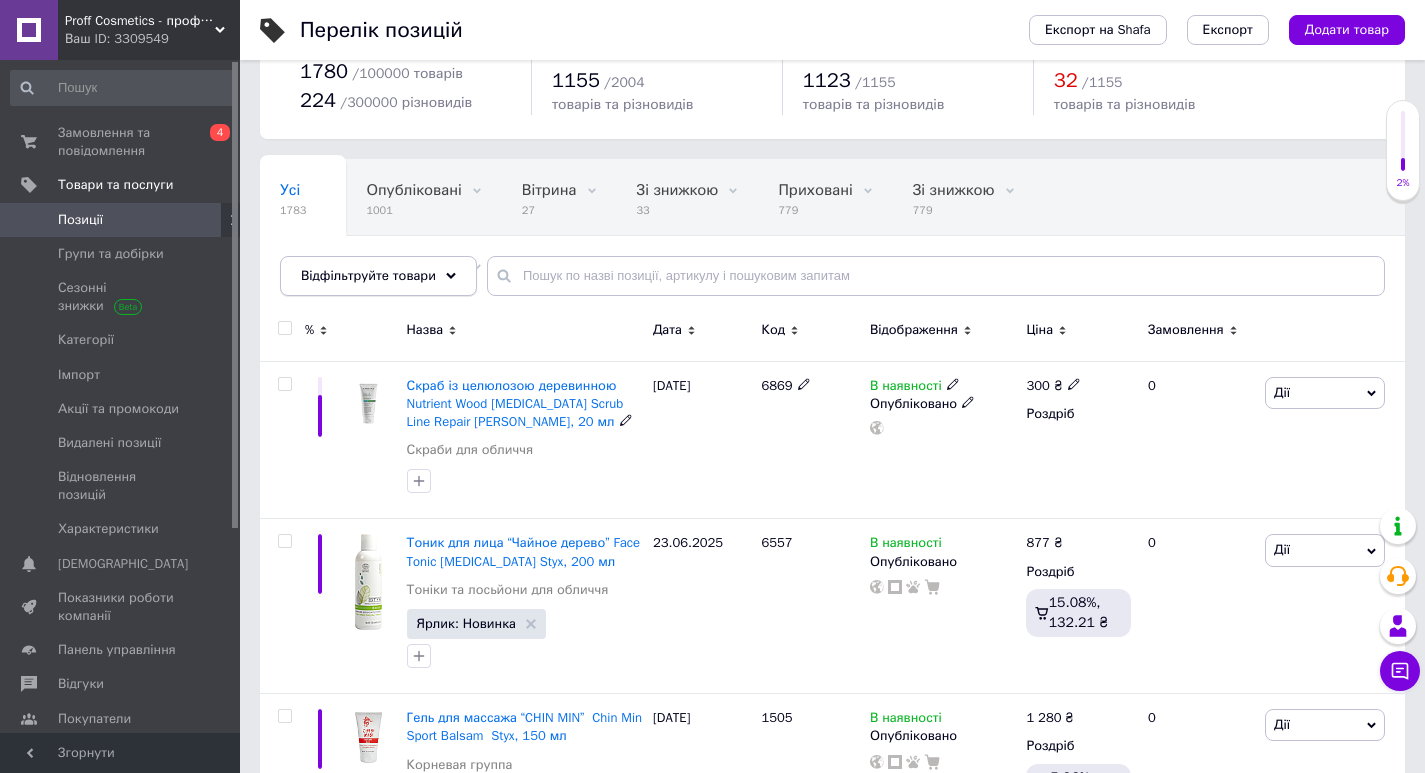 scroll, scrollTop: 100, scrollLeft: 0, axis: vertical 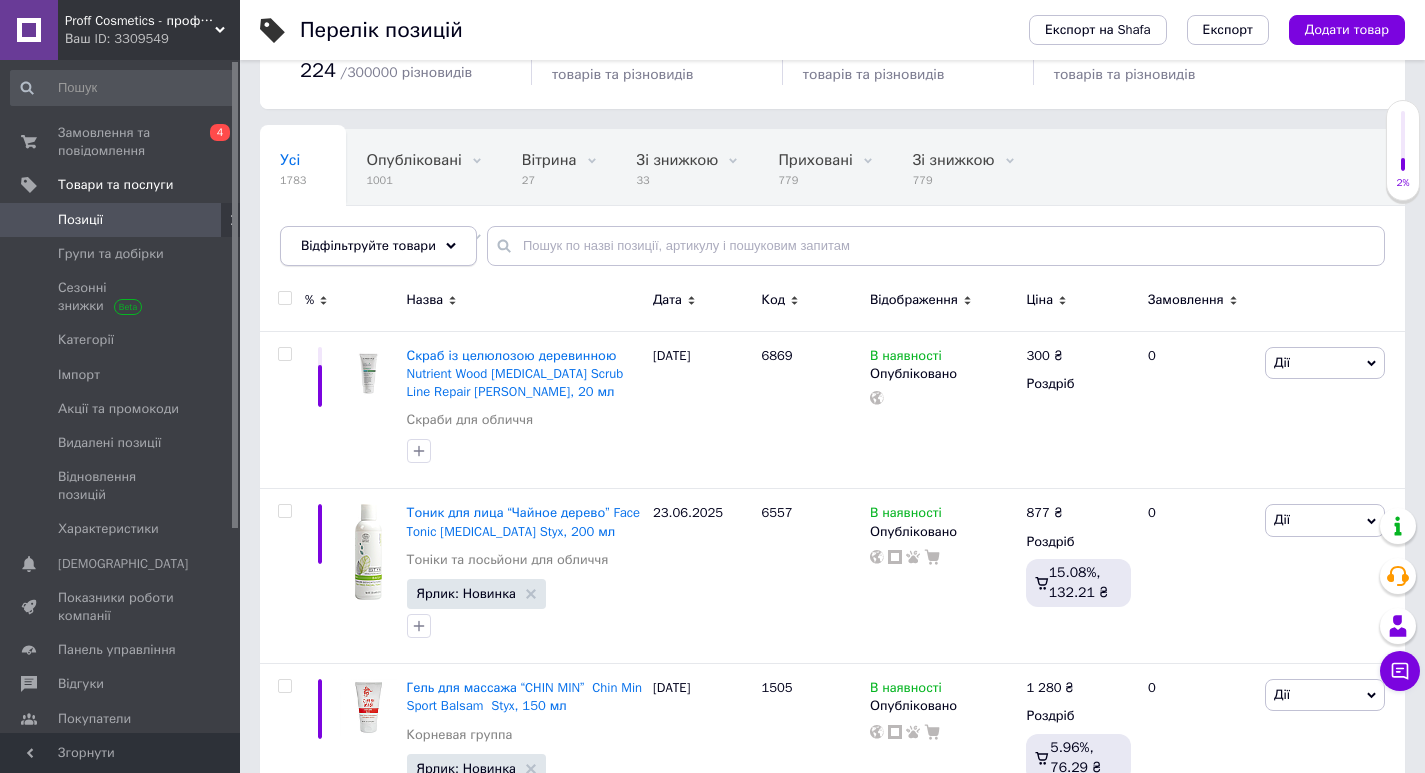 click on "Відфільтруйте товари" at bounding box center (378, 246) 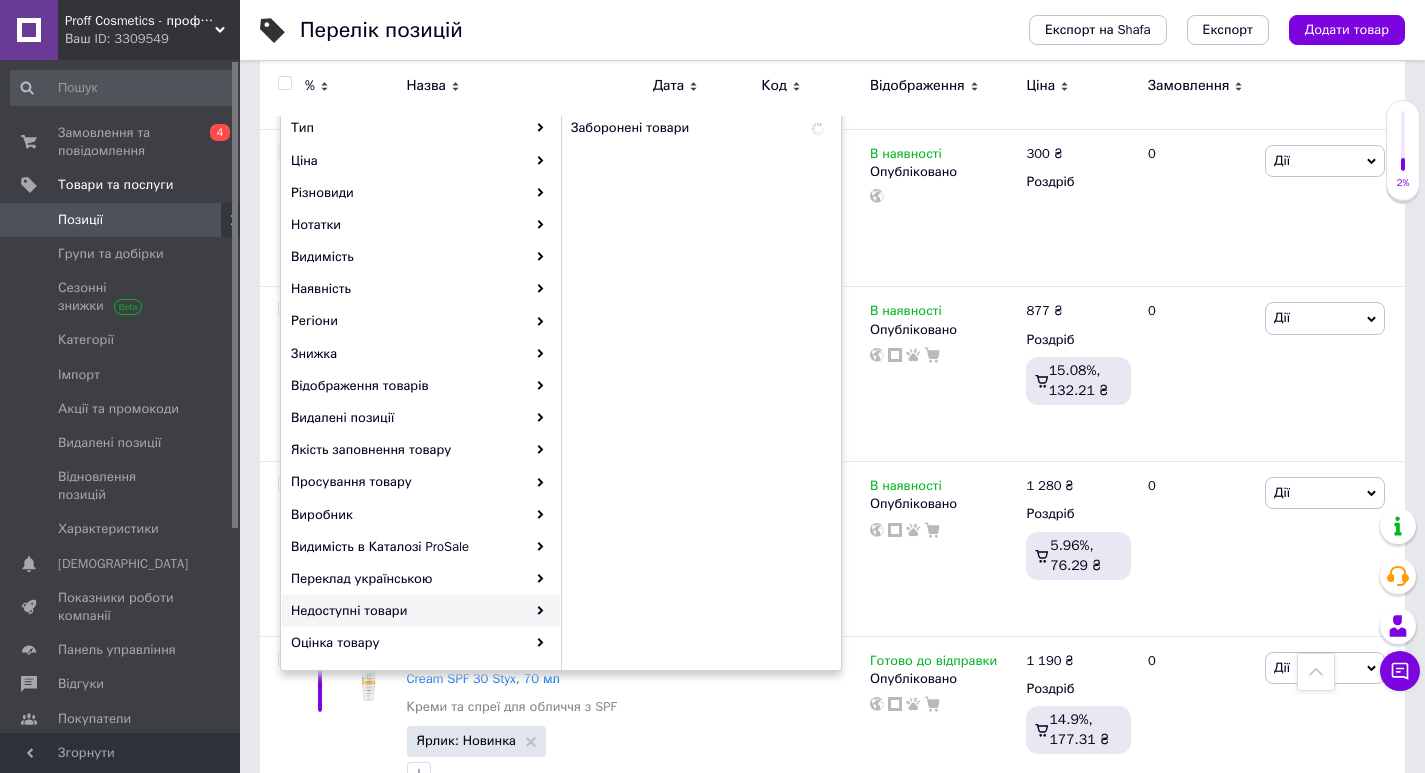 scroll, scrollTop: 300, scrollLeft: 0, axis: vertical 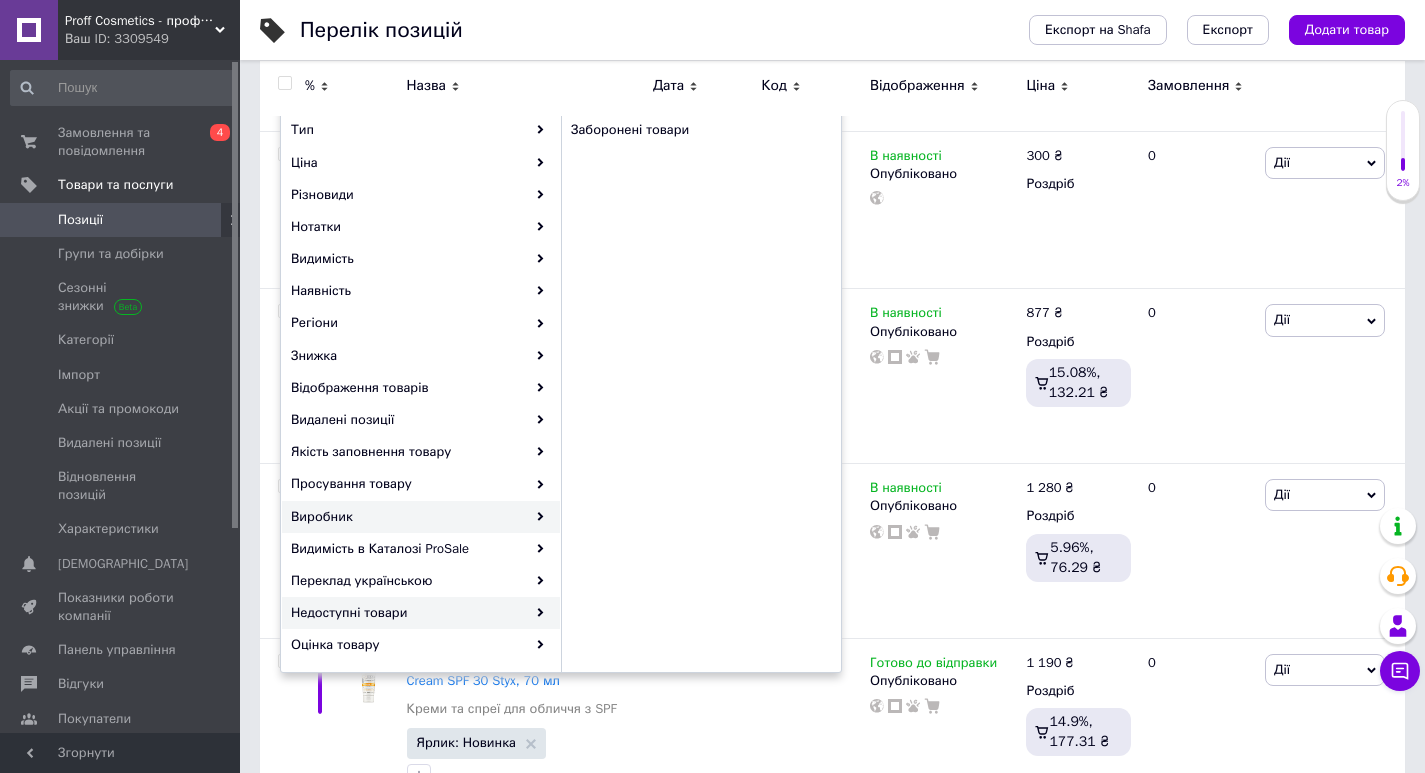 click on "Виробник" at bounding box center (421, 517) 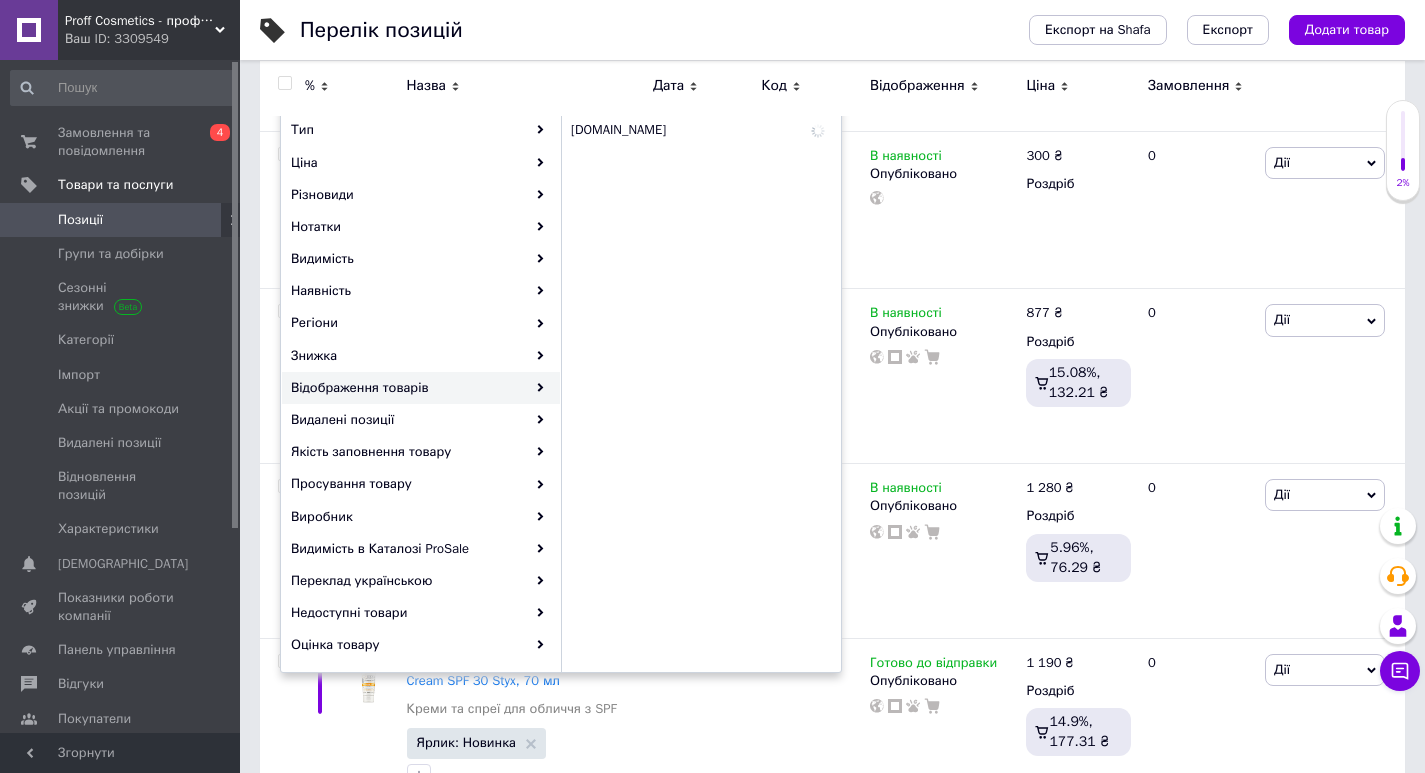 click on "Нічого не знайдено Можливо, помилка у слові  або немає відповідностей за вашим запитом. Вітрина Bigl.ua" at bounding box center [701, 371] 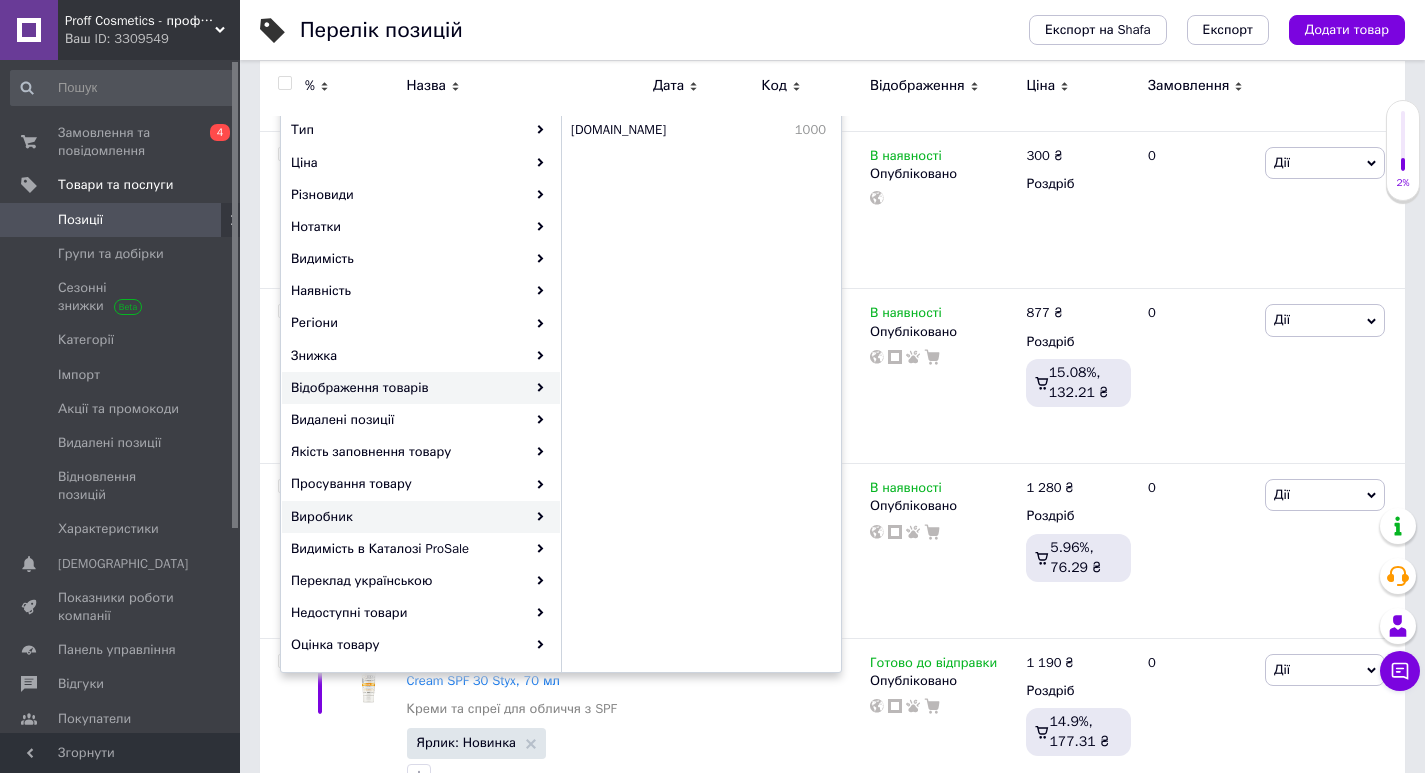 click on "Виробник" at bounding box center [421, 517] 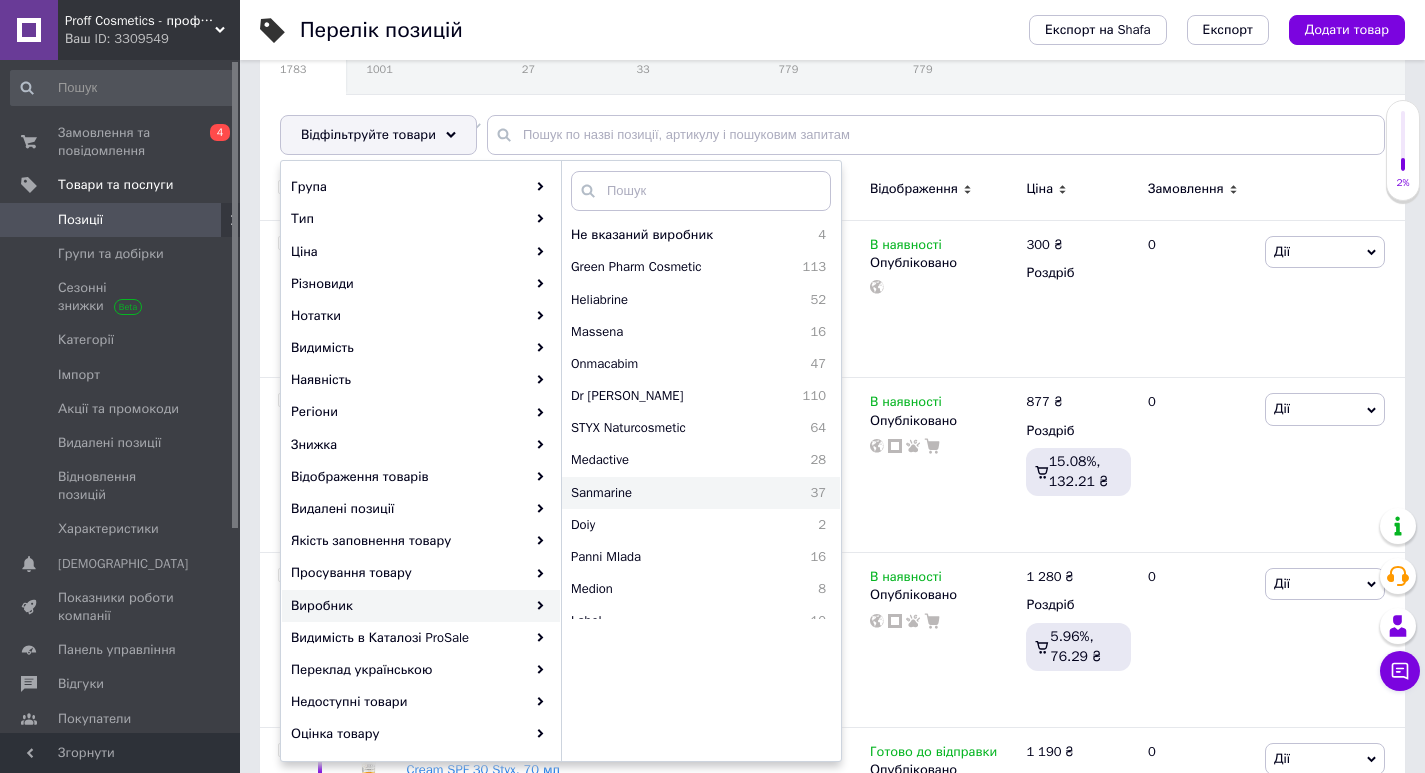 scroll, scrollTop: 300, scrollLeft: 0, axis: vertical 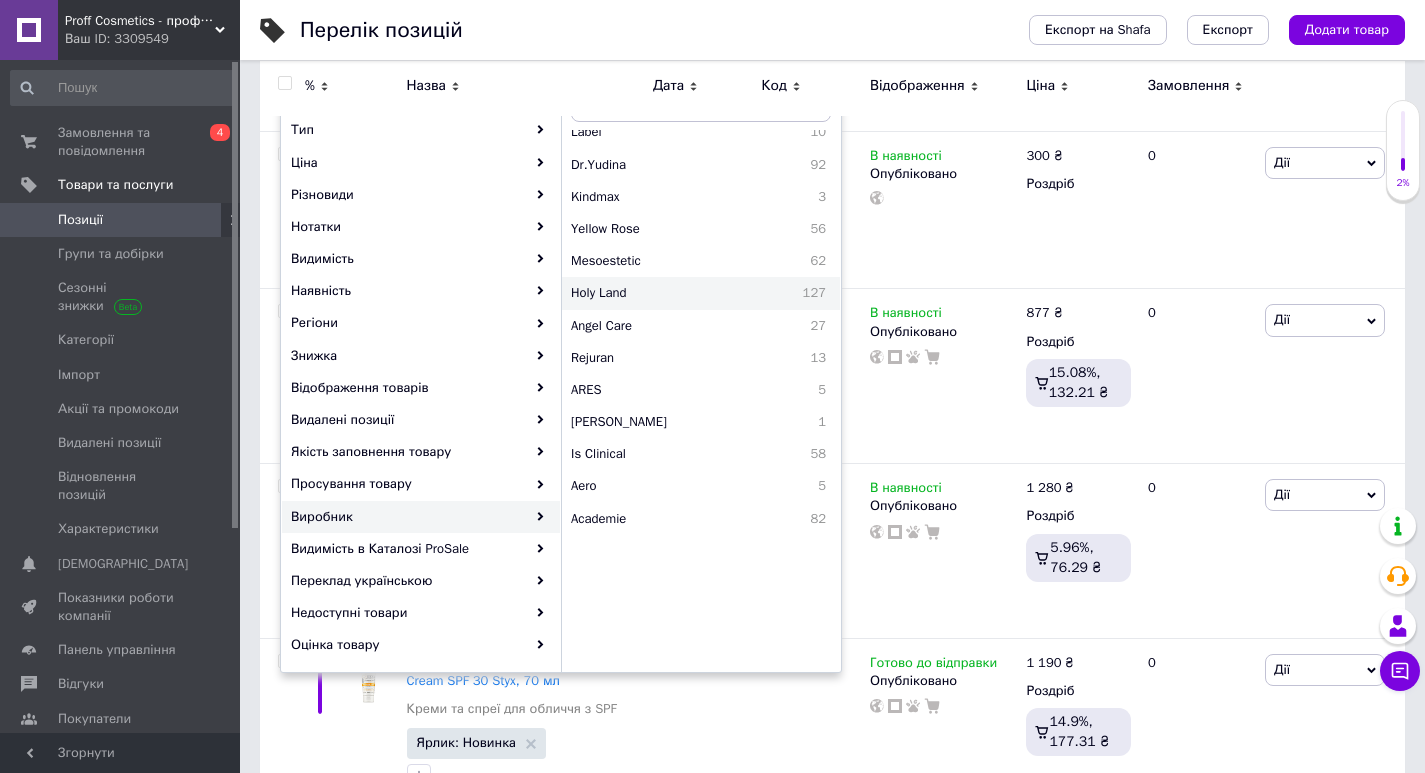 click on "Holy Land" at bounding box center (650, 293) 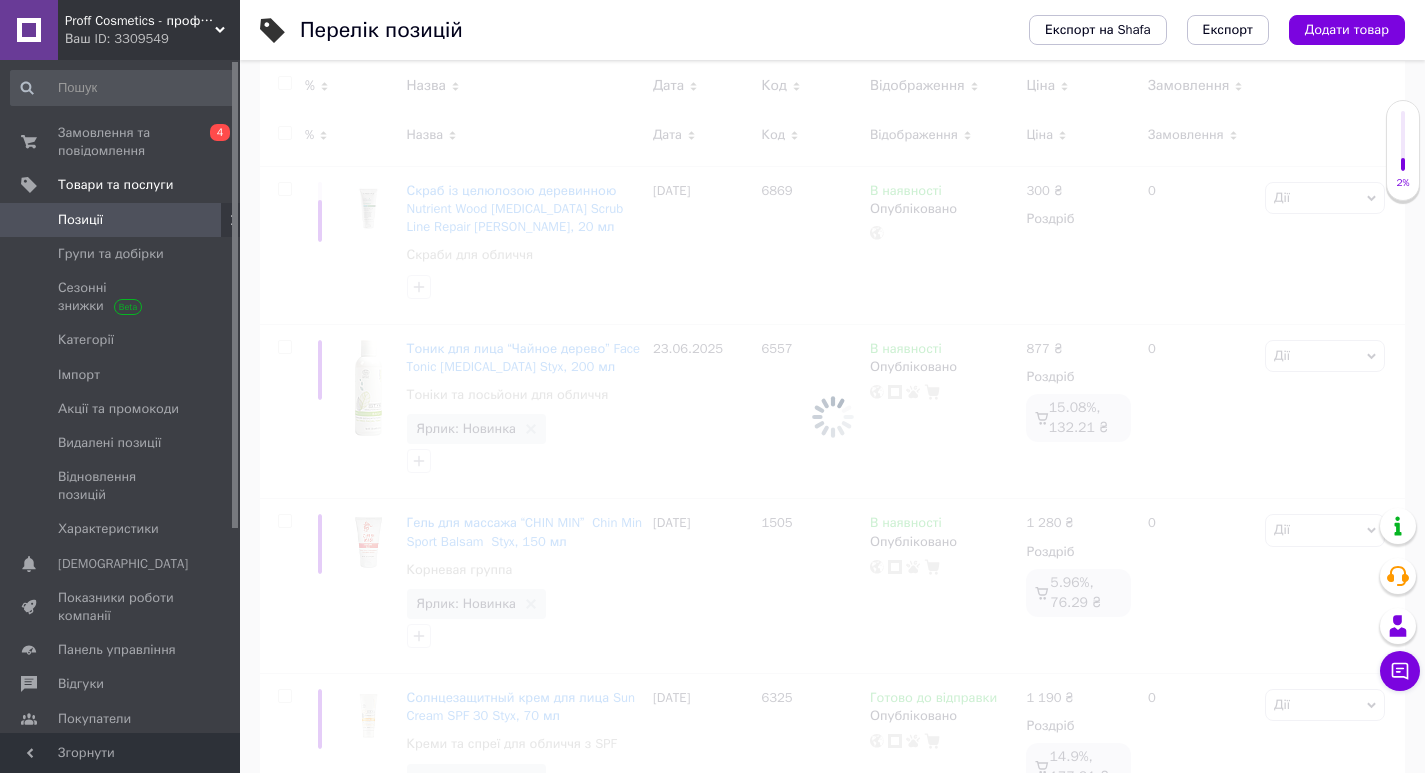 scroll, scrollTop: 0, scrollLeft: 287, axis: horizontal 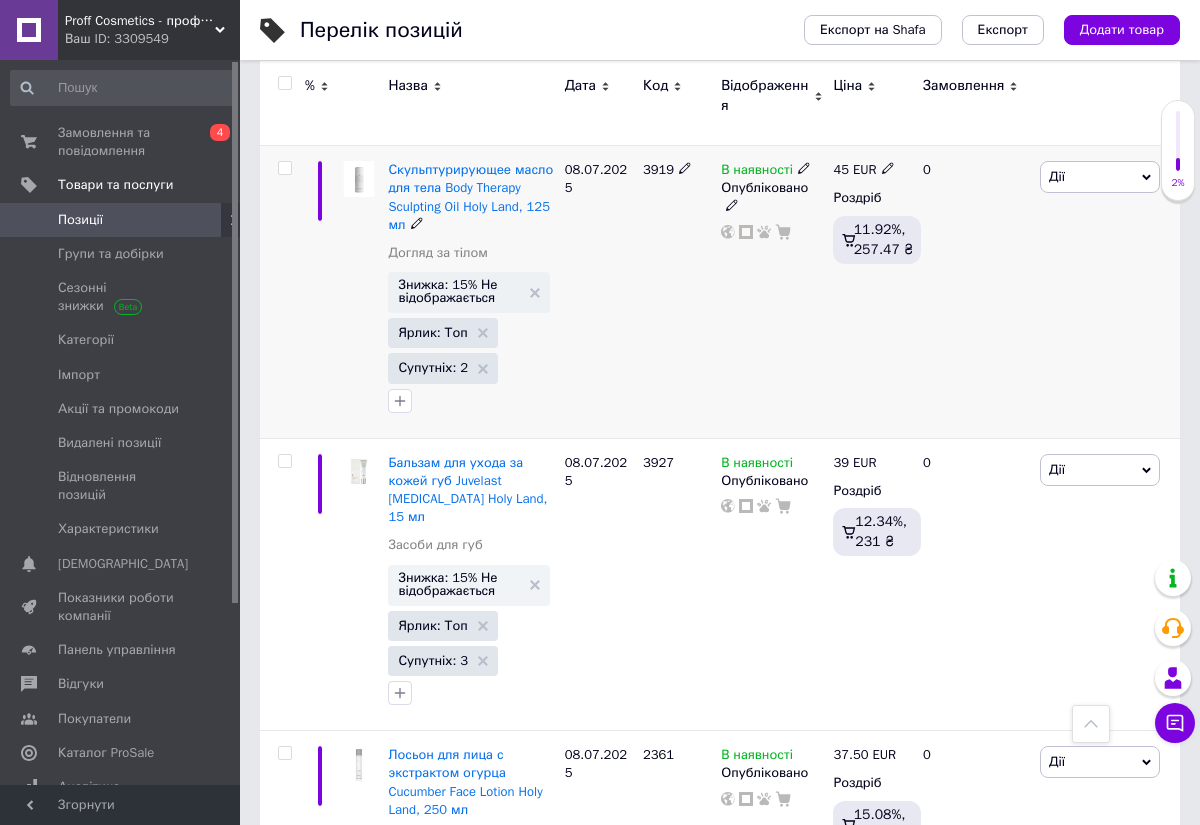 click 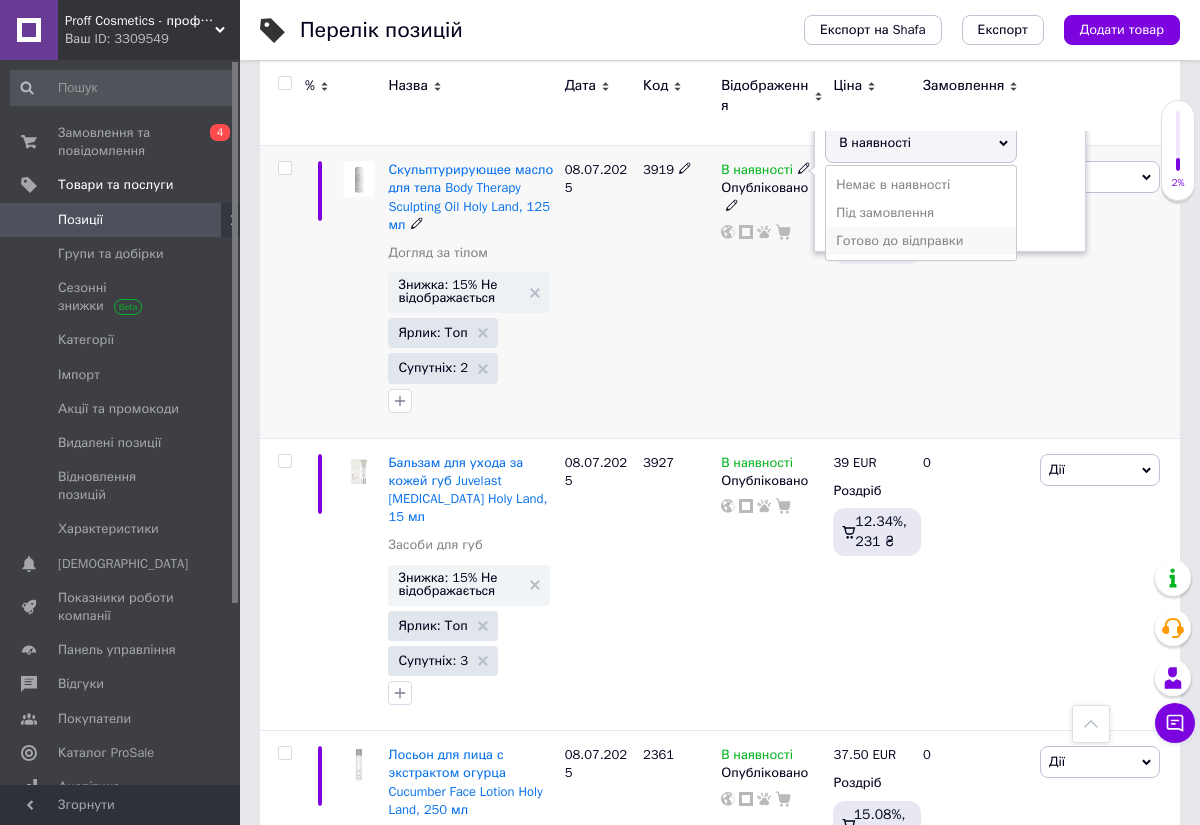 click on "Готово до відправки" at bounding box center (921, 241) 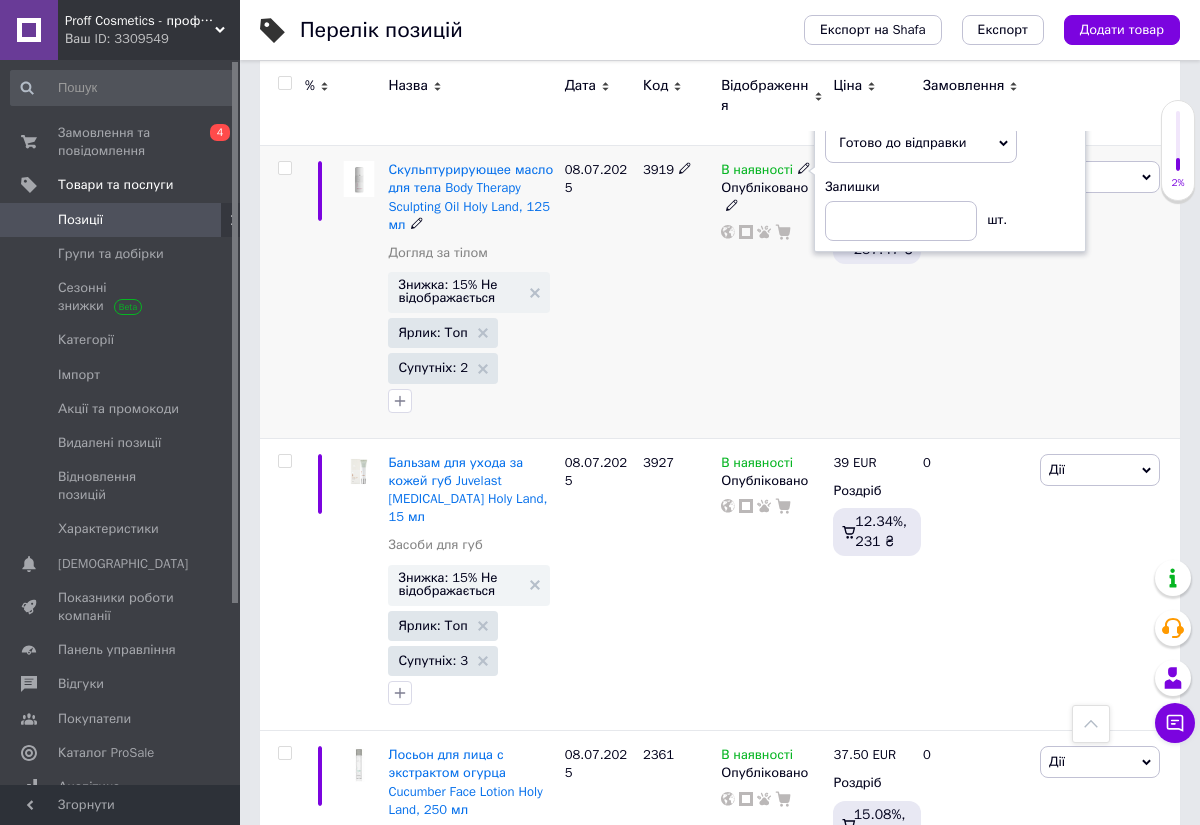 click on "В наявності Наявність Готово до відправки В наявності Немає в наявності Під замовлення Залишки шт. Опубліковано" at bounding box center [772, 292] 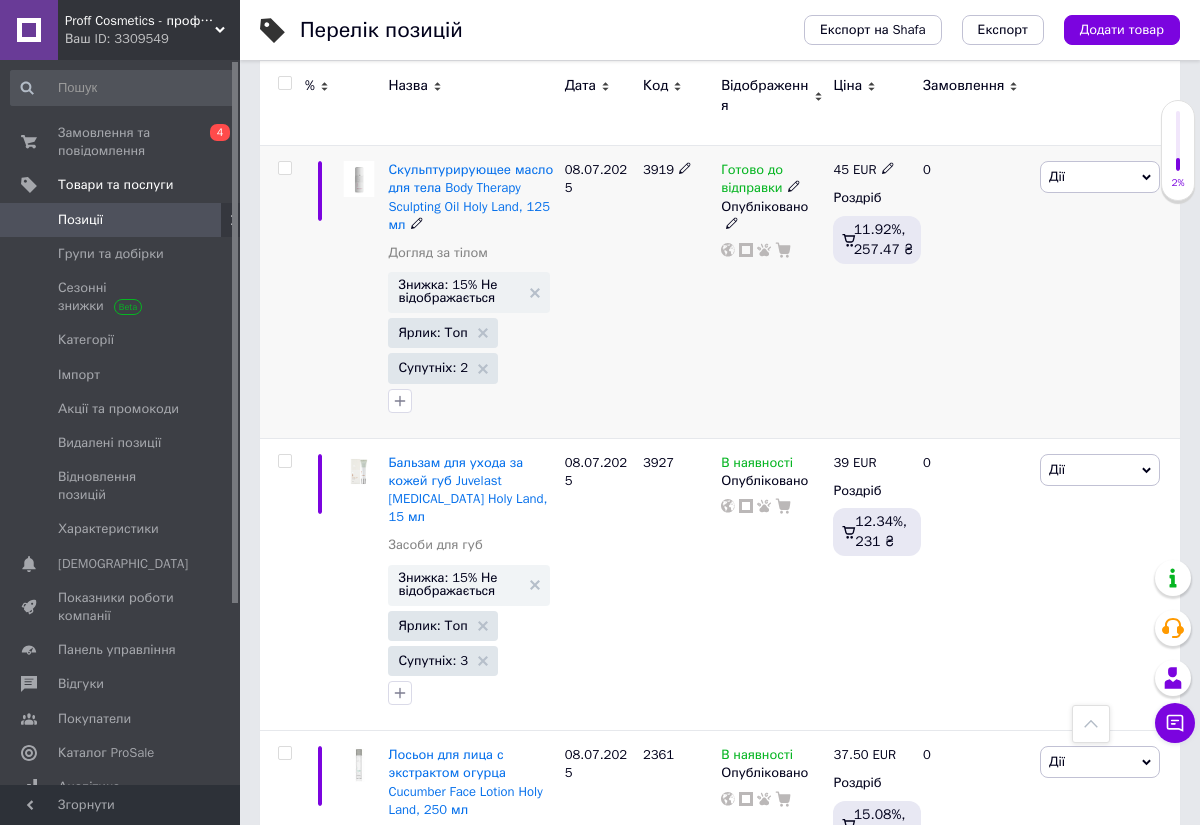 scroll, scrollTop: 0, scrollLeft: 512, axis: horizontal 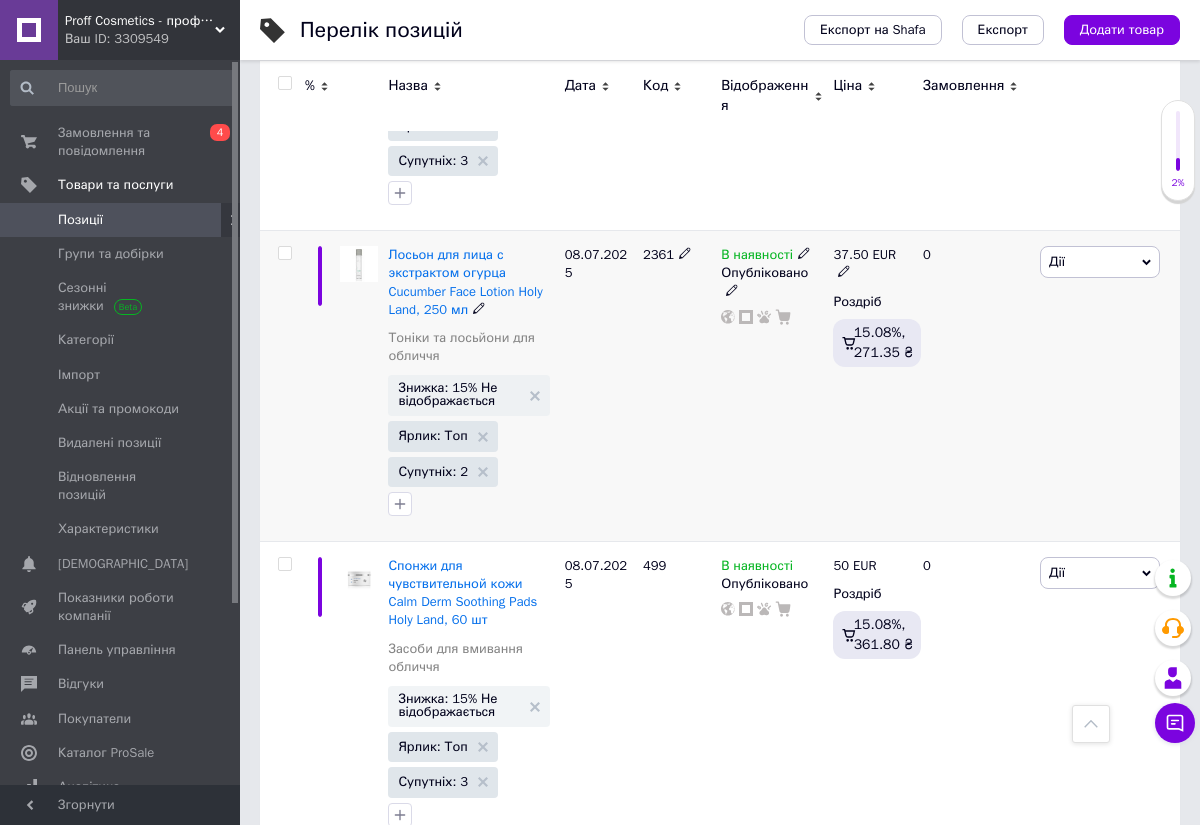 click 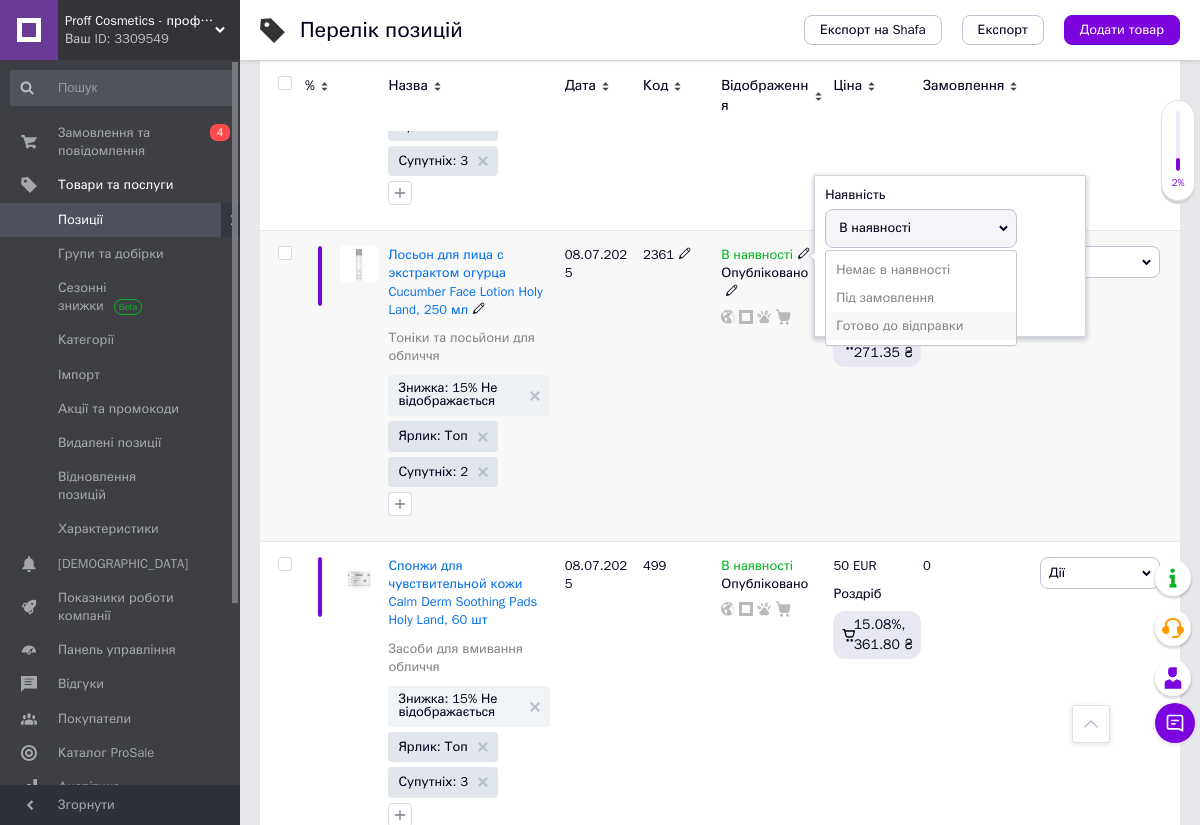 click on "Готово до відправки" at bounding box center [921, 326] 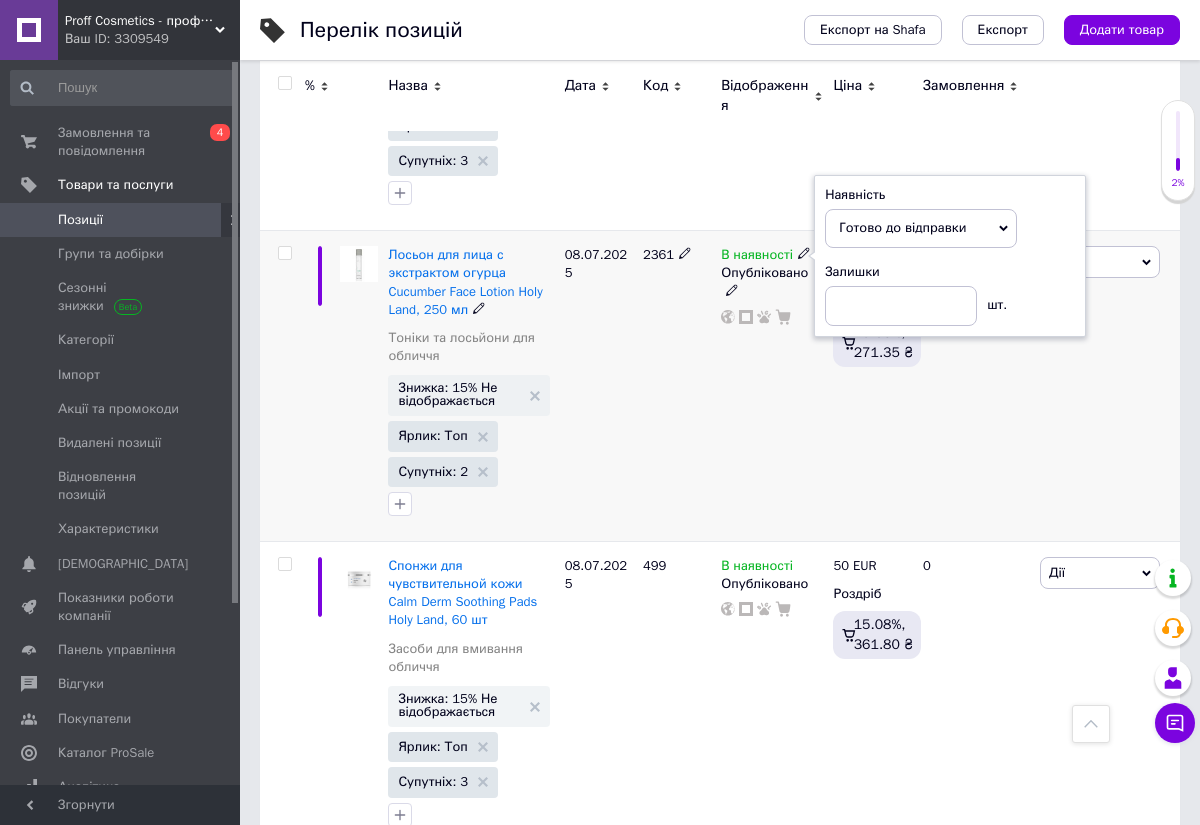 click on "08.07.2025" at bounding box center [599, 386] 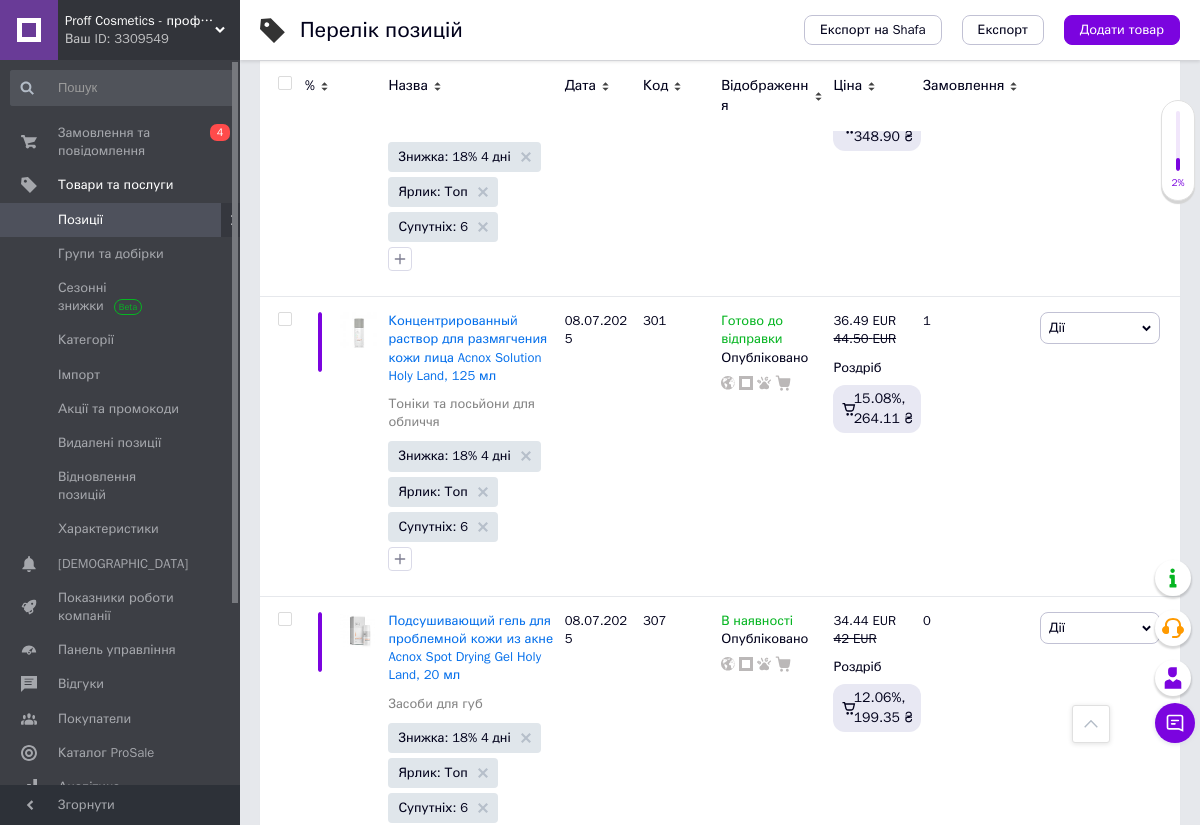 scroll, scrollTop: 10620, scrollLeft: 0, axis: vertical 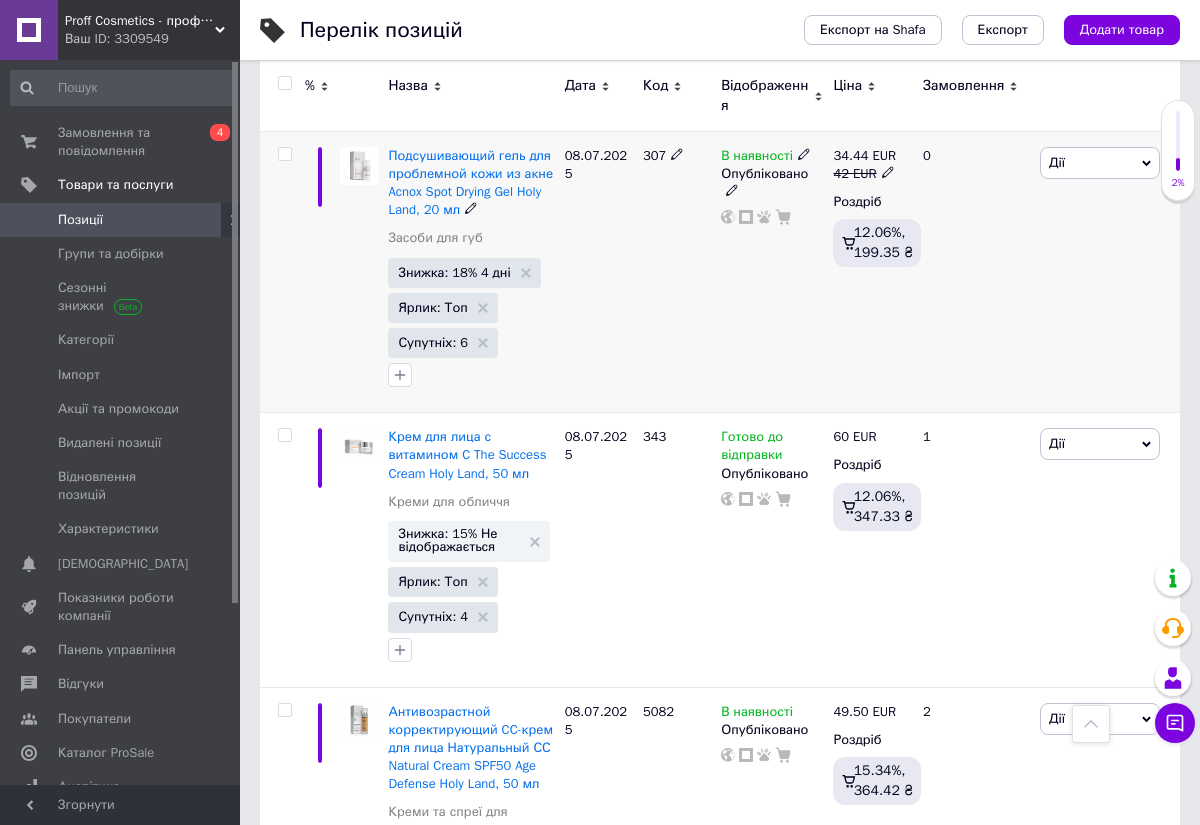 click on "08.07.2025" at bounding box center [599, 272] 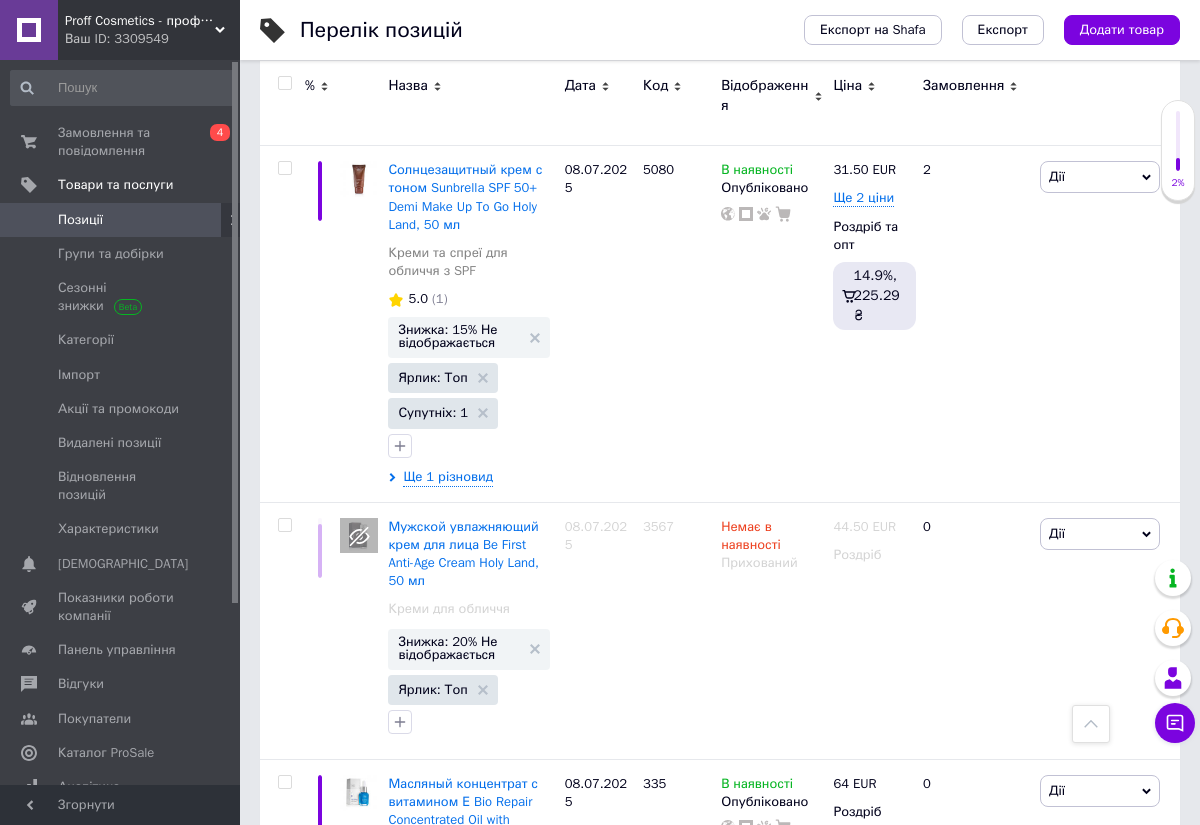 scroll, scrollTop: 12320, scrollLeft: 0, axis: vertical 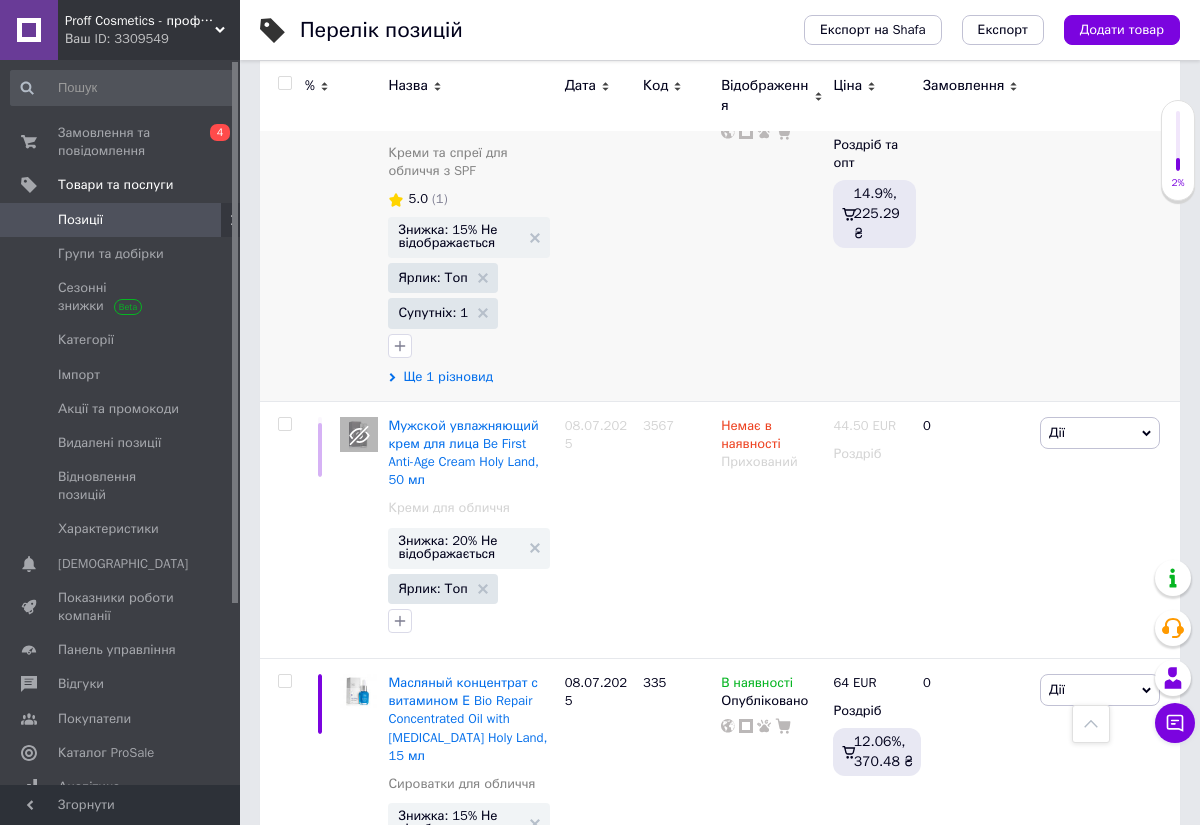 click on "Ще 1 різновид" at bounding box center [448, 377] 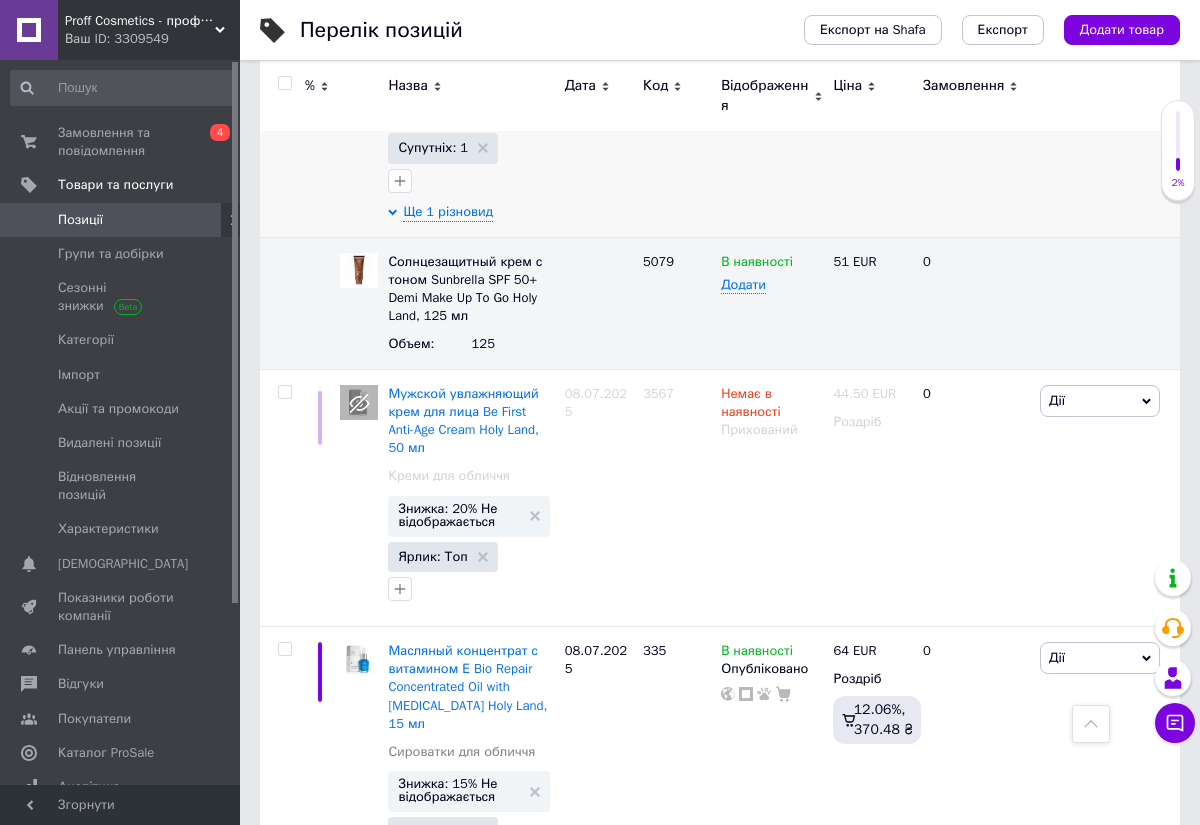 scroll, scrollTop: 12520, scrollLeft: 0, axis: vertical 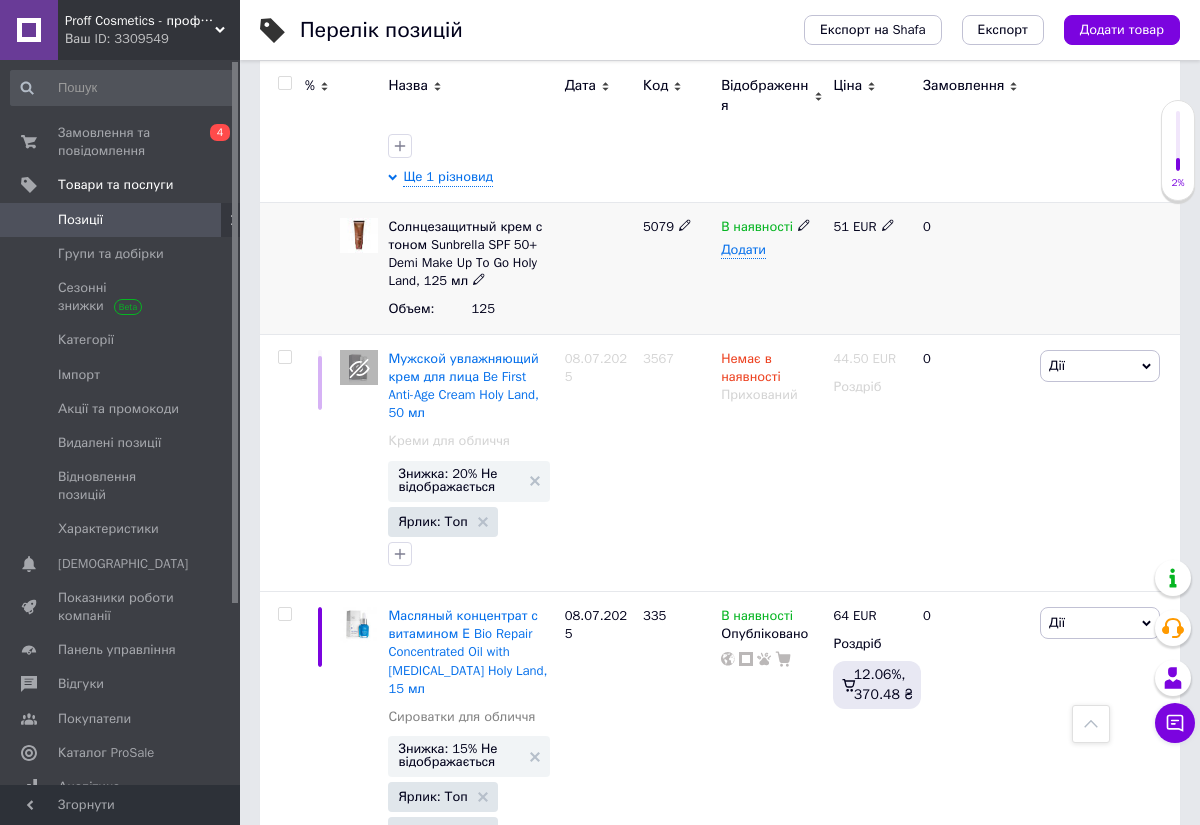click 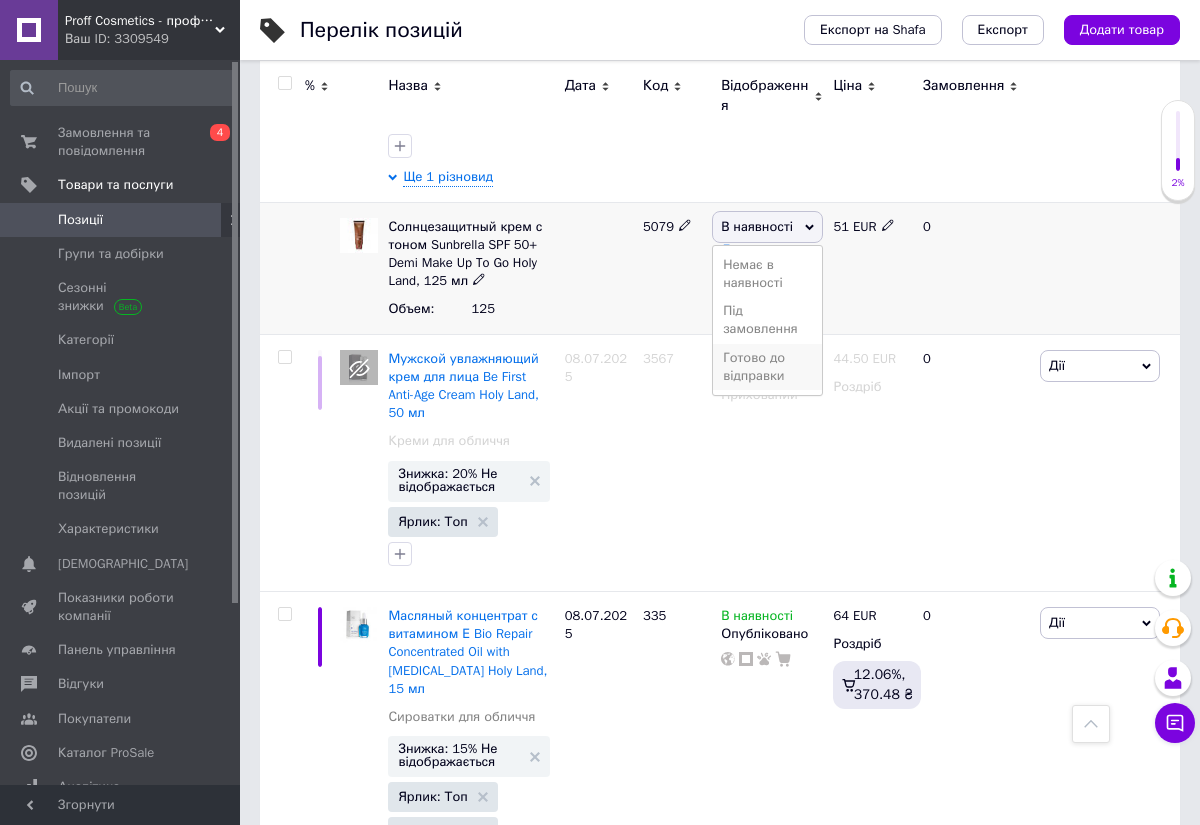 click on "Готово до відправки" at bounding box center (767, 367) 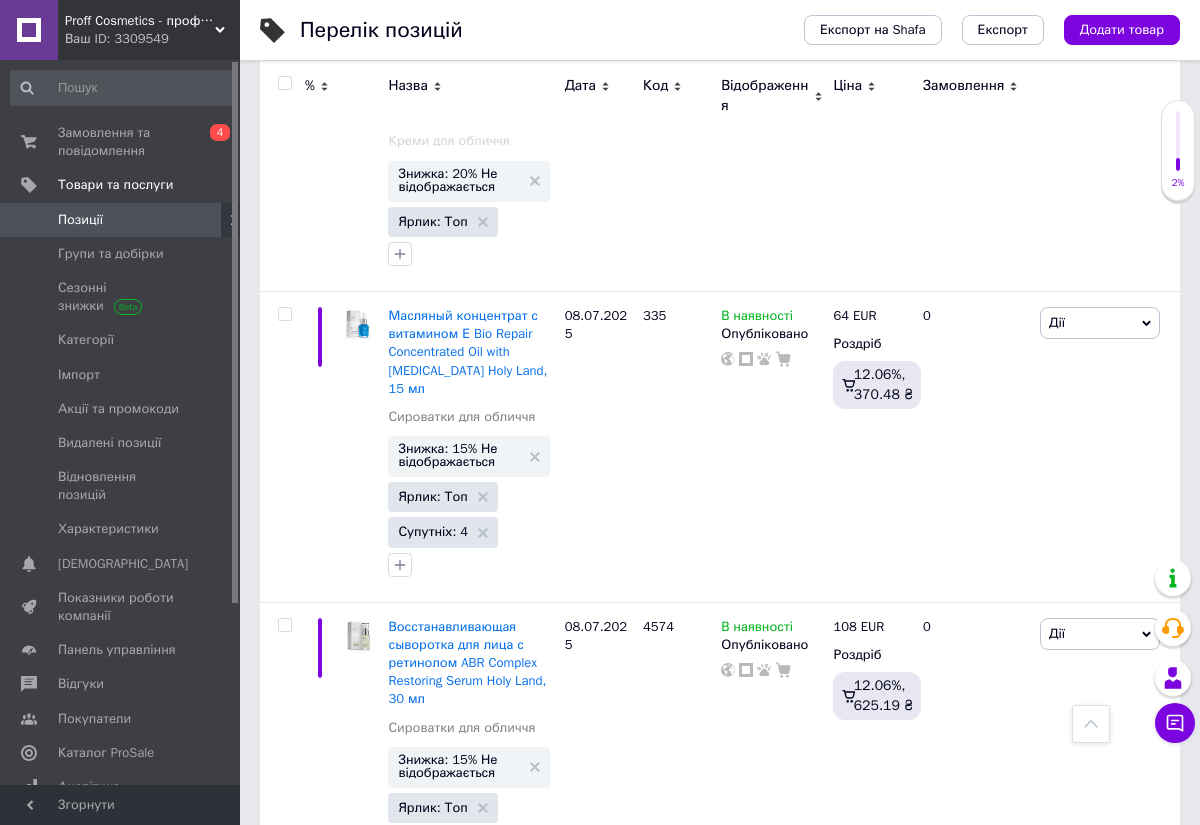 scroll, scrollTop: 12920, scrollLeft: 0, axis: vertical 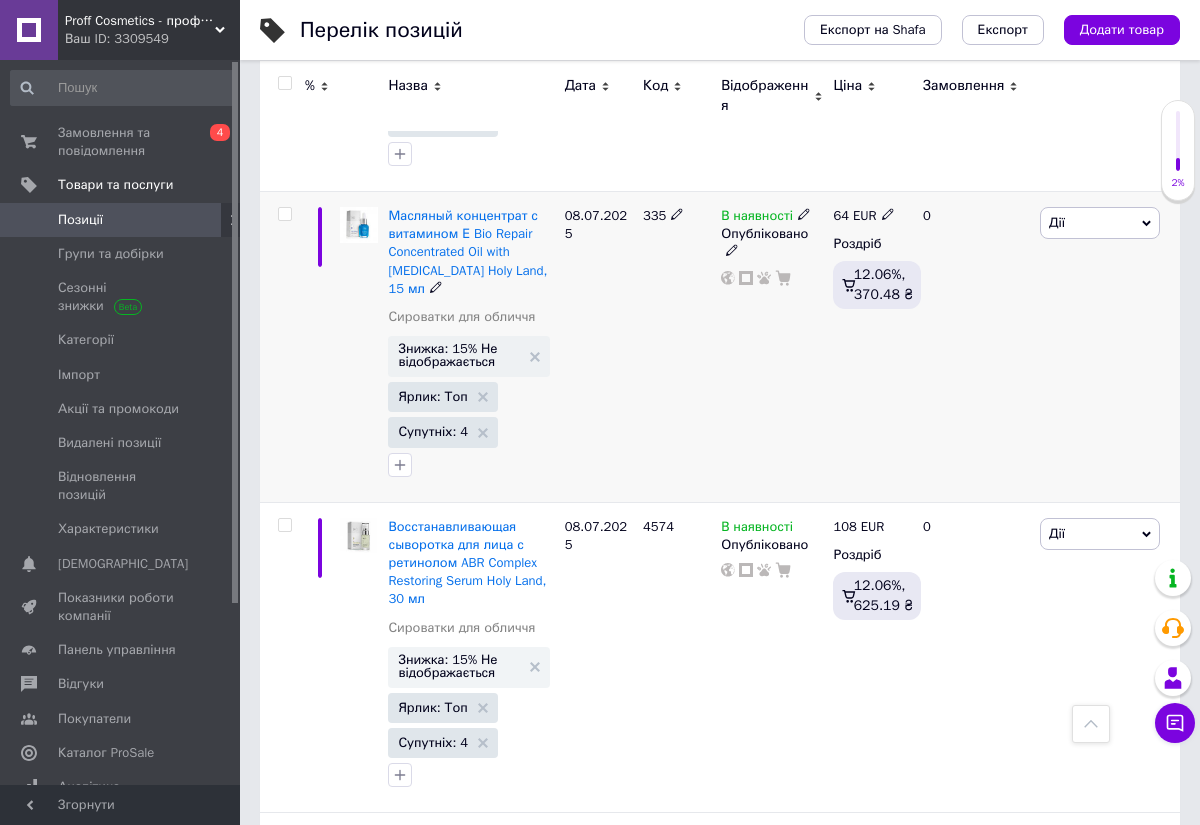 drag, startPoint x: 584, startPoint y: 244, endPoint x: 584, endPoint y: 318, distance: 74 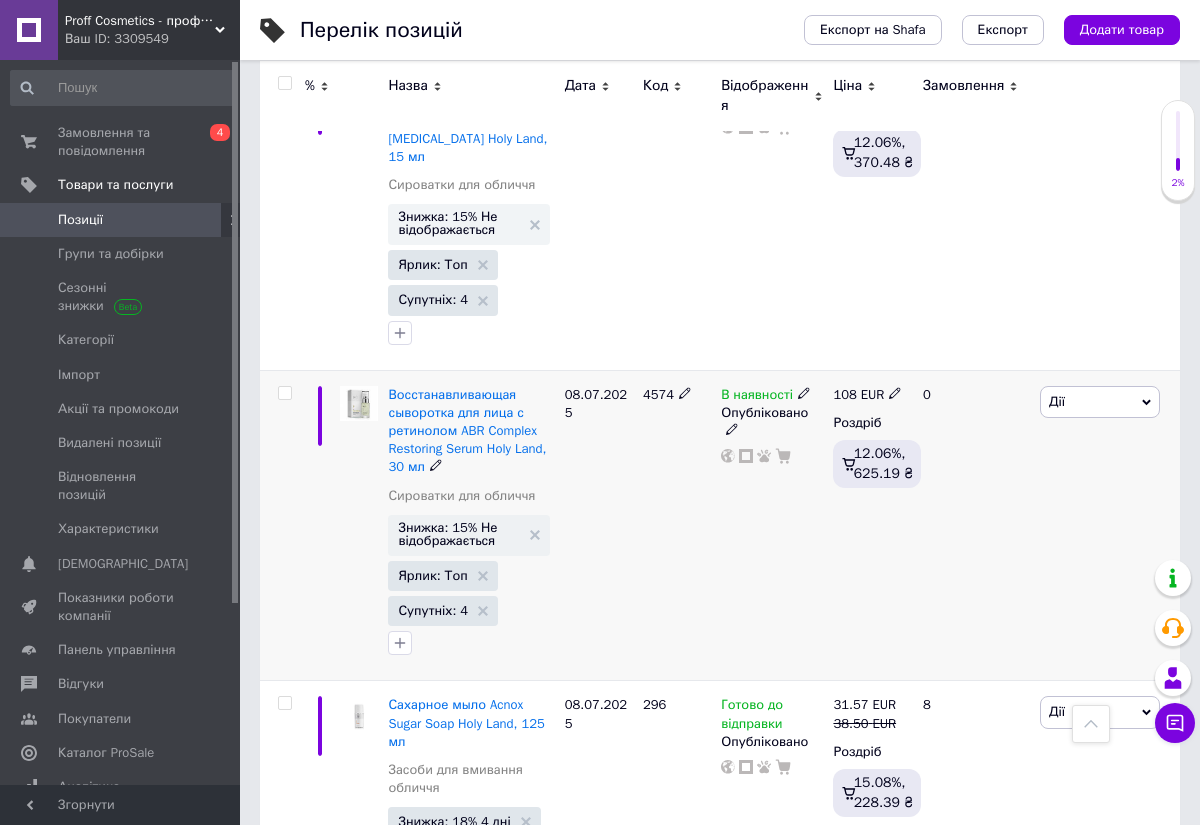 scroll, scrollTop: 13120, scrollLeft: 0, axis: vertical 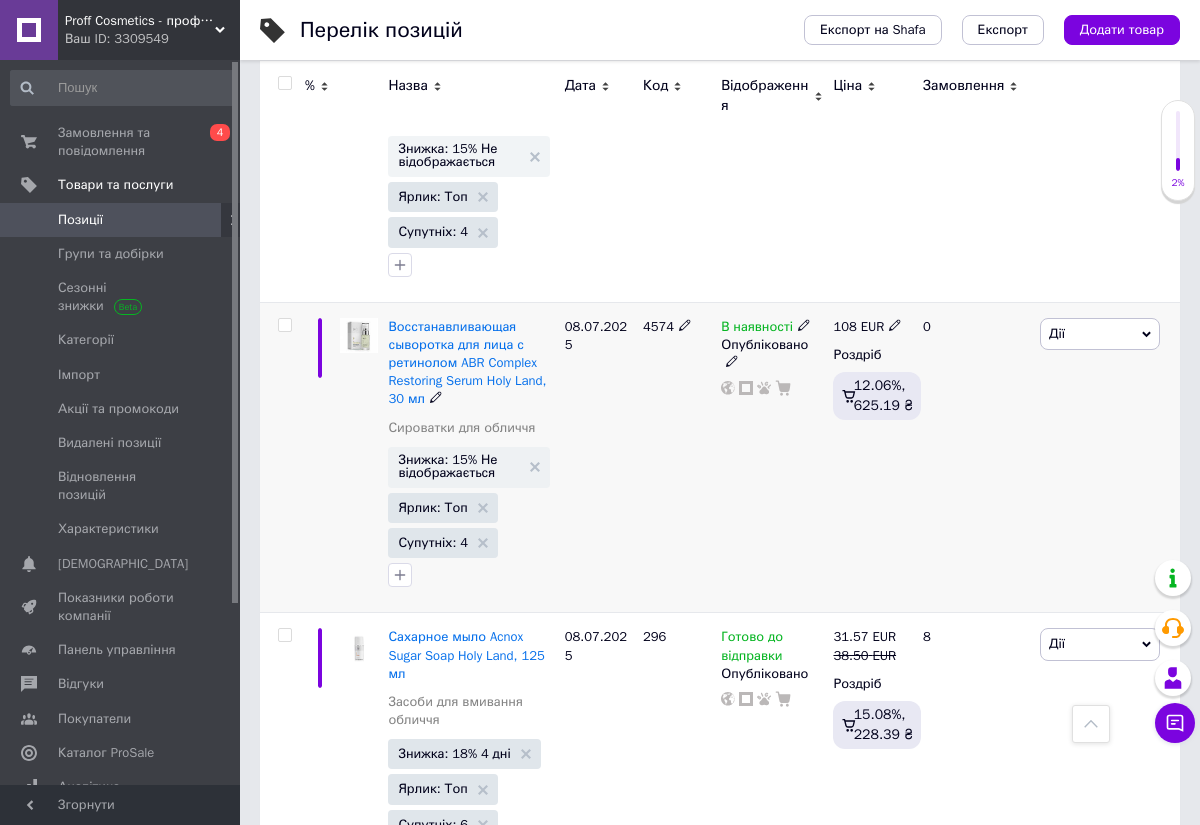 click 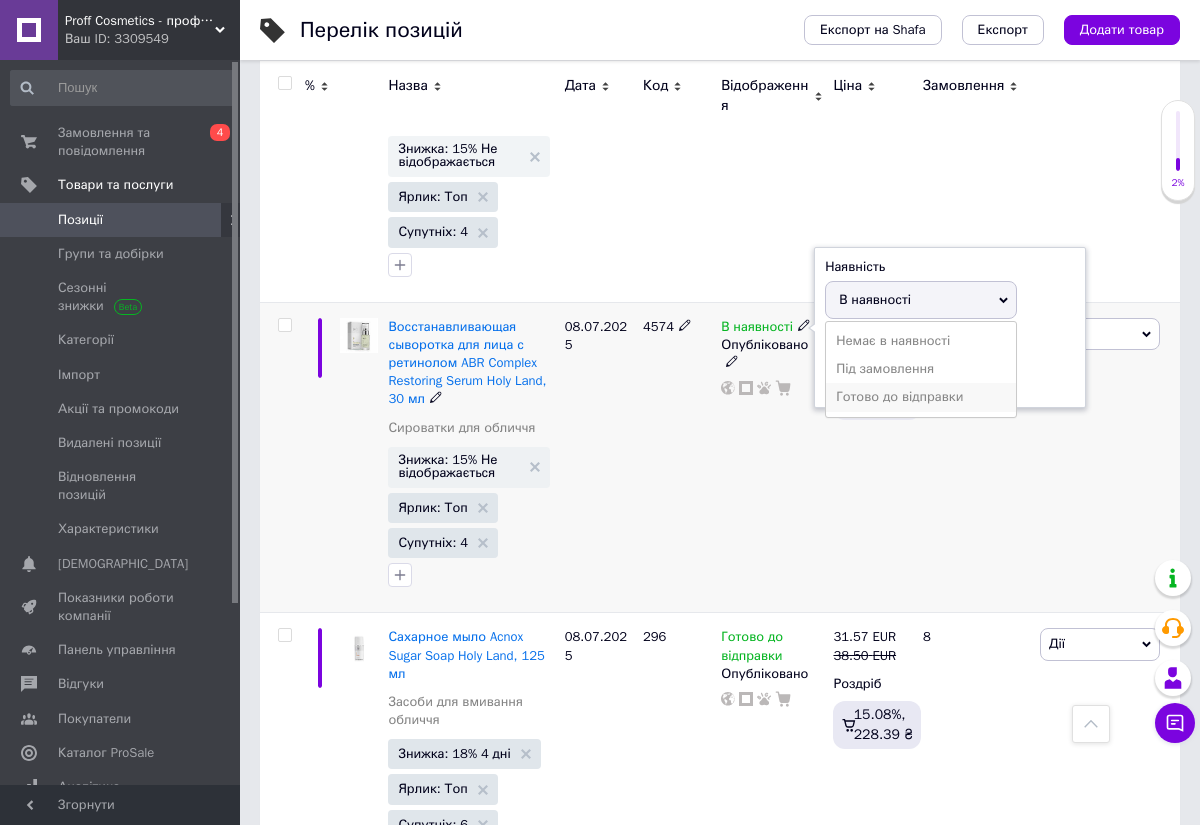 click on "Готово до відправки" at bounding box center [921, 397] 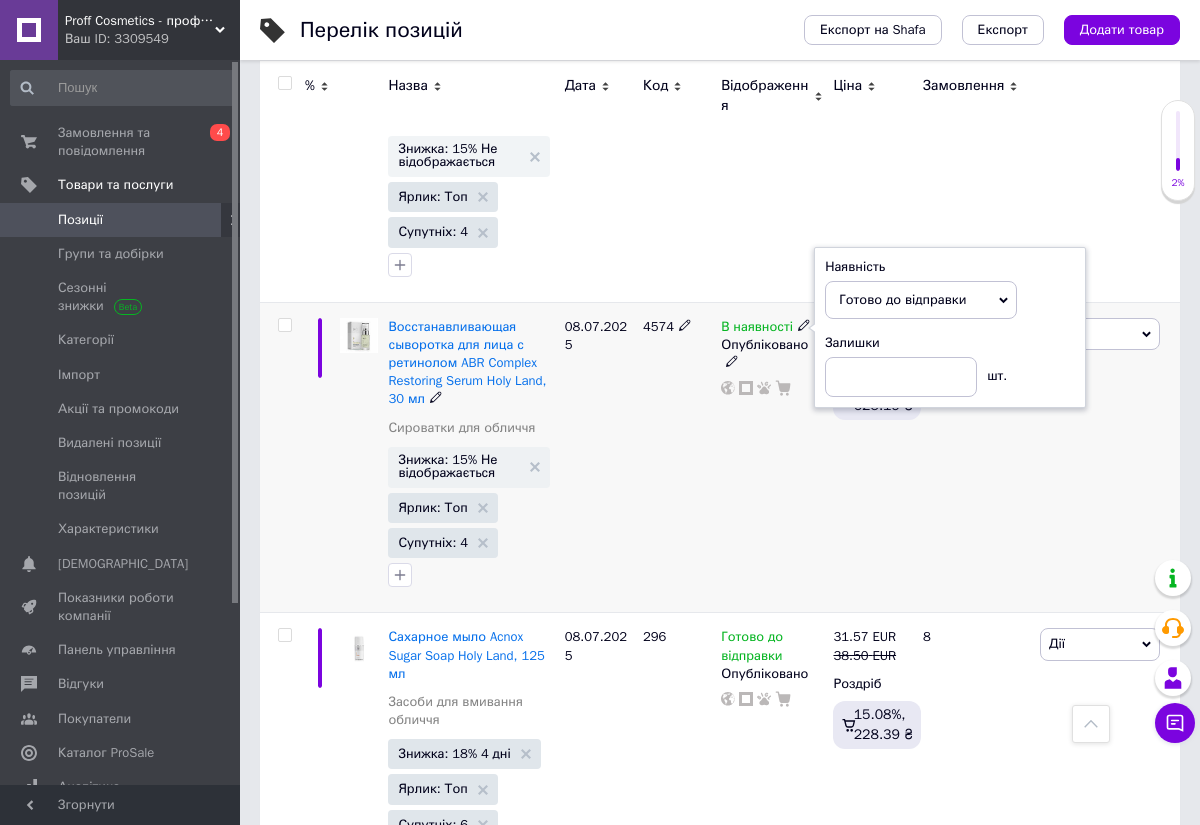 click on "4574" at bounding box center [677, 457] 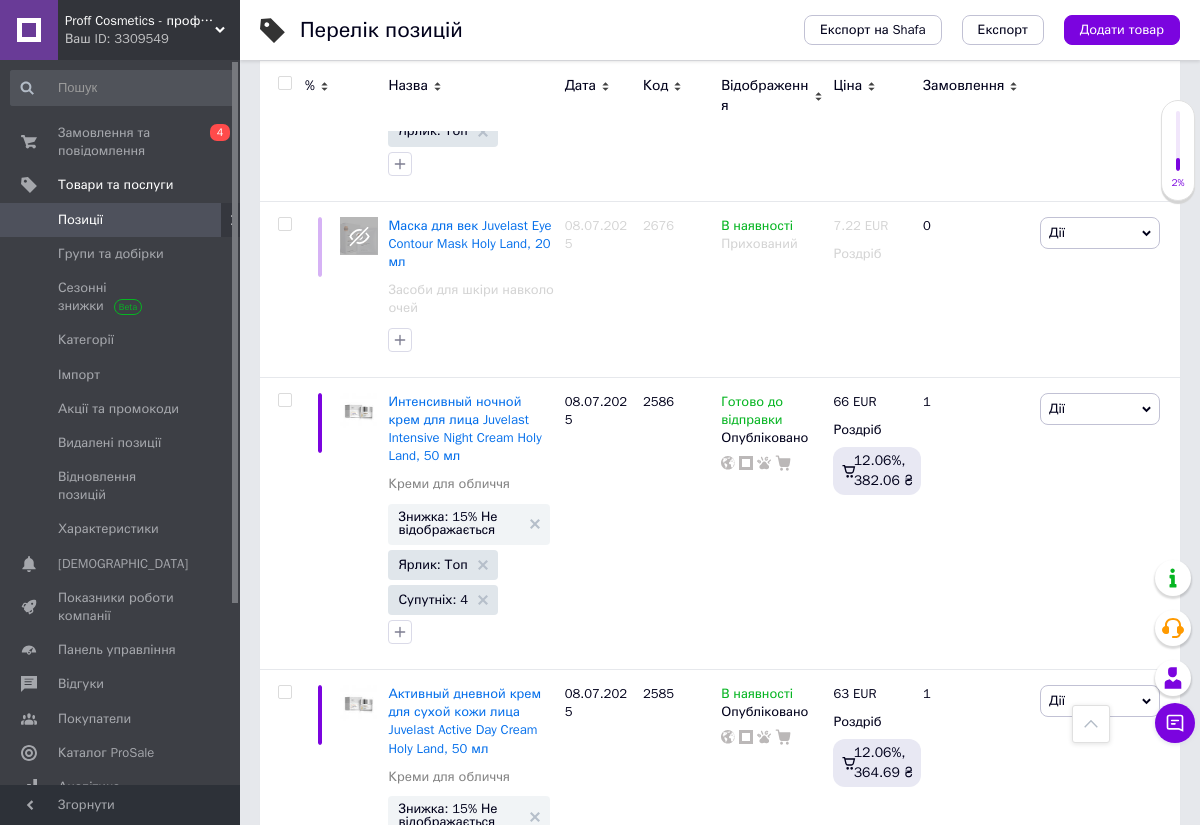 scroll, scrollTop: 15020, scrollLeft: 0, axis: vertical 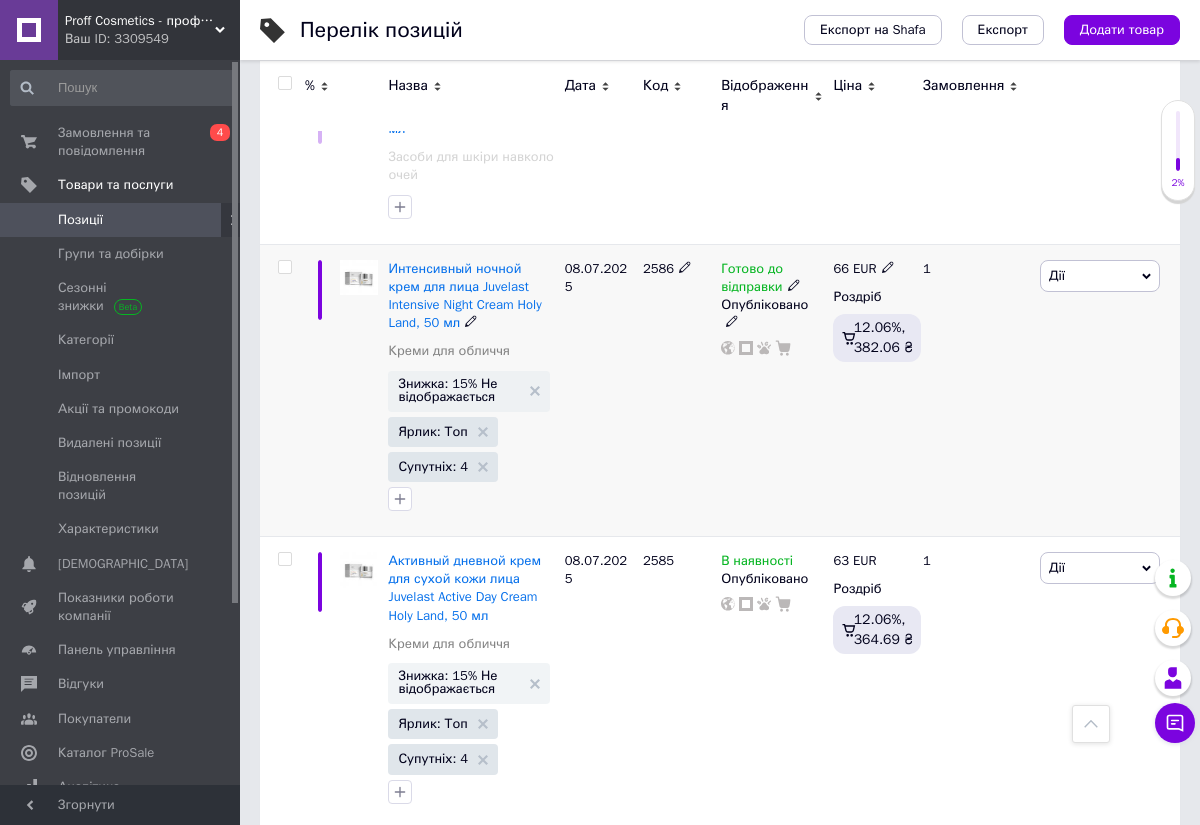 click 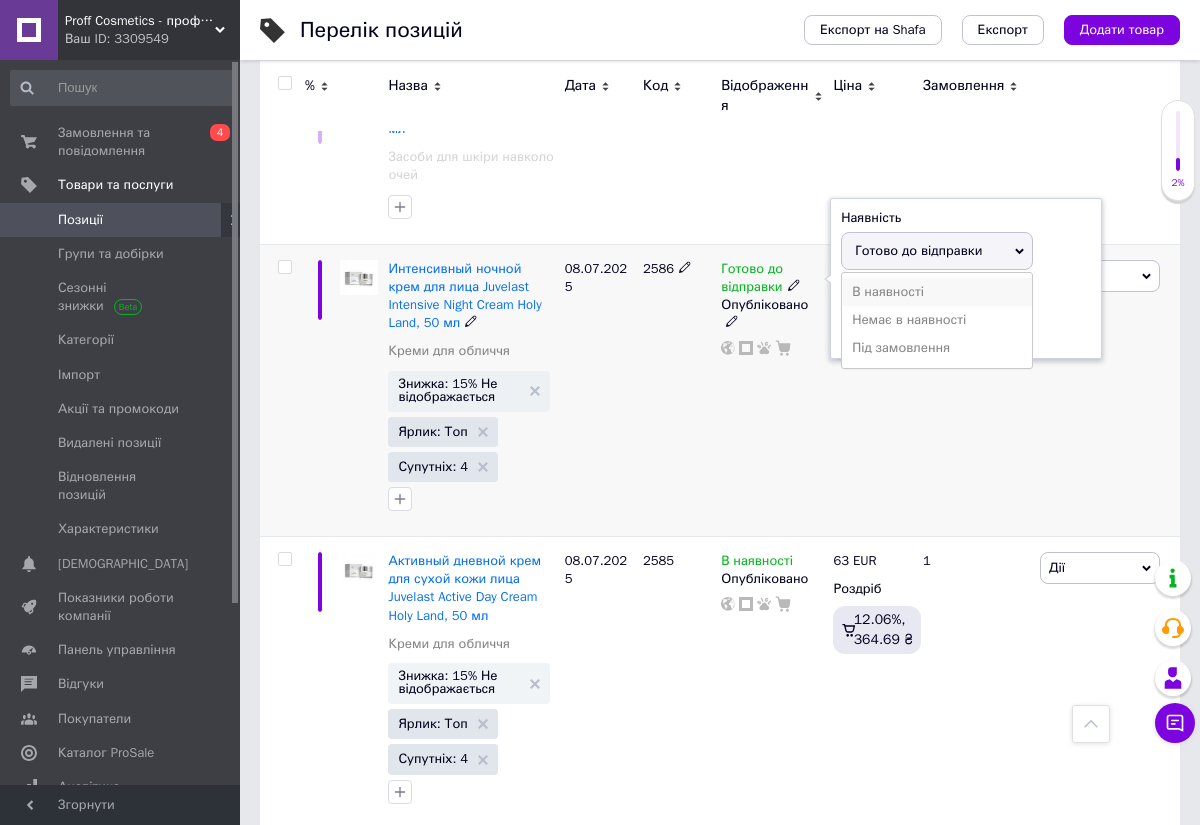 click on "В наявності" at bounding box center [937, 292] 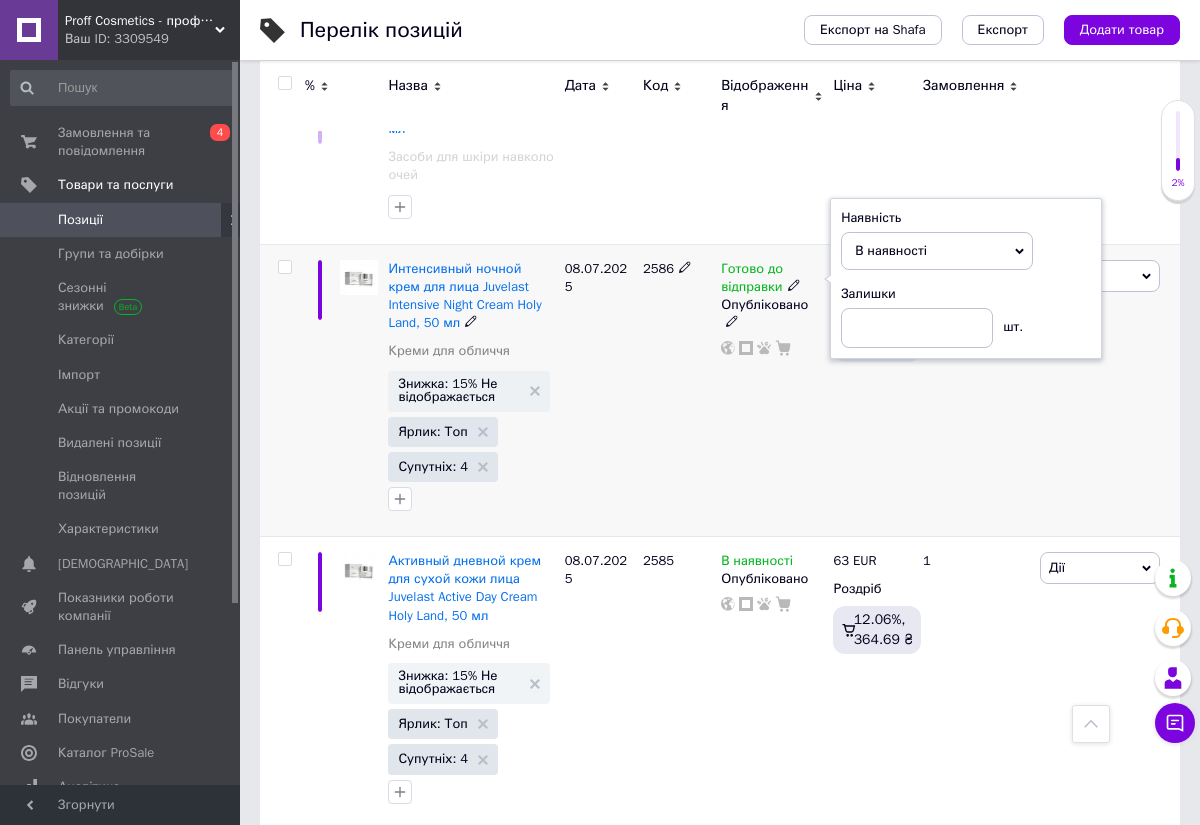 click on "Готово до відправки Наявність В наявності Немає в наявності Під замовлення Готово до відправки Залишки шт. Опубліковано" at bounding box center [772, 390] 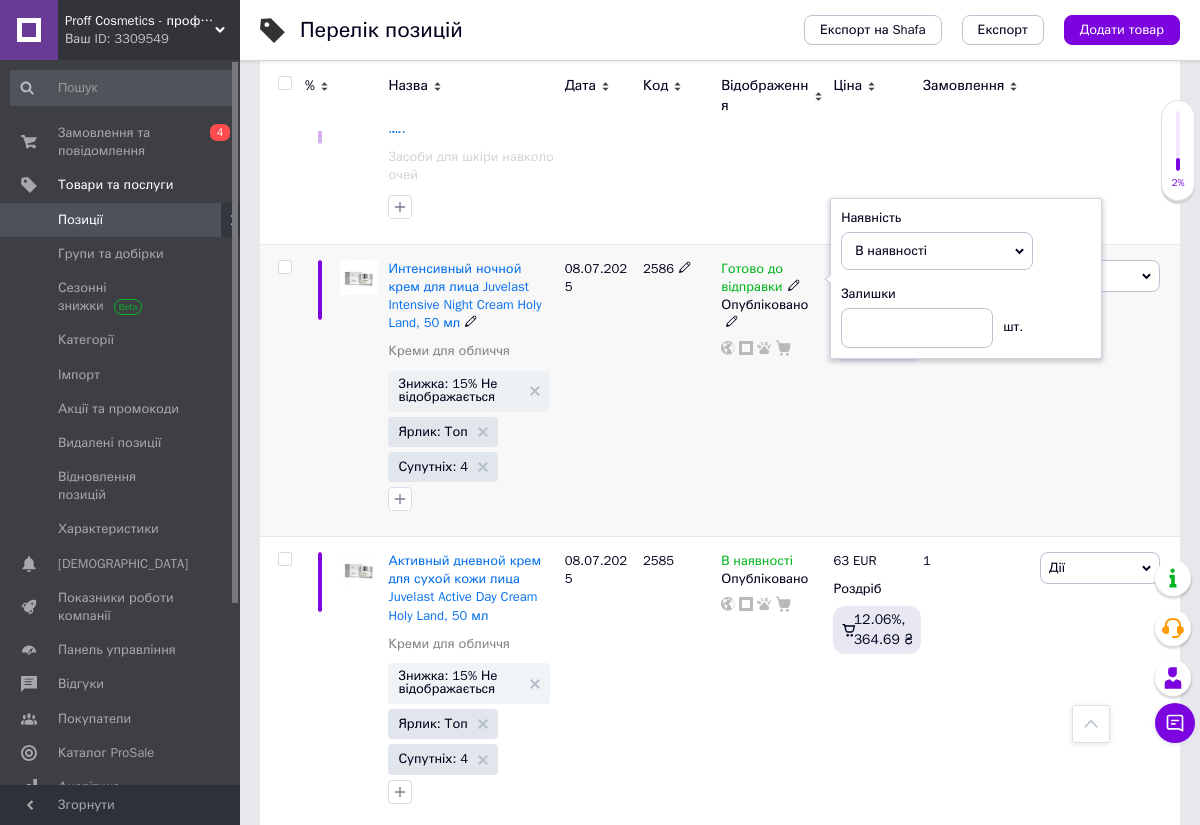 click on "2586" at bounding box center (677, 390) 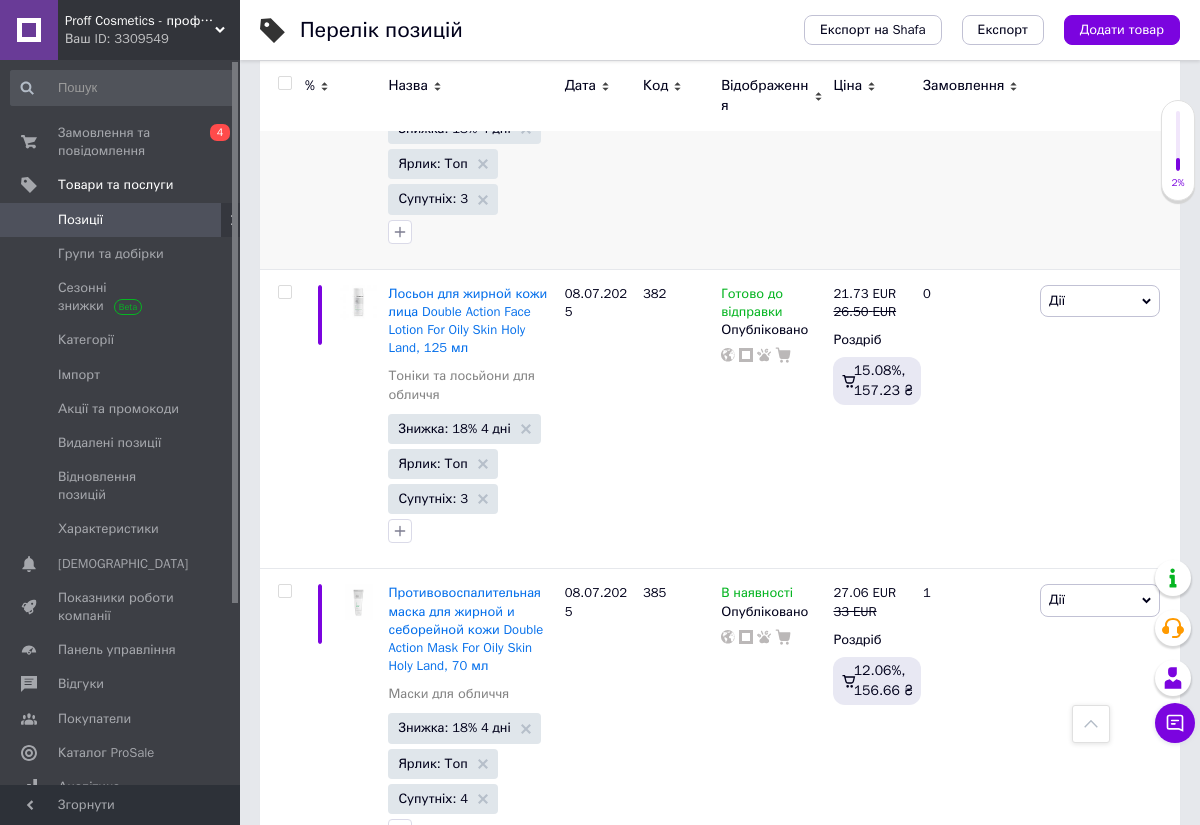 scroll, scrollTop: 17620, scrollLeft: 0, axis: vertical 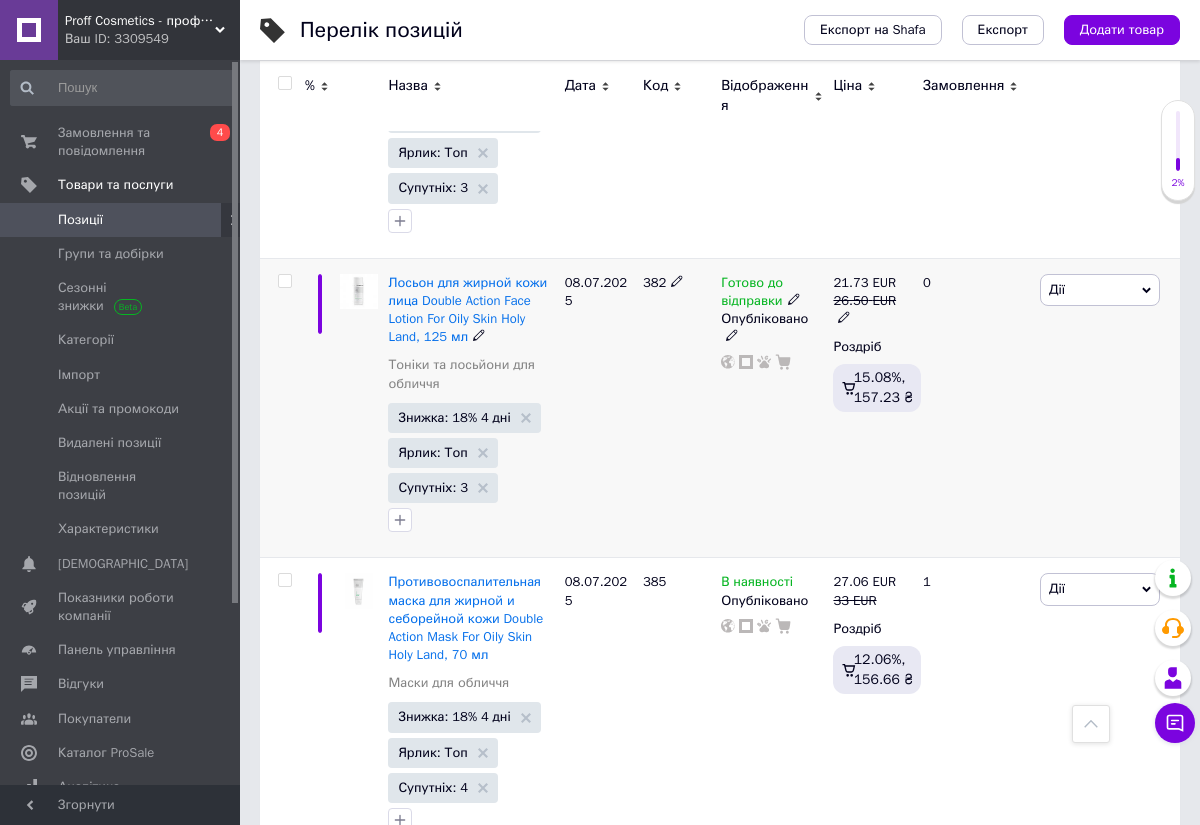 click 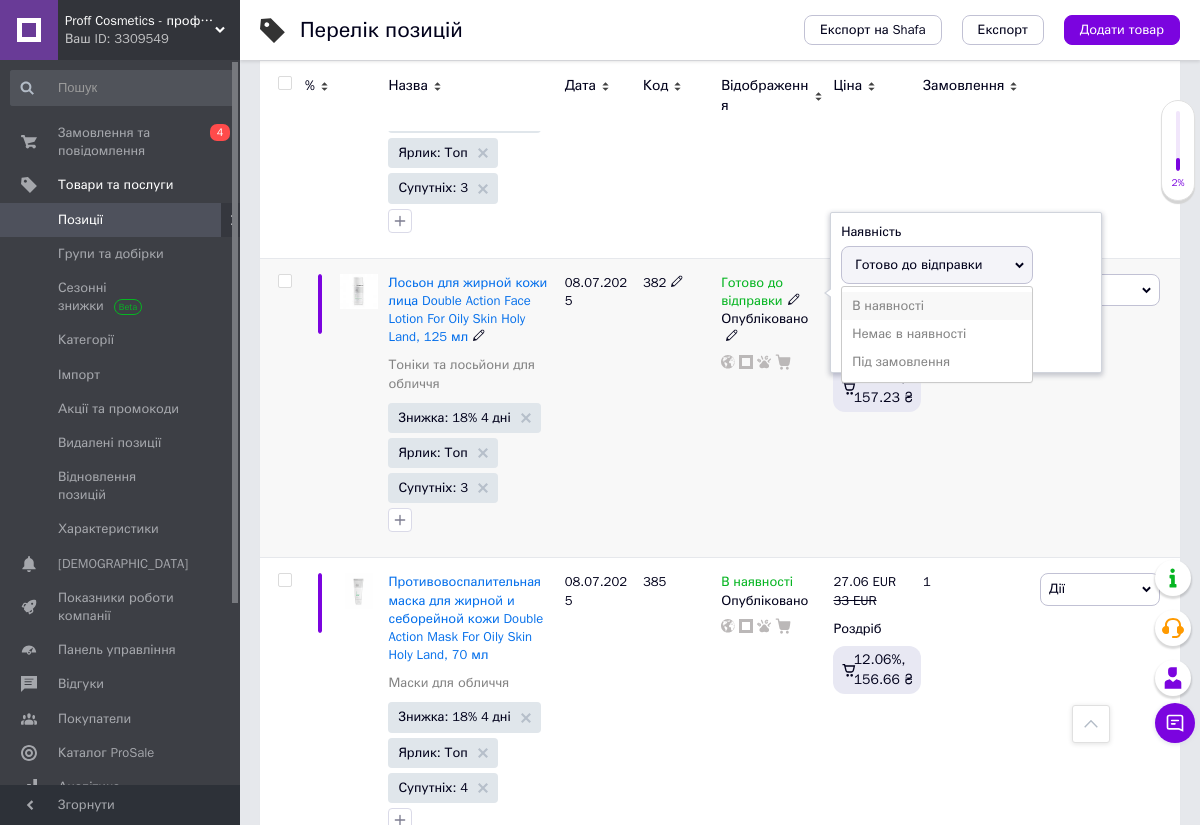 click on "В наявності" at bounding box center [937, 306] 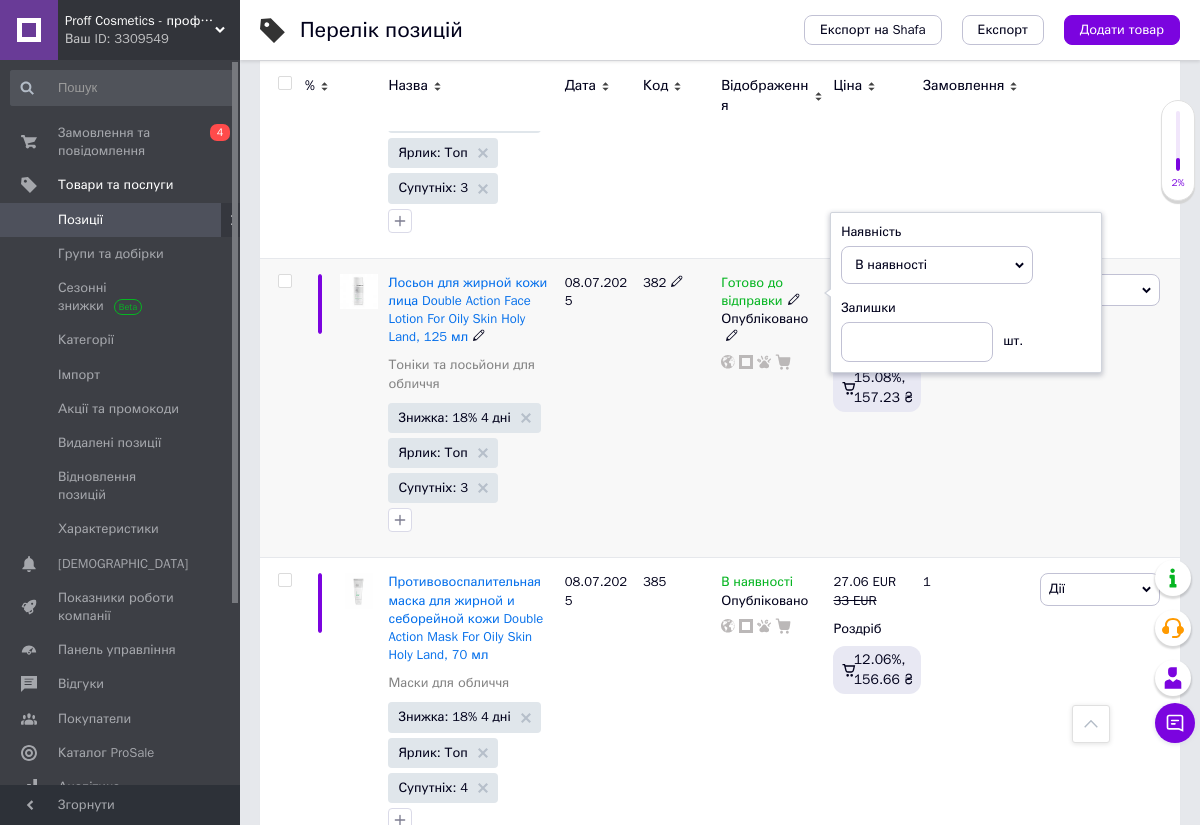 click on "Готово до відправки Наявність В наявності Немає в наявності Під замовлення Готово до відправки Залишки шт. Опубліковано" at bounding box center [772, 408] 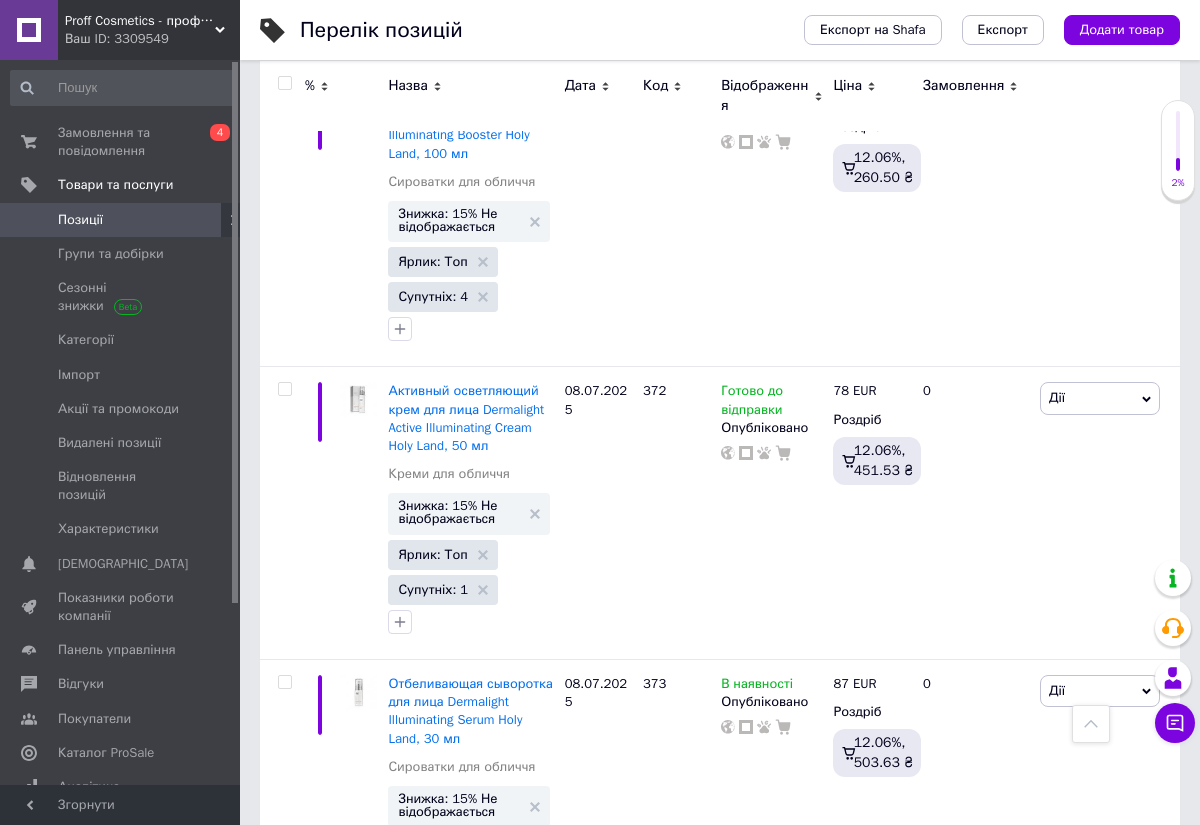 scroll, scrollTop: 19720, scrollLeft: 0, axis: vertical 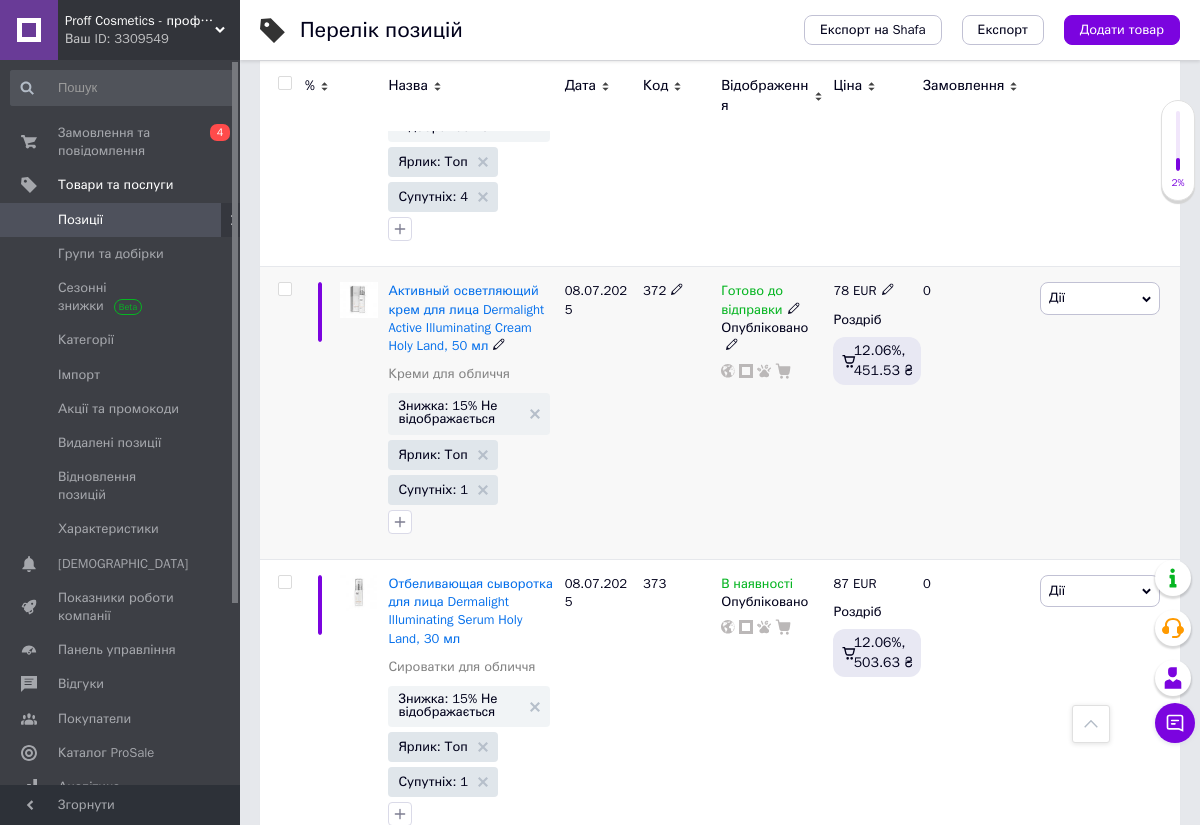 click 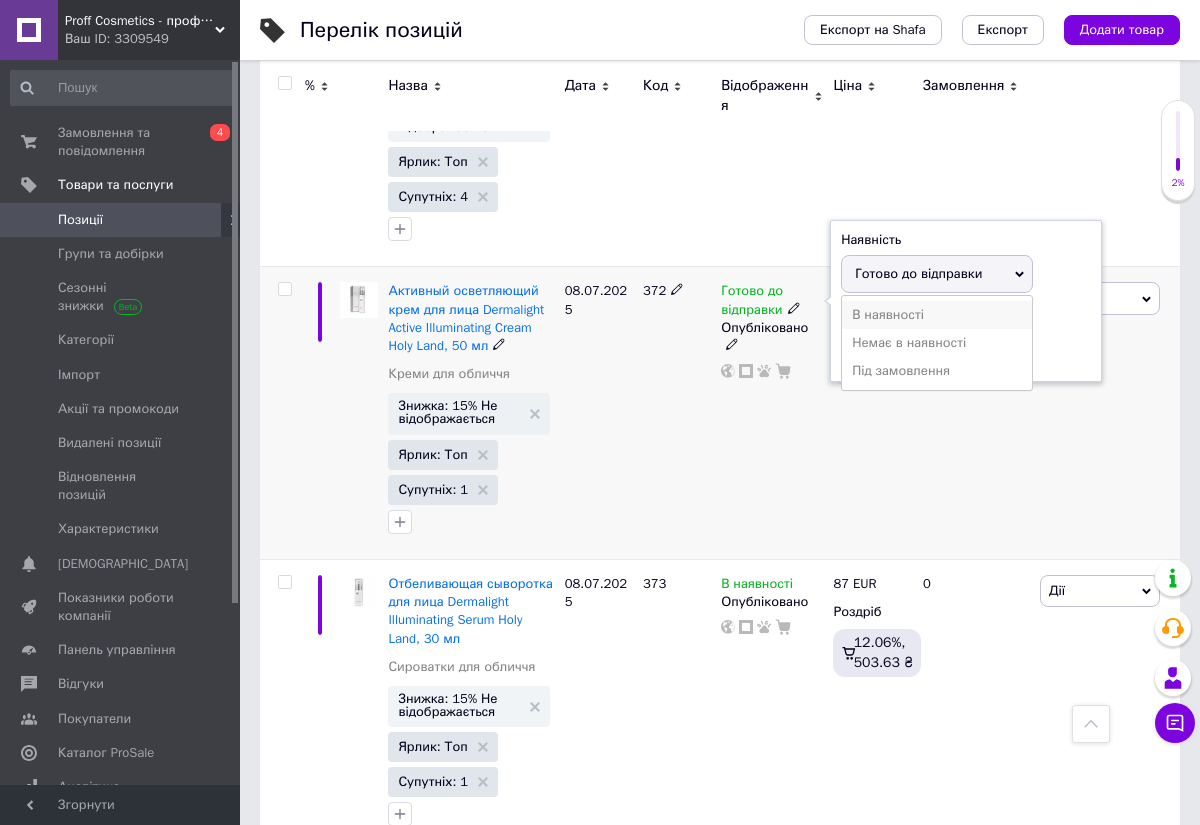 click on "В наявності" at bounding box center (937, 315) 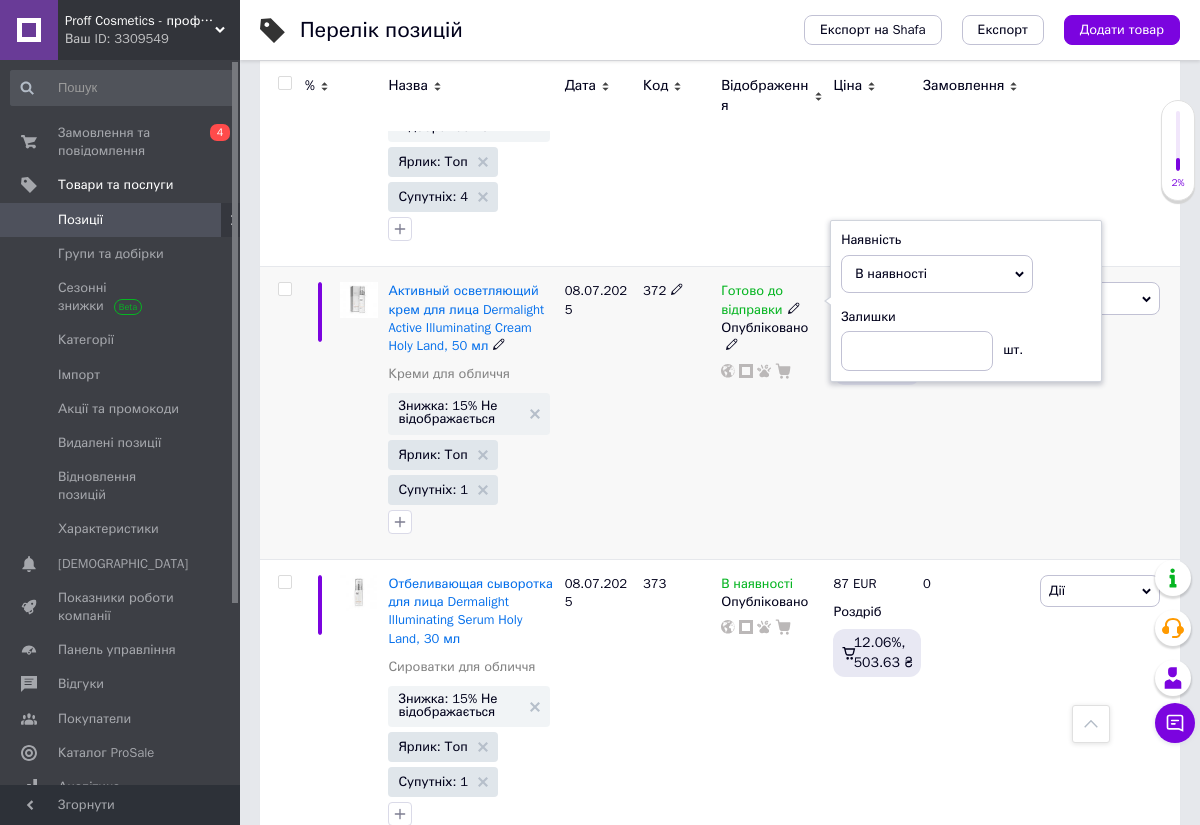 click on "372" at bounding box center (677, 413) 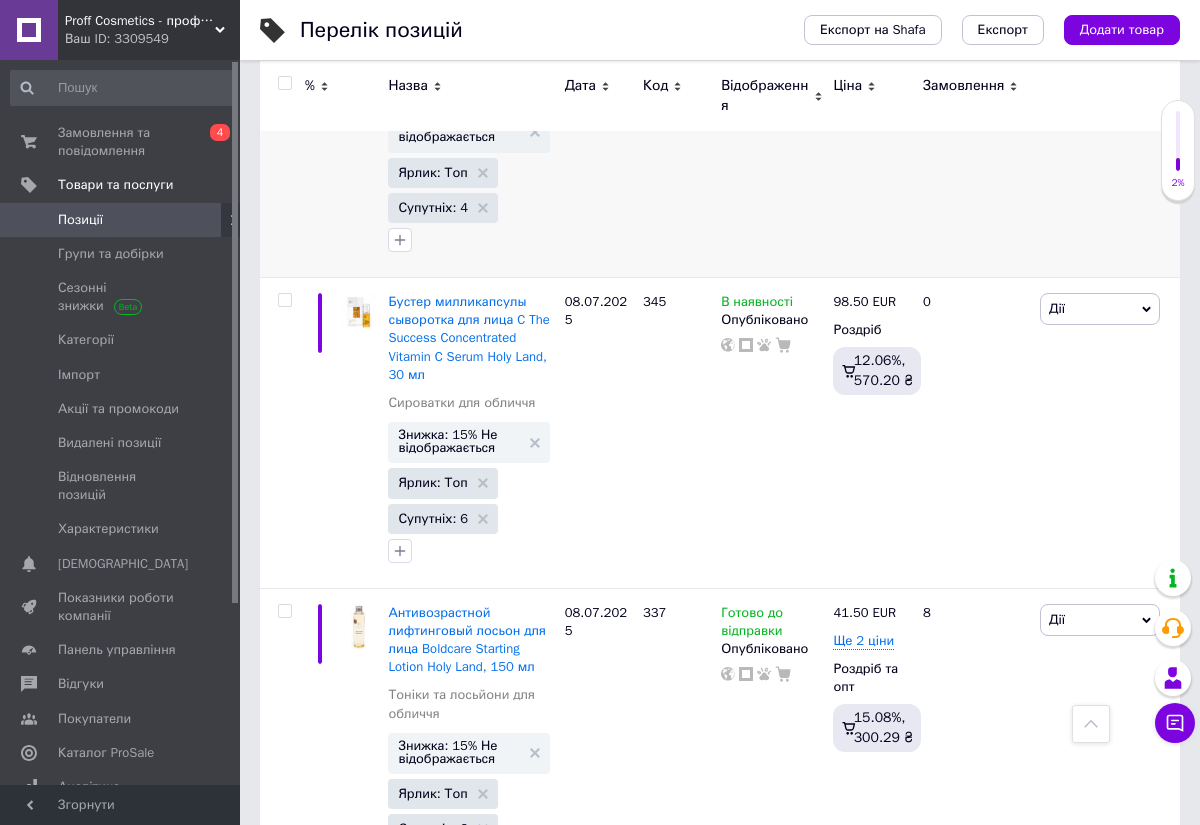 scroll, scrollTop: 21520, scrollLeft: 0, axis: vertical 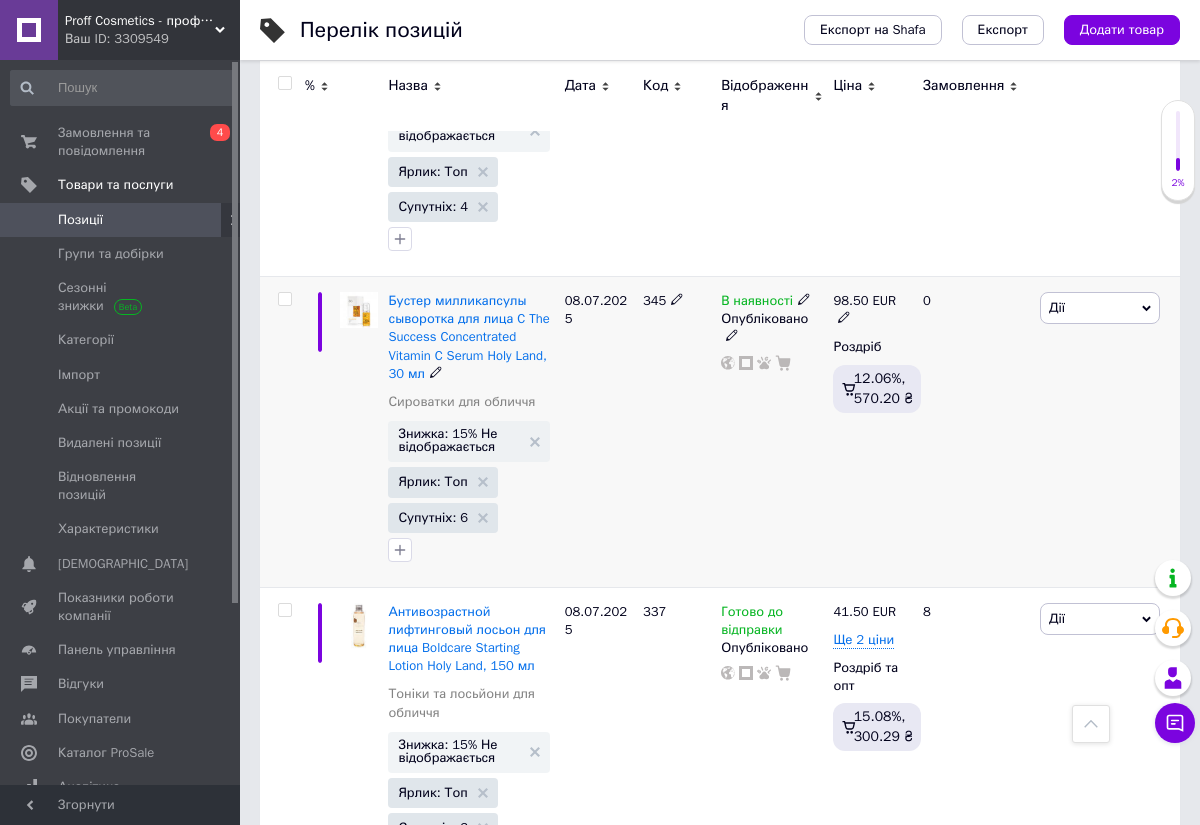 click 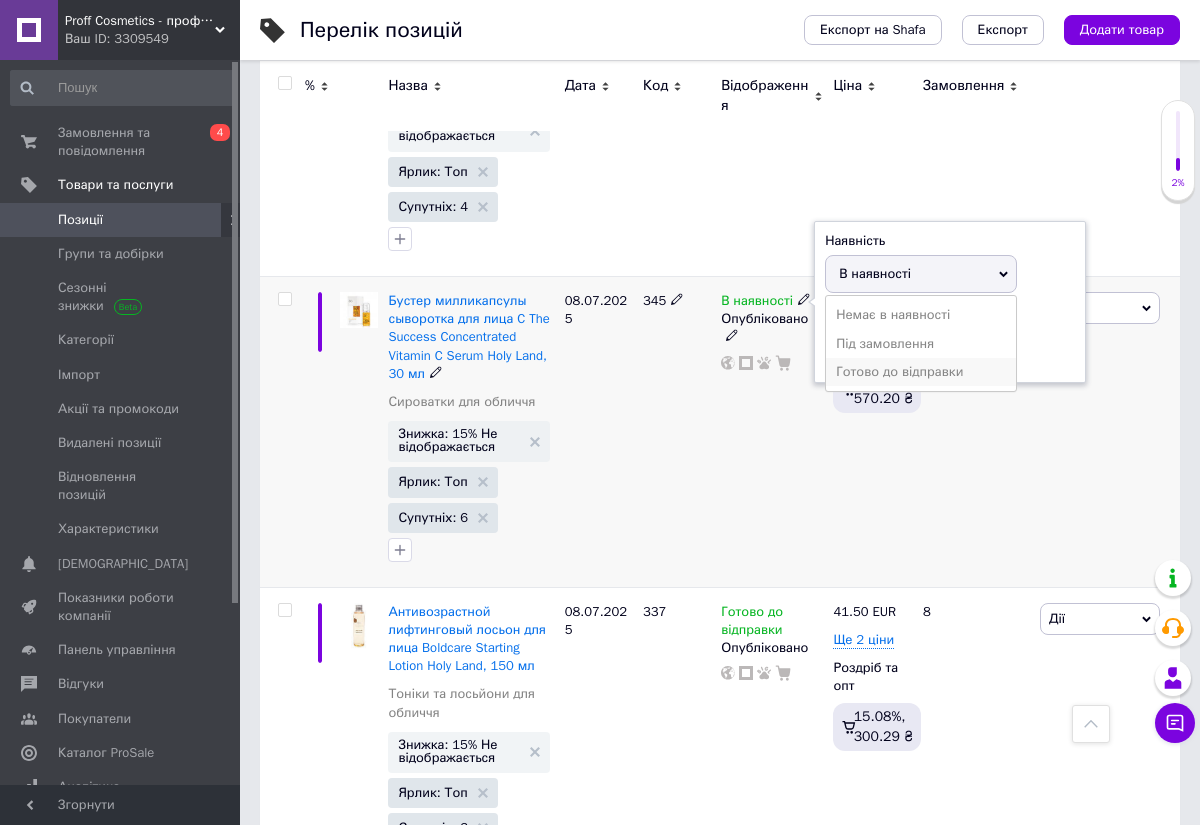 click on "Готово до відправки" at bounding box center [921, 372] 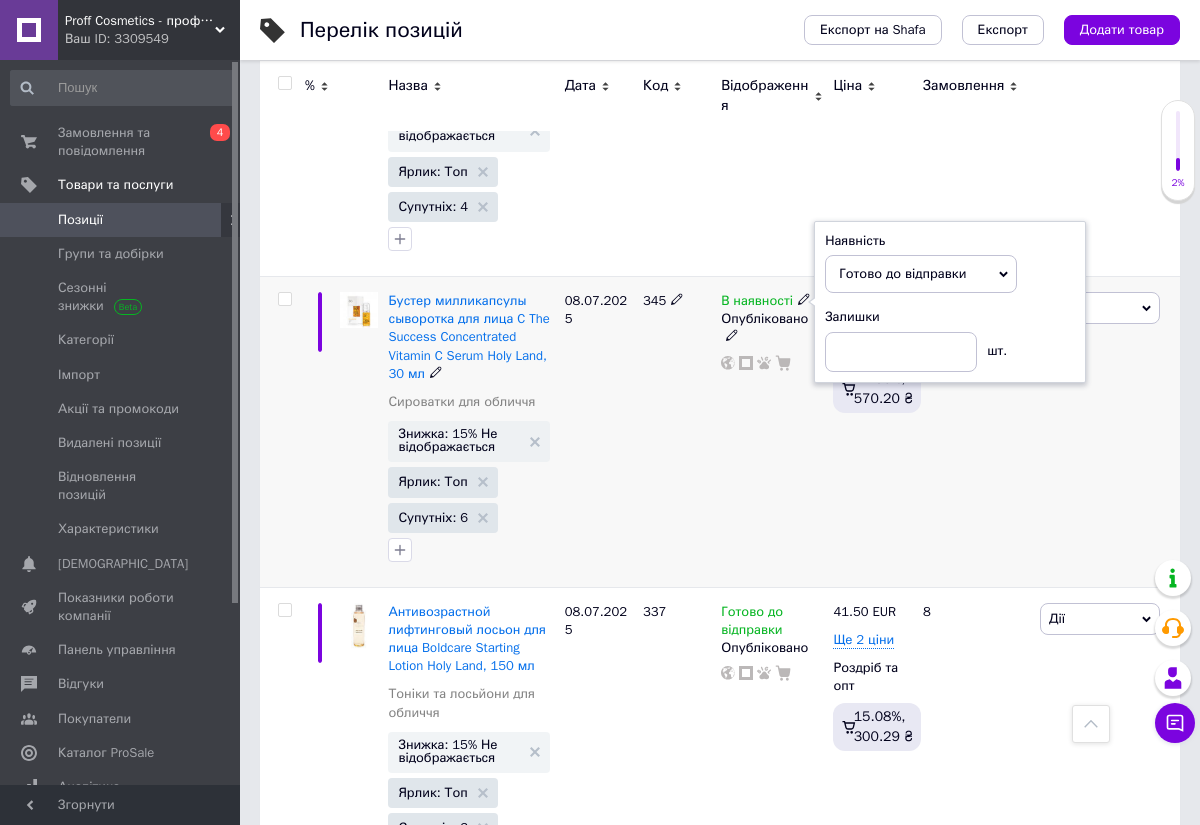 click on "В наявності Наявність Готово до відправки В наявності Немає в наявності Під замовлення Залишки шт. Опубліковано" at bounding box center (772, 432) 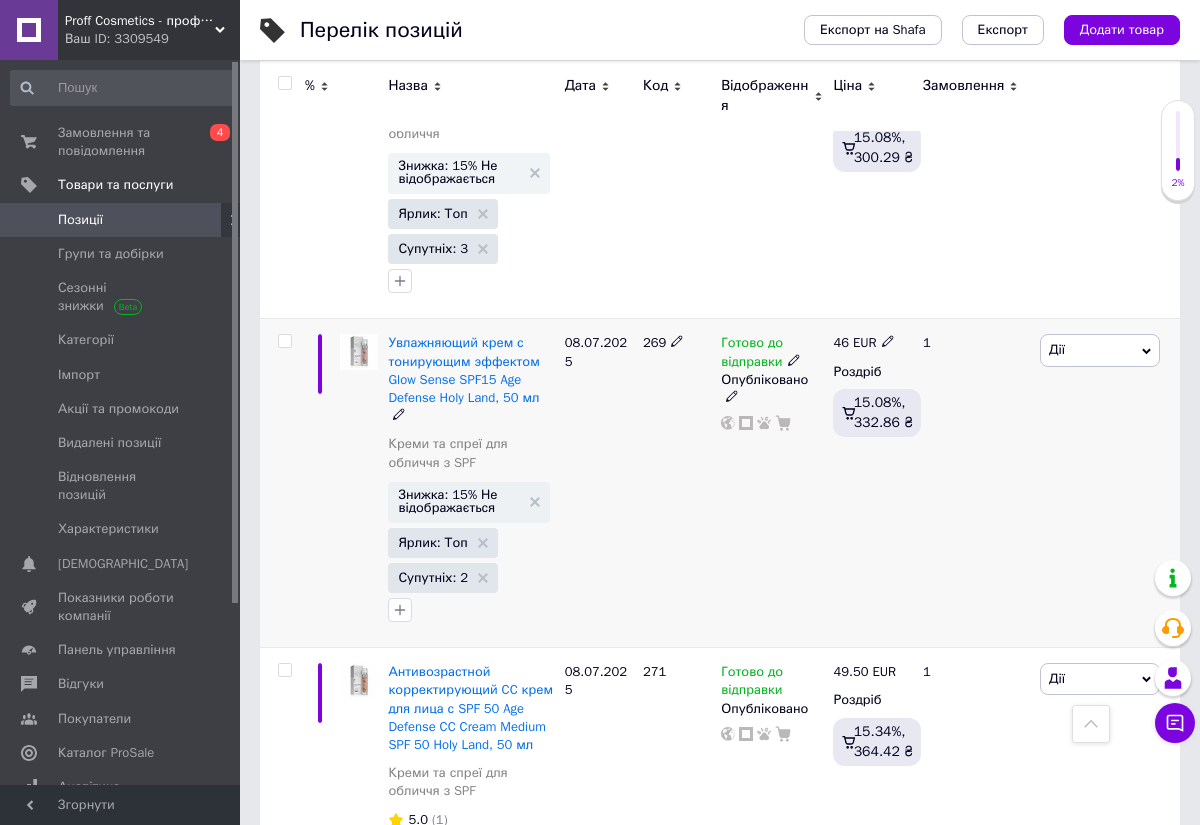 scroll, scrollTop: 22120, scrollLeft: 0, axis: vertical 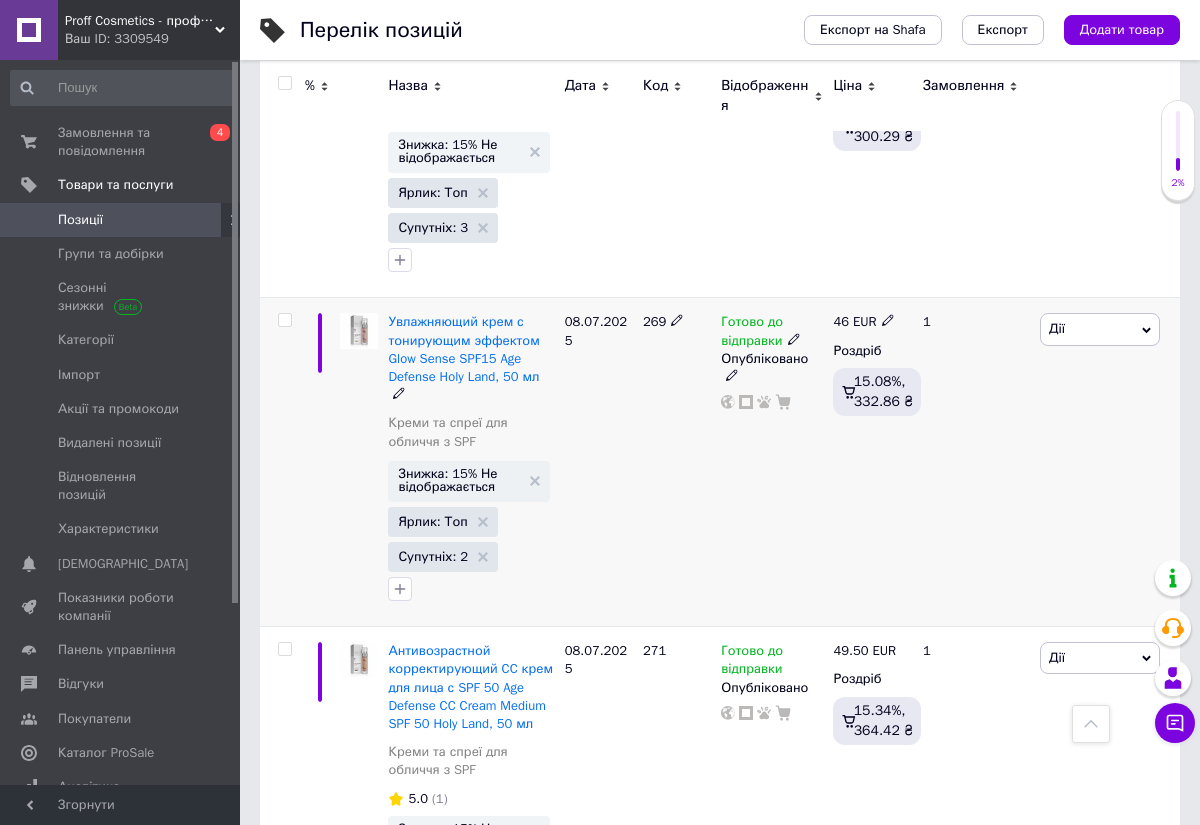 click 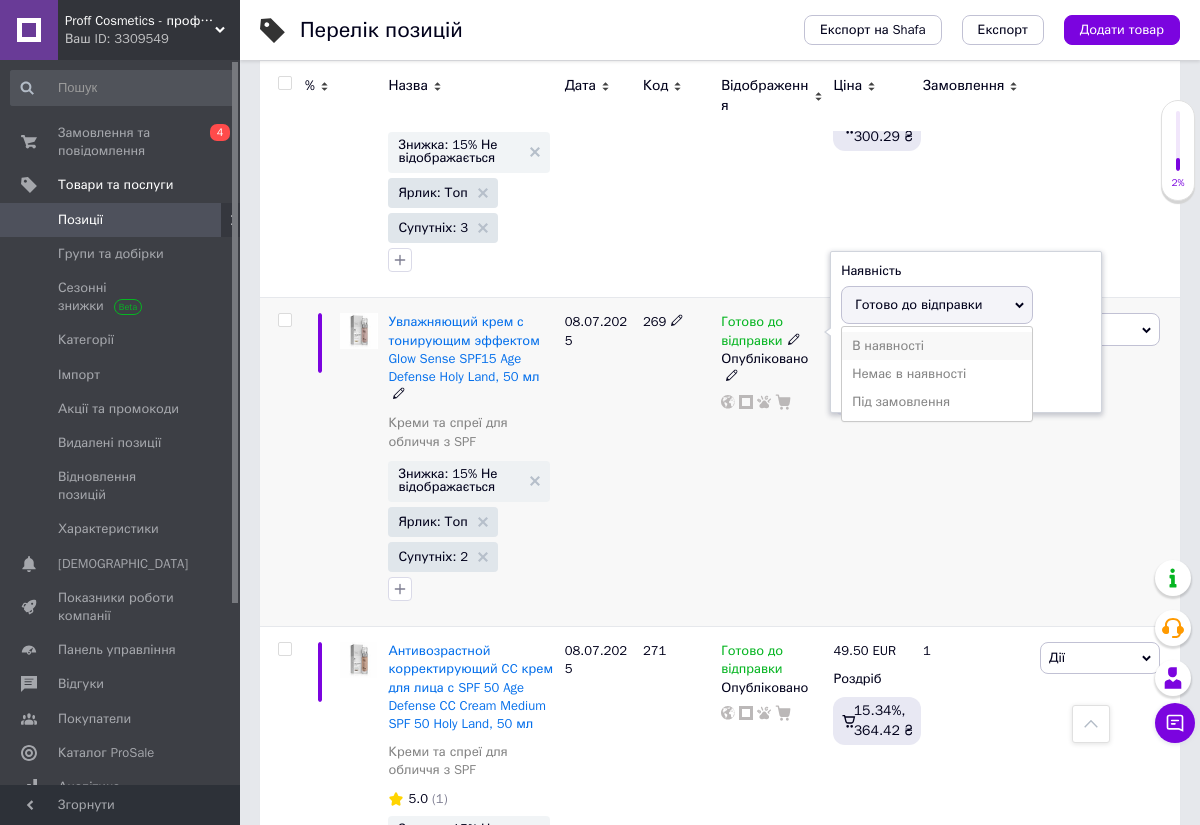 click on "В наявності" at bounding box center [937, 346] 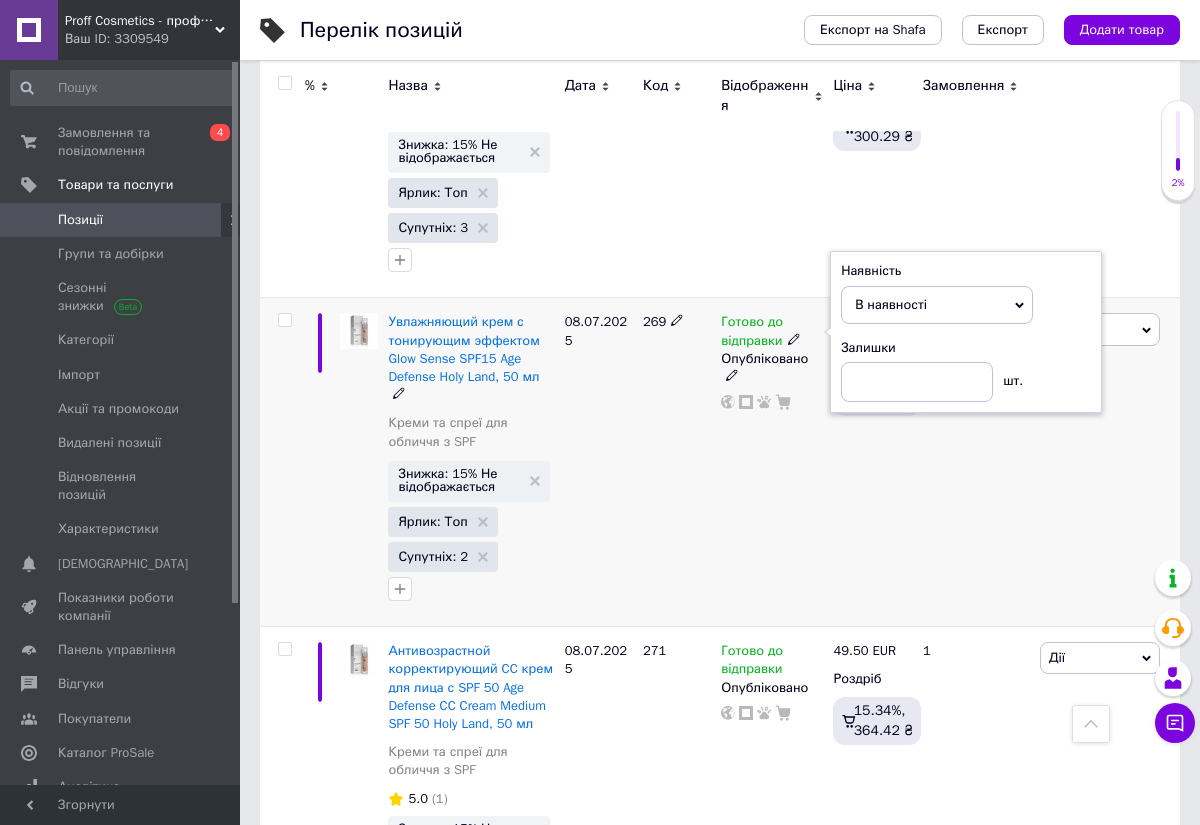 click on "269" at bounding box center [677, 462] 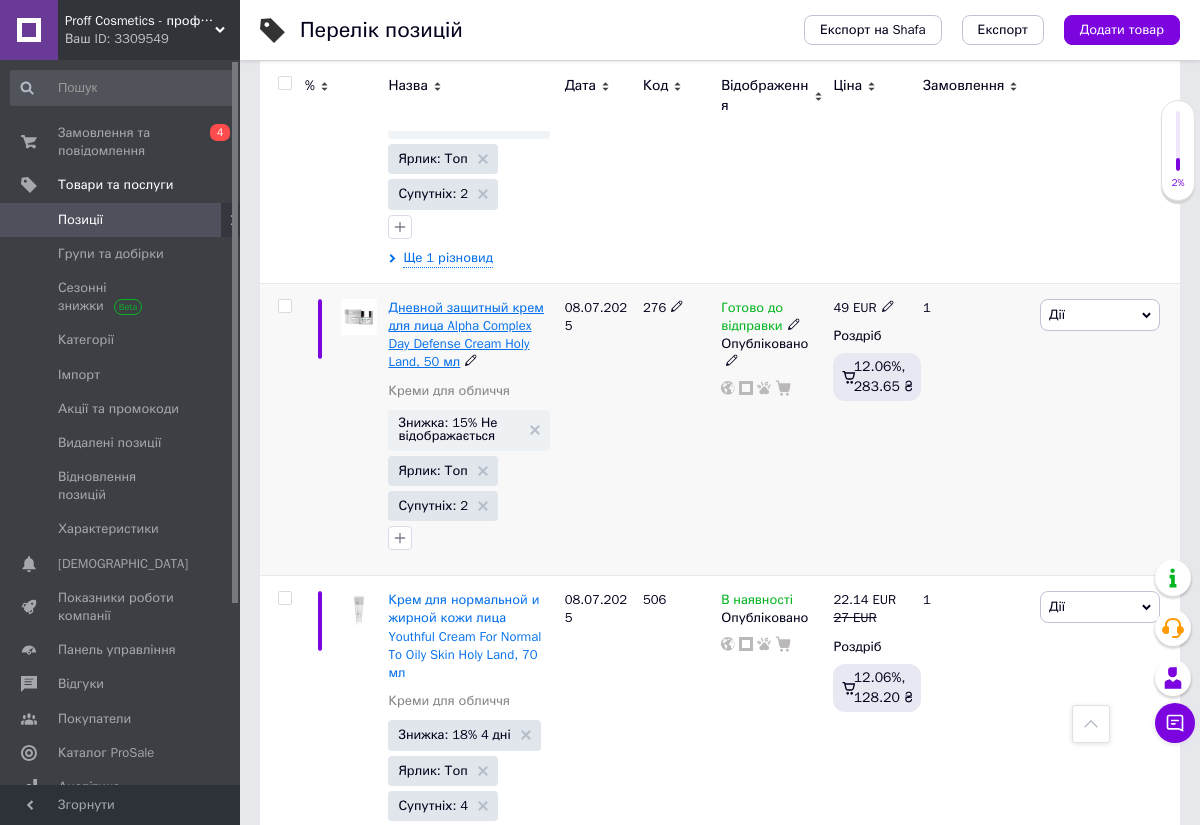 scroll, scrollTop: 22720, scrollLeft: 0, axis: vertical 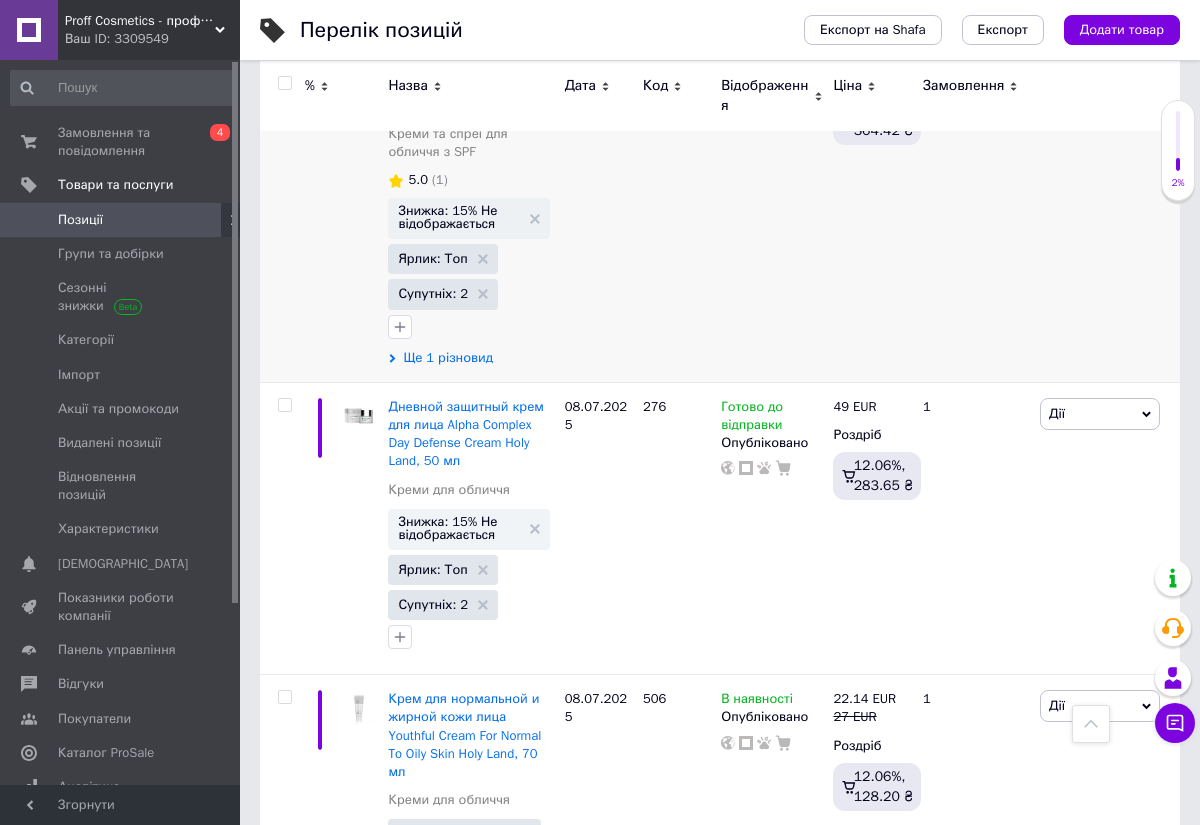 click on "Ще 1 різновид" at bounding box center (448, 358) 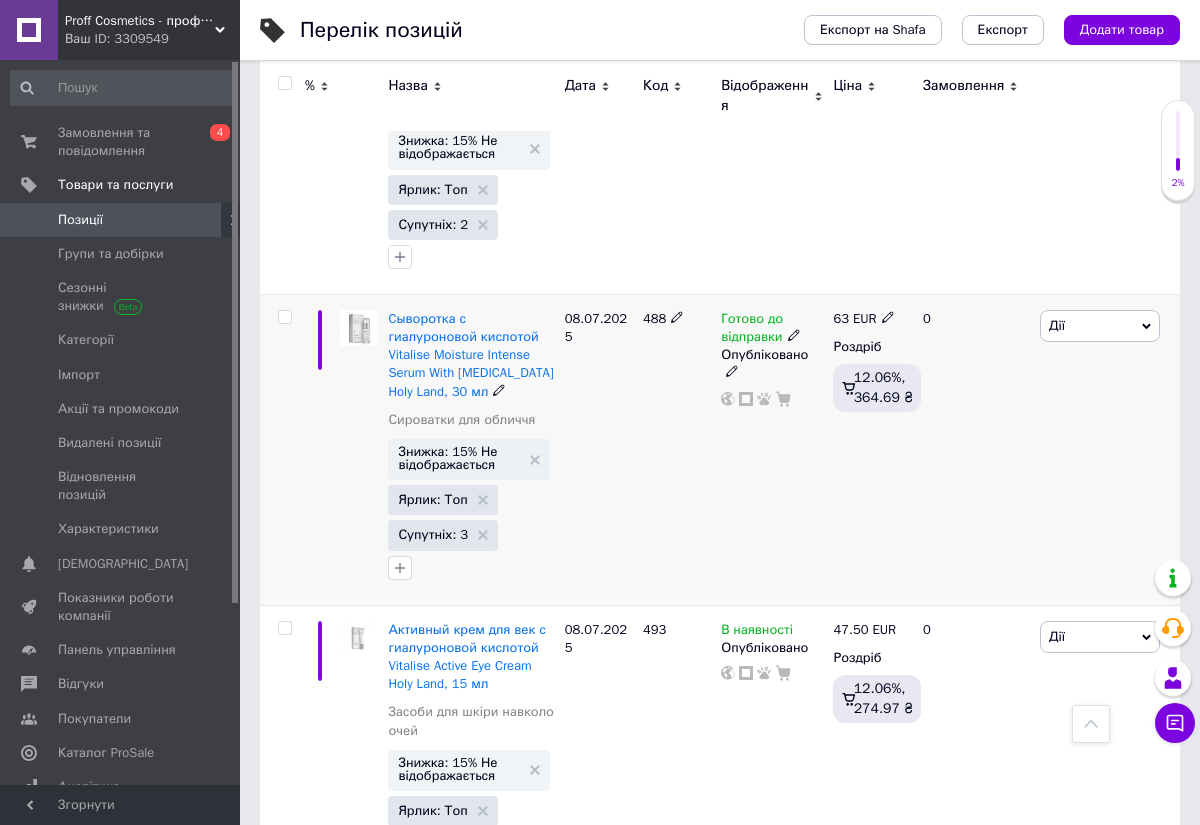 scroll, scrollTop: 24702, scrollLeft: 0, axis: vertical 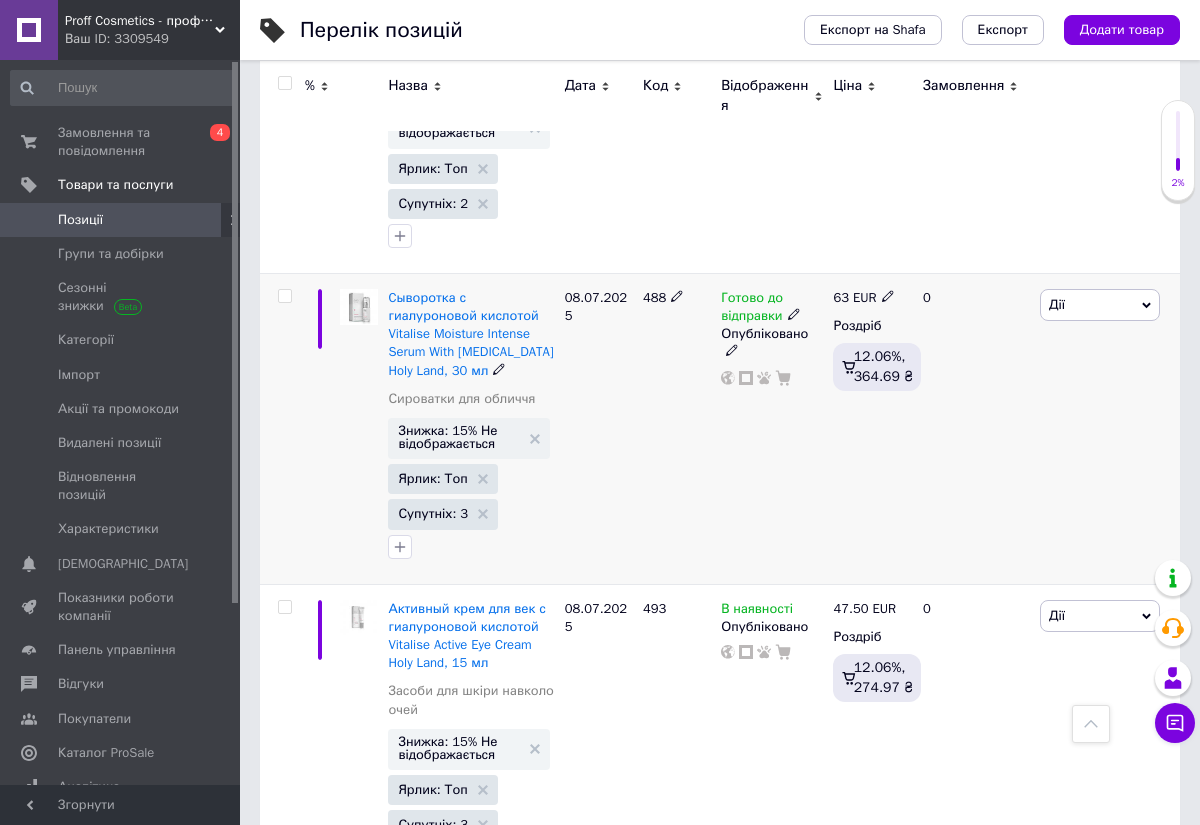 click on "488" at bounding box center (677, 428) 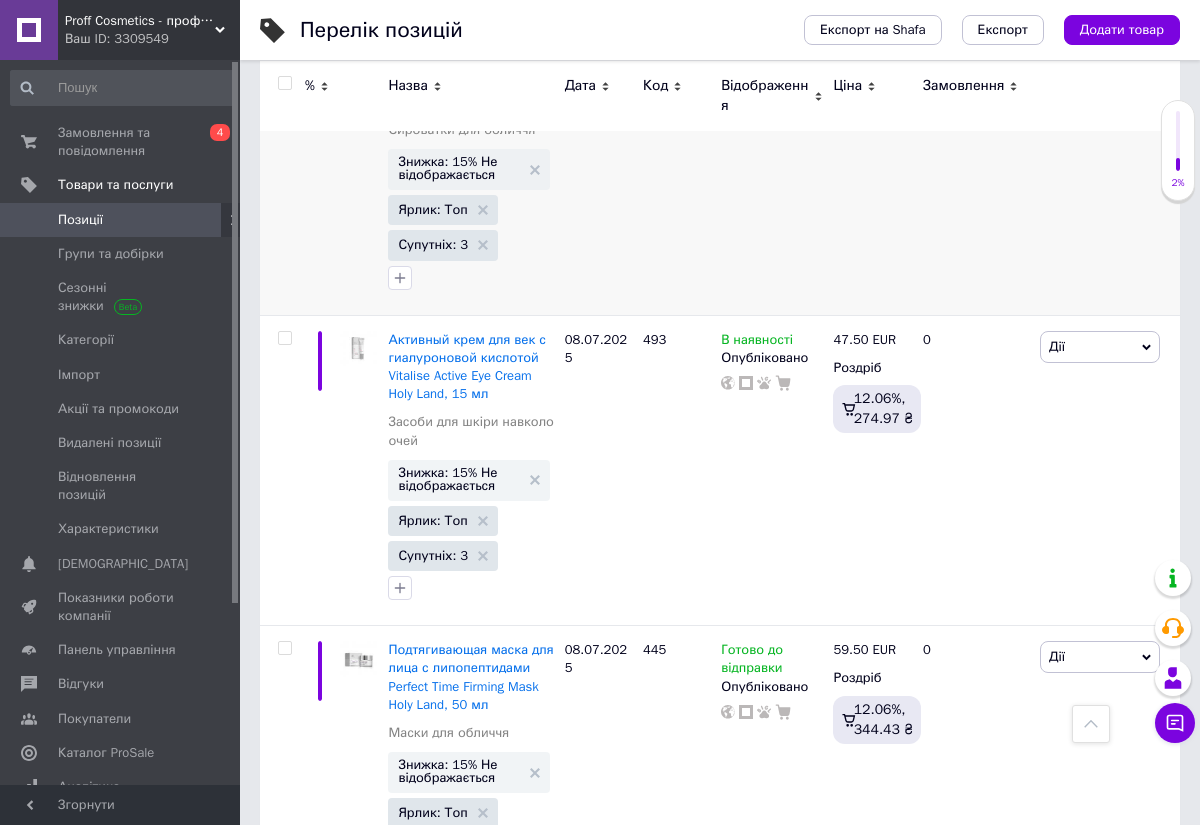scroll, scrollTop: 25002, scrollLeft: 0, axis: vertical 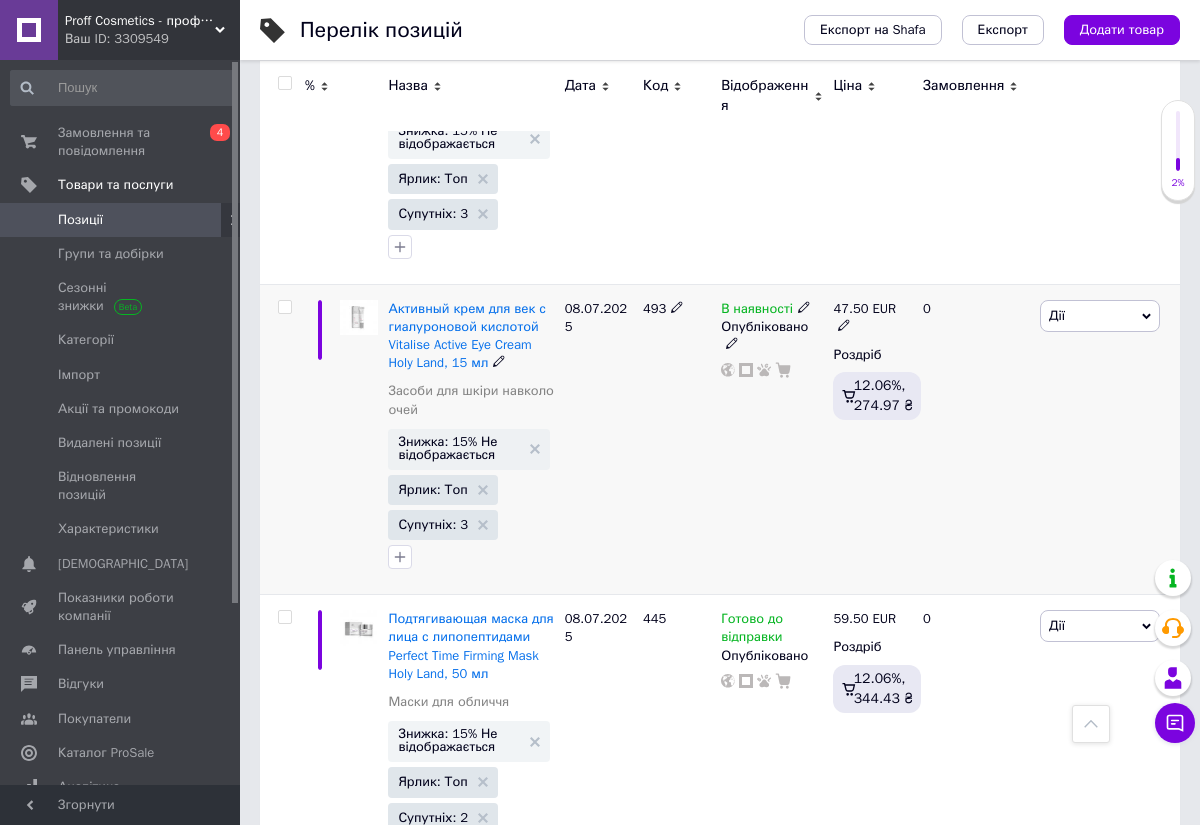 click on "В наявності" at bounding box center [766, 309] 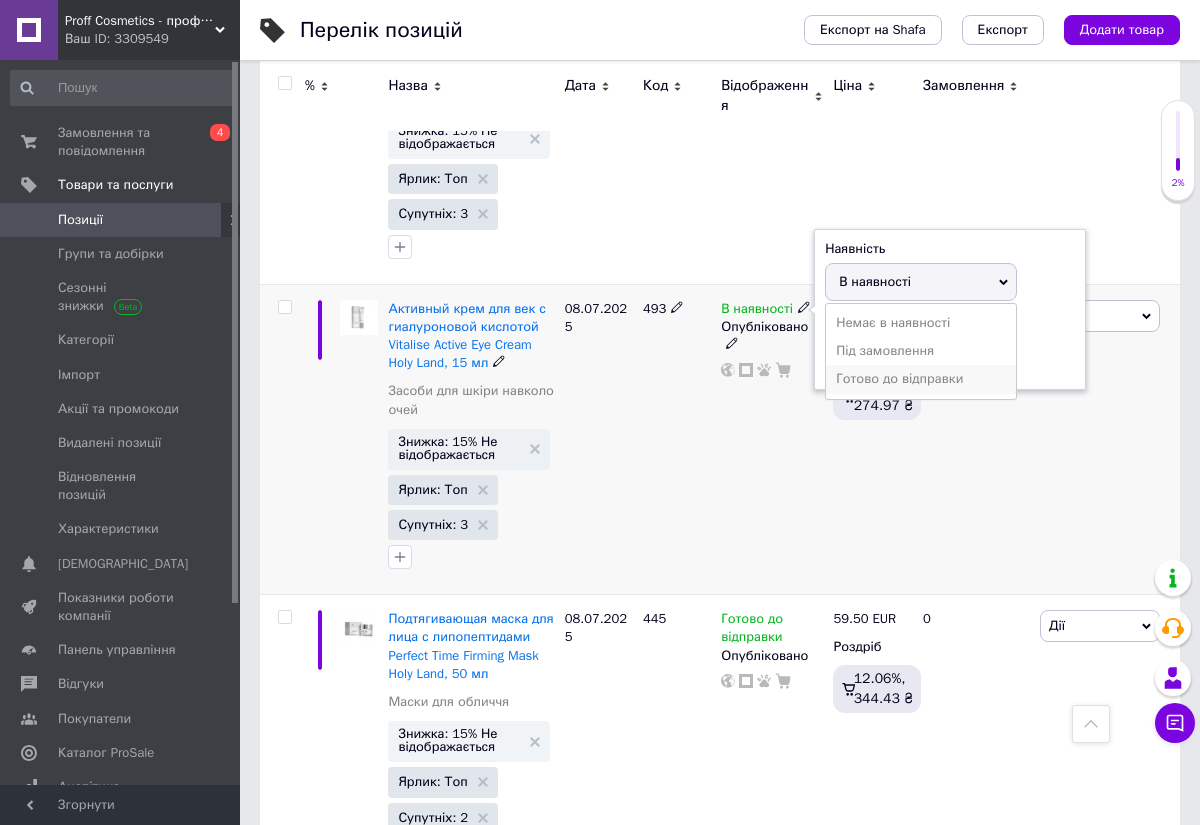click on "Готово до відправки" at bounding box center [921, 379] 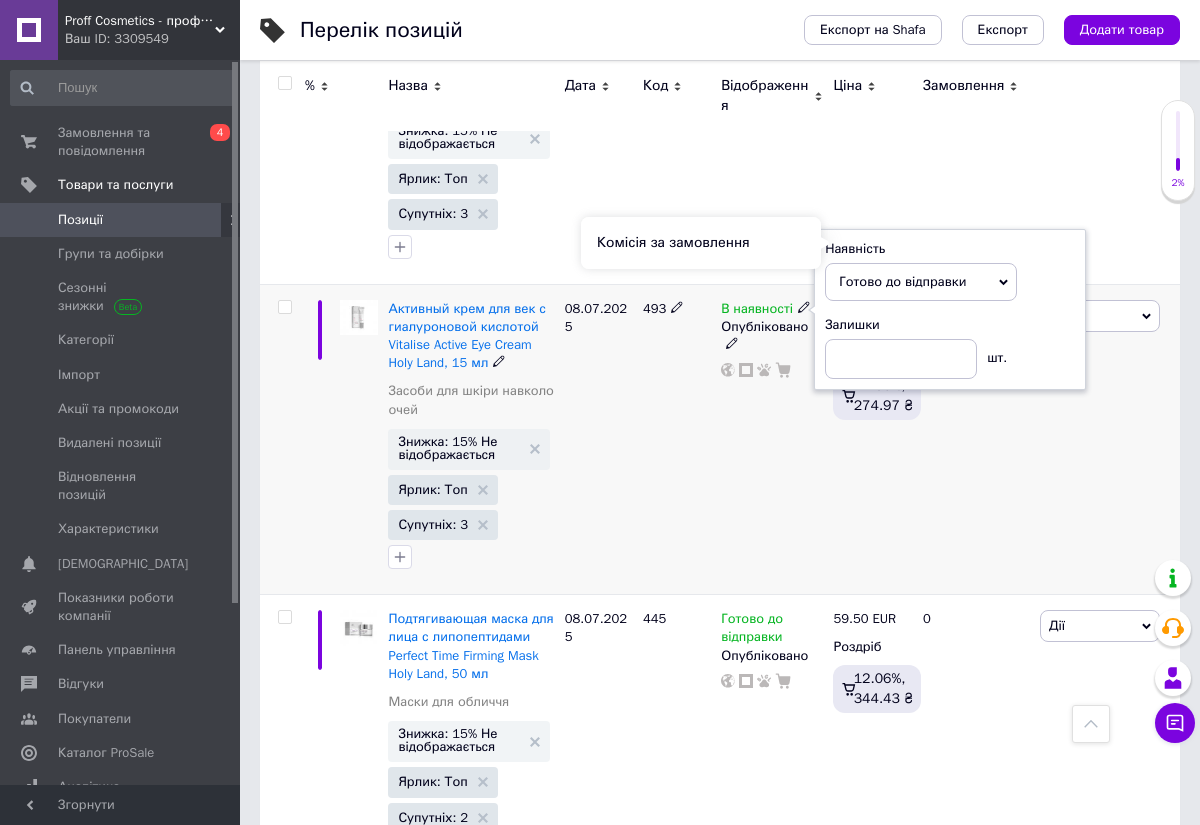 click on "Комісія за замовлення" at bounding box center (701, 243) 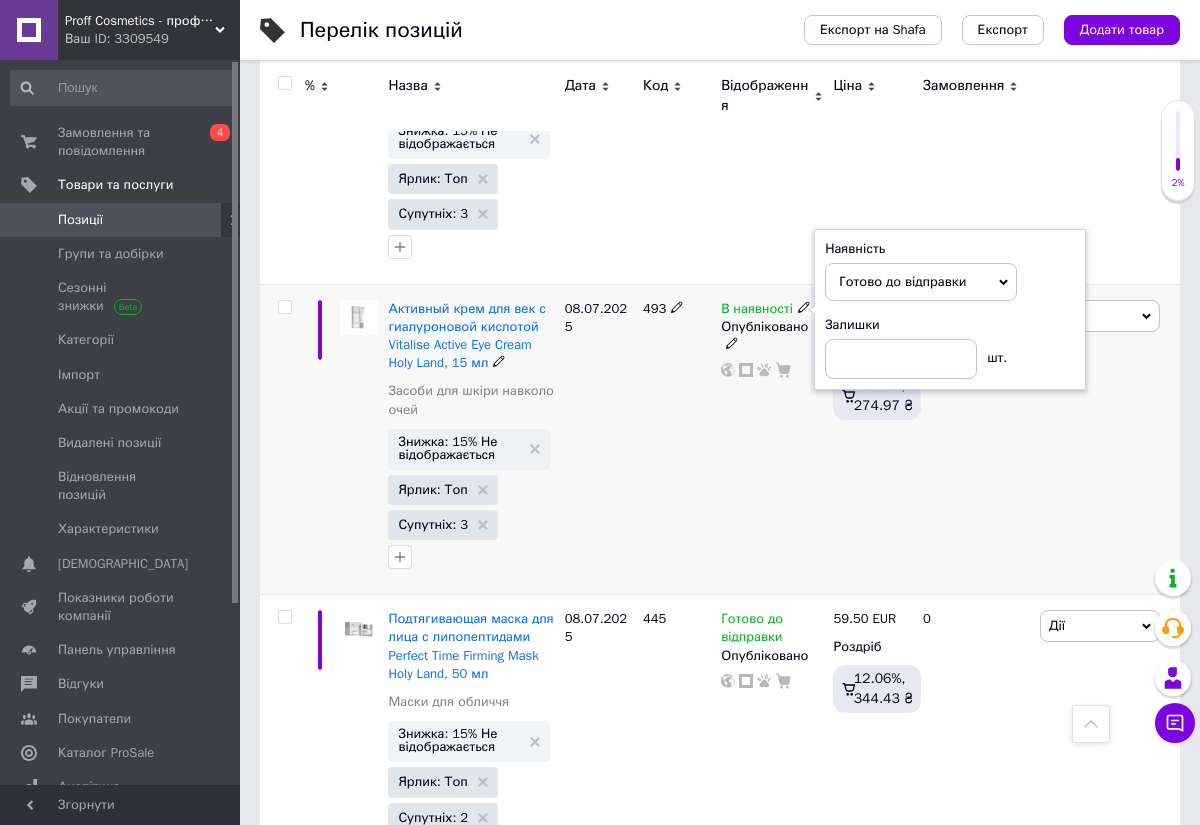 click on "В наявності Наявність Готово до відправки В наявності Немає в наявності Під замовлення Залишки шт. Опубліковано" at bounding box center [772, 439] 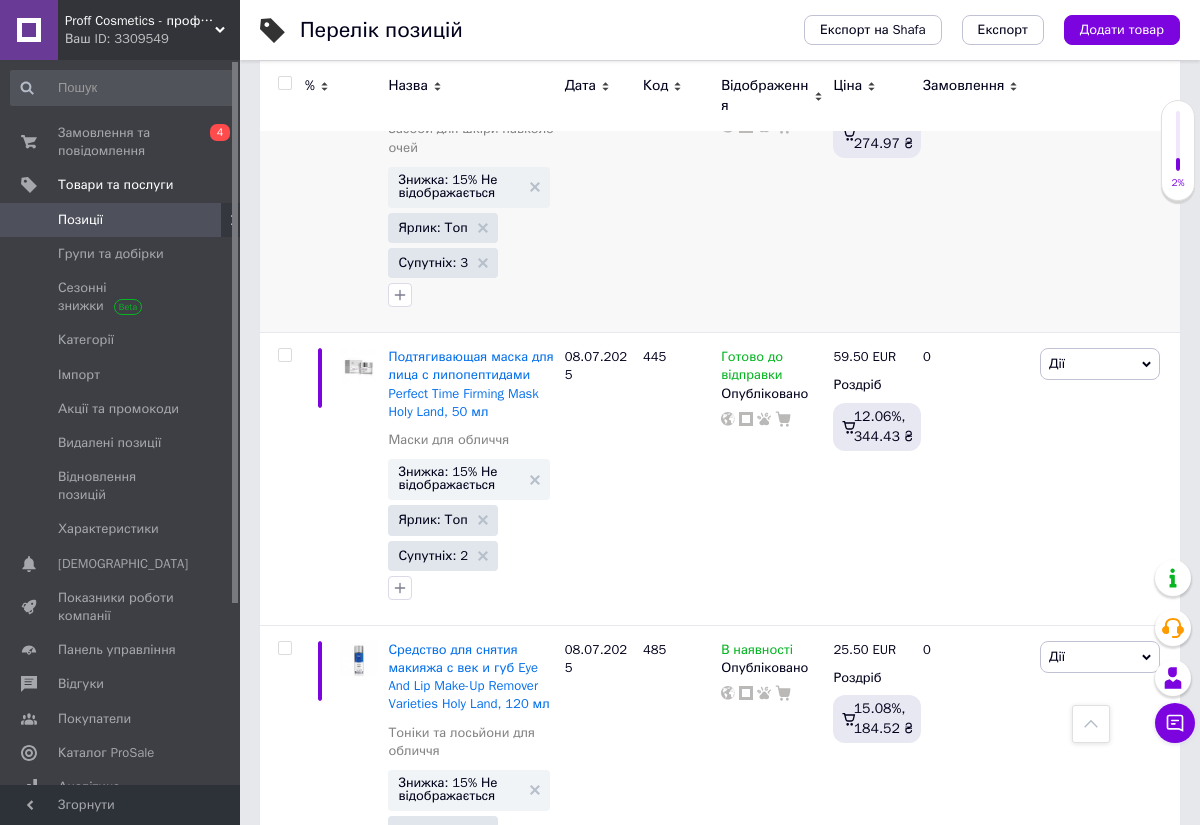 scroll, scrollTop: 25302, scrollLeft: 0, axis: vertical 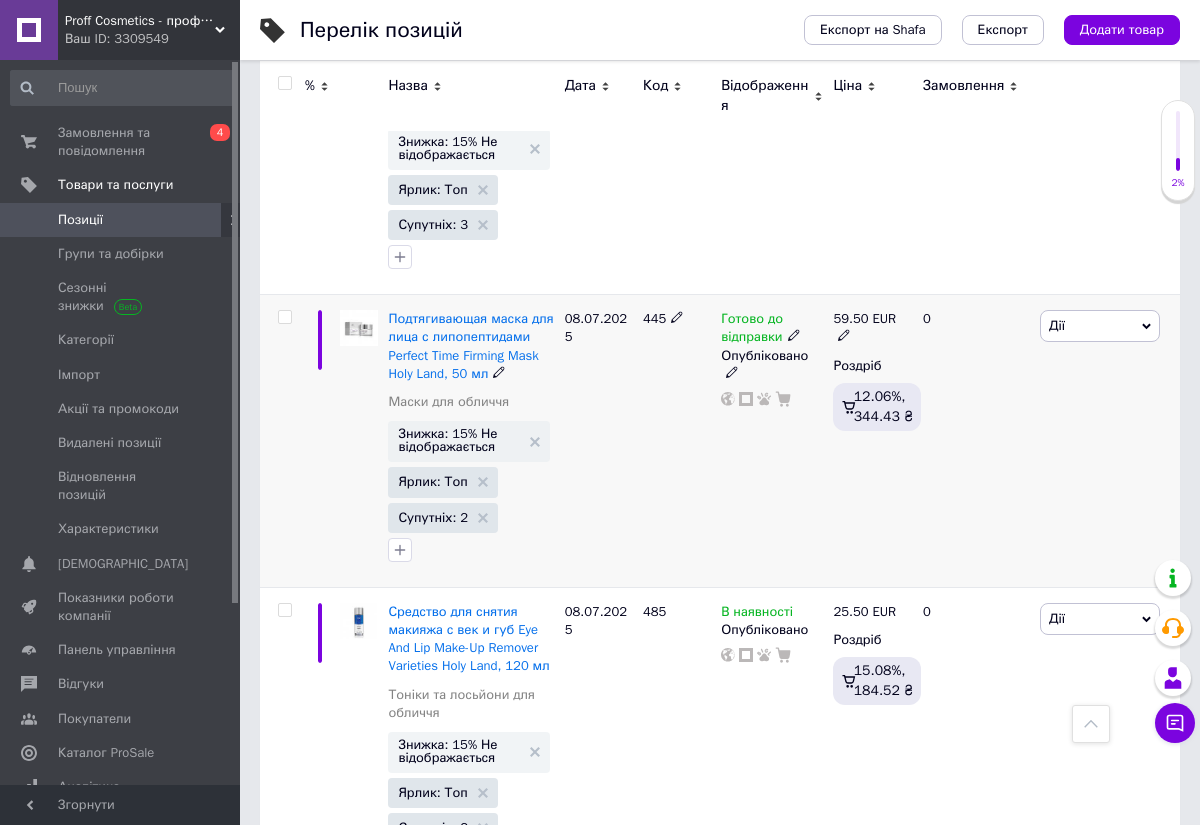 click 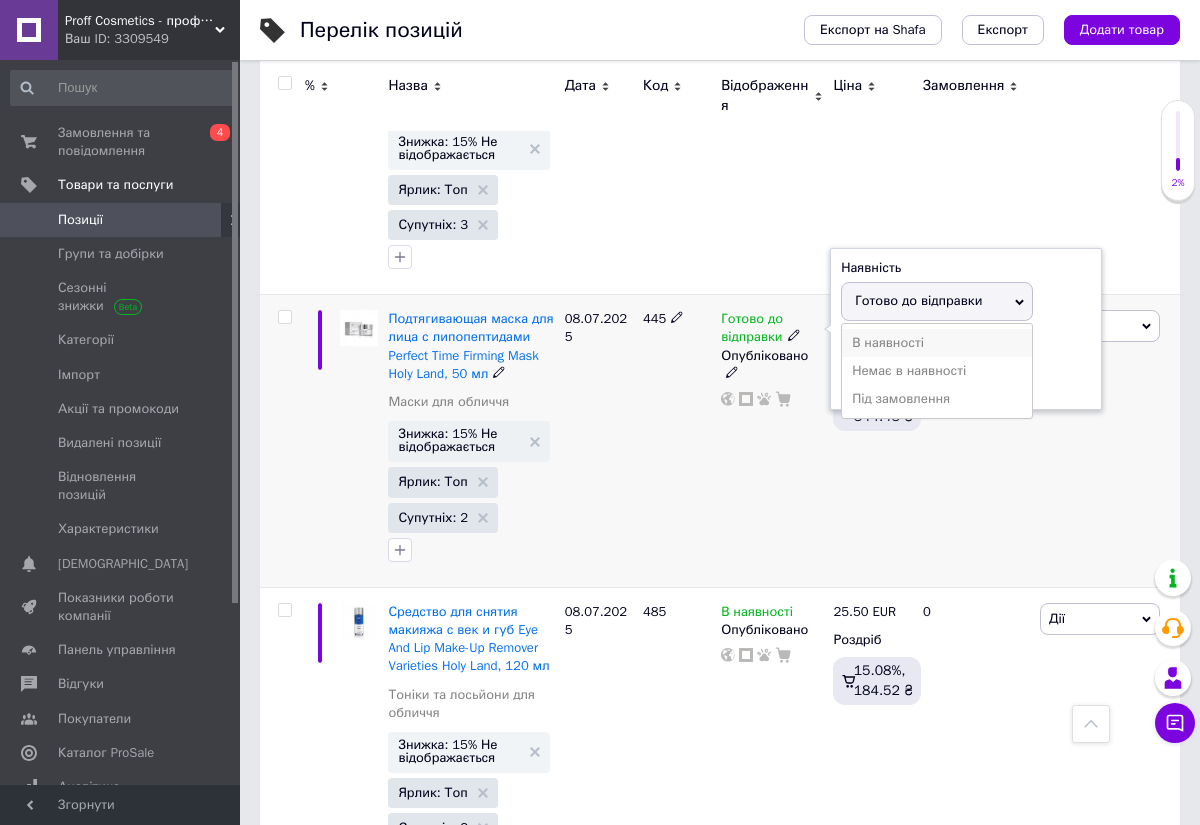 click on "В наявності" at bounding box center [937, 343] 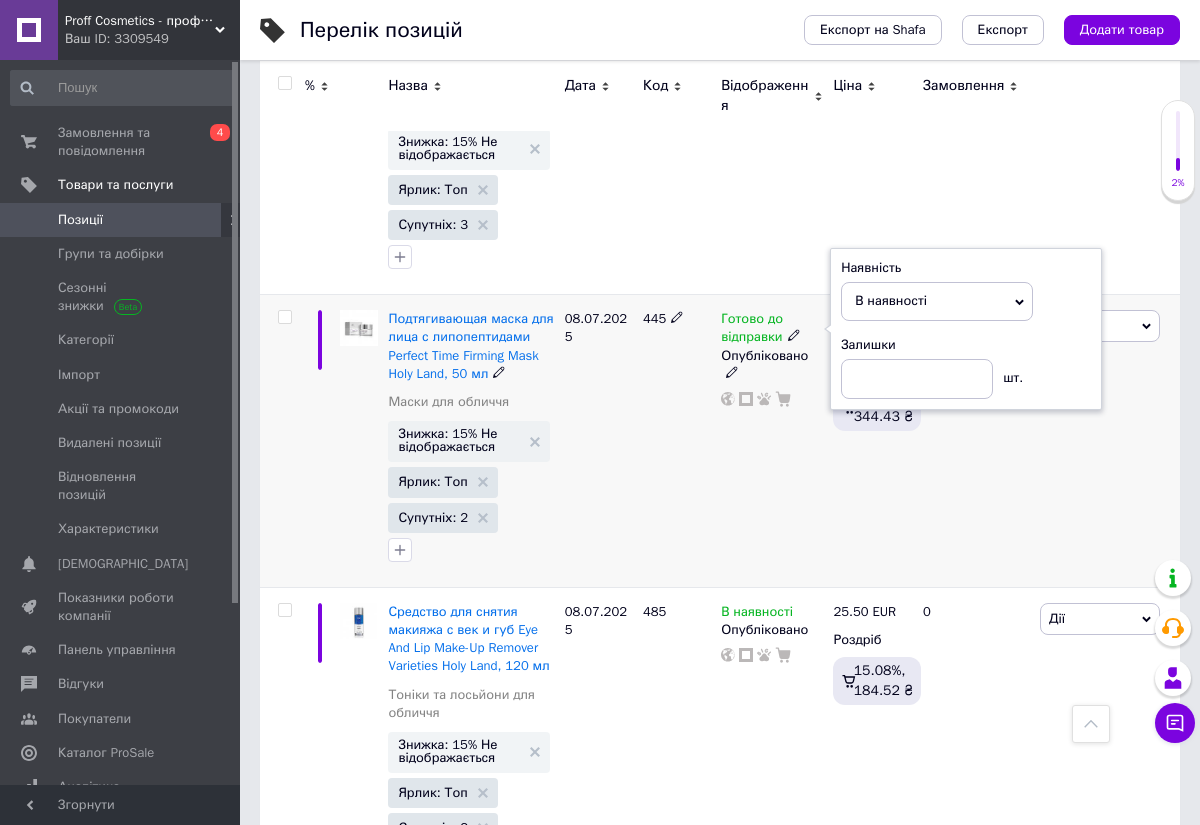 click on "08.07.2025" at bounding box center (599, 441) 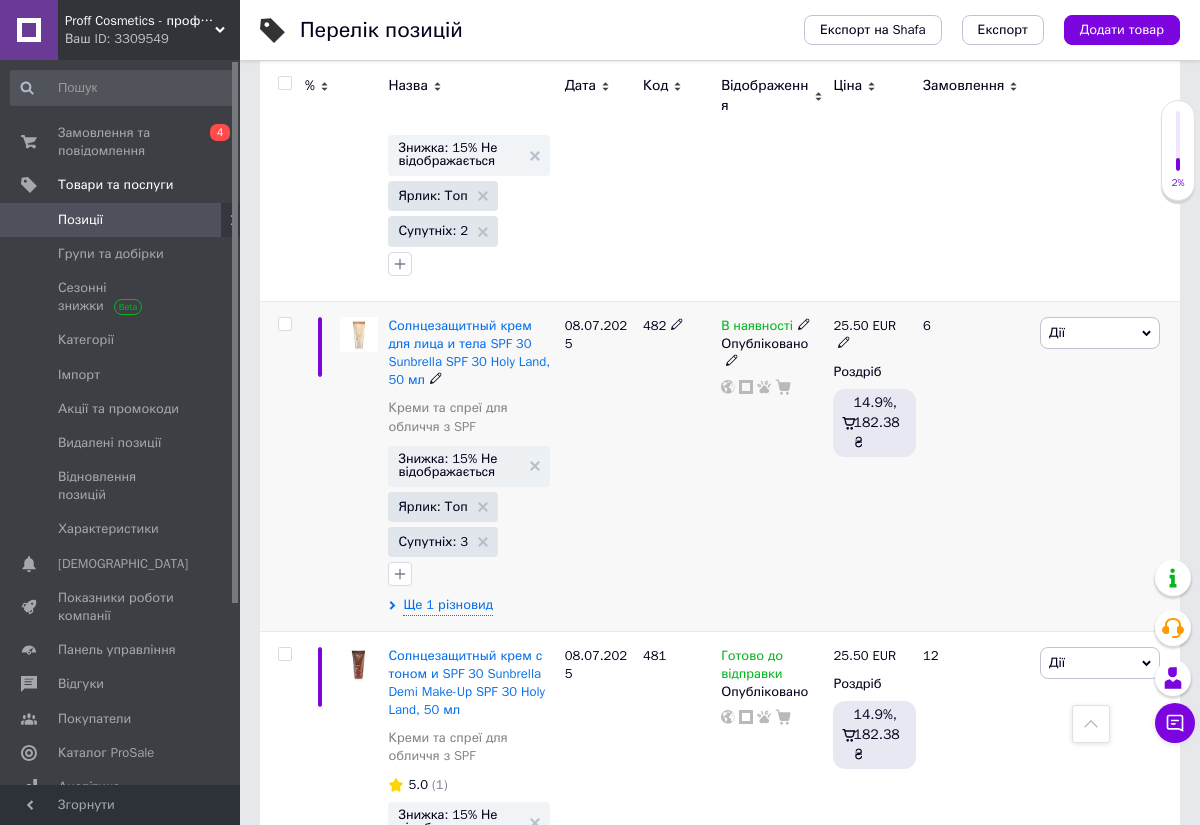 scroll, scrollTop: 26602, scrollLeft: 0, axis: vertical 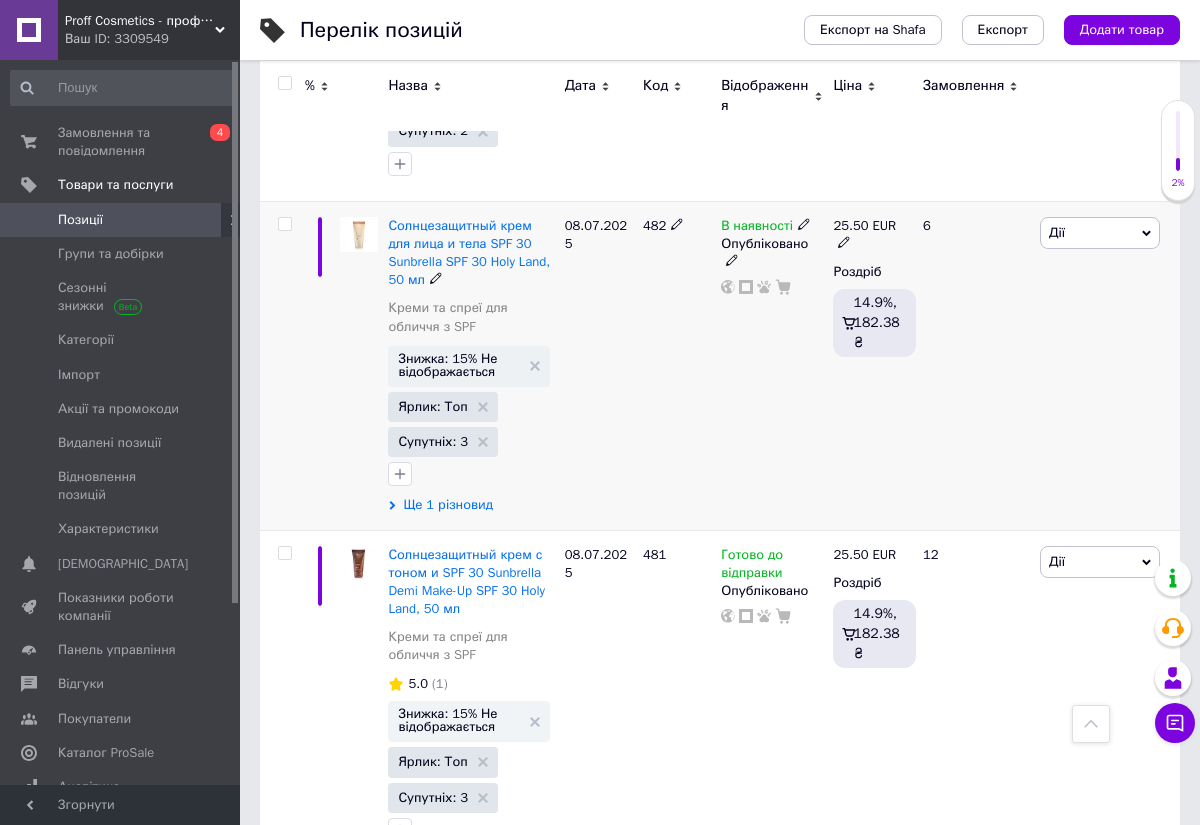 click on "Ще 1 різновид" at bounding box center [448, 505] 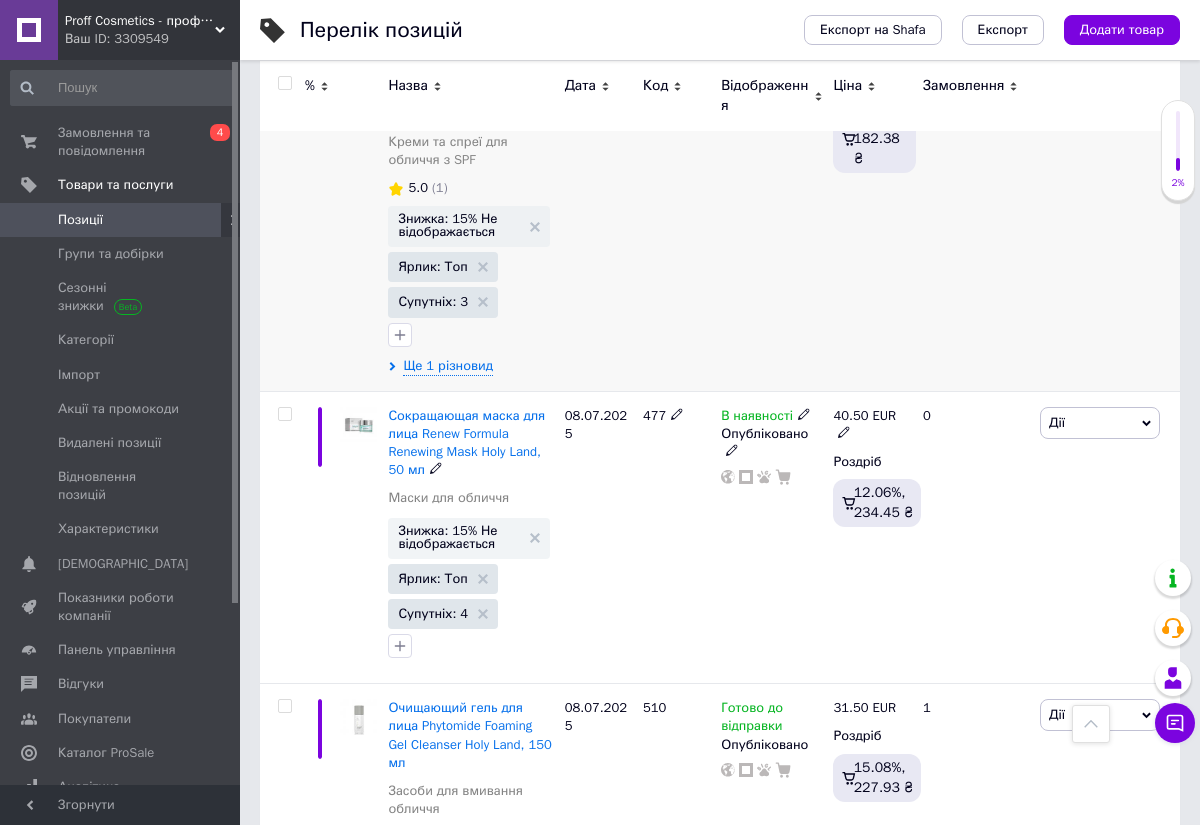 scroll, scrollTop: 27202, scrollLeft: 0, axis: vertical 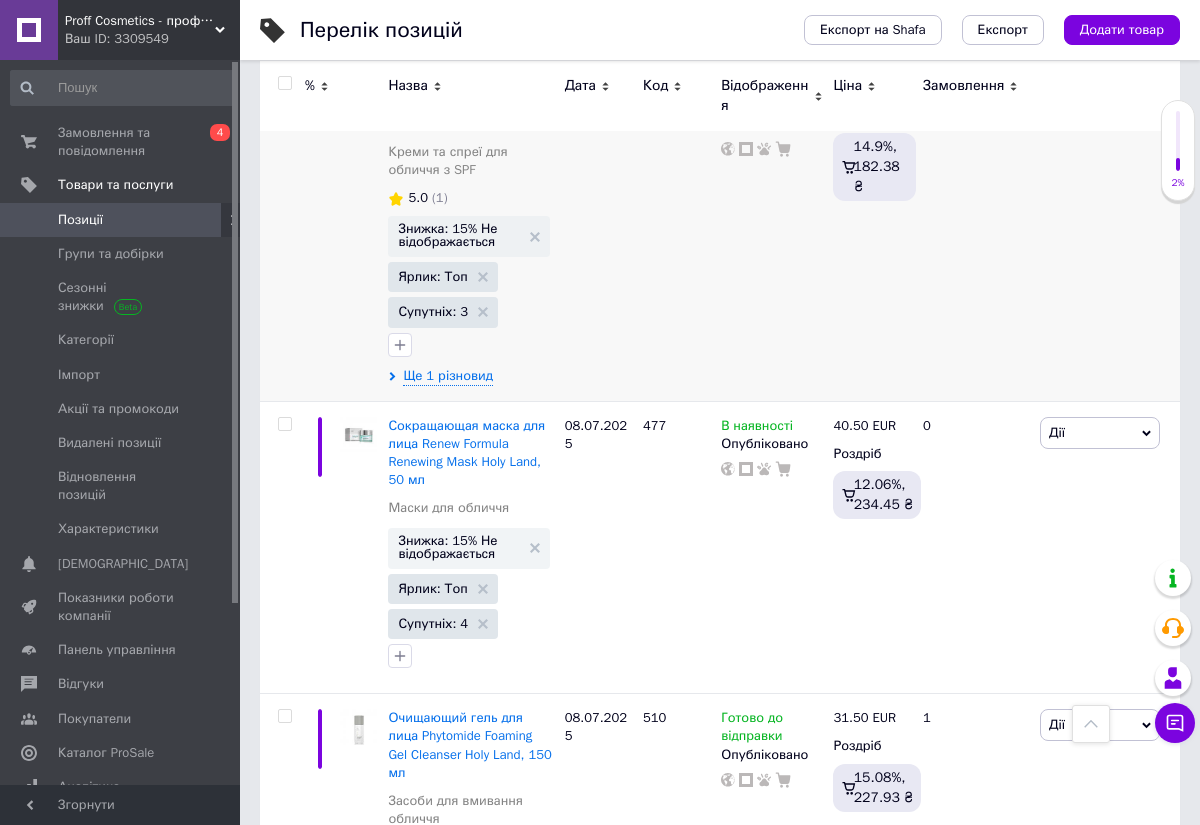 click on "Солнцезащитный крем с тоном и SPF 30 Sunbrella Demi Make-Up SPF 30 Holy Land, 50 мл Креми та спреї для обличчя з SPF 5.0 (1) Знижка: 15% Не відображається Ярлик: Топ Супутніх: 3 Ще 1 різновид" at bounding box center [471, 223] 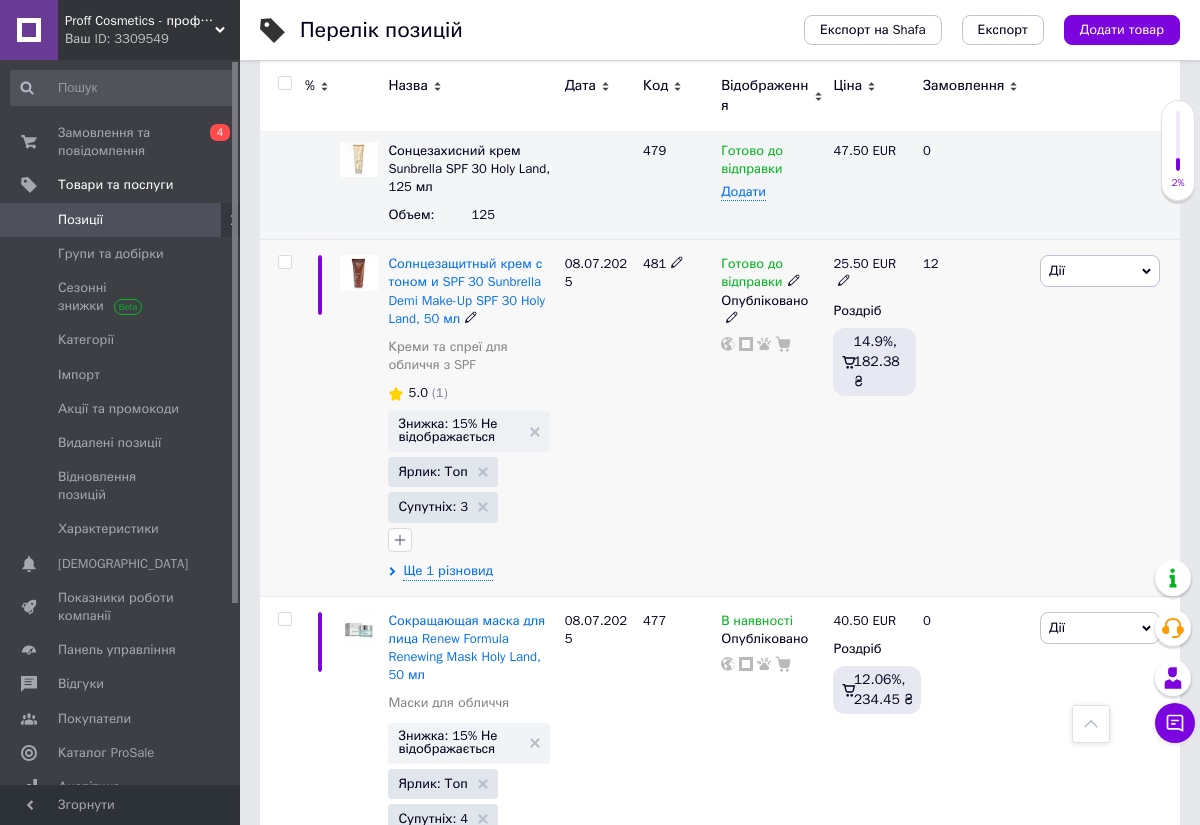 scroll, scrollTop: 27002, scrollLeft: 0, axis: vertical 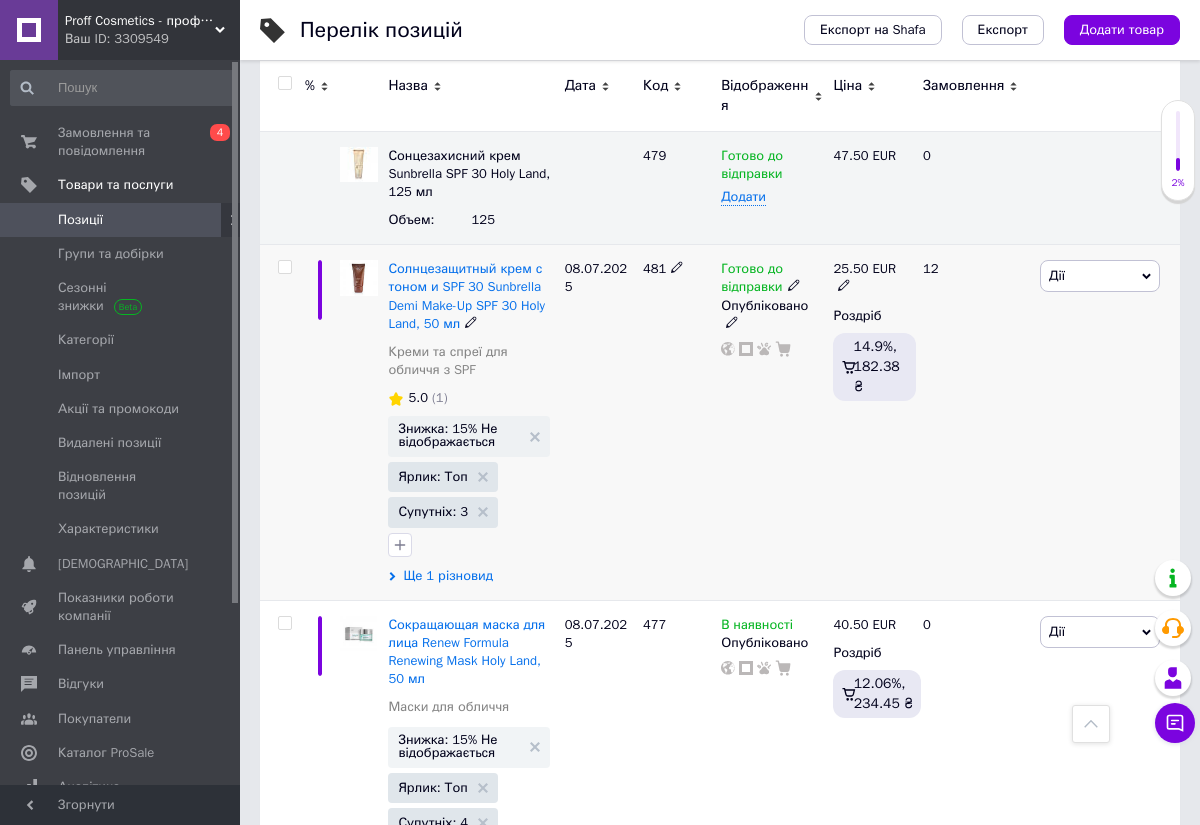 click on "Ще 1 різновид" at bounding box center (448, 576) 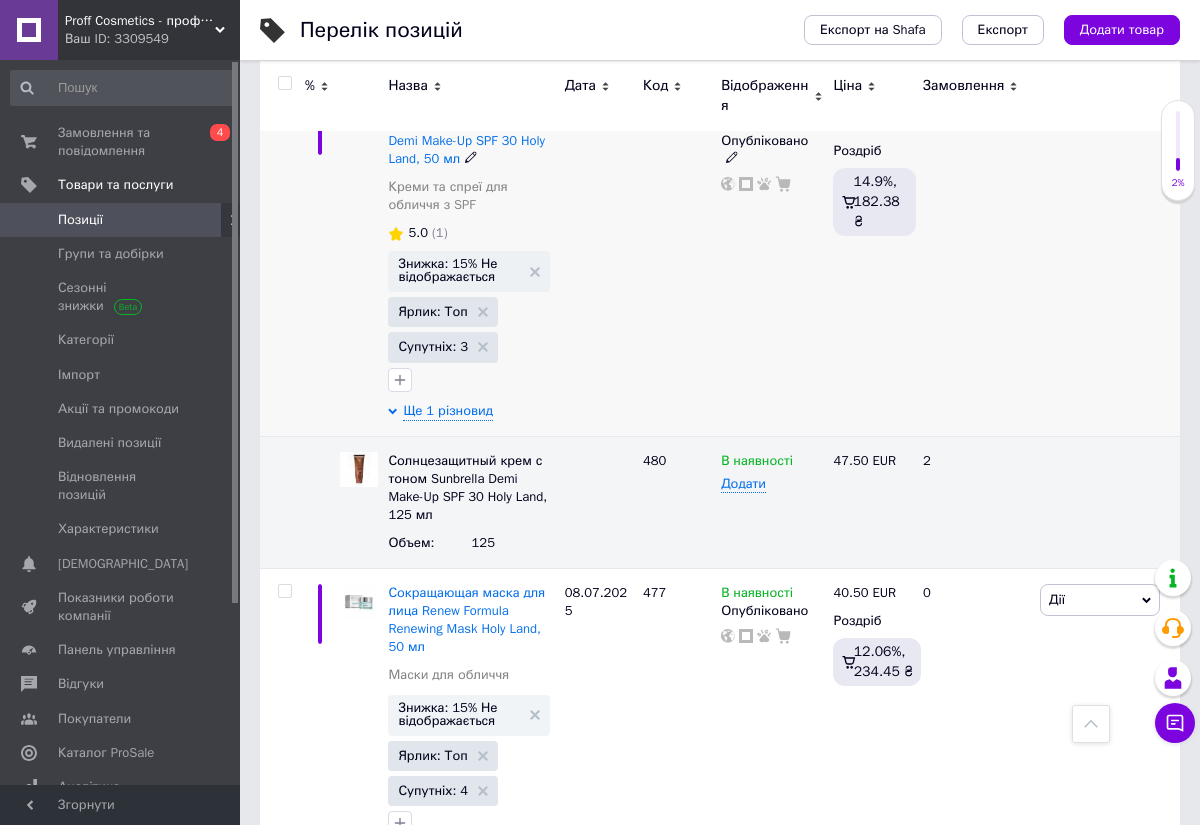scroll, scrollTop: 27202, scrollLeft: 0, axis: vertical 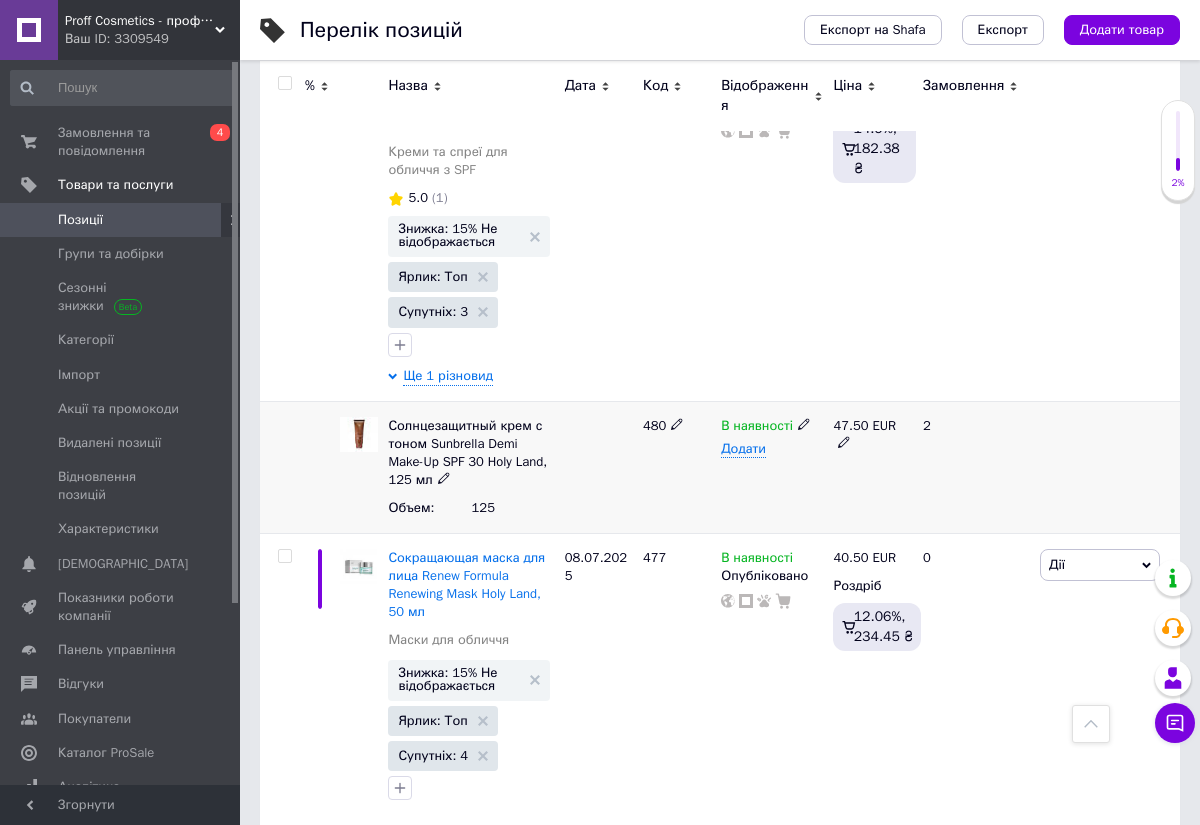 click 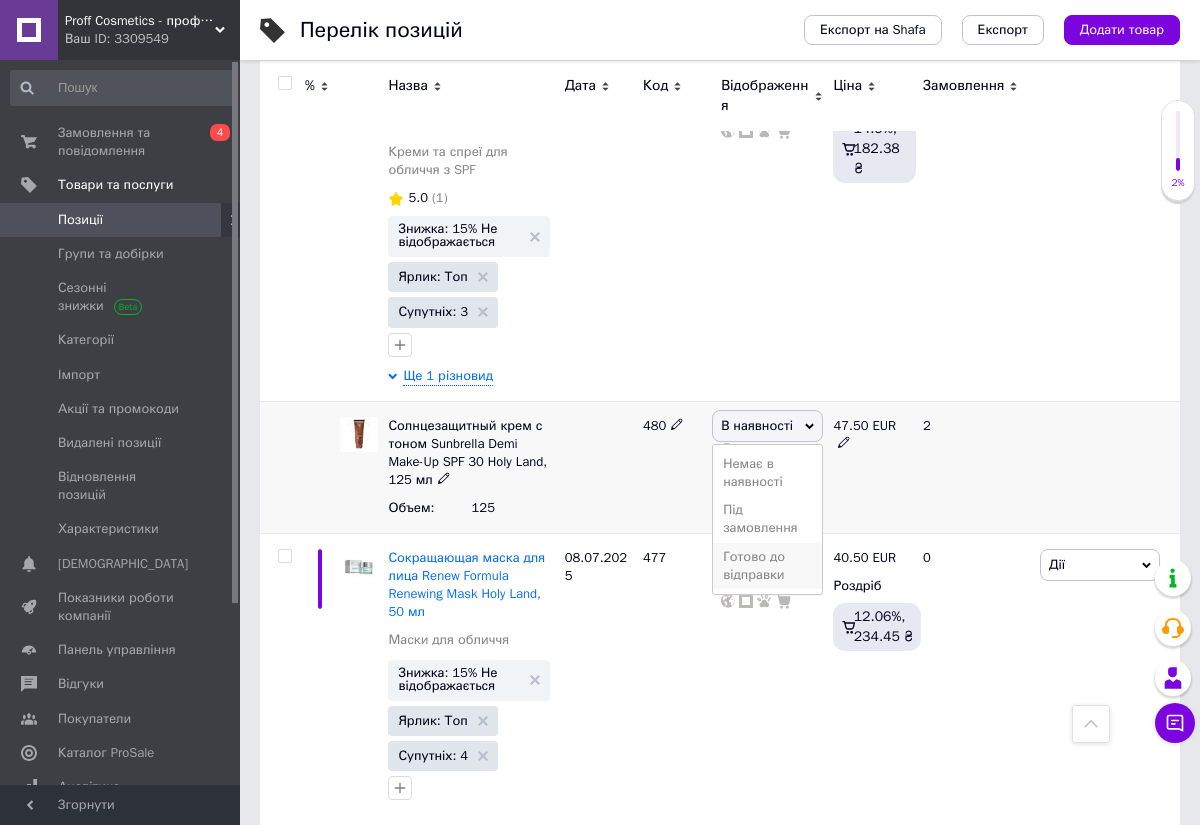 click on "Готово до відправки" at bounding box center (767, 566) 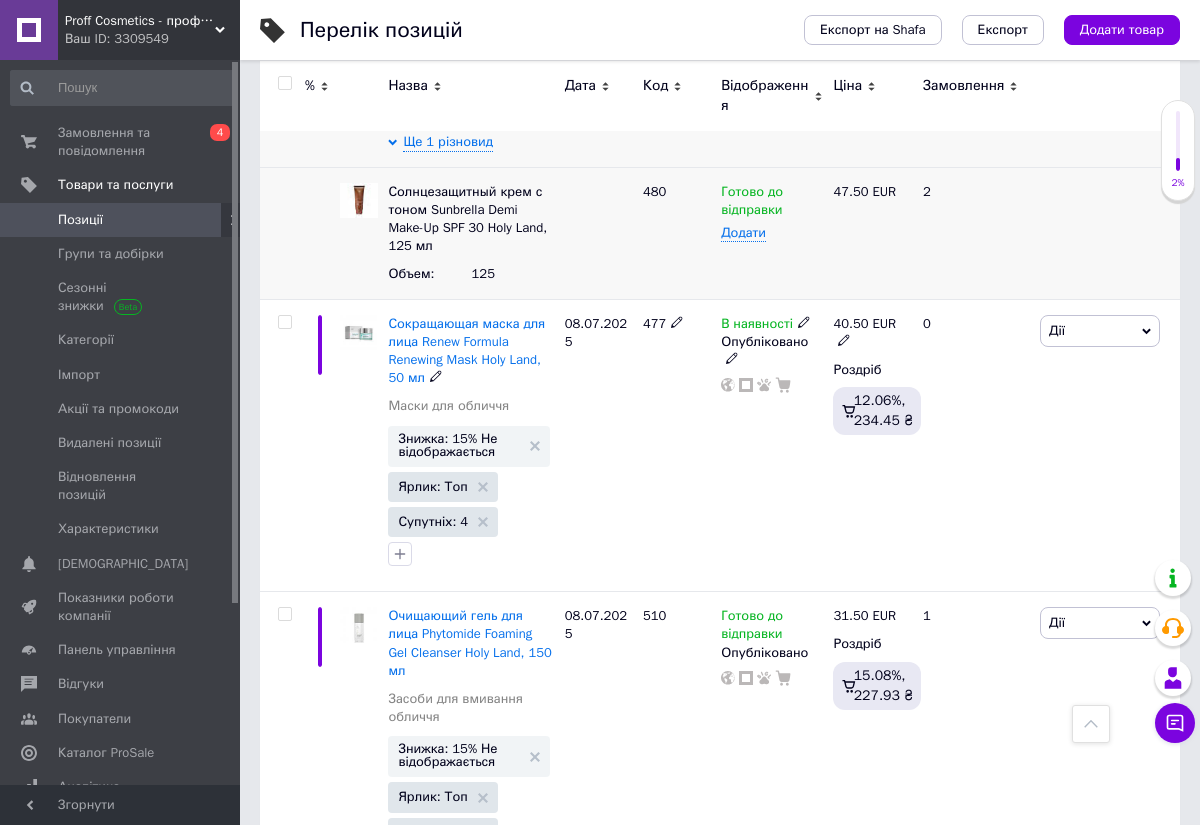 scroll, scrollTop: 27402, scrollLeft: 0, axis: vertical 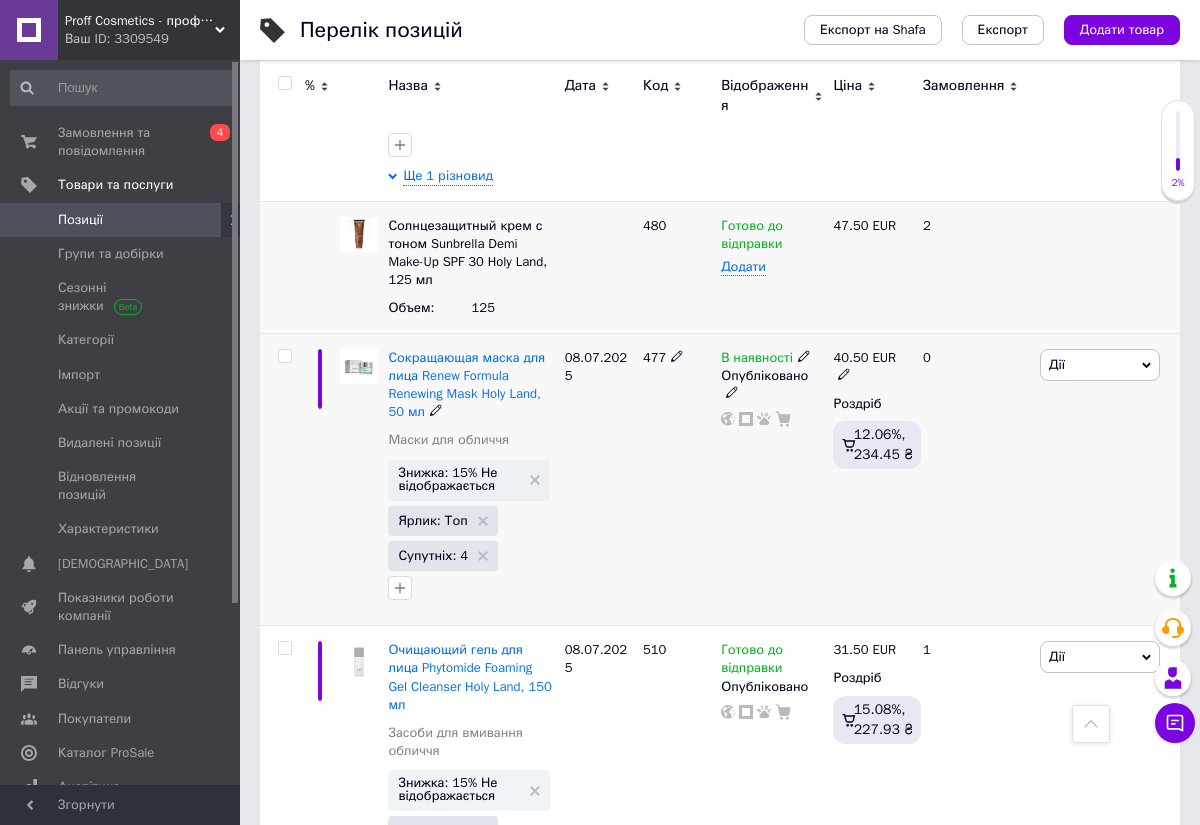 click 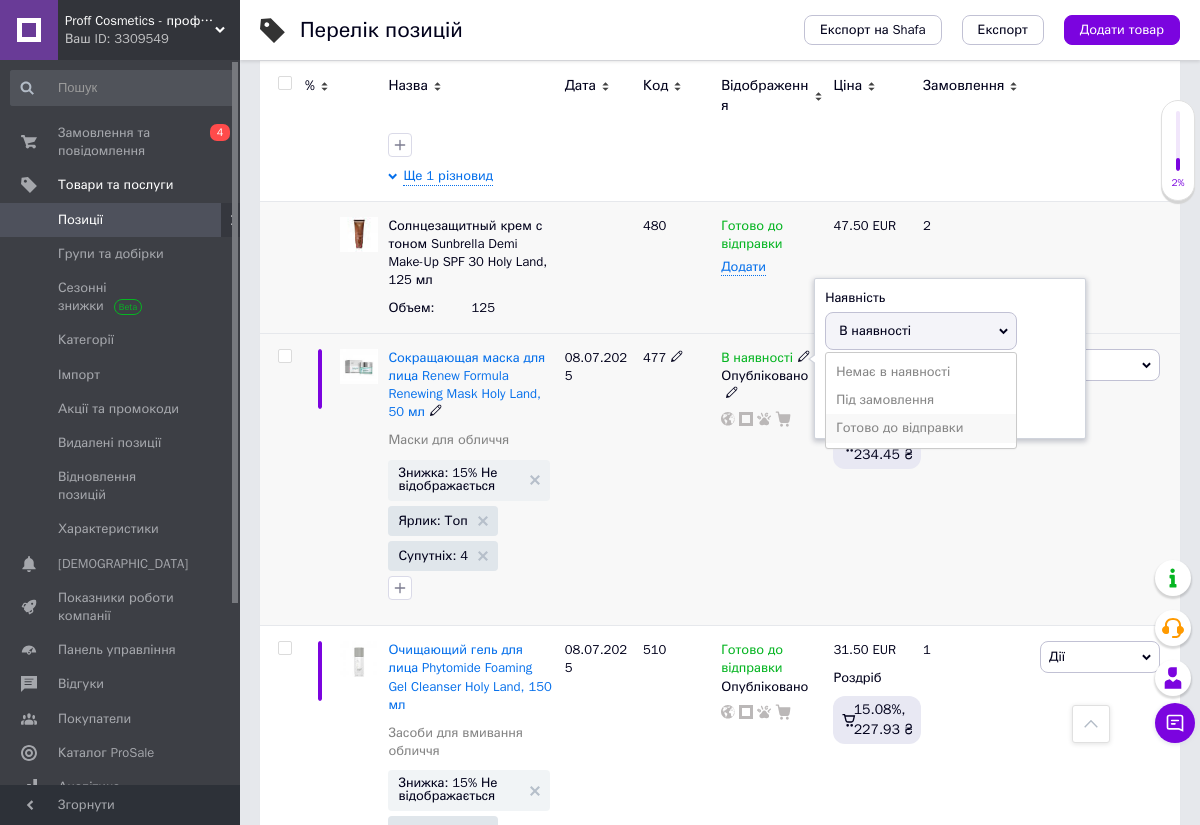 click on "Готово до відправки" at bounding box center [921, 428] 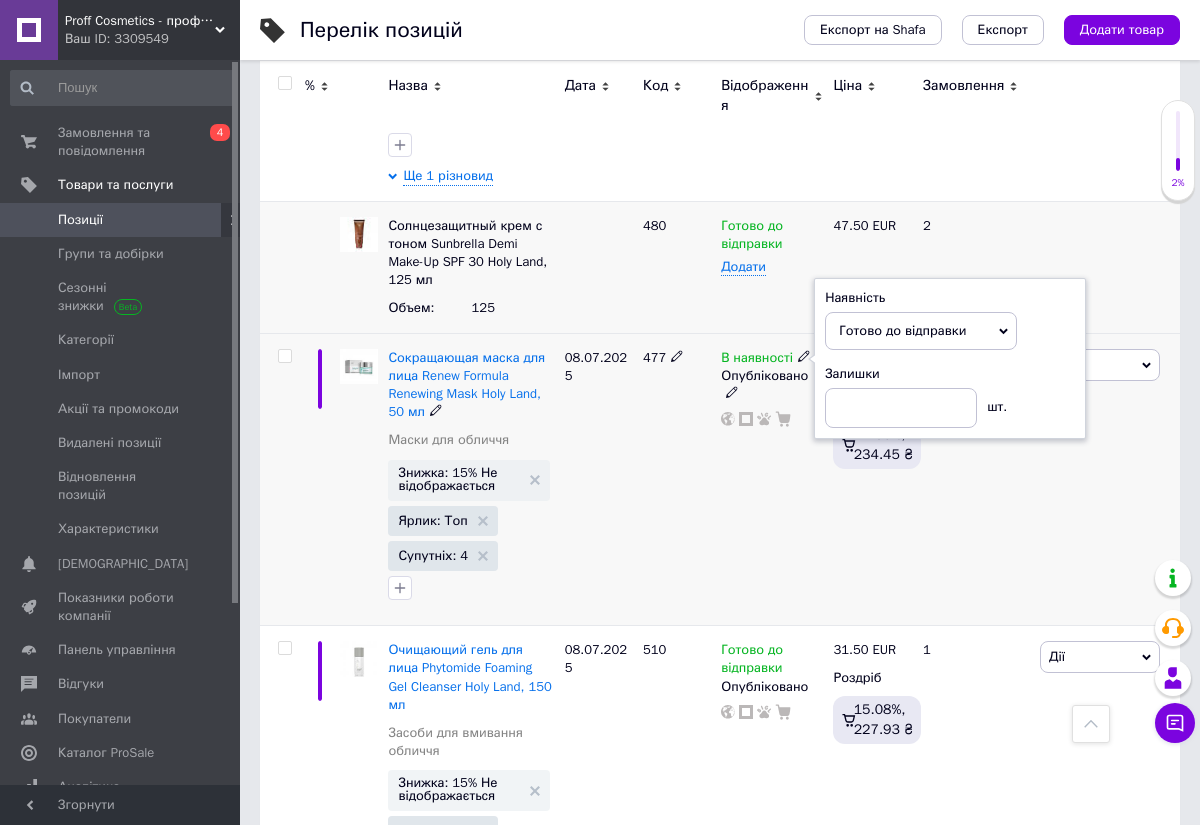click on "477" at bounding box center (677, 479) 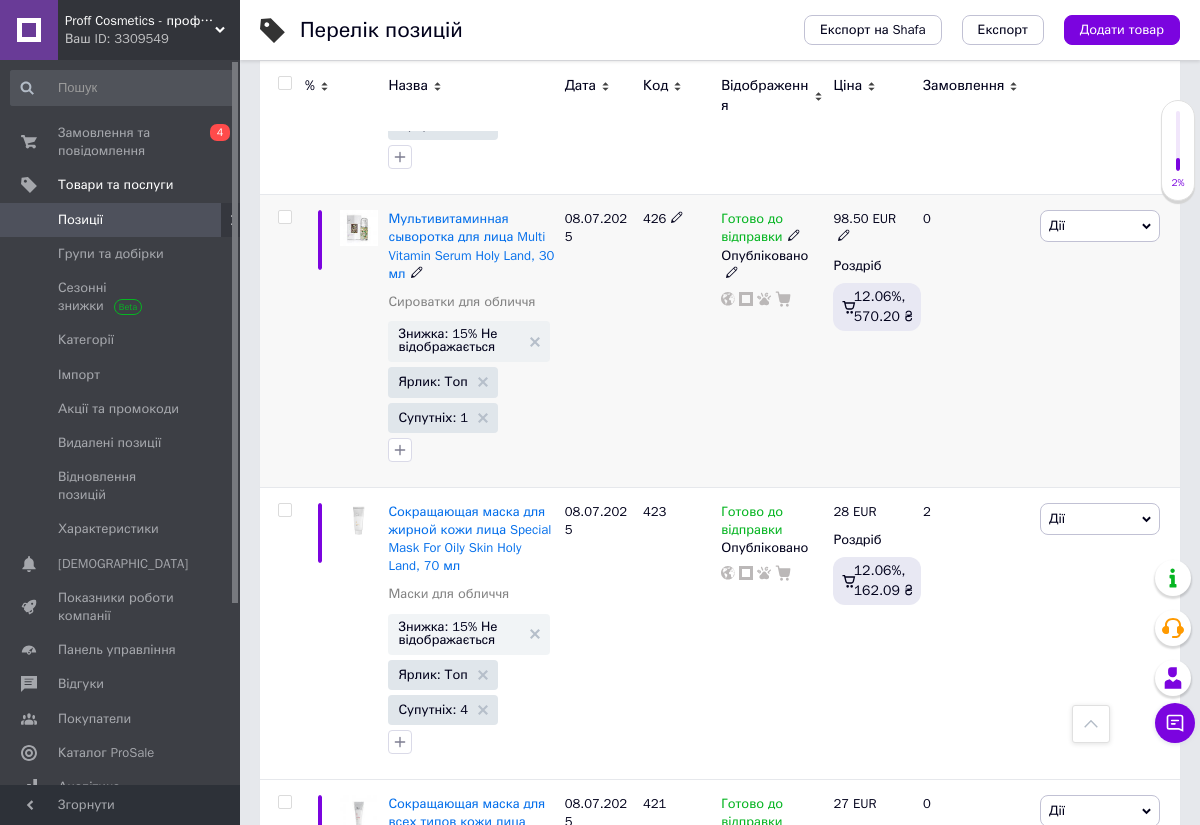 scroll, scrollTop: 29402, scrollLeft: 0, axis: vertical 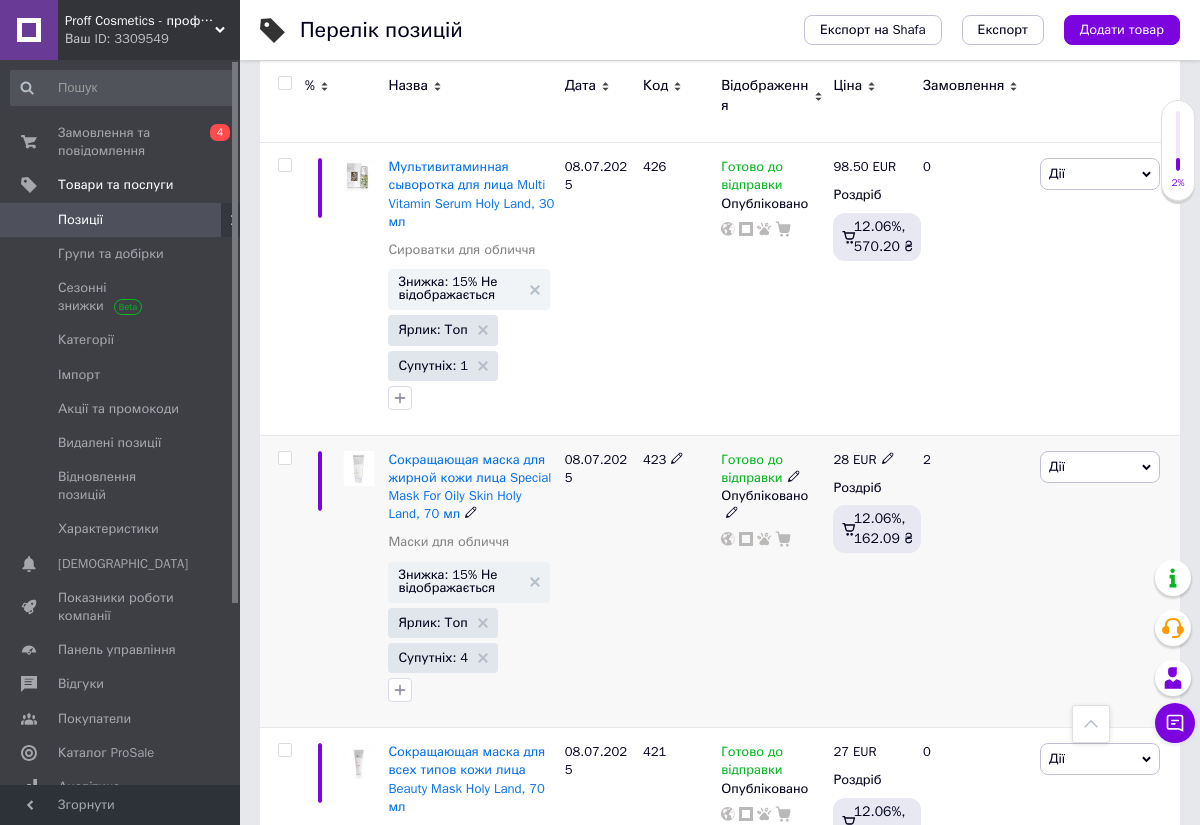 click on "423" at bounding box center [677, 581] 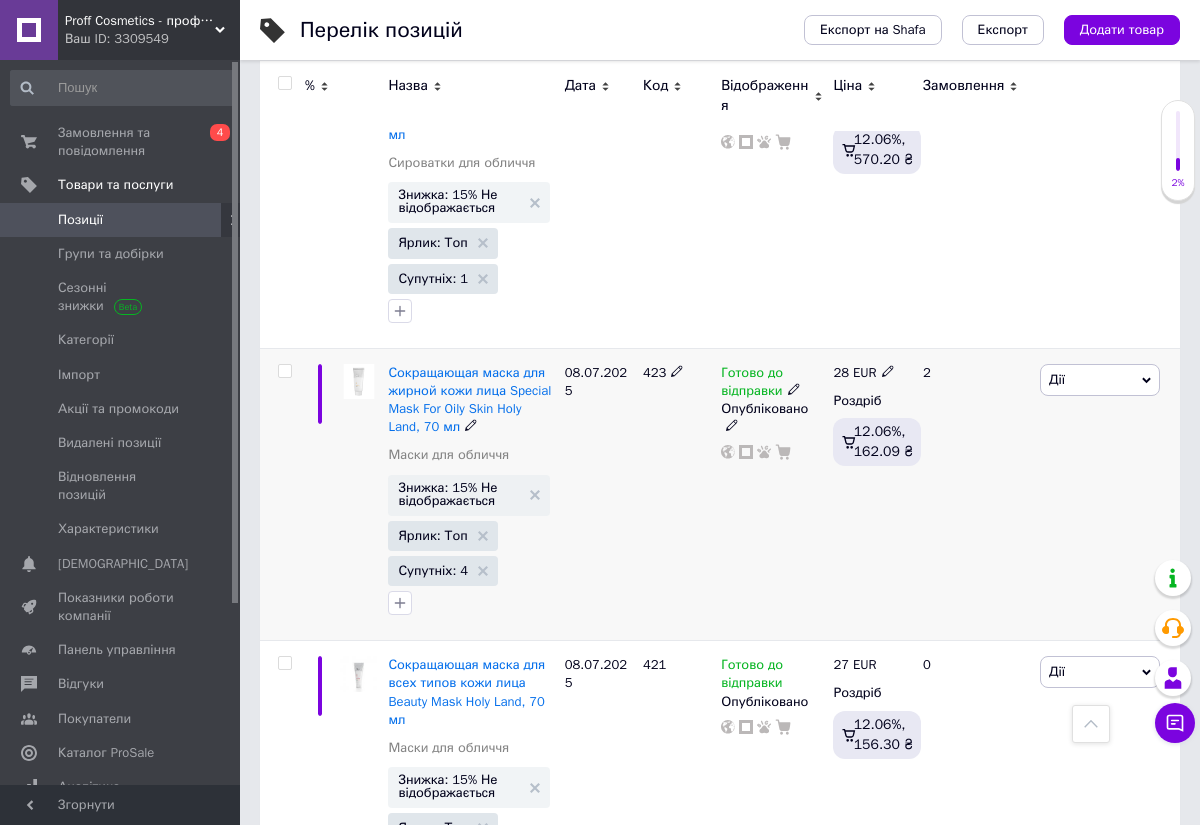 click on "423" at bounding box center [677, 494] 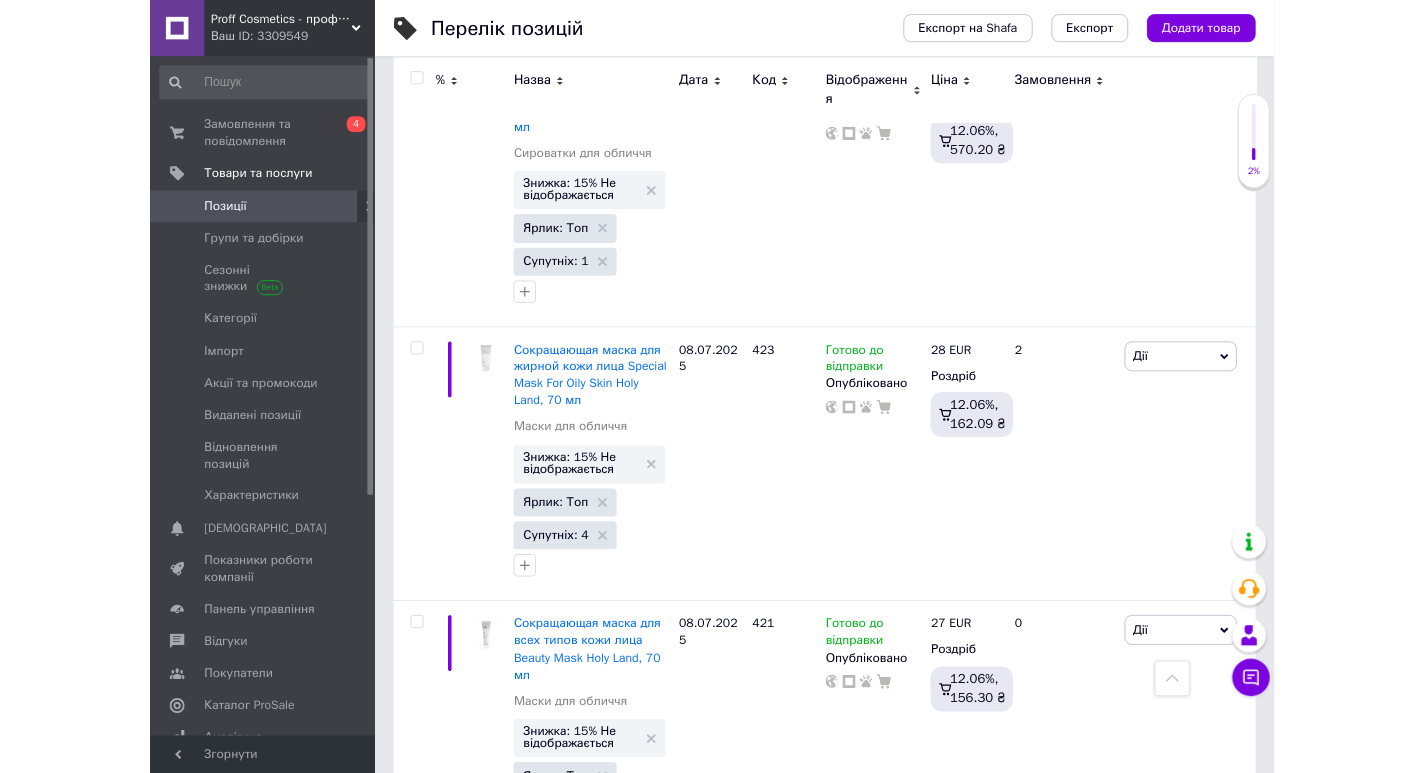 scroll, scrollTop: 23719, scrollLeft: 0, axis: vertical 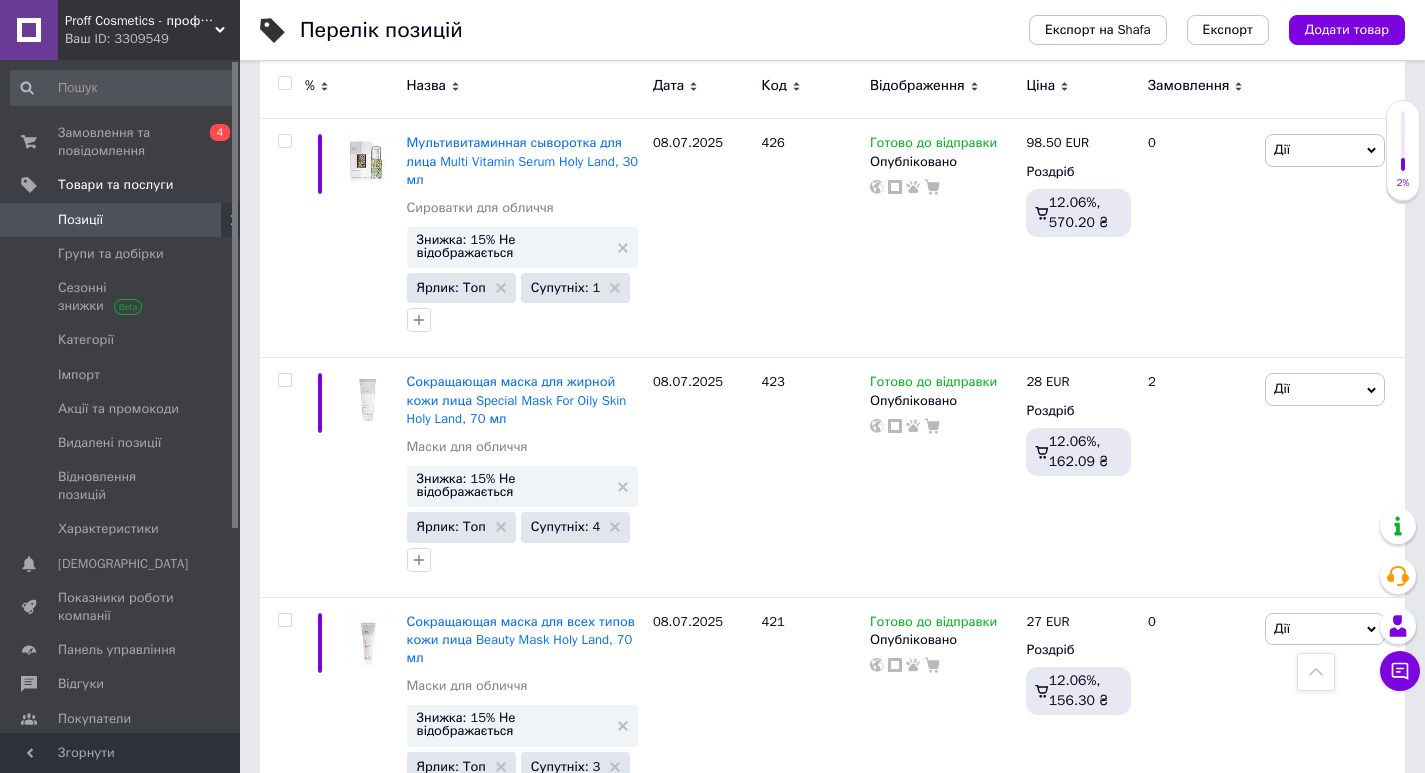 click on "2" at bounding box center (327, 877) 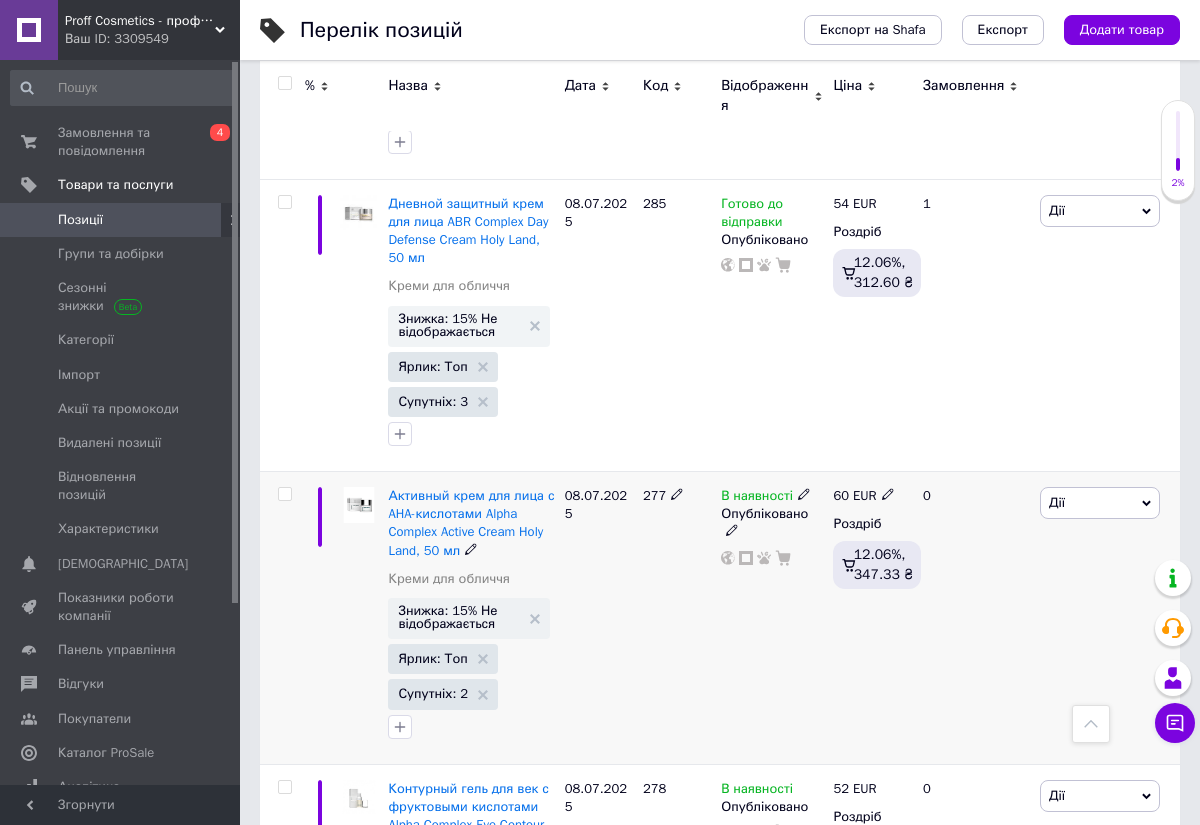 scroll, scrollTop: 6177, scrollLeft: 0, axis: vertical 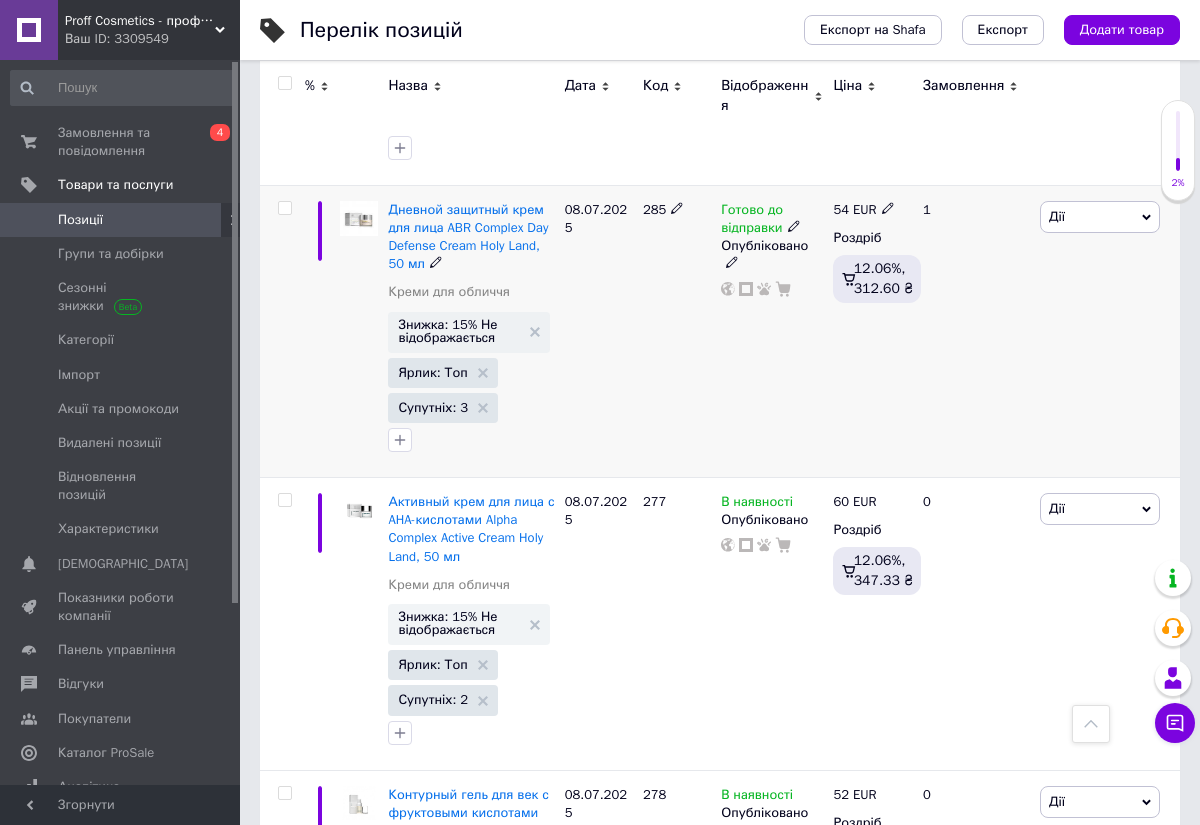 click on "08.07.2025" at bounding box center [599, 331] 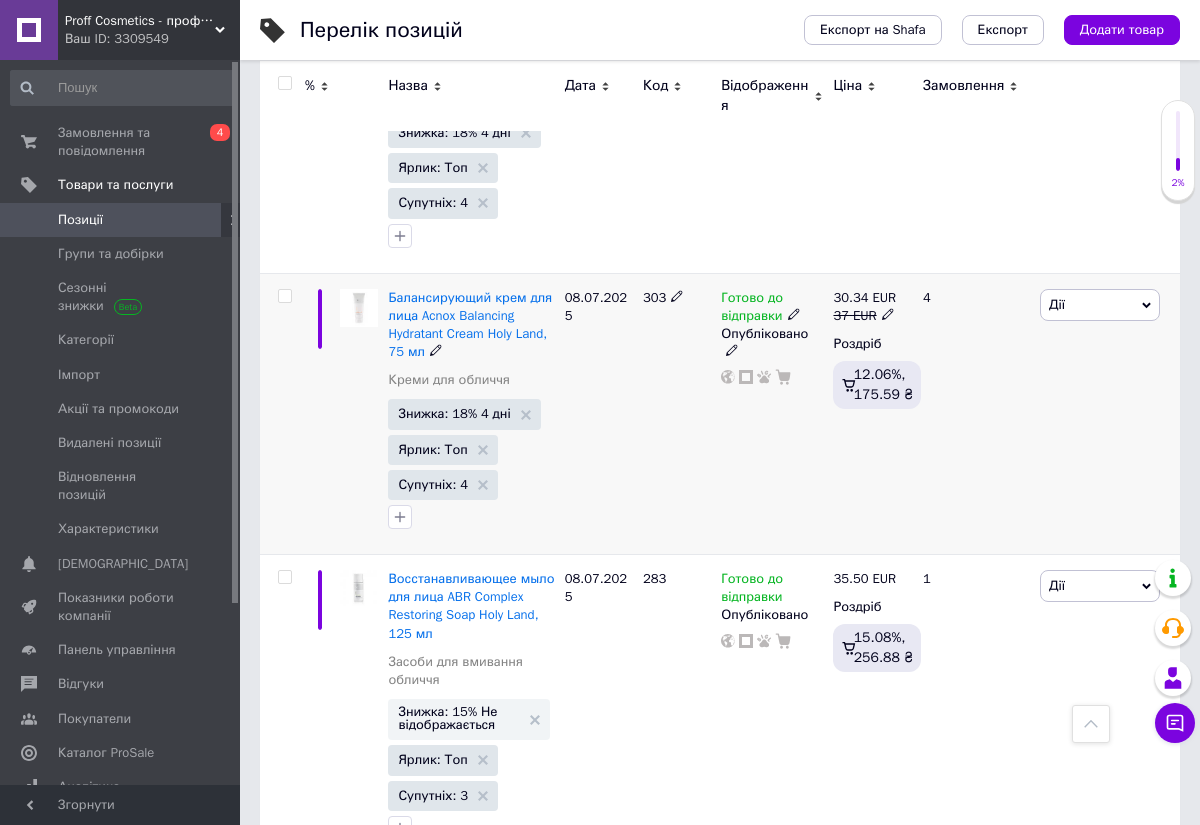 scroll, scrollTop: 4577, scrollLeft: 0, axis: vertical 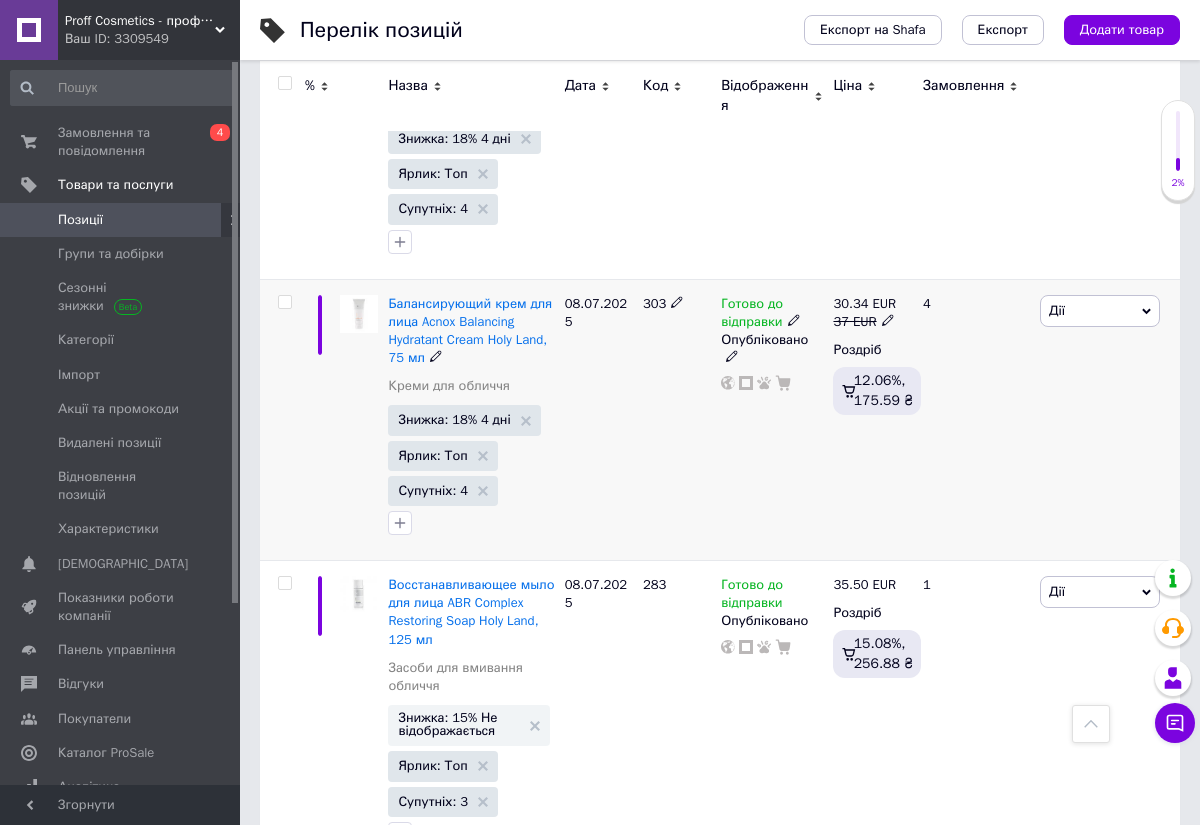 click 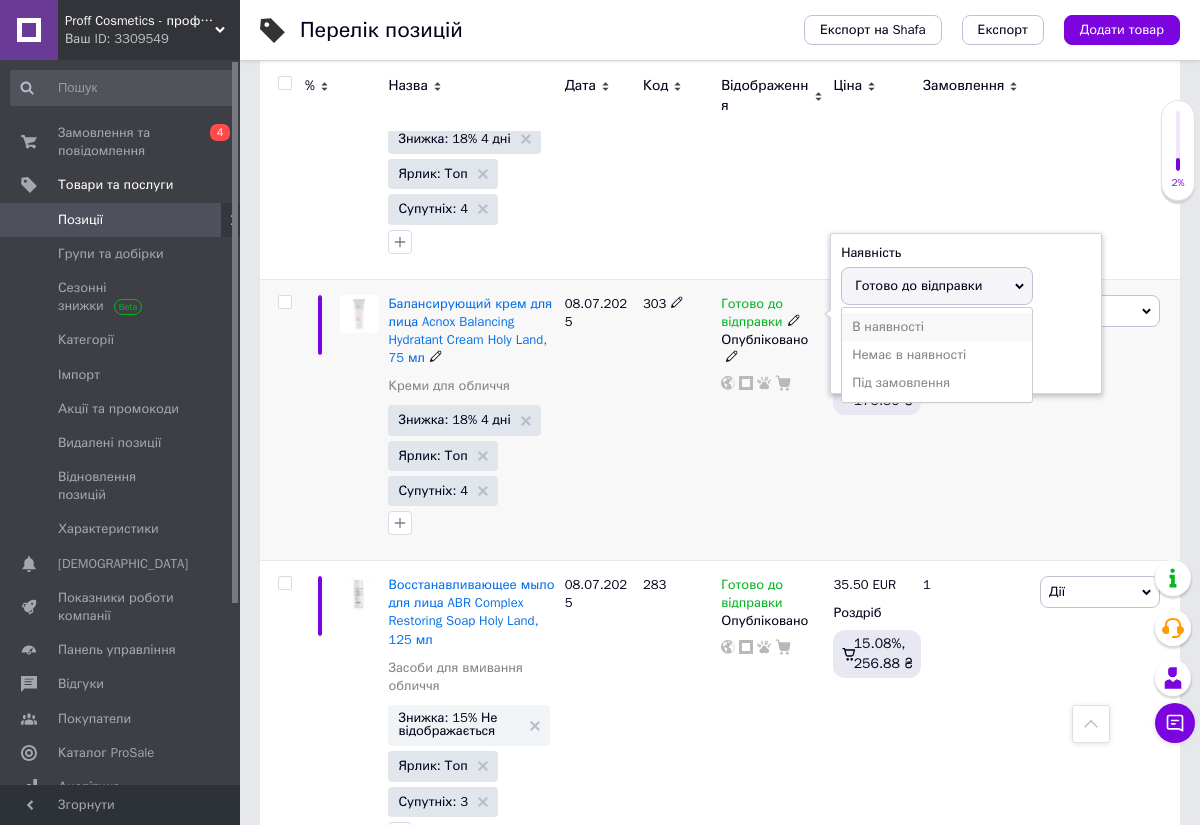 click on "В наявності" at bounding box center [937, 327] 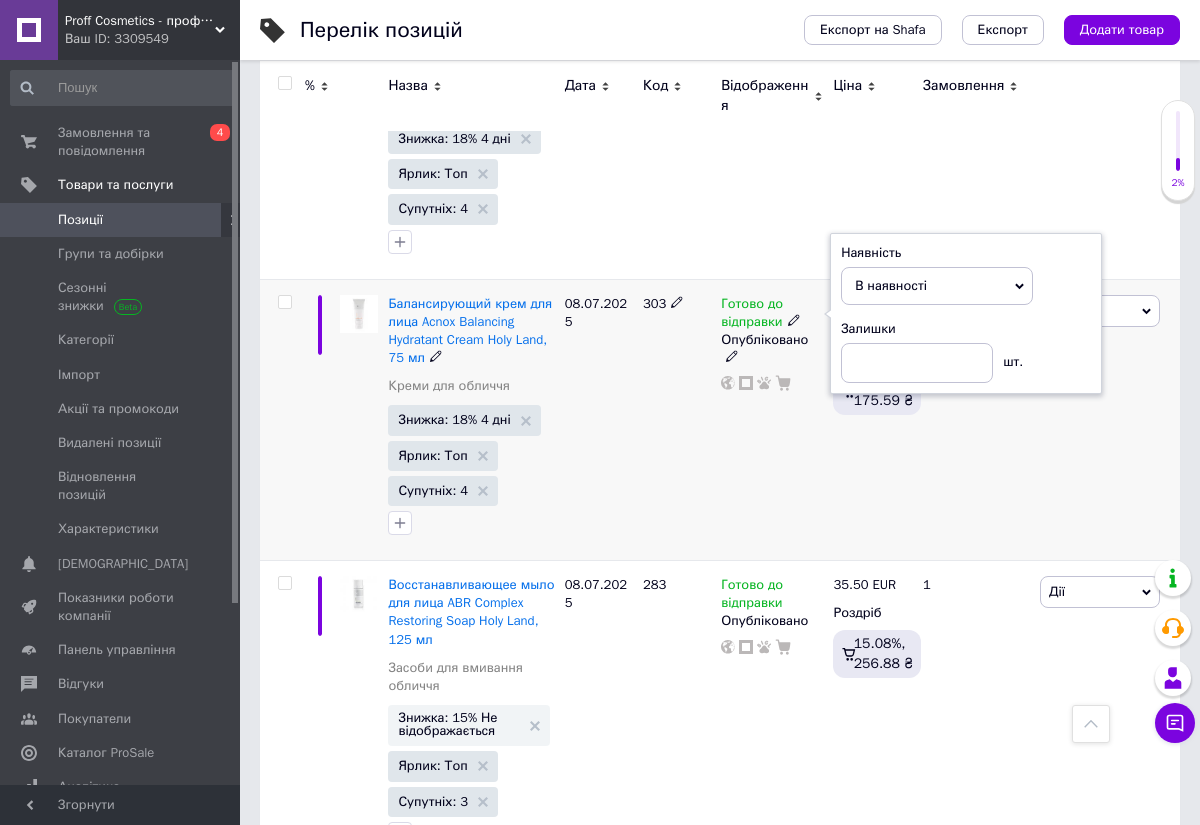 click on "Готово до відправки Наявність В наявності Немає в наявності Під замовлення Готово до відправки Залишки шт. Опубліковано" at bounding box center [772, 420] 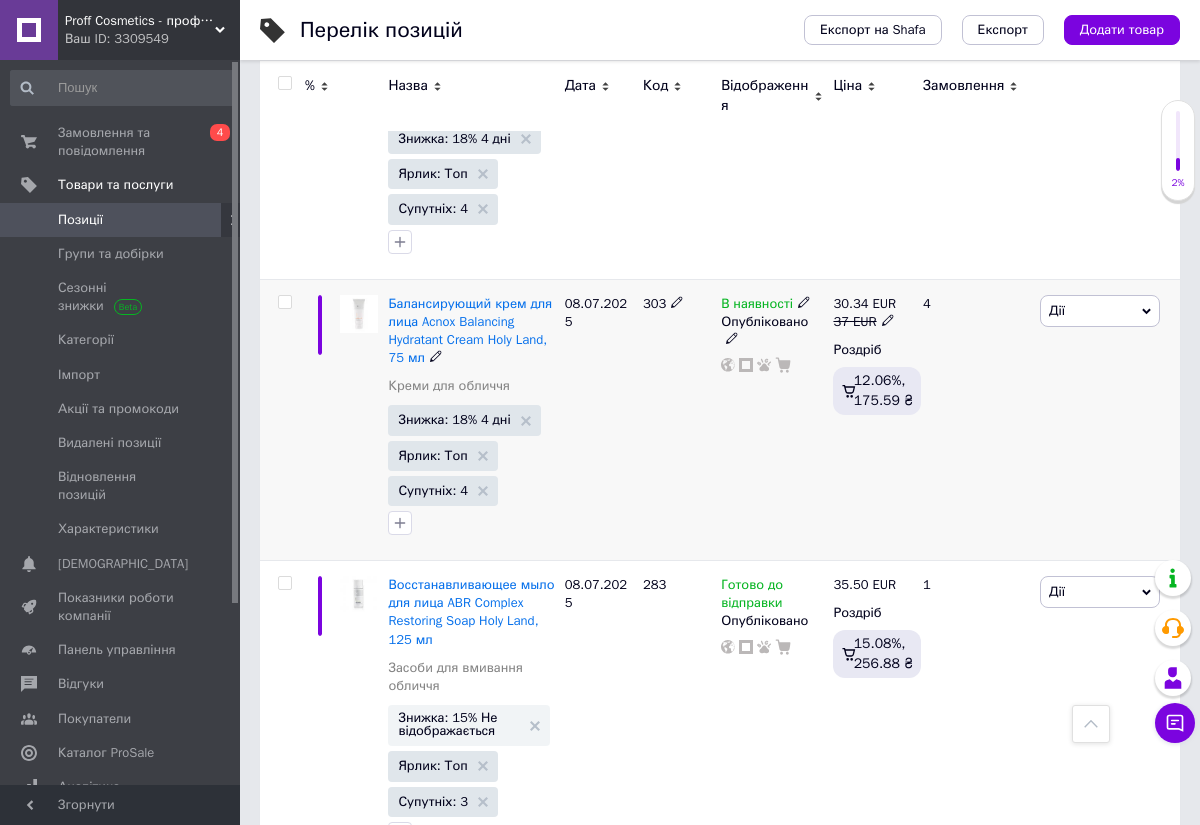 scroll, scrollTop: 0, scrollLeft: 512, axis: horizontal 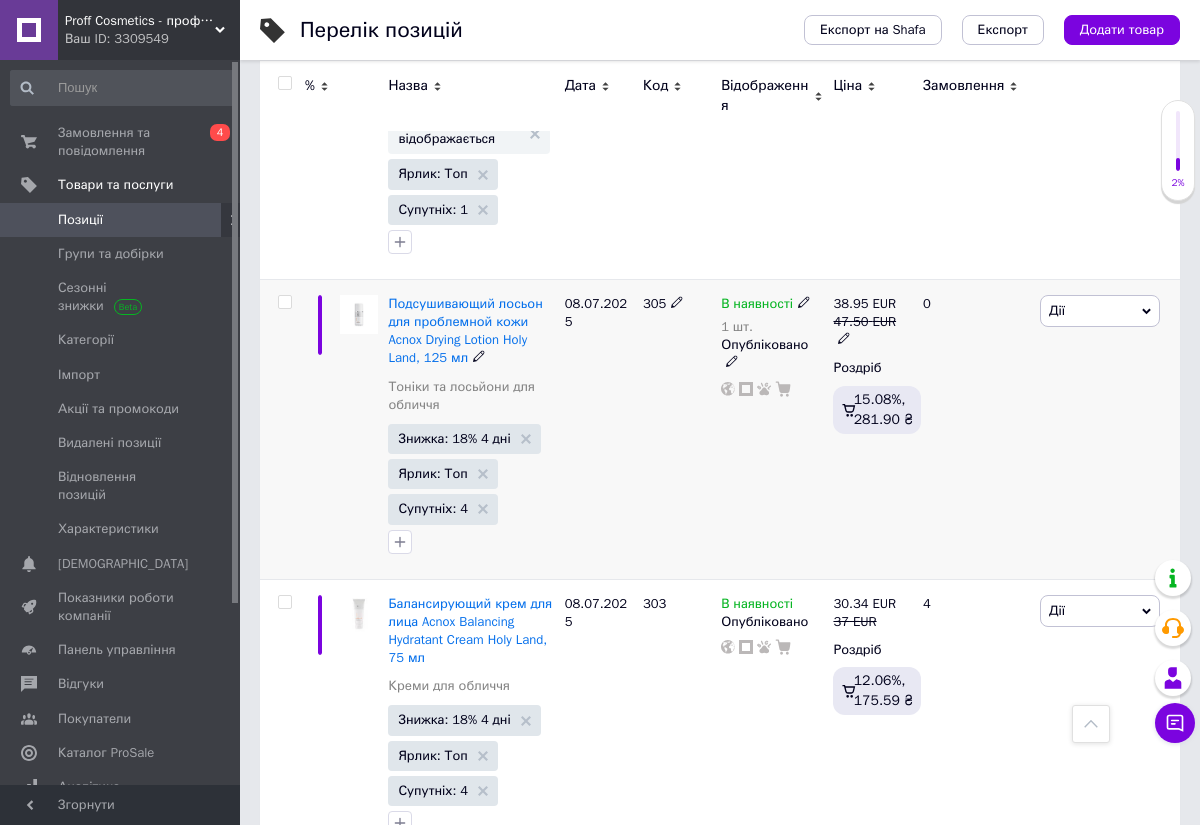 click on "1 шт." at bounding box center (766, 327) 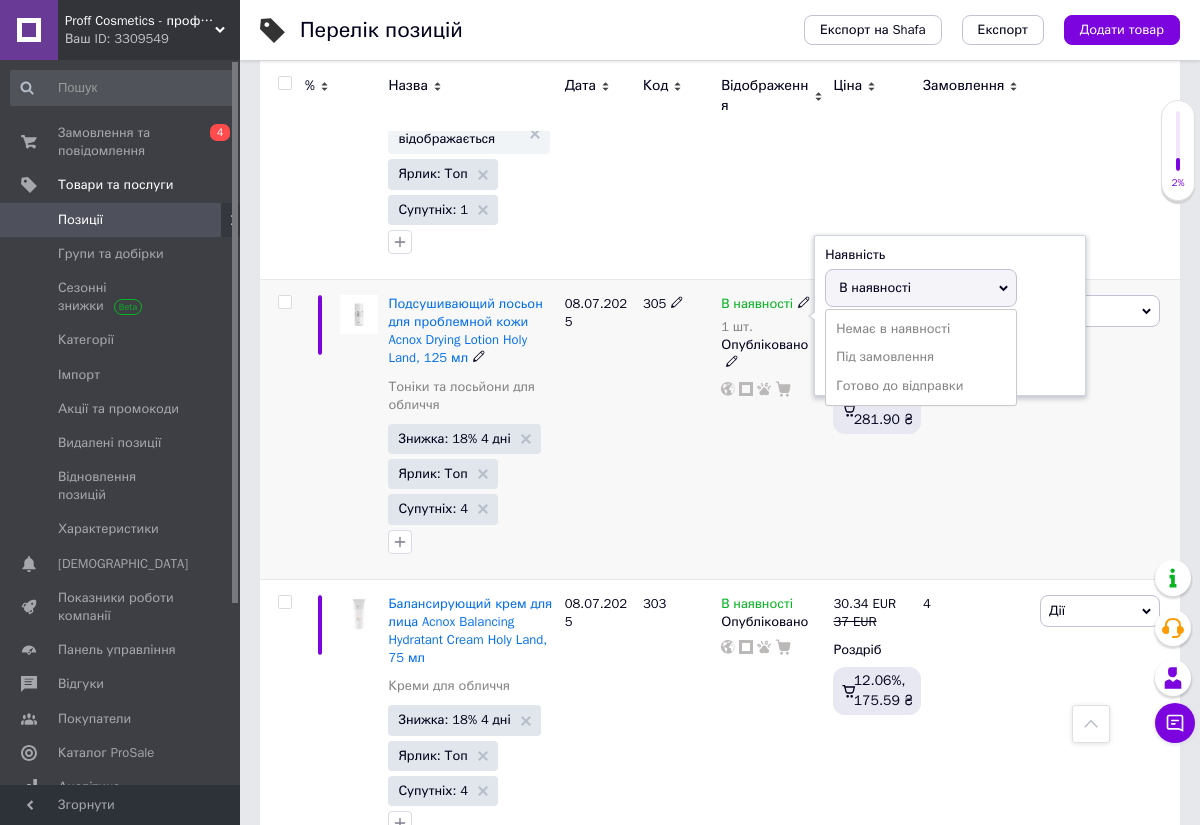 click on "Залишки" at bounding box center [950, 331] 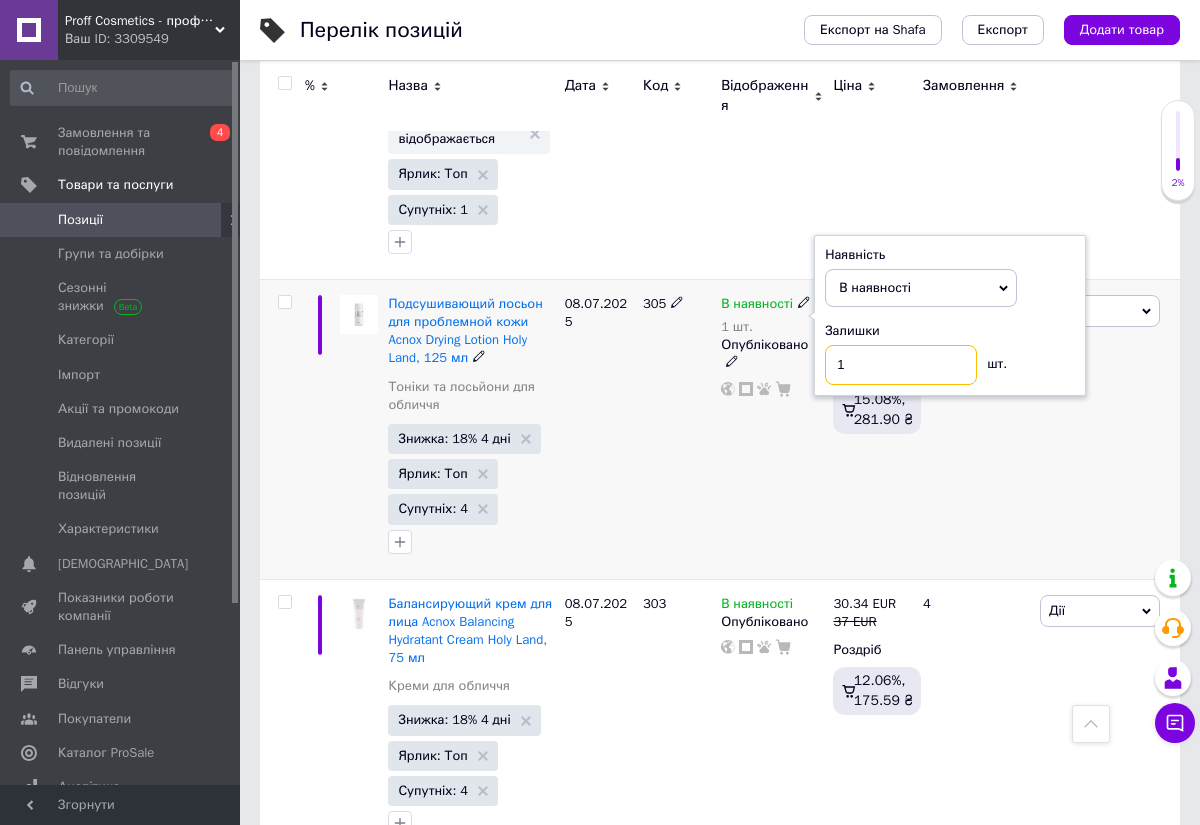 click on "1" at bounding box center [901, 365] 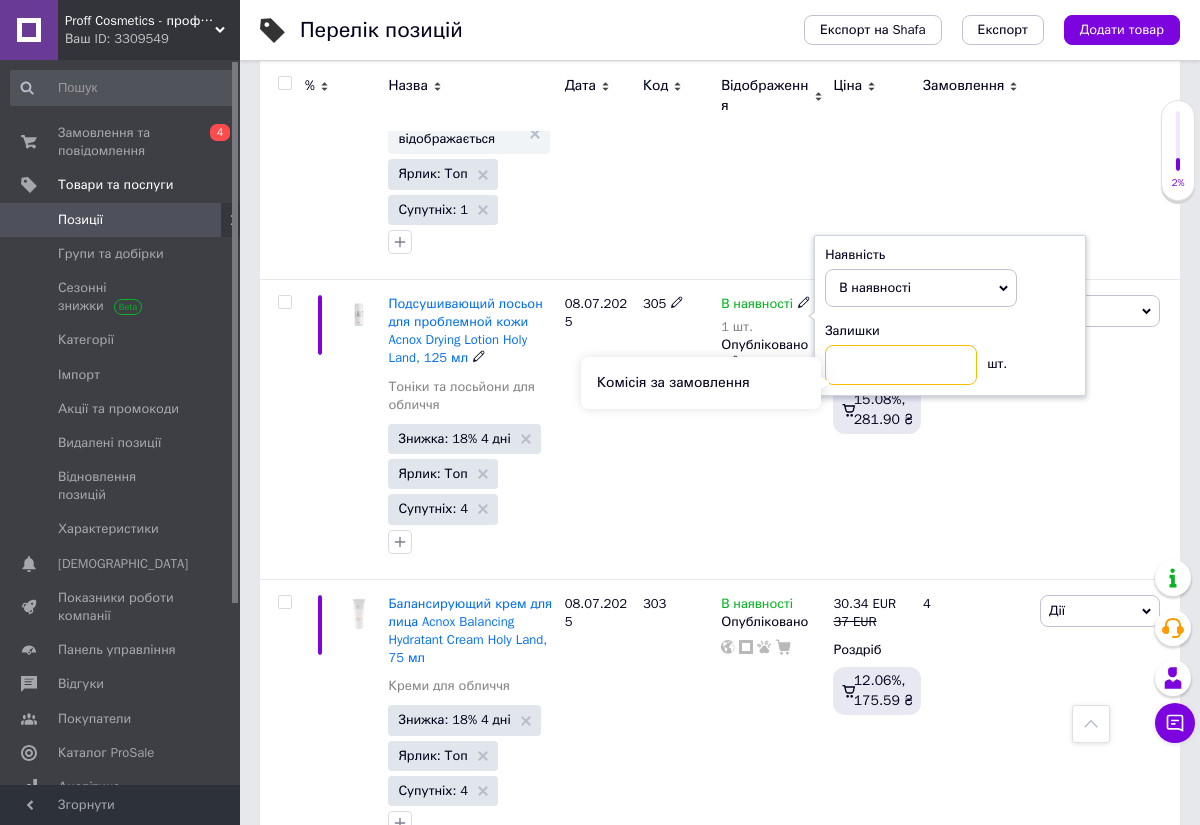 type 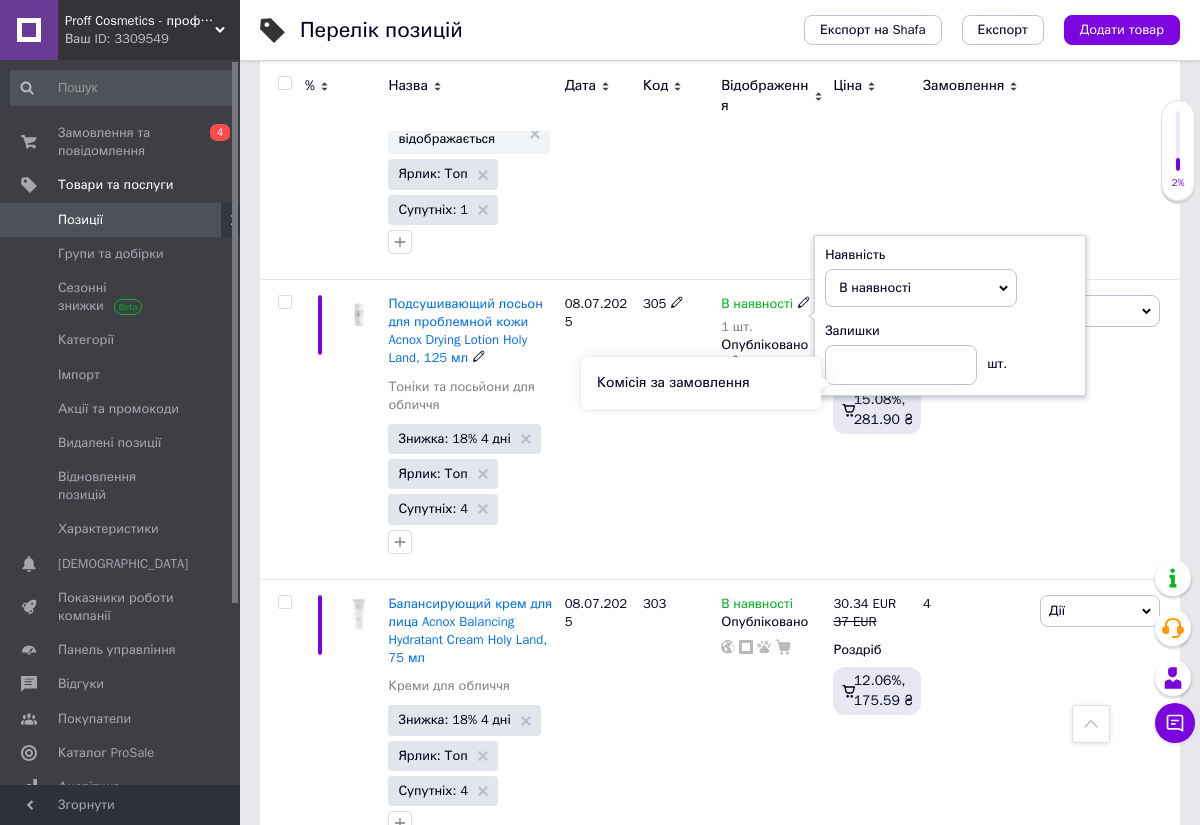click on "Комісія за замовлення" at bounding box center (701, 383) 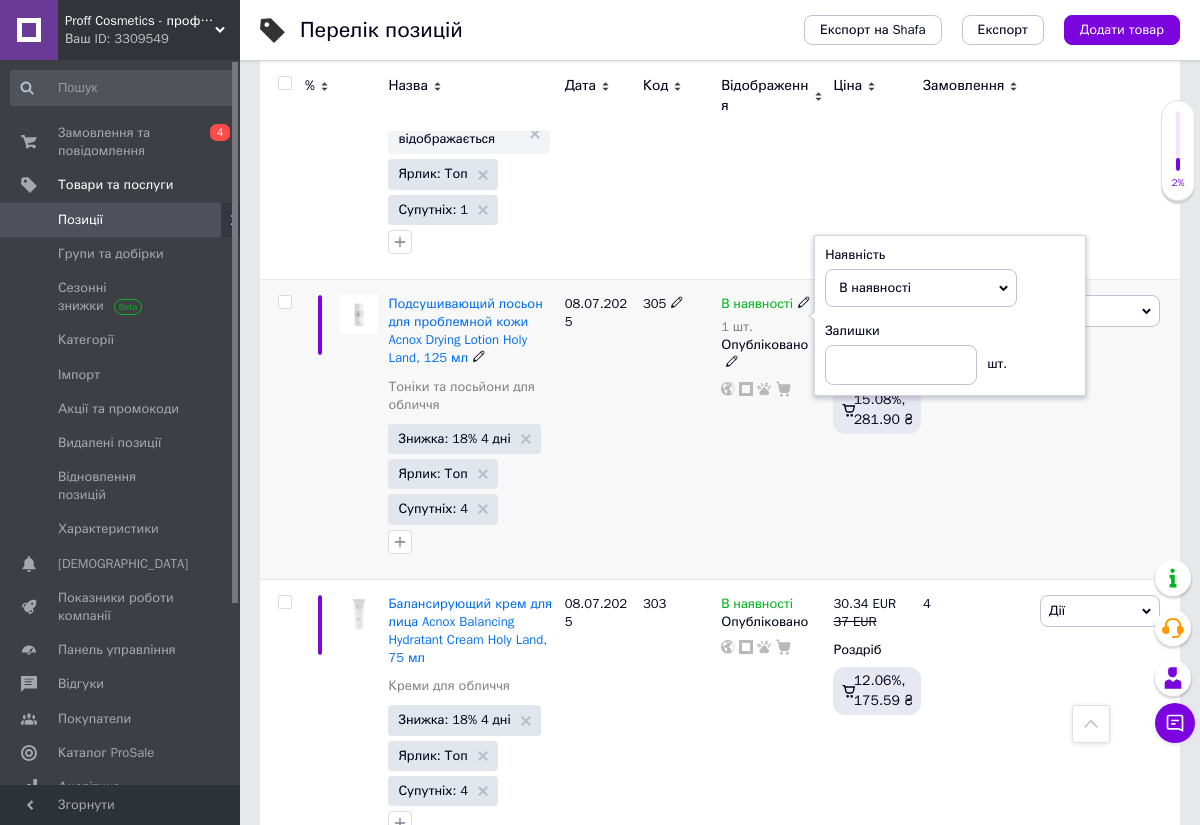 click on "305" at bounding box center [677, 429] 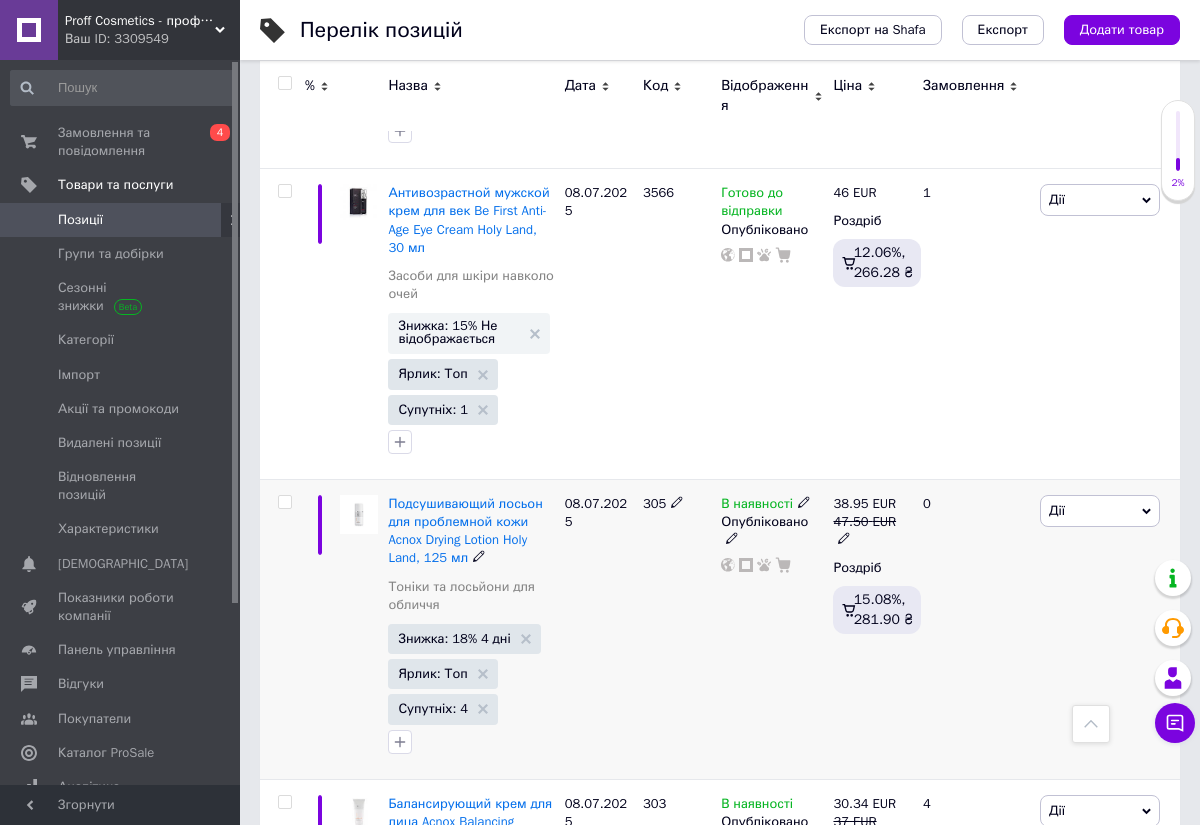 scroll, scrollTop: 3977, scrollLeft: 0, axis: vertical 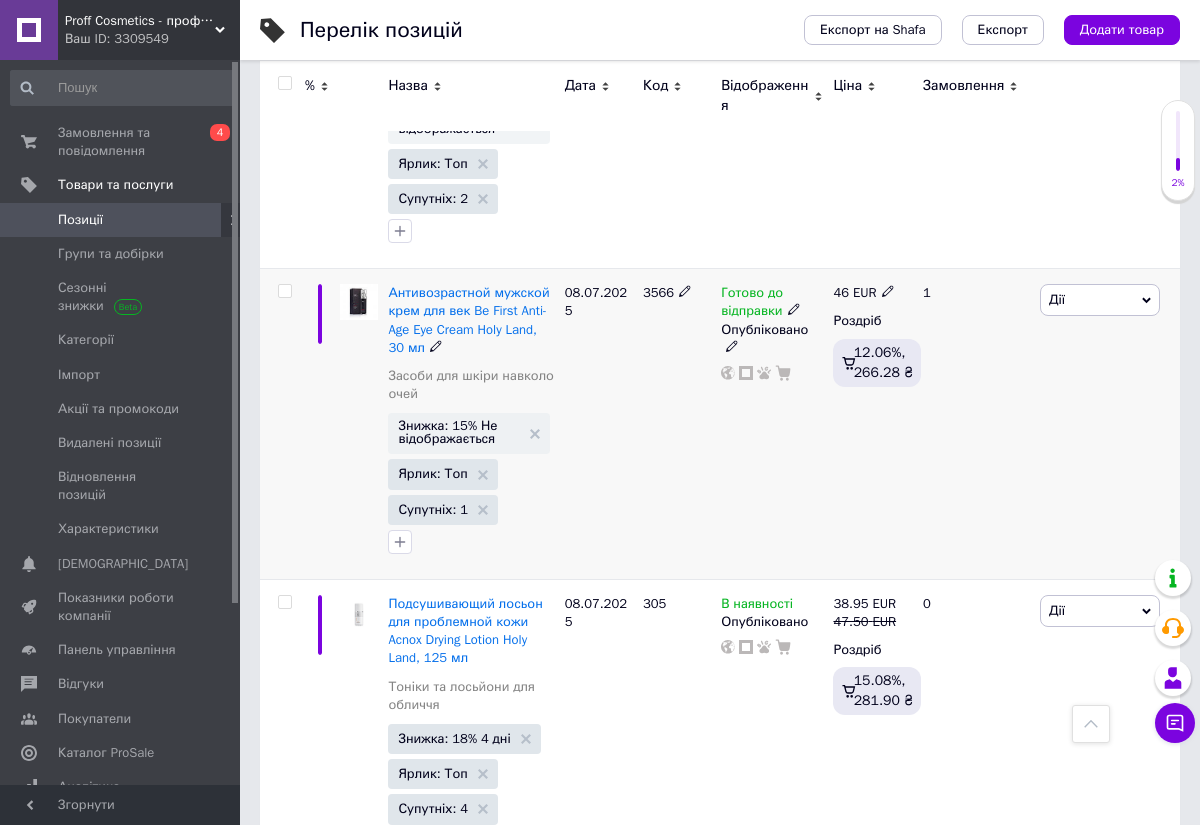 drag, startPoint x: 783, startPoint y: 278, endPoint x: 796, endPoint y: 279, distance: 13.038404 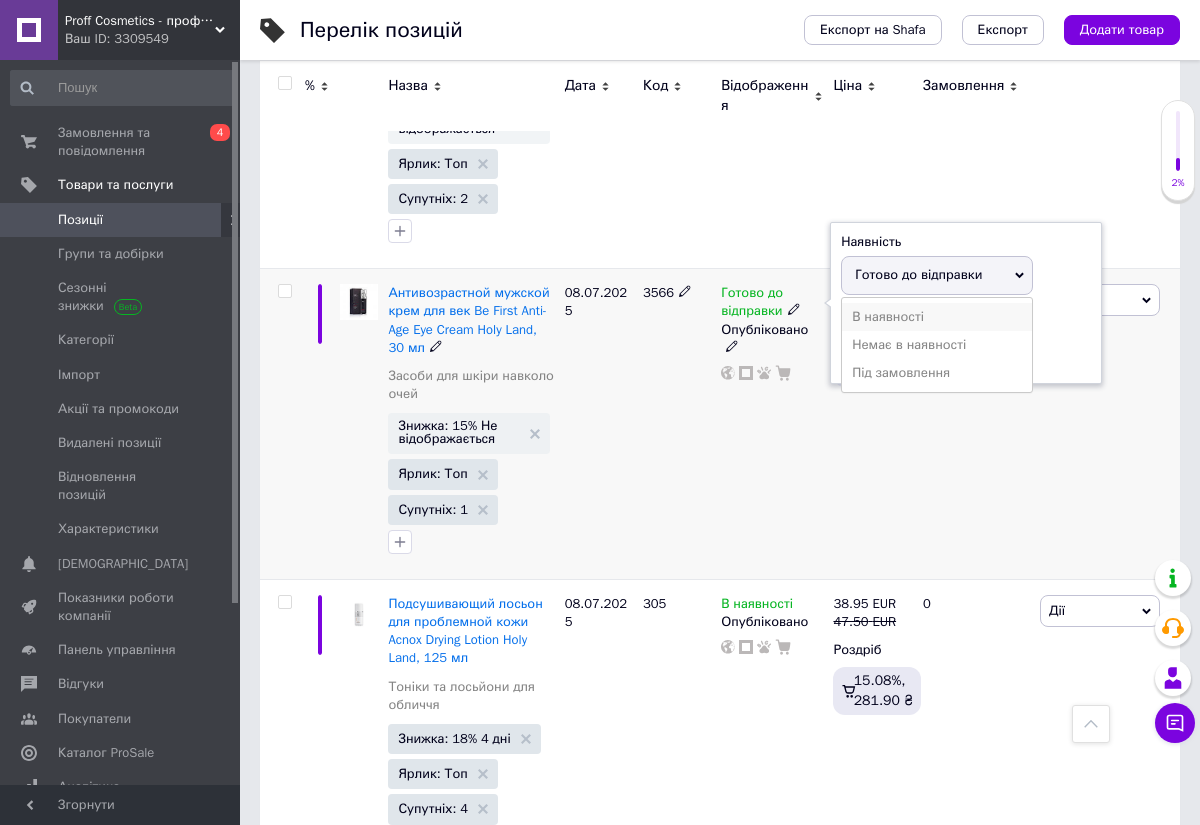 click on "В наявності" at bounding box center (937, 317) 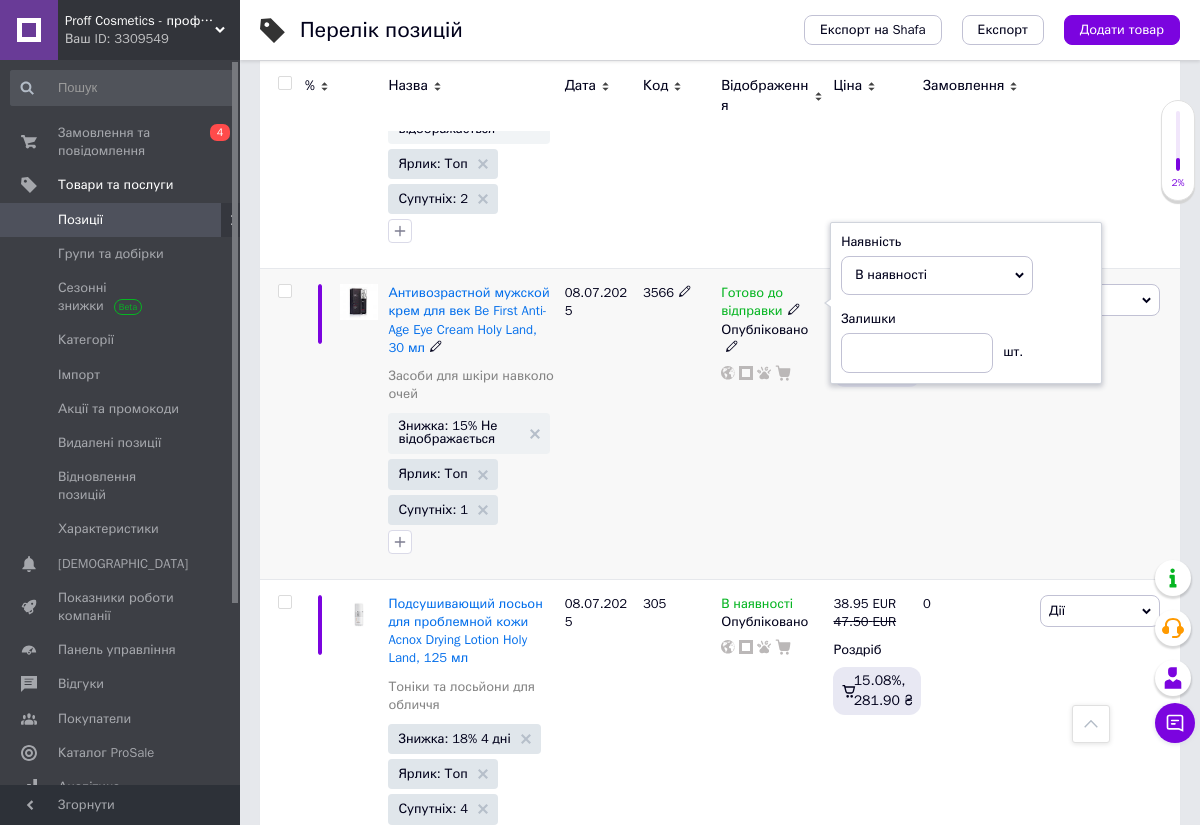 click on "3566" at bounding box center [677, 424] 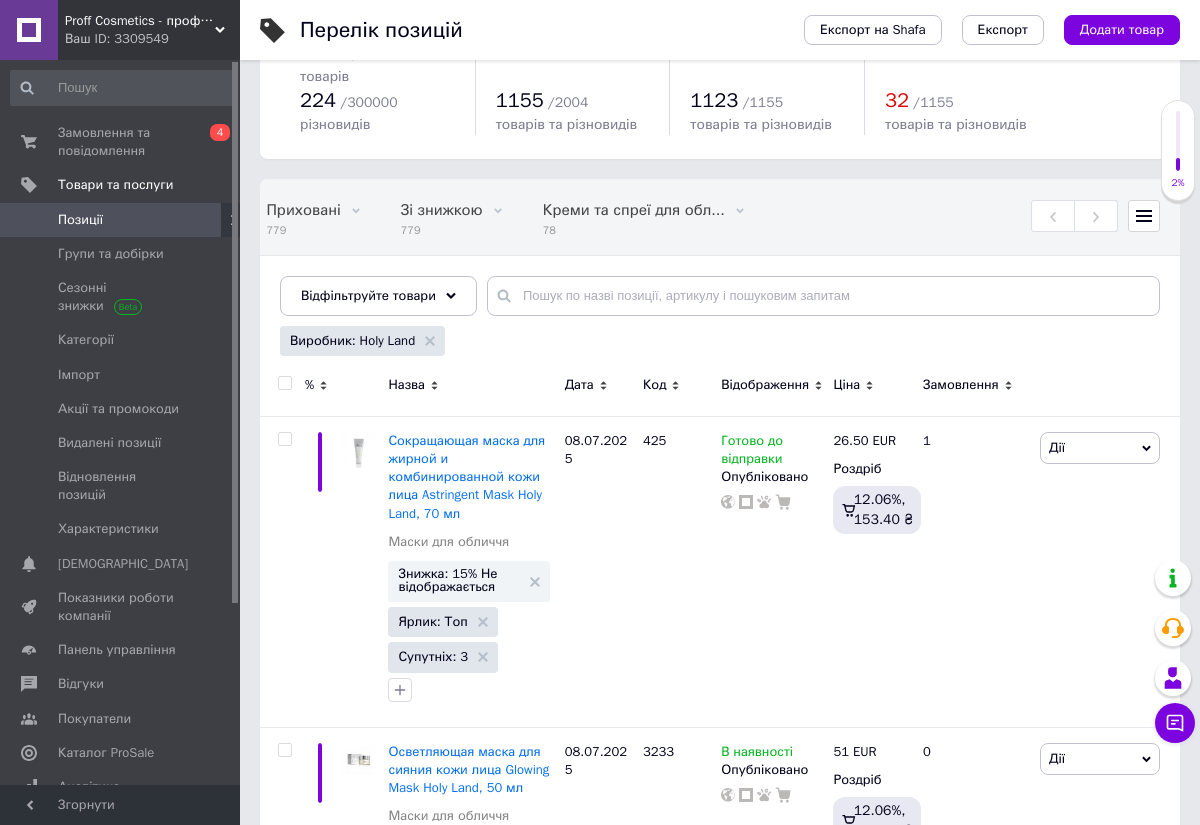 scroll, scrollTop: 200, scrollLeft: 0, axis: vertical 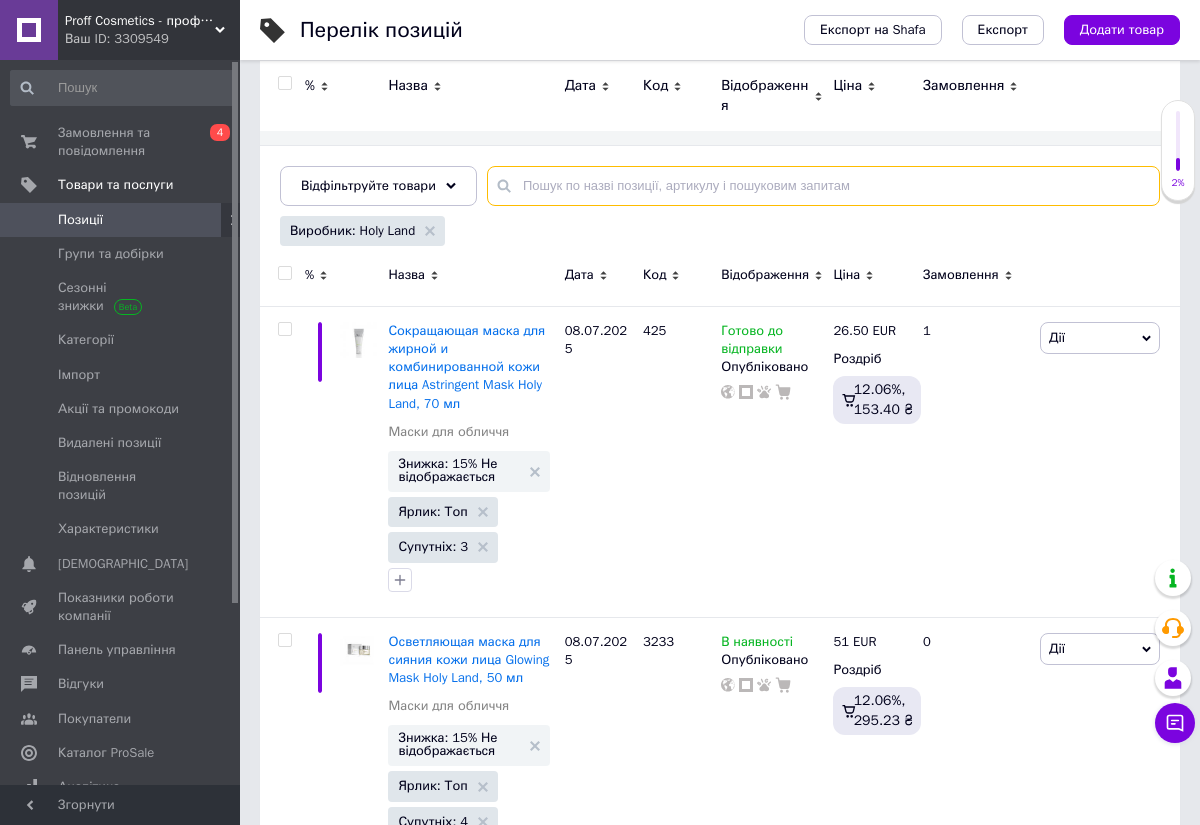 click at bounding box center (823, 186) 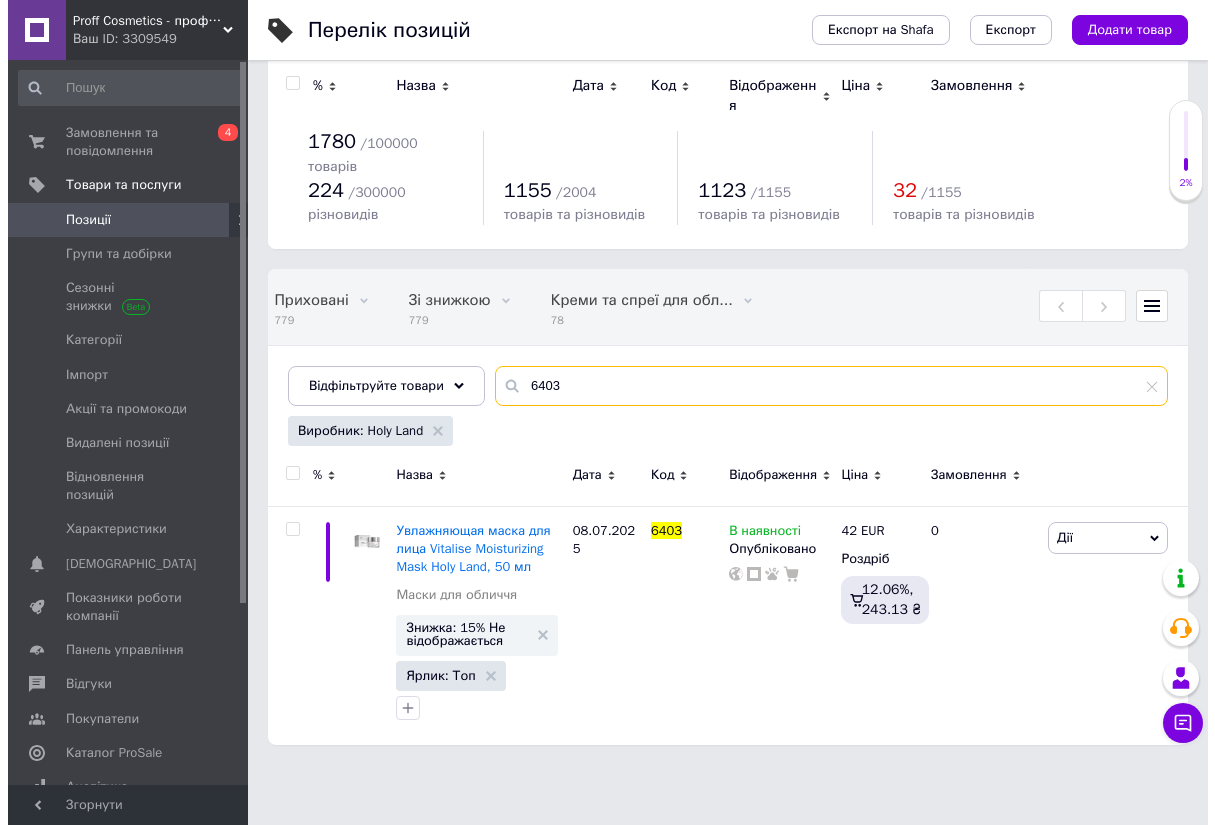 scroll, scrollTop: 0, scrollLeft: 0, axis: both 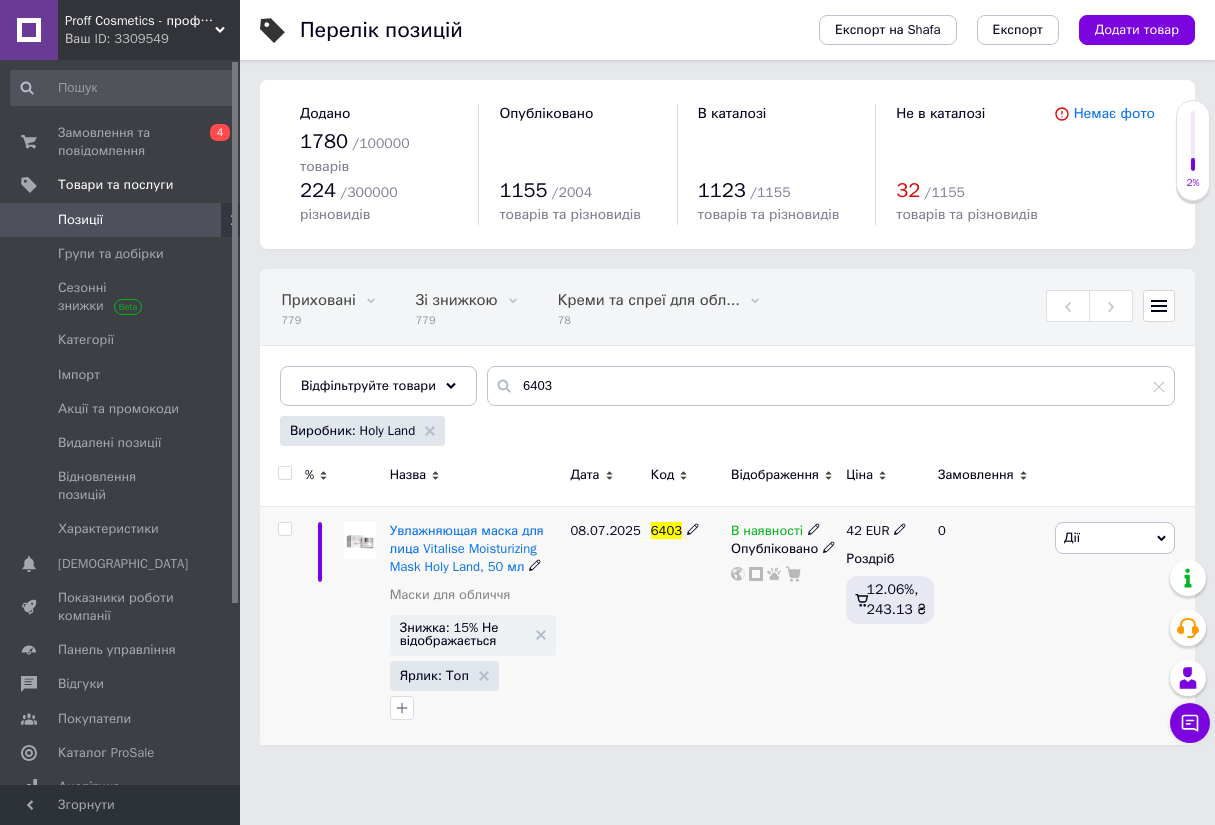 click on "0" at bounding box center [988, 625] 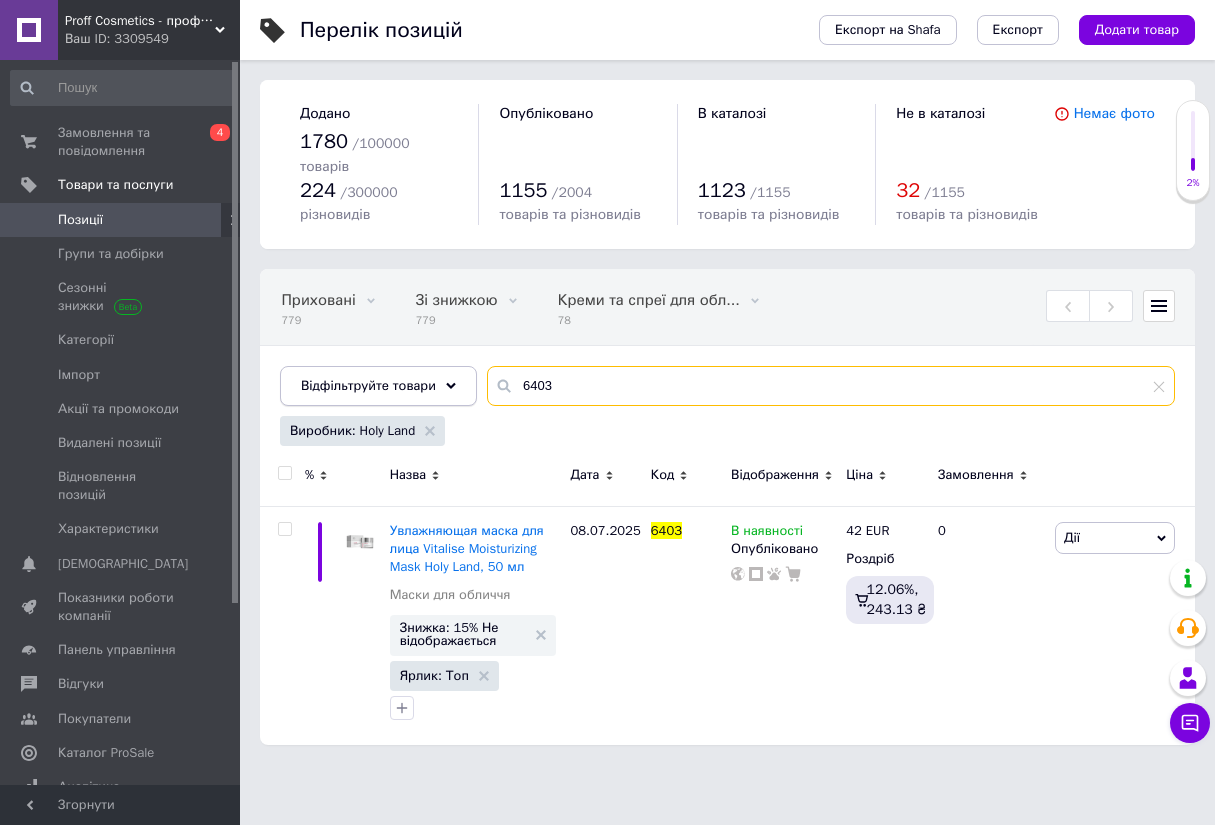 drag, startPoint x: 565, startPoint y: 368, endPoint x: 448, endPoint y: 353, distance: 117.95762 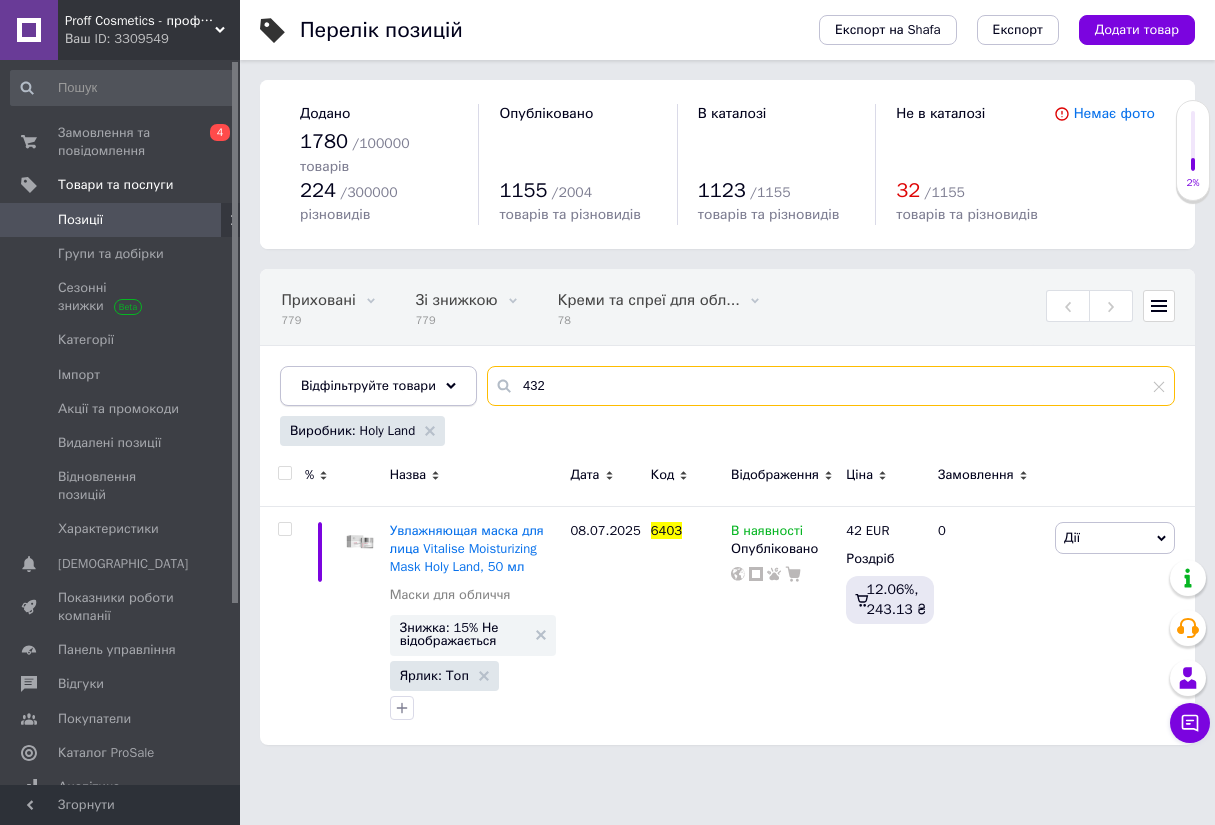 type on "432" 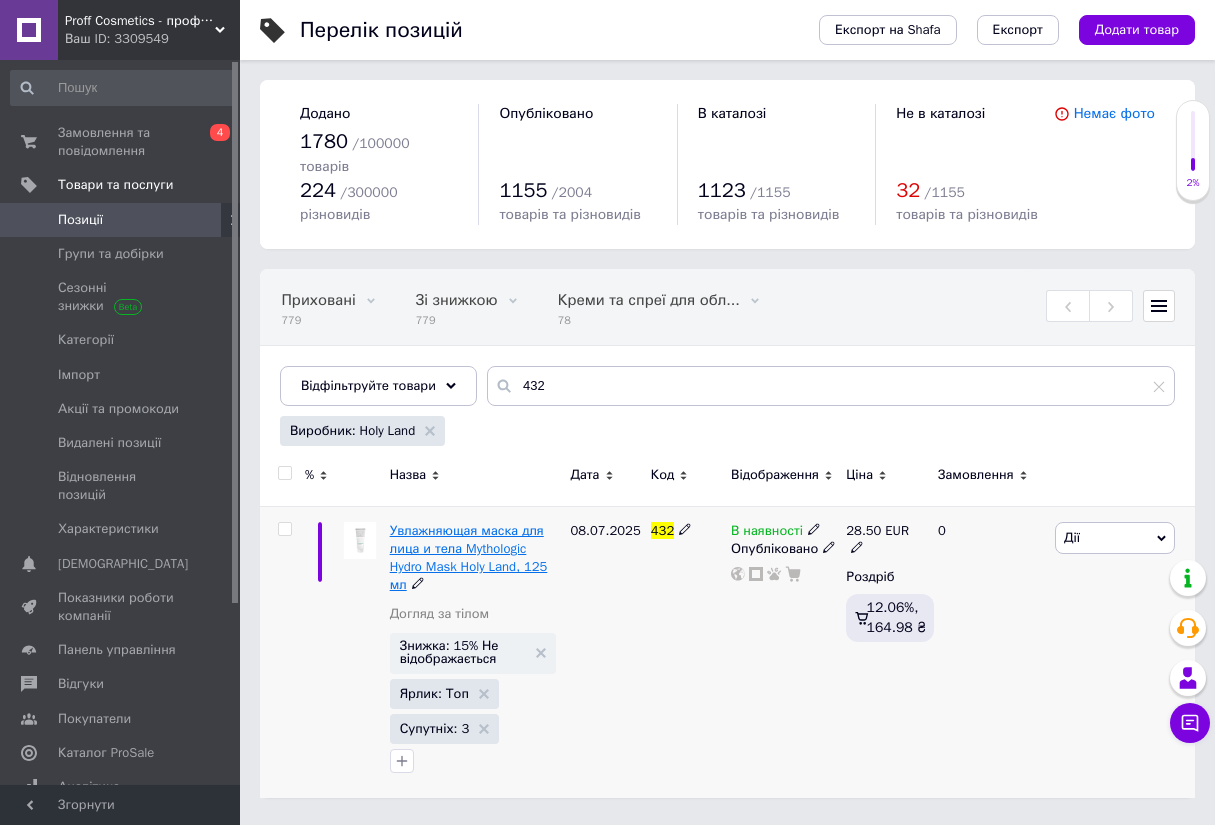 click on "Увлажняющая маска для лица и тела Mythologic Hydro Mask Holy Land, 125 мл" at bounding box center (469, 558) 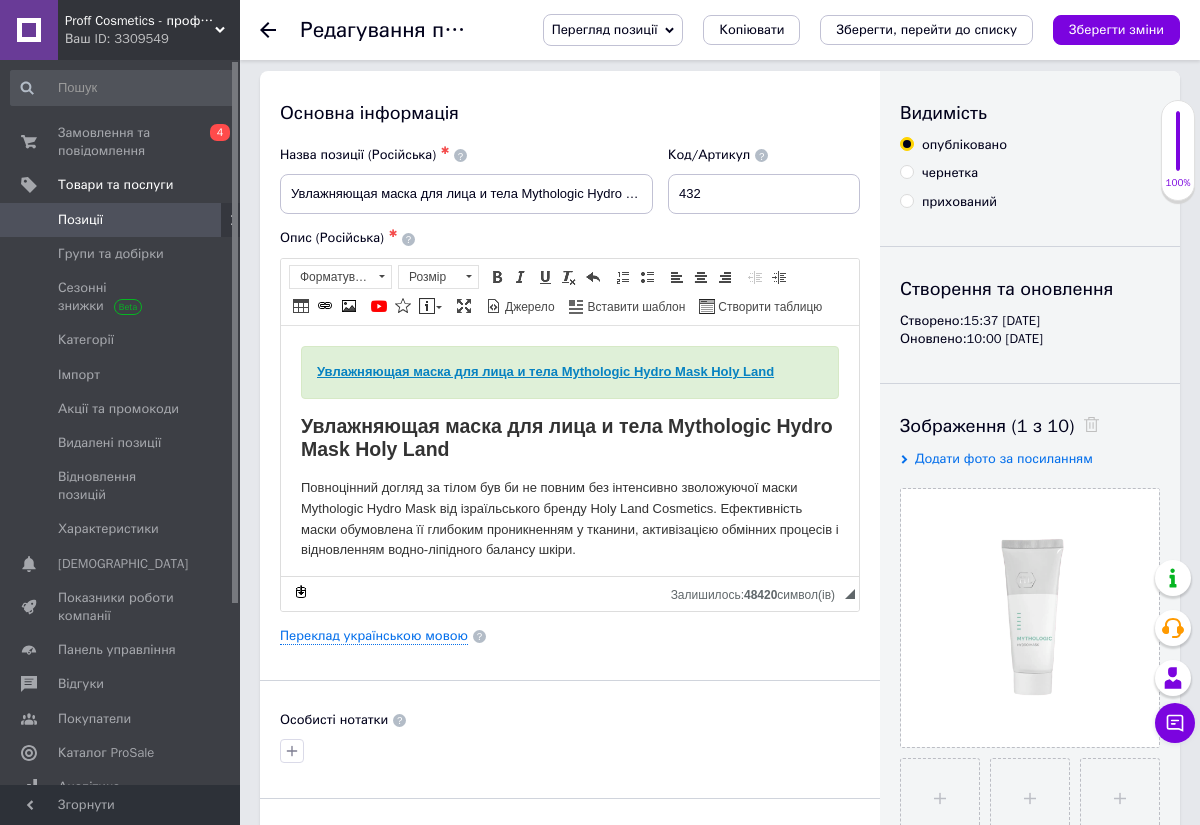 scroll, scrollTop: 0, scrollLeft: 0, axis: both 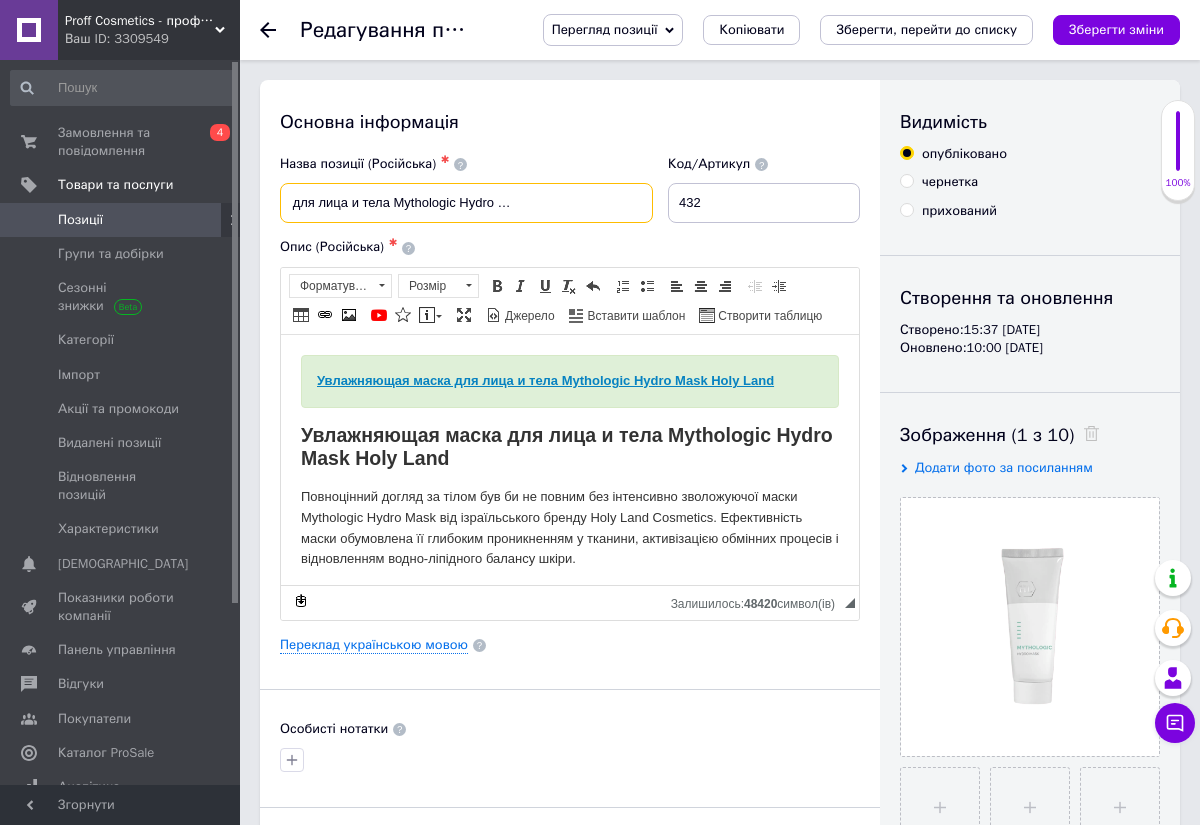 drag, startPoint x: 578, startPoint y: 207, endPoint x: 667, endPoint y: 204, distance: 89.050545 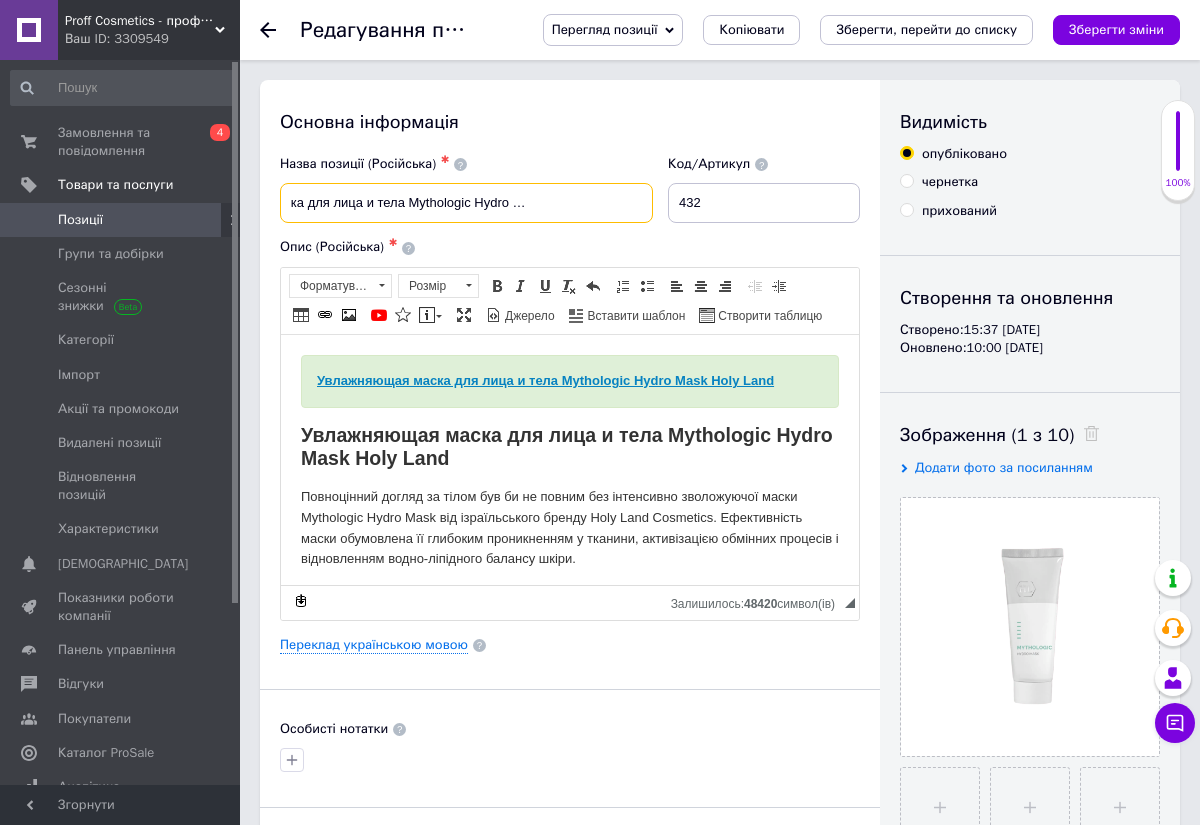 scroll, scrollTop: 0, scrollLeft: 113, axis: horizontal 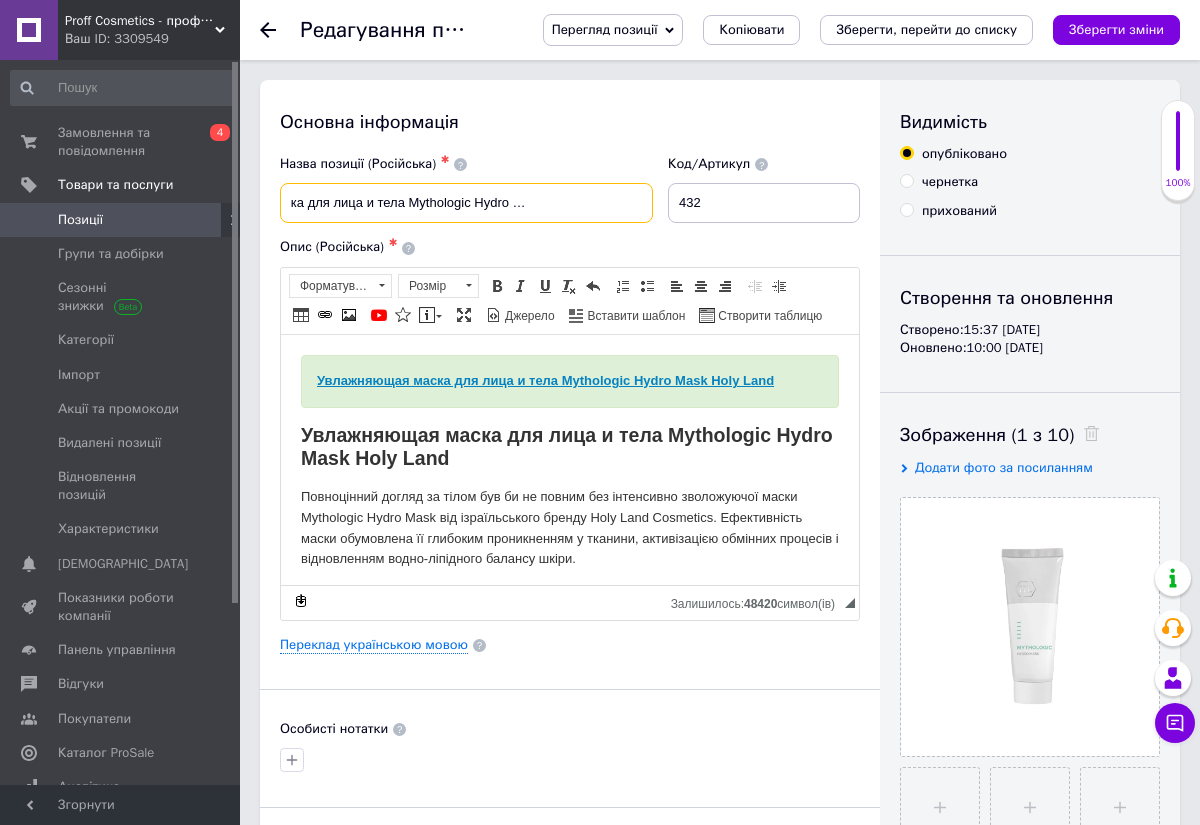 type on "Увлажняющая маска для лица и тела Mythologic Hydro Mask Holy Land, 70 мл" 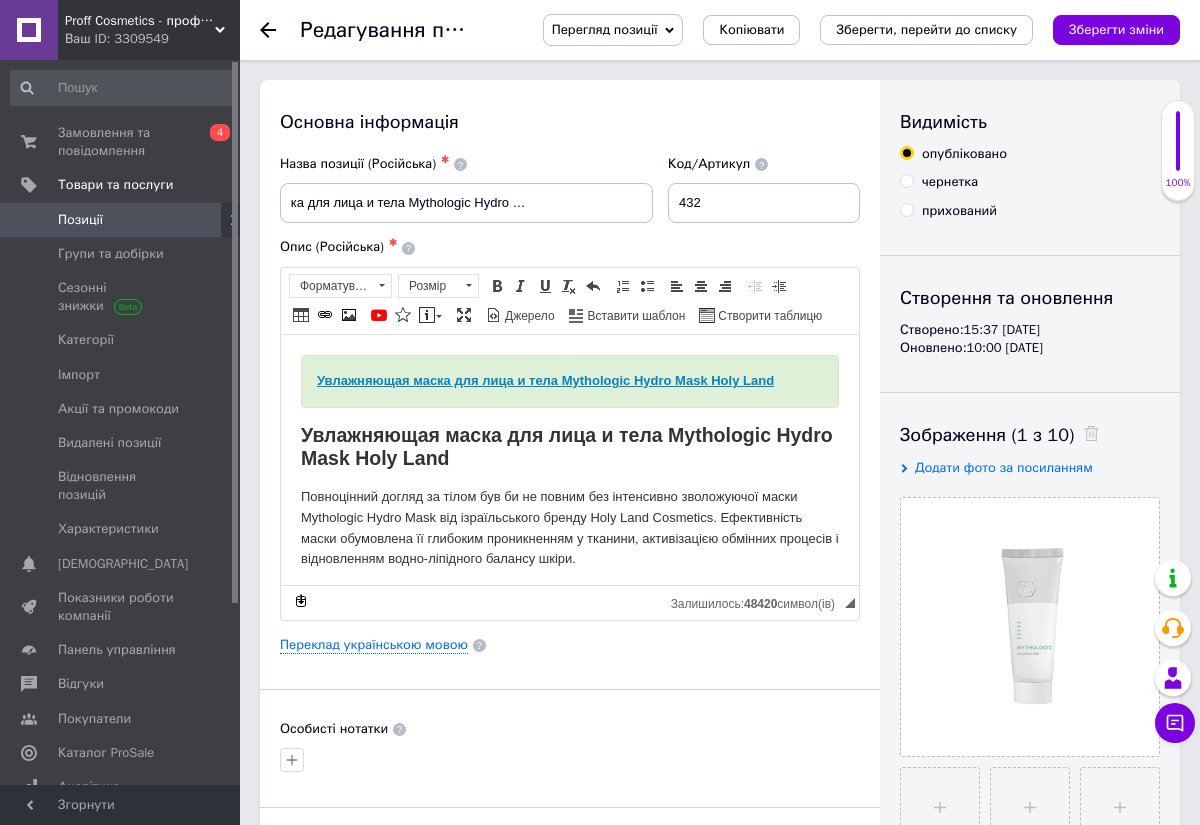 click on "Опис (Російська) ✱" at bounding box center [570, 247] 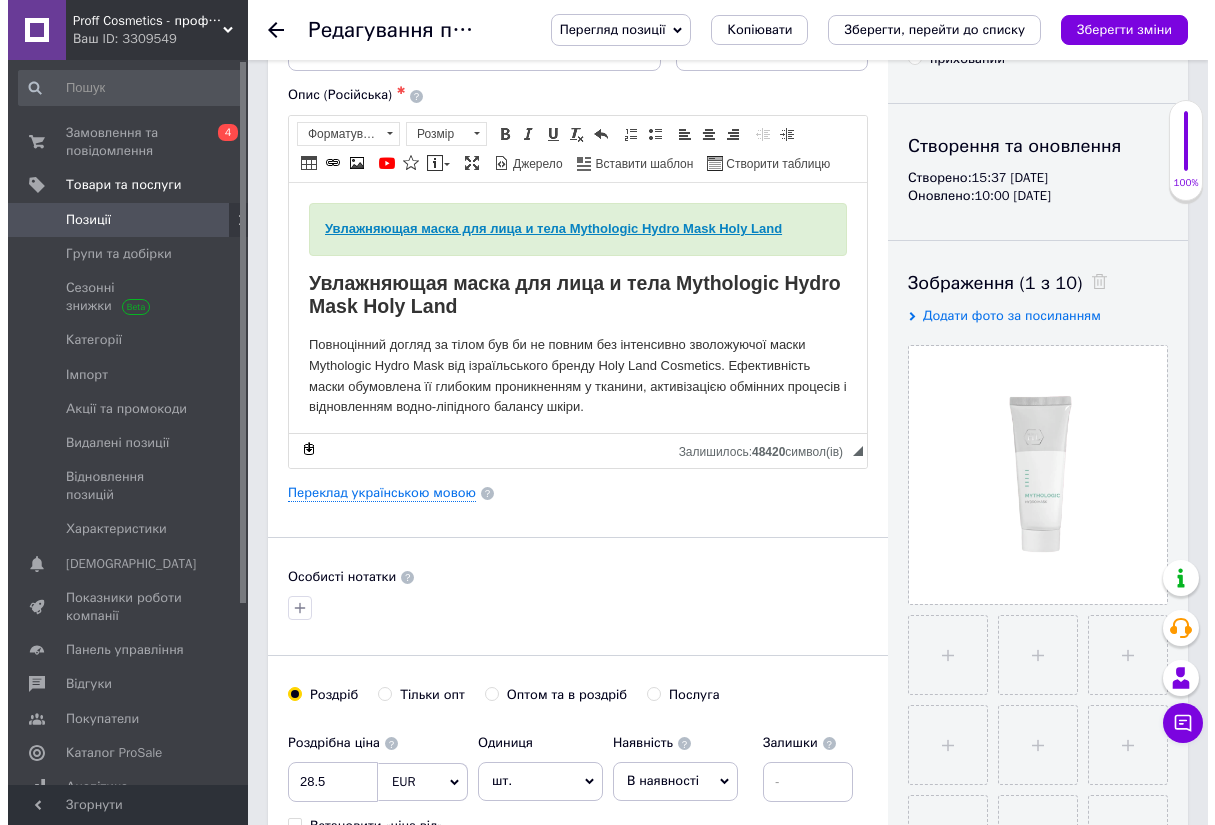 scroll, scrollTop: 200, scrollLeft: 0, axis: vertical 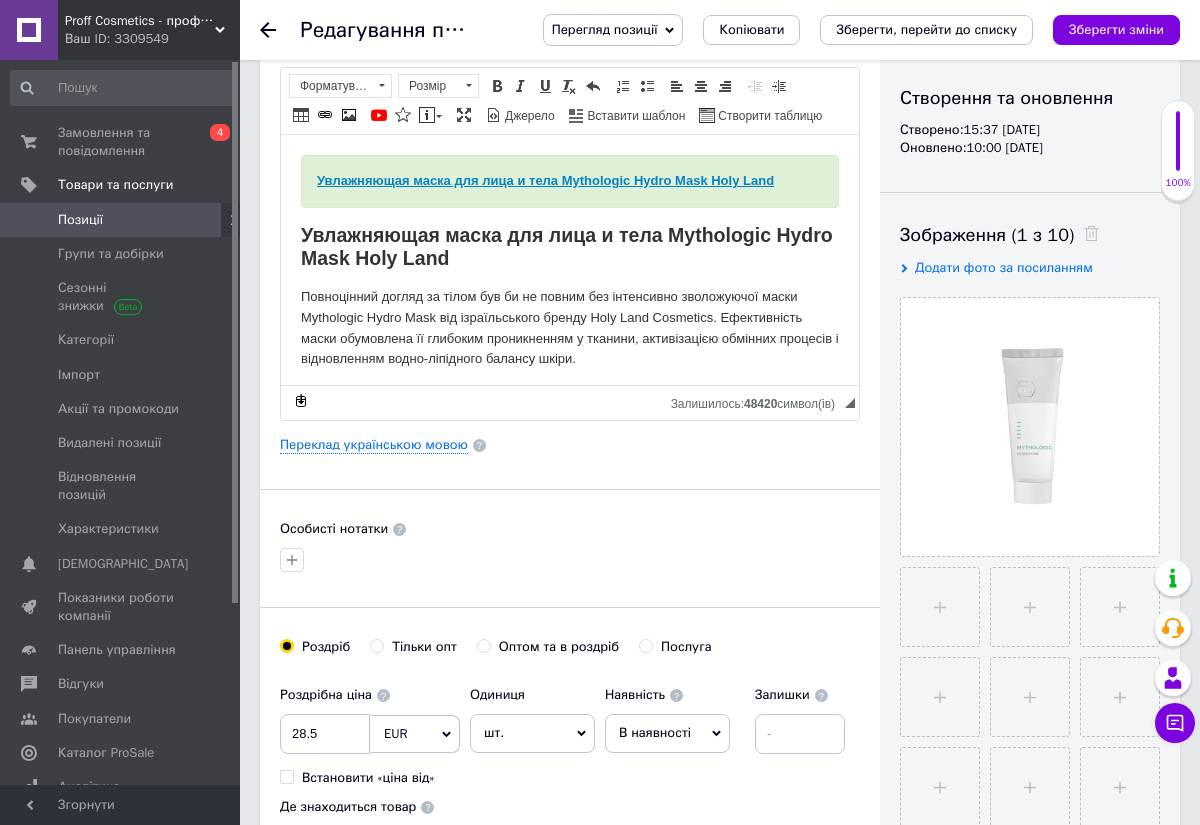 click on "Основна інформація Назва позиції (Російська) ✱ Увлажняющая маска для лица и тела Mythologic Hydro Mask Holy Land, 70 мл Код/Артикул 432 Опис (Російська) ✱
Увлажняющая маска для лица и тела Mythologic Hydro Mask Holy Land
Увлажняющая маска для лица и тела Mythologic Hydro Mask Holy Land
Повноцінний догляд за тілом був би не повним без інтенсивно зволожуючої маски Mythologic Hydro Mask від ізраїльського бренду Holy Land Cosmetics. Ефективність маски обумовлена її глибоким проникненням у тканини, активізацією обмінних процесів і відновленням водно-ліпідного балансу шкіри.
Спосіб застосування:" at bounding box center (570, 438) 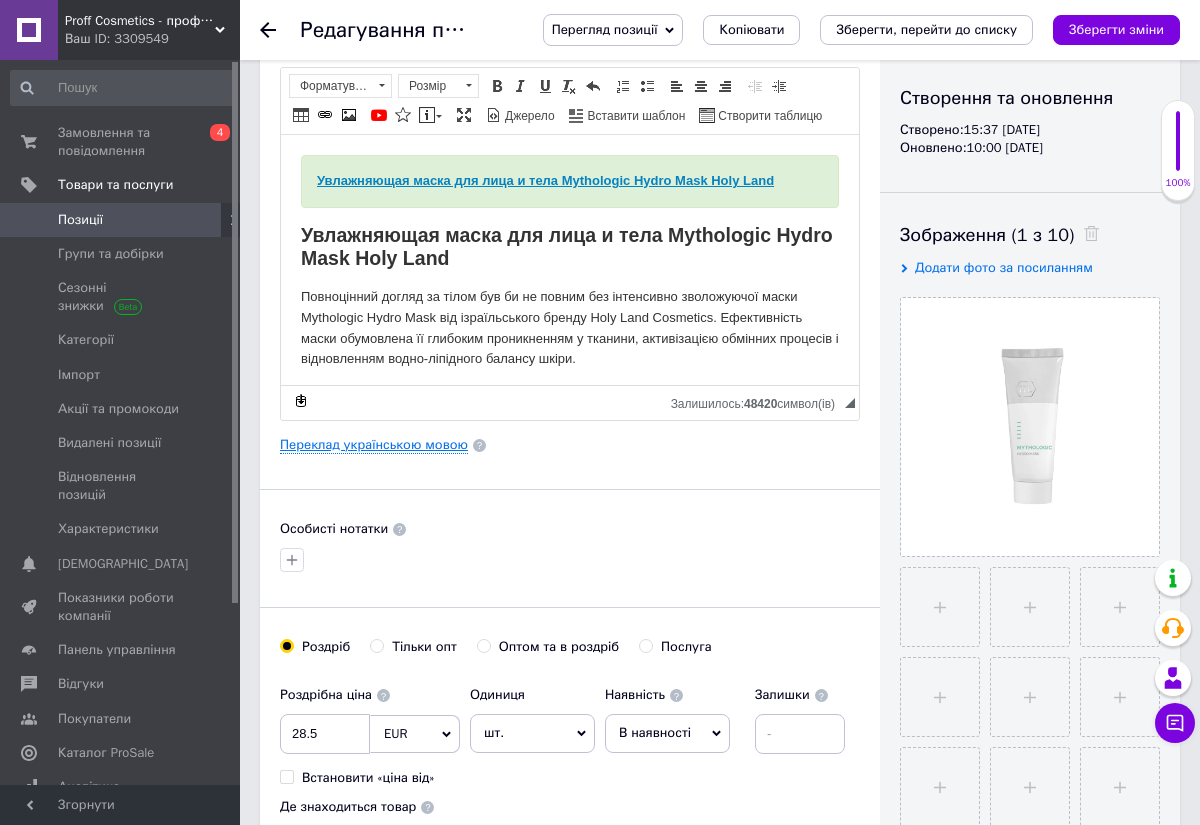 click on "Переклад українською мовою" at bounding box center [374, 445] 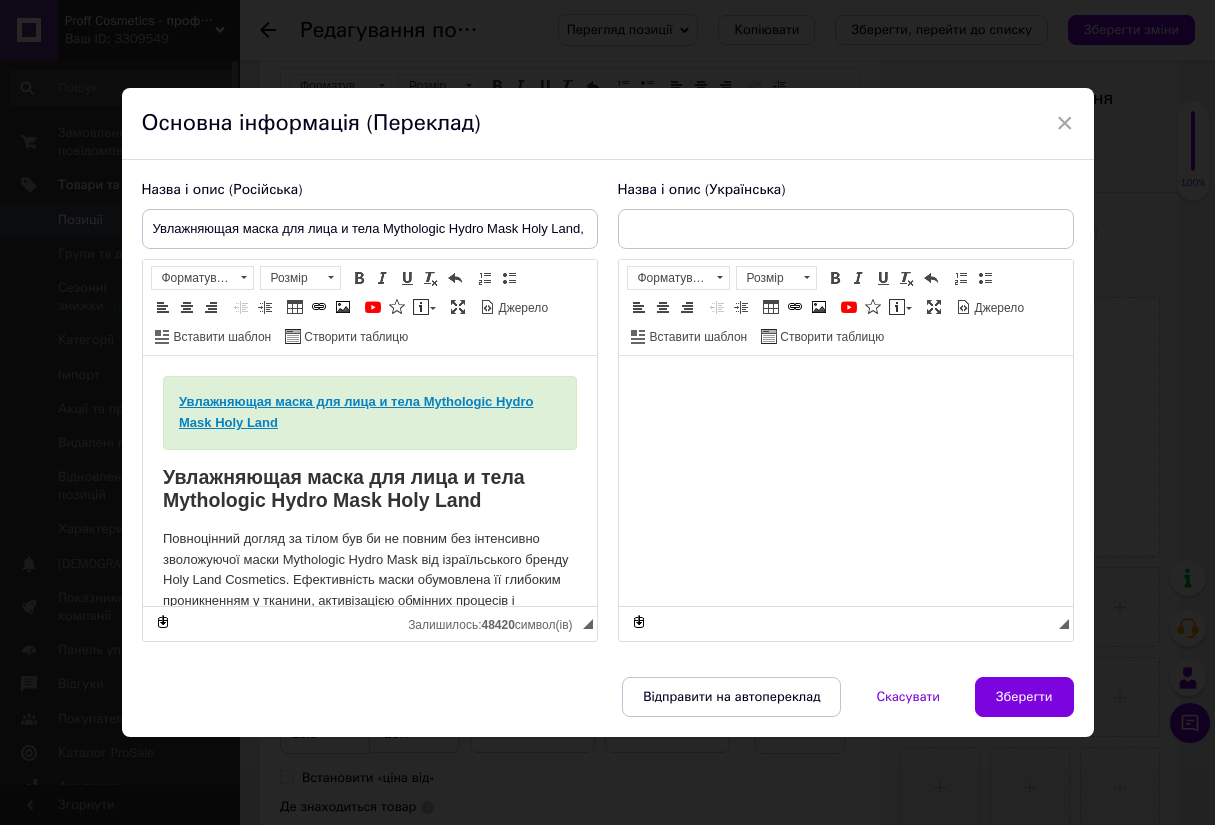 scroll, scrollTop: 0, scrollLeft: 0, axis: both 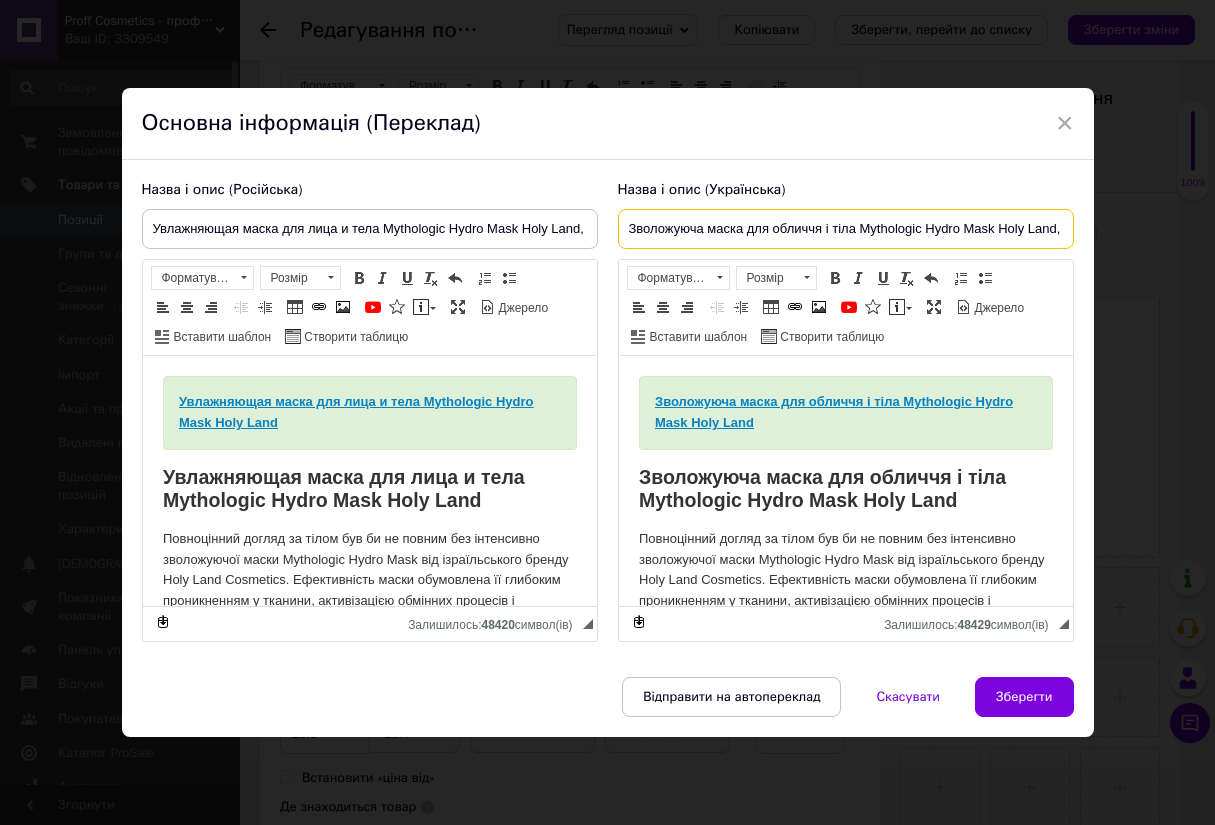 click on "Зволожуюча маска для обличчя і тіла Mythologic Hydro Mask Holy Land, 125 мл" at bounding box center [846, 229] 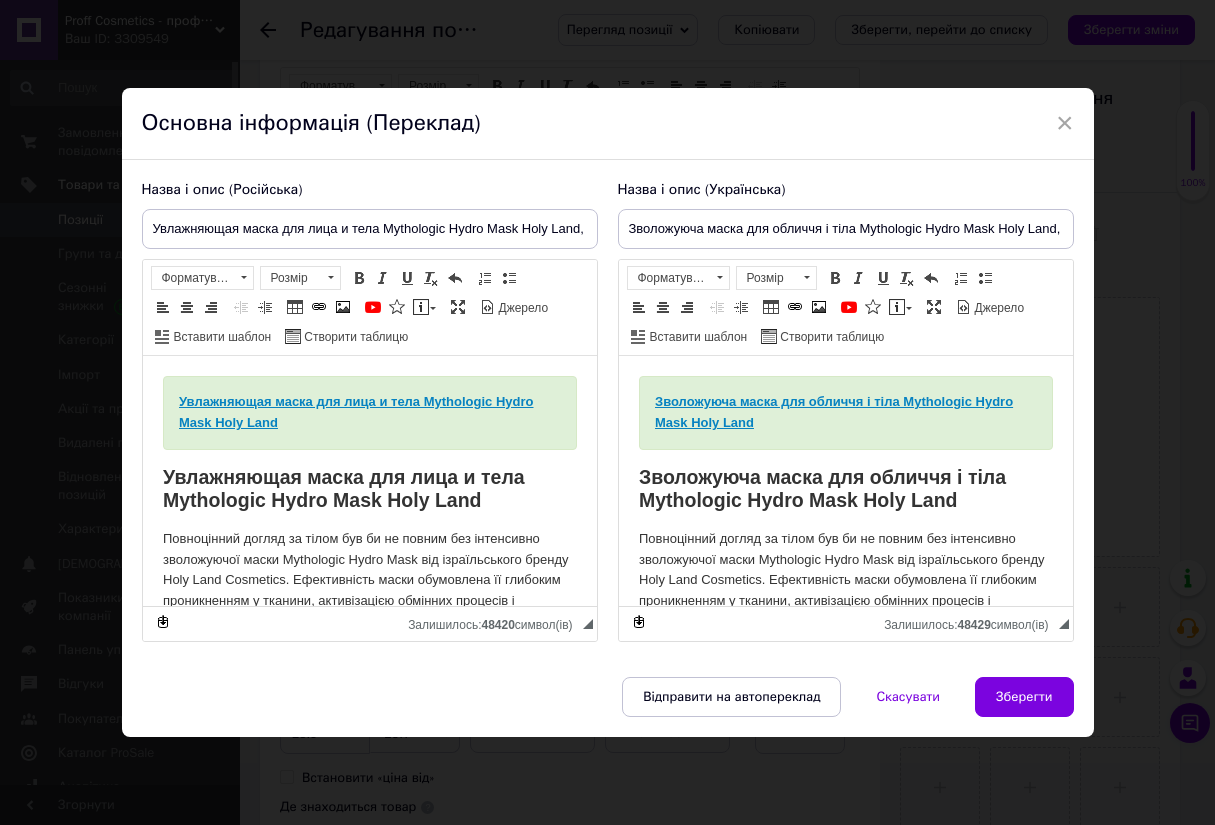click on "× Основна інформація (Переклад) Назва і опис (Російська) Увлажняющая маска для лица и тела Mythologic Hydro Mask Holy Land, 70 мл
Увлажняющая маска для лица и тела Mythologic Hydro Mask Holy Land
Увлажняющая маска для лица и тела Mythologic Hydro Mask Holy Land
Повноцінний догляд за тілом був би не повним без інтенсивно зволожуючої маски Mythologic Hydro Mask від ізраїльського бренду Holy Land Cosmetics. Ефективність маски обумовлена її глибоким проникненням у тканини, активізацією обмінних процесів і відновленням водно-ліпідного балансу шкіри.
Спосіб застосування:
Активні інгредієнти:" at bounding box center [607, 412] 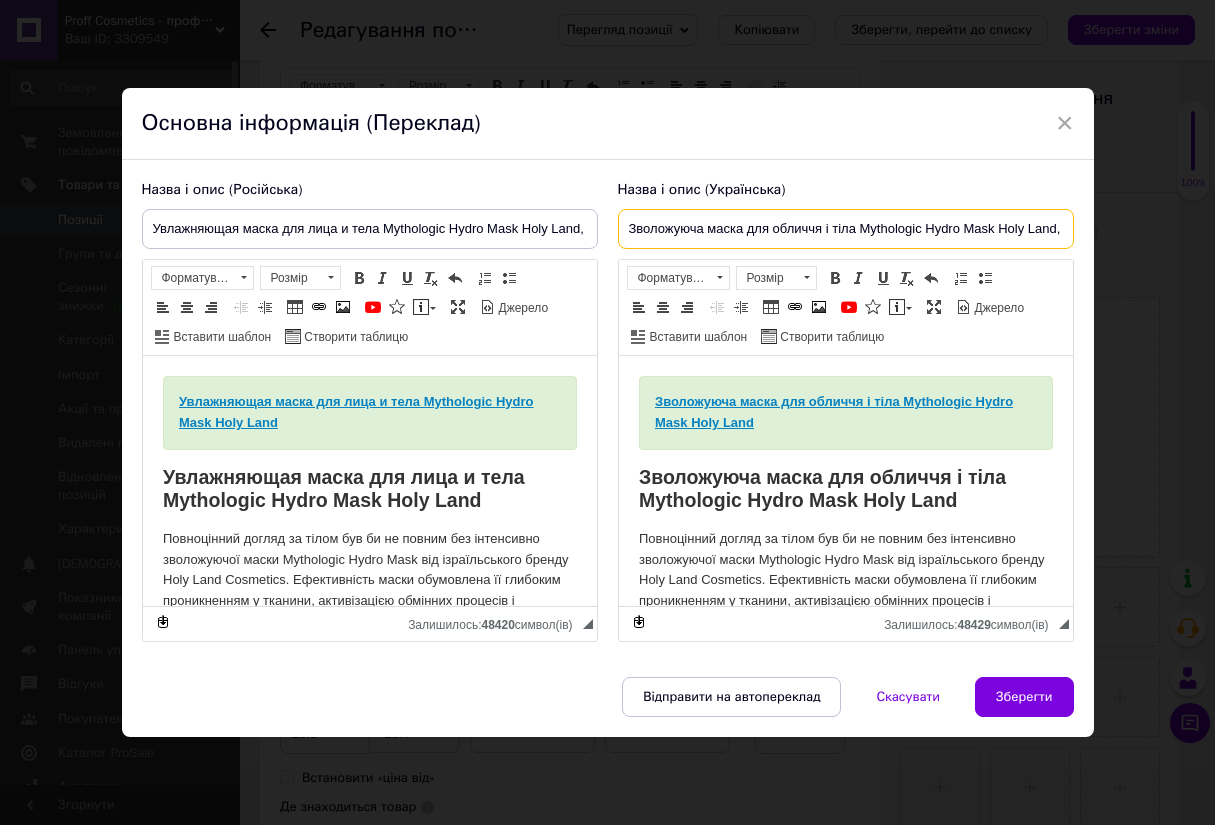 scroll, scrollTop: 0, scrollLeft: 47, axis: horizontal 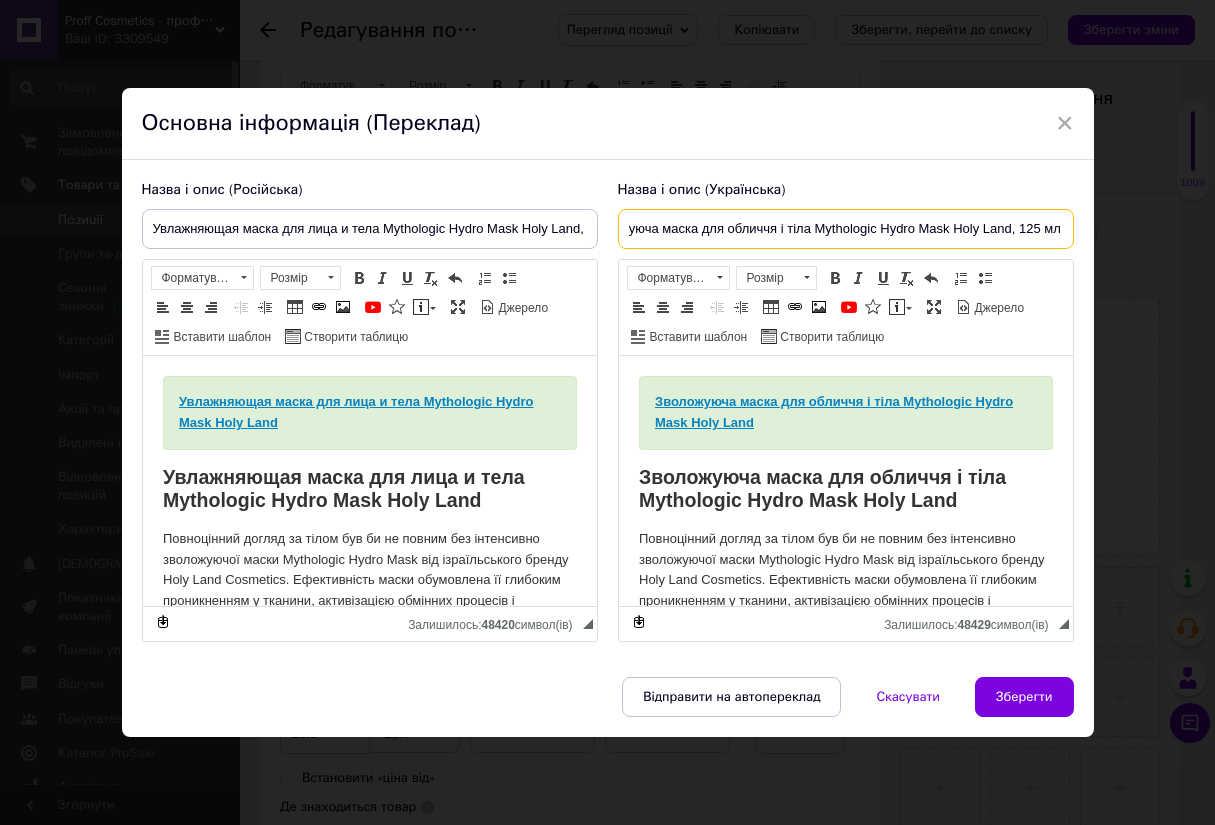 drag, startPoint x: 1000, startPoint y: 240, endPoint x: 1034, endPoint y: 237, distance: 34.132095 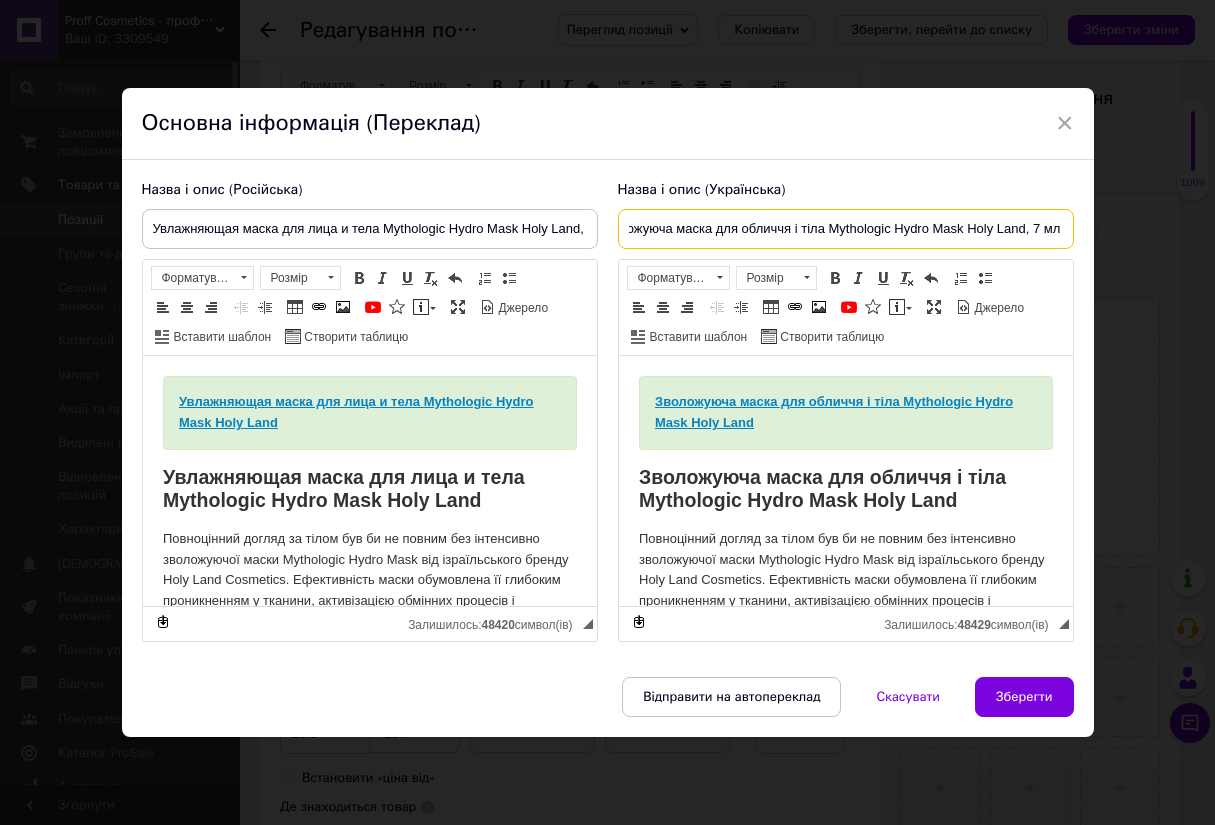scroll, scrollTop: 0, scrollLeft: 33, axis: horizontal 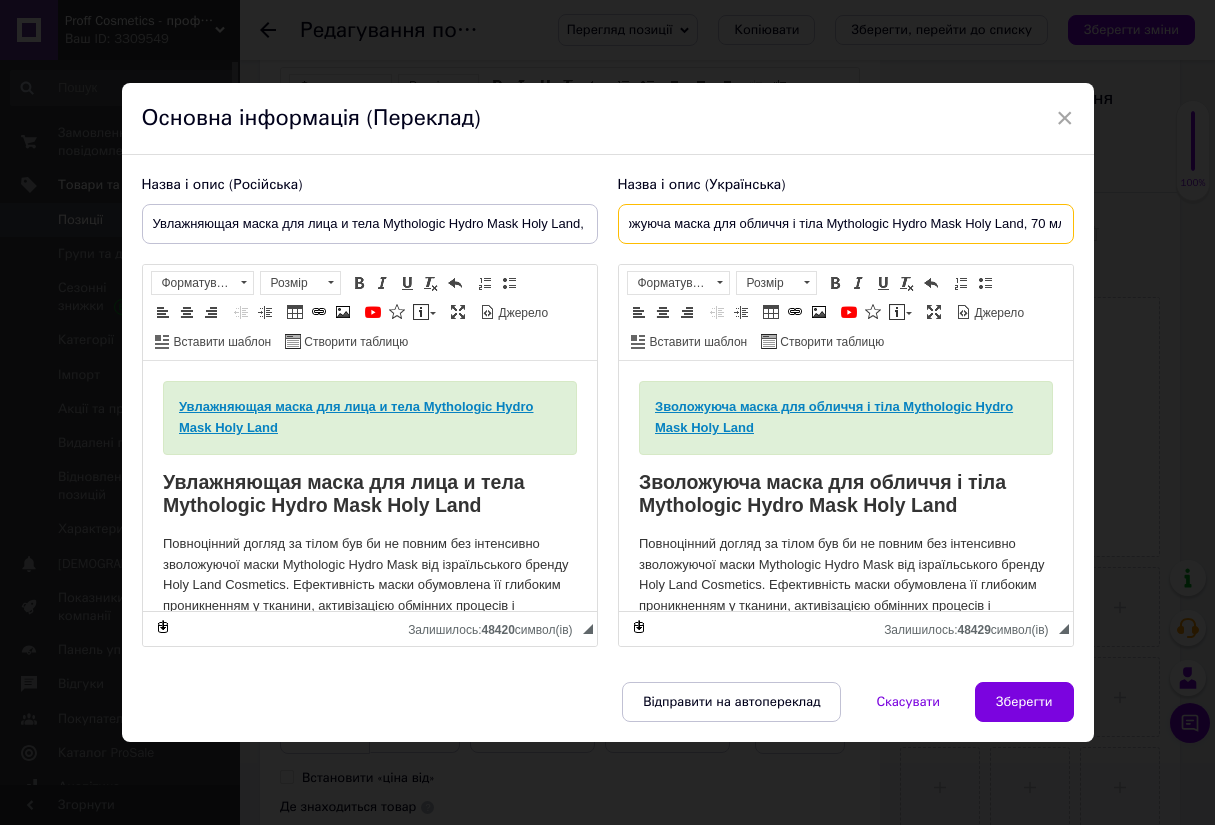 type on "Зволожуюча маска для обличчя і тіла Mythologic Hydro Mask Holy Land, 70 мл" 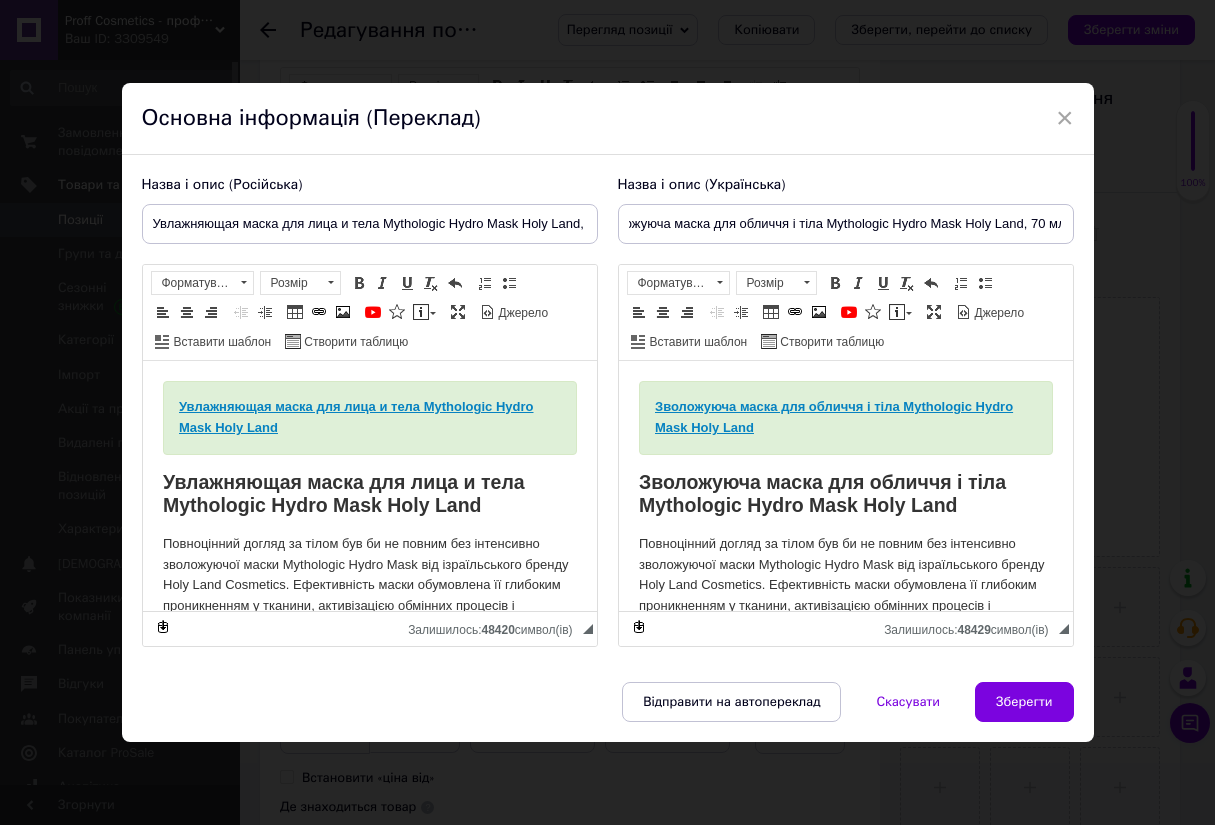 click on "Панель інструментів редактора Форматування Форматування Розмір Розмір   Жирний  Сполучення клавіш Ctrl+B   Курсив  Сполучення клавіш Ctrl+I   Підкреслений  Сполучення клавіш Ctrl+U   Видалити форматування   Повернути  Сполучення клавіш Ctrl+Z   Вставити/видалити нумерований список   Вставити/видалити маркований список   По лівому краю   По центру   По правому краю   Зменшити відступ   Збільшити відступ   Таблиця   Вставити/Редагувати посилання  Сполучення клавіш Ctrl+L   Зображення   YouTube   {label}   Вставити повідомлення   Максимізувати   Джерело   Вставити шаблон" at bounding box center (846, 313) 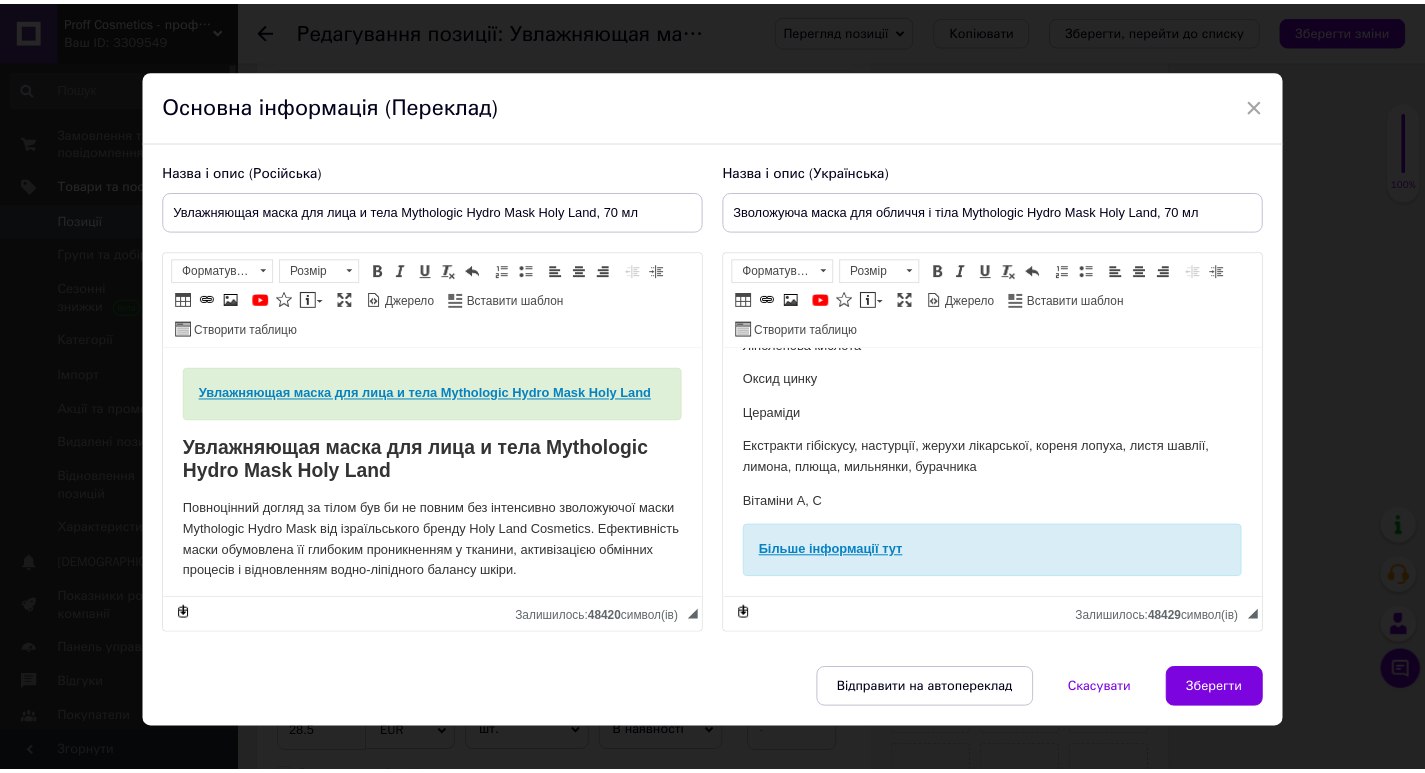scroll, scrollTop: 764, scrollLeft: 0, axis: vertical 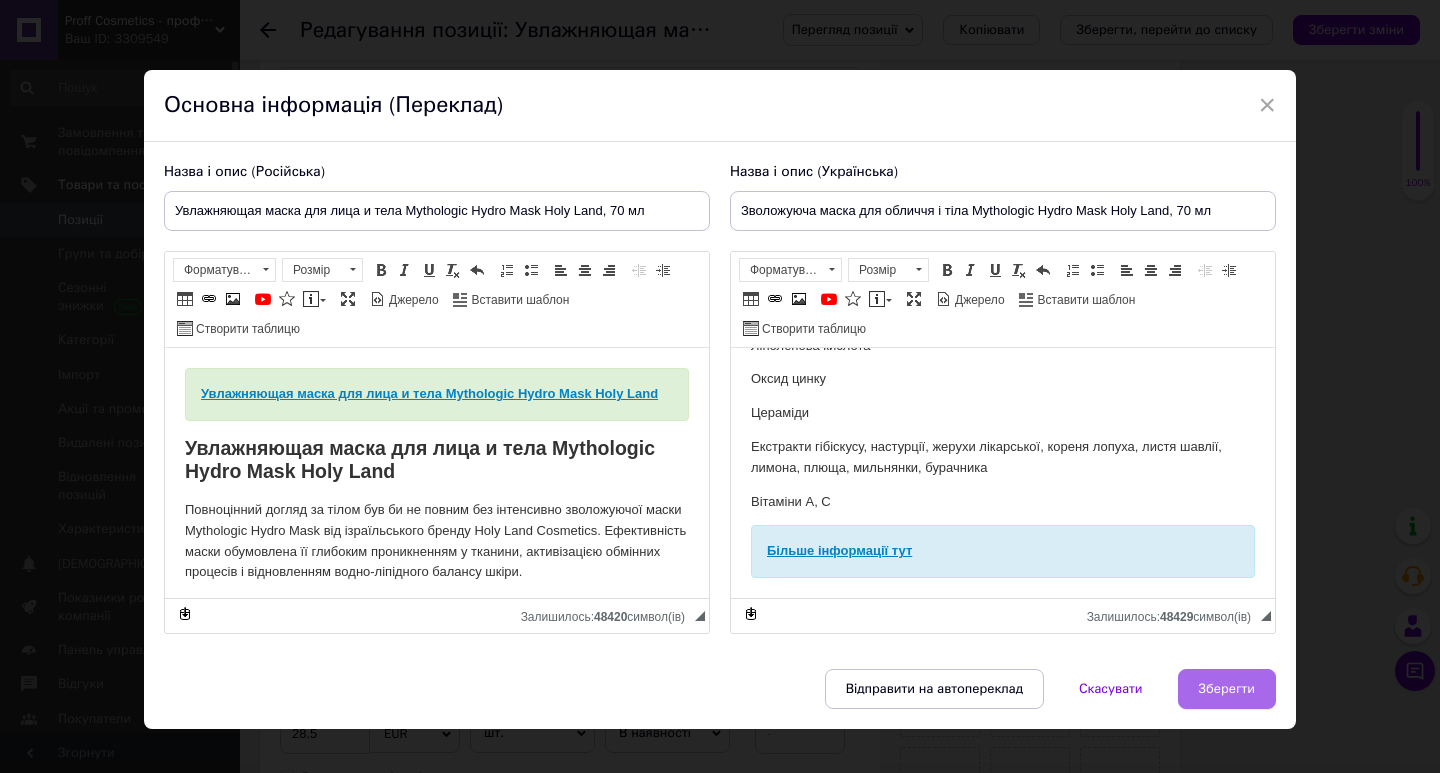 click on "Зберегти" at bounding box center [1227, 689] 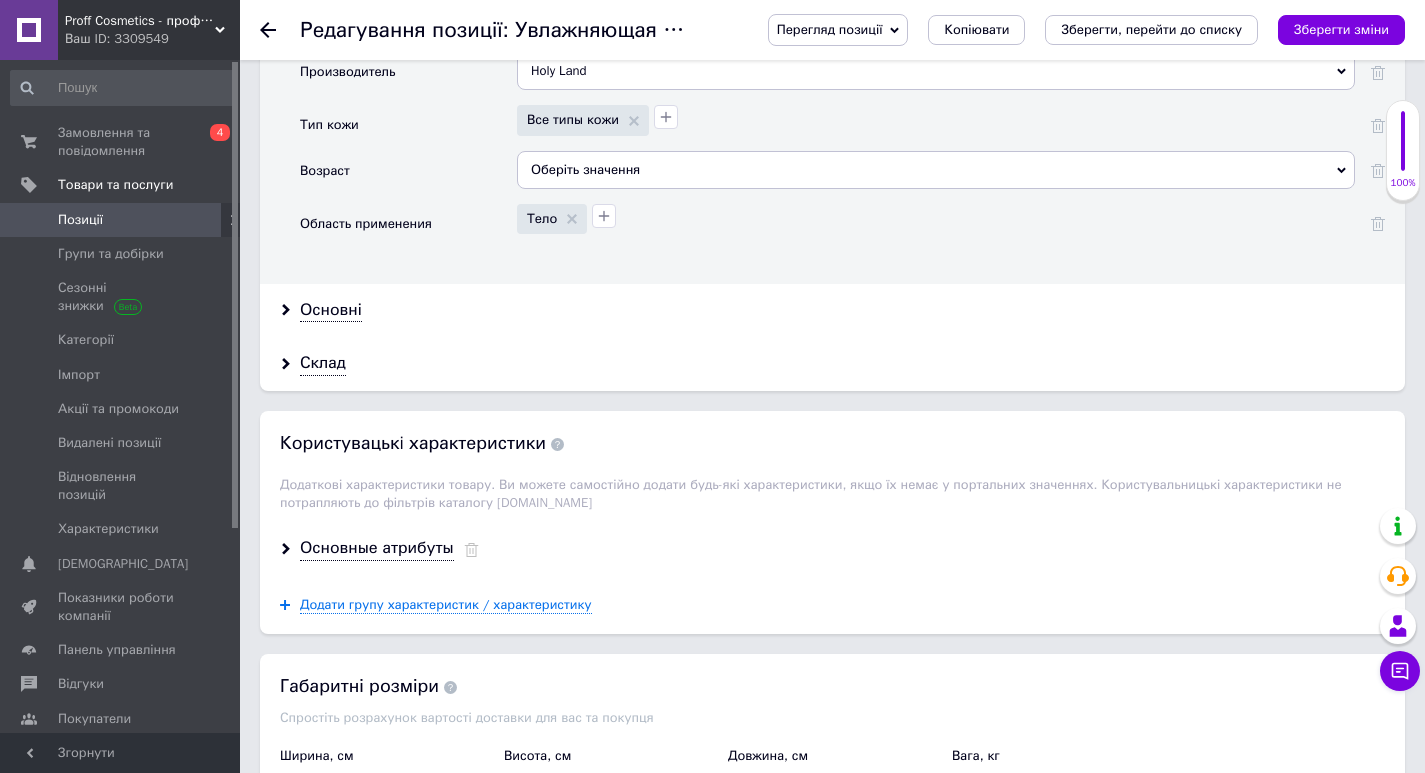 scroll, scrollTop: 1800, scrollLeft: 0, axis: vertical 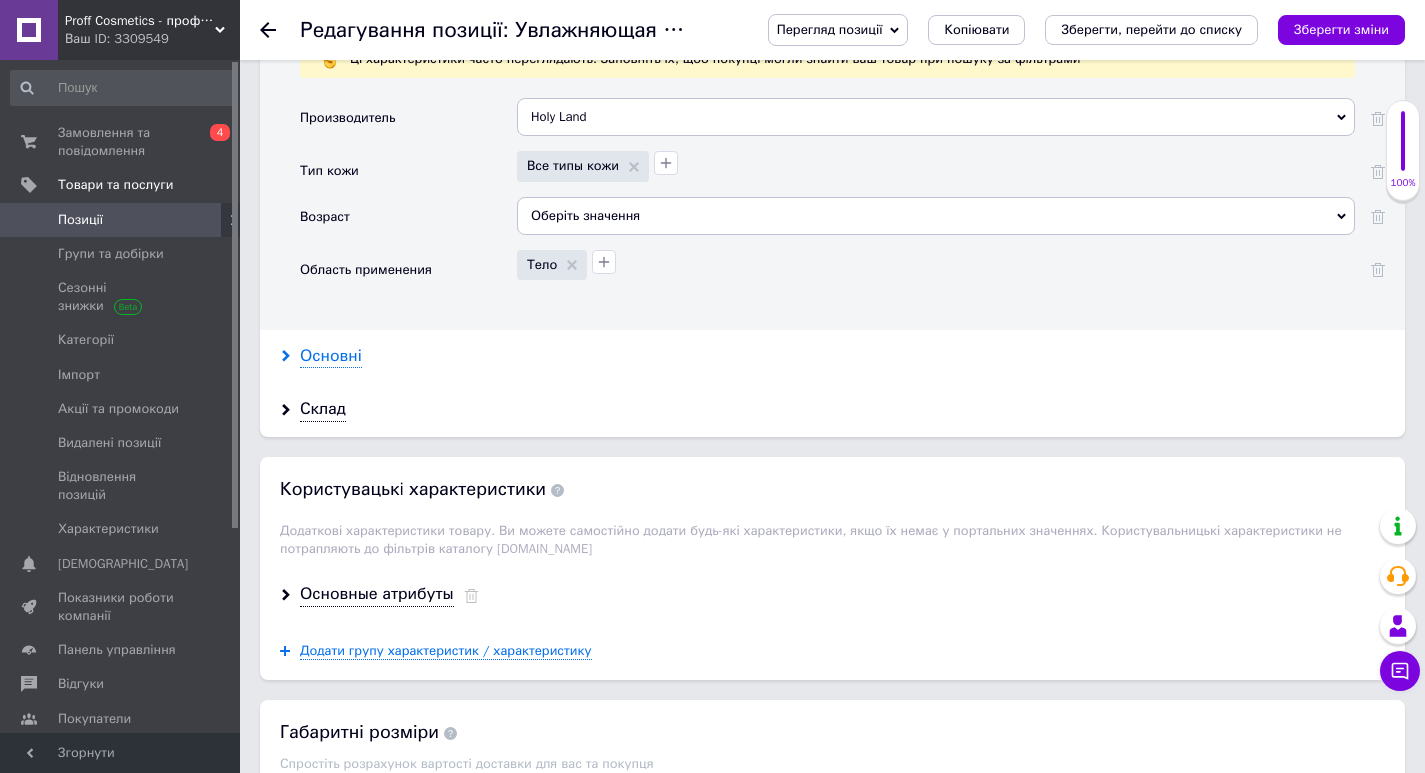 click on "Основні" at bounding box center (331, 356) 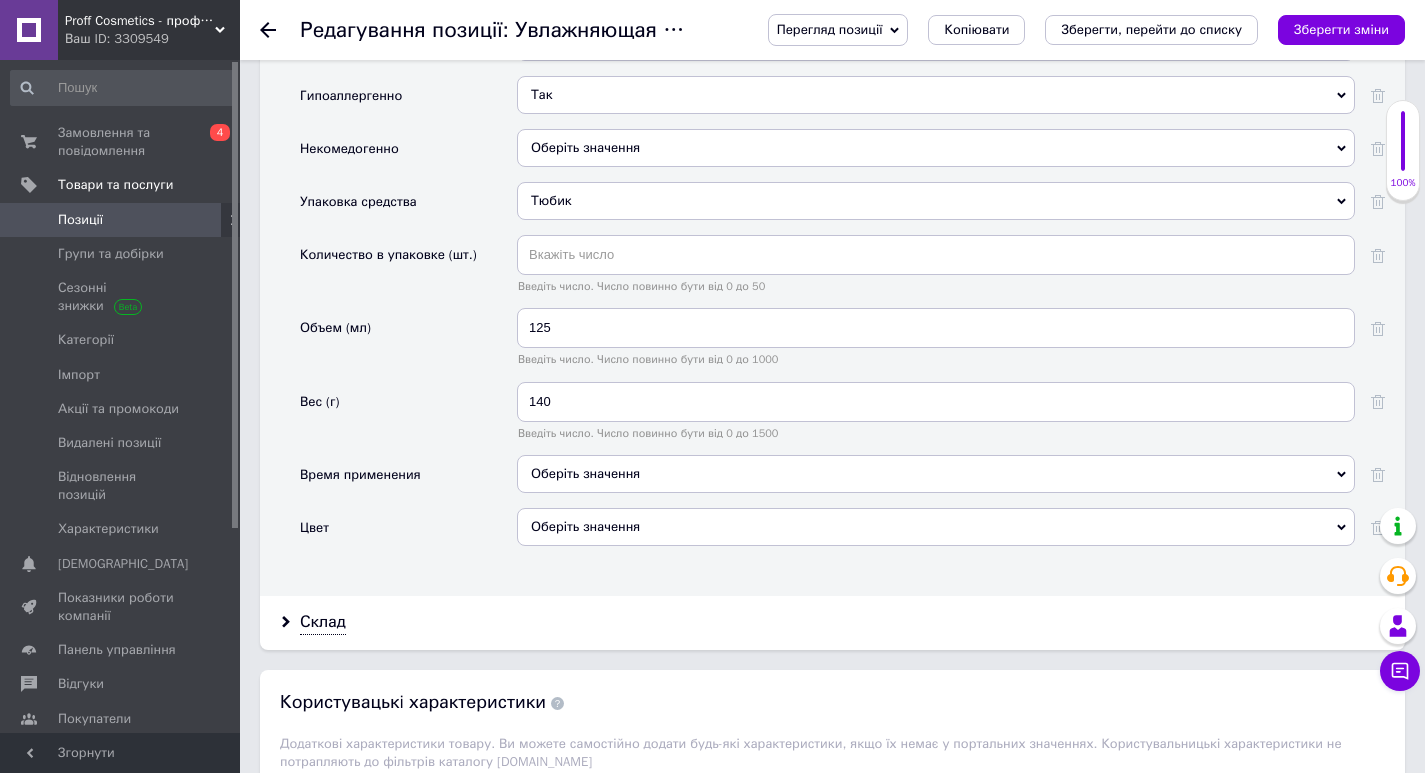 scroll, scrollTop: 2600, scrollLeft: 0, axis: vertical 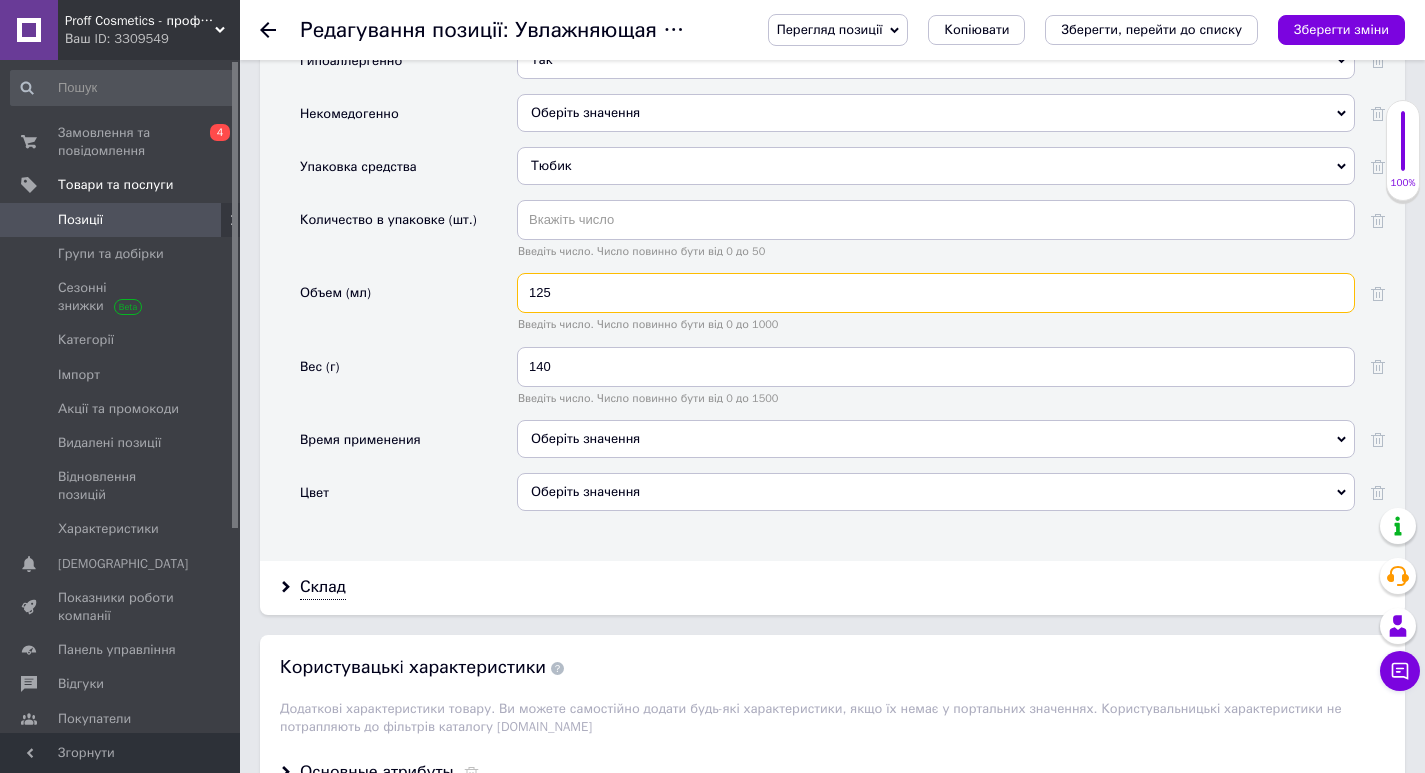 drag, startPoint x: 582, startPoint y: 280, endPoint x: 526, endPoint y: 277, distance: 56.0803 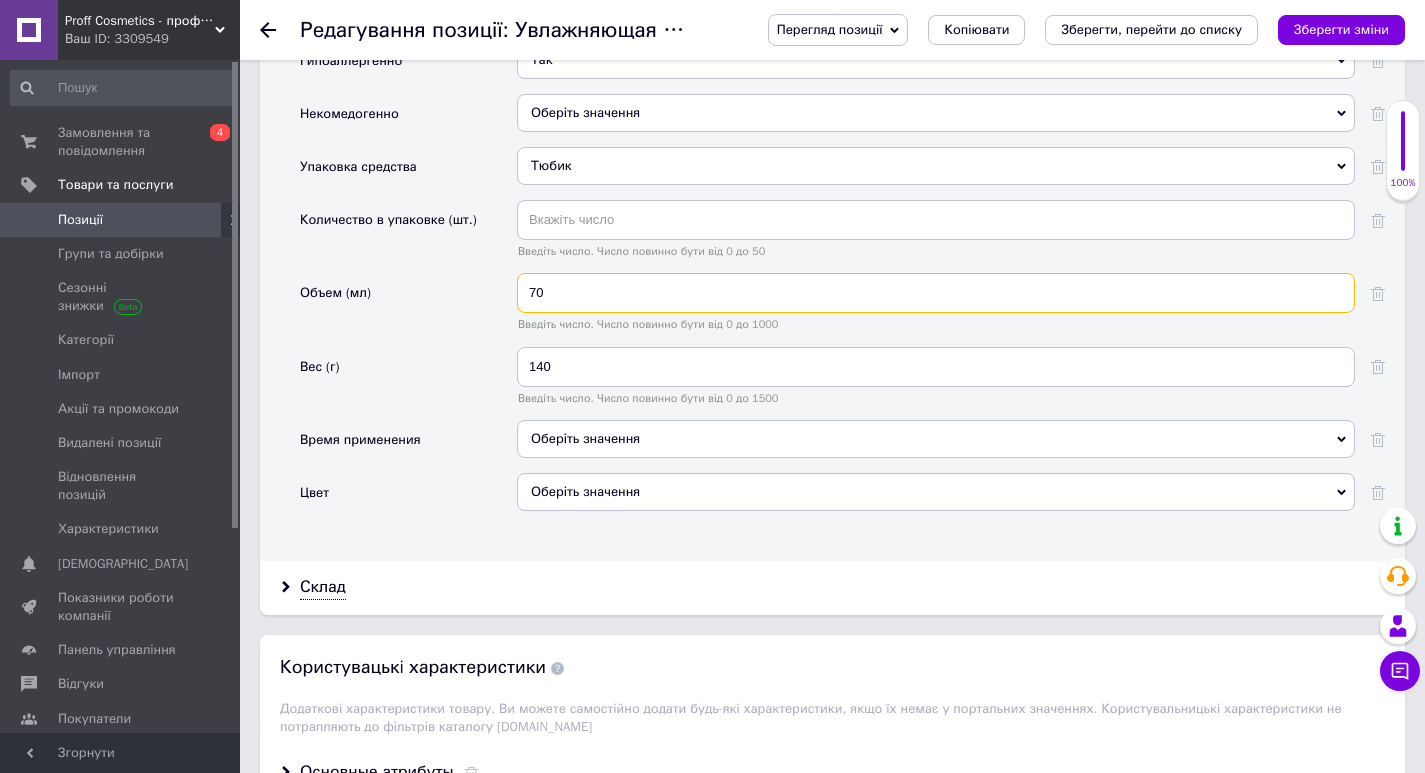 type on "70" 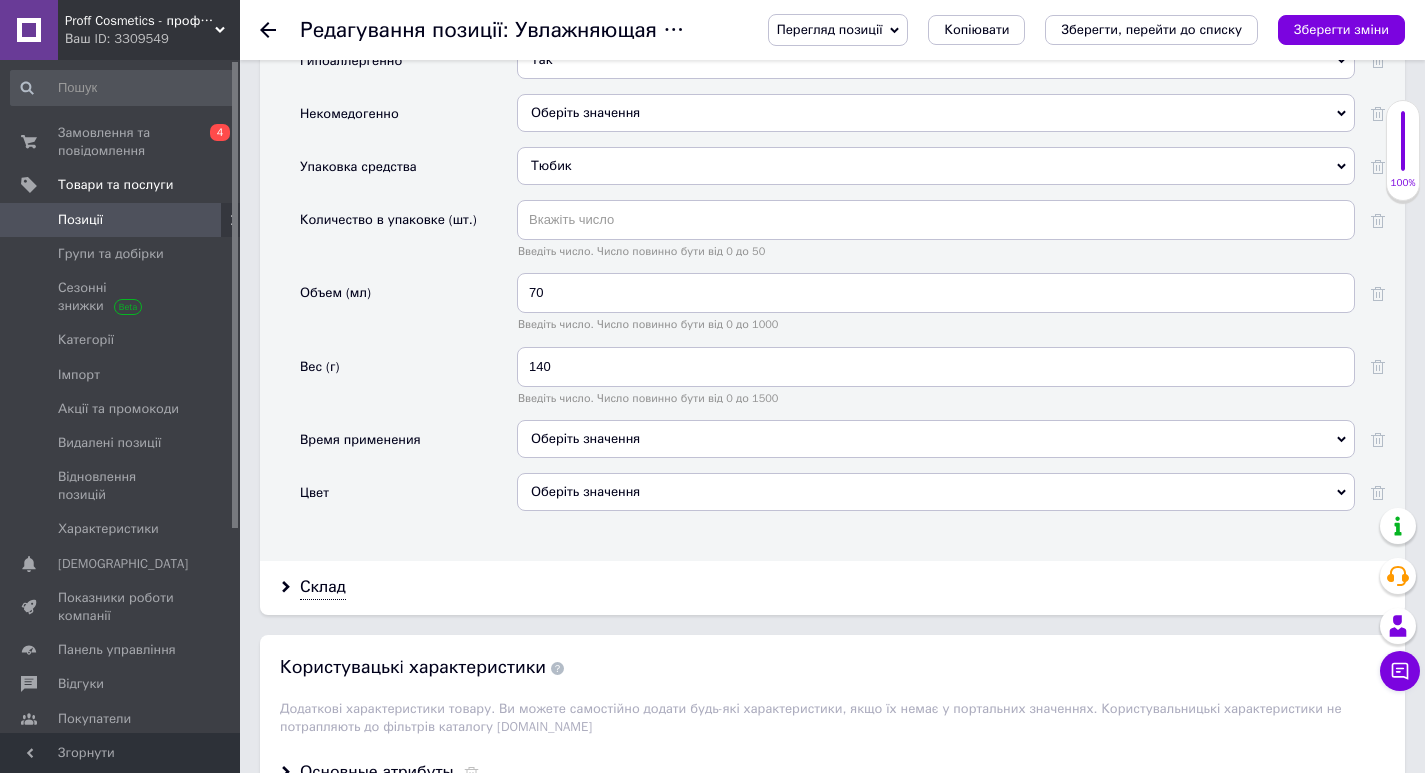 click on "Время применения" at bounding box center [408, 446] 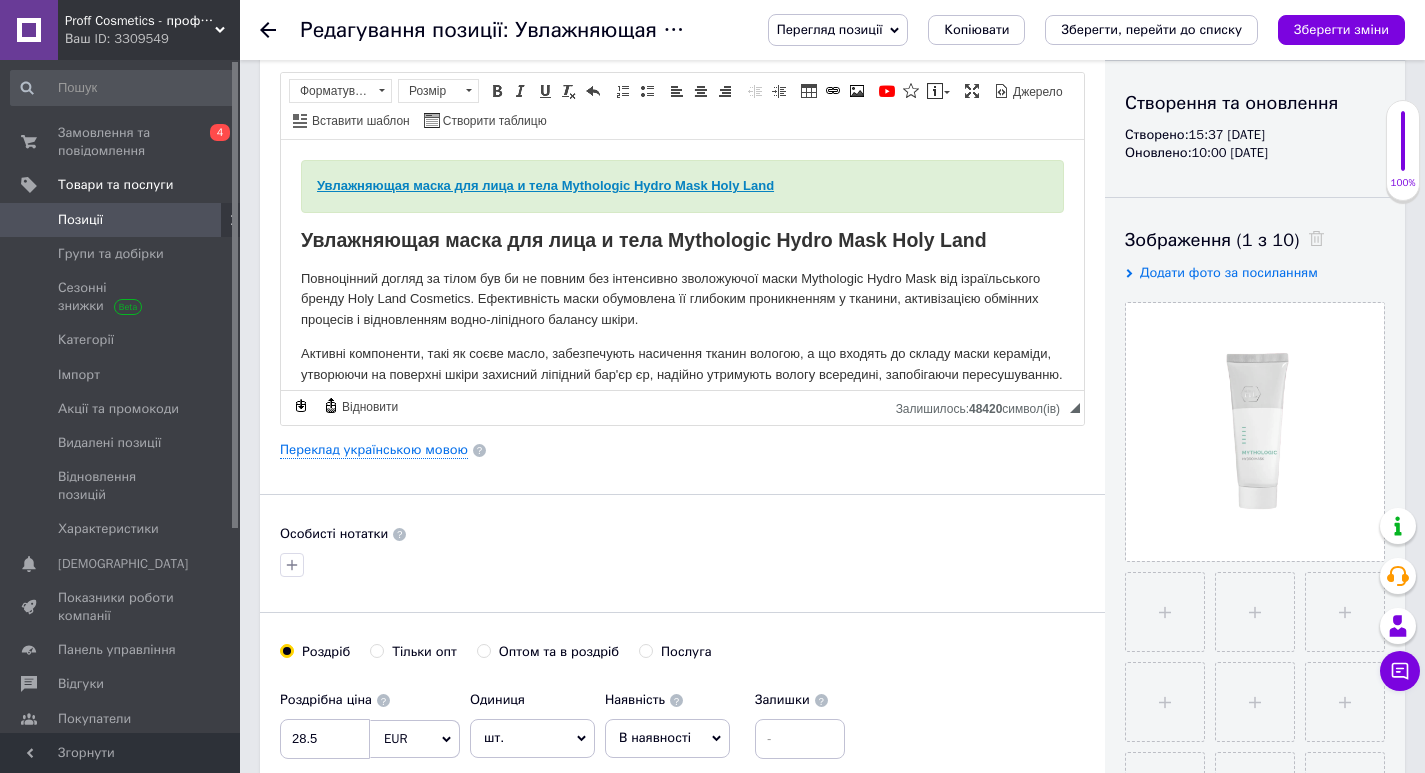 scroll, scrollTop: 0, scrollLeft: 0, axis: both 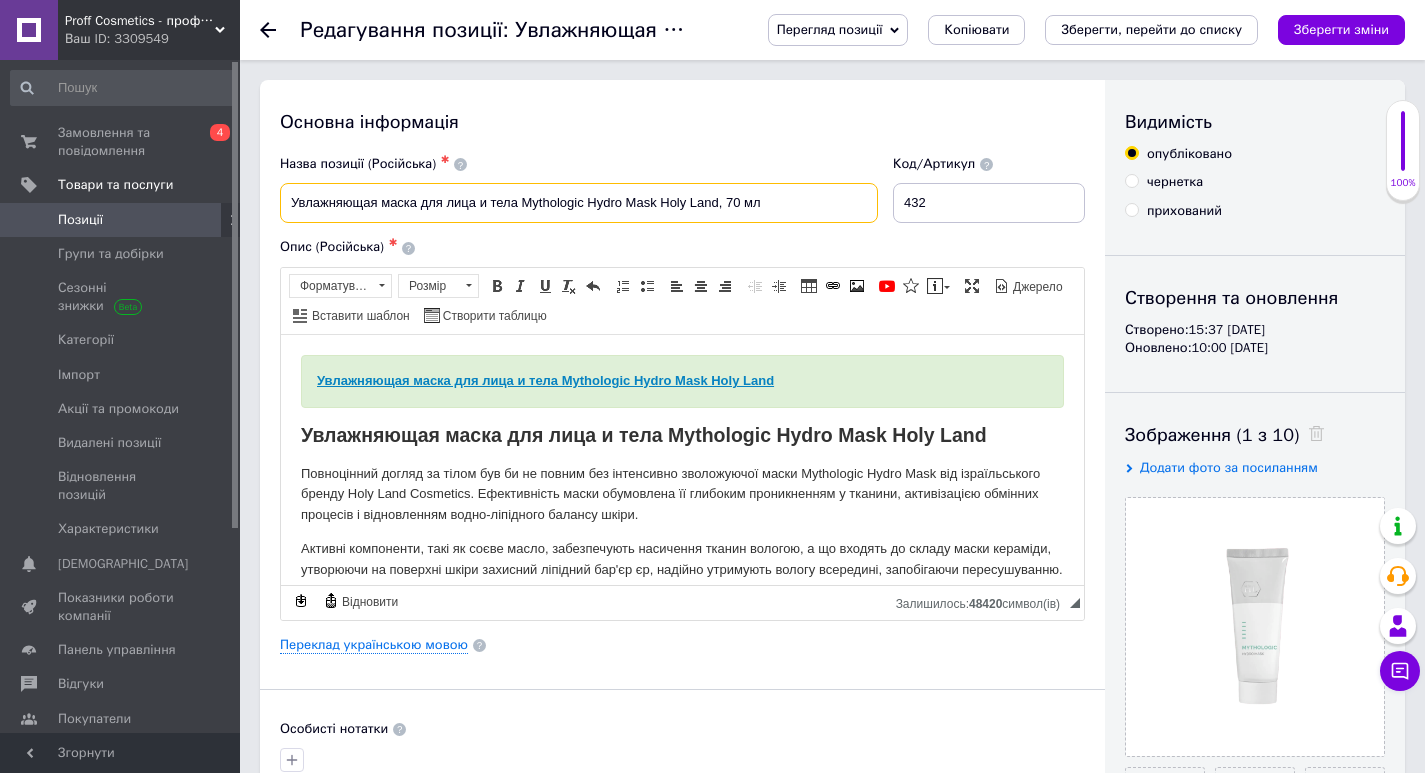 drag, startPoint x: 523, startPoint y: 203, endPoint x: 720, endPoint y: 197, distance: 197.09135 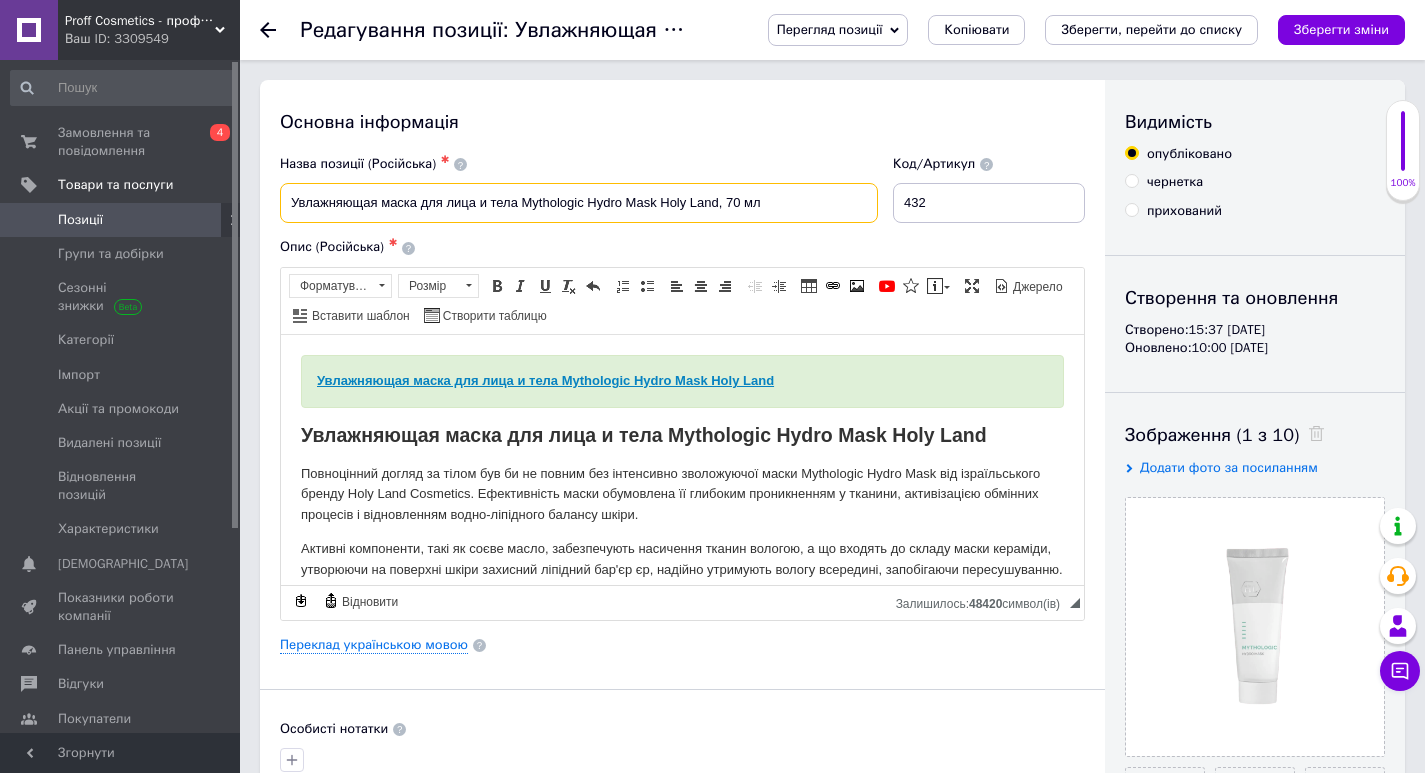 click on "Увлажняющая маска для лица и тела Mythologic Hydro Mask Holy Land, 70 мл" at bounding box center (579, 203) 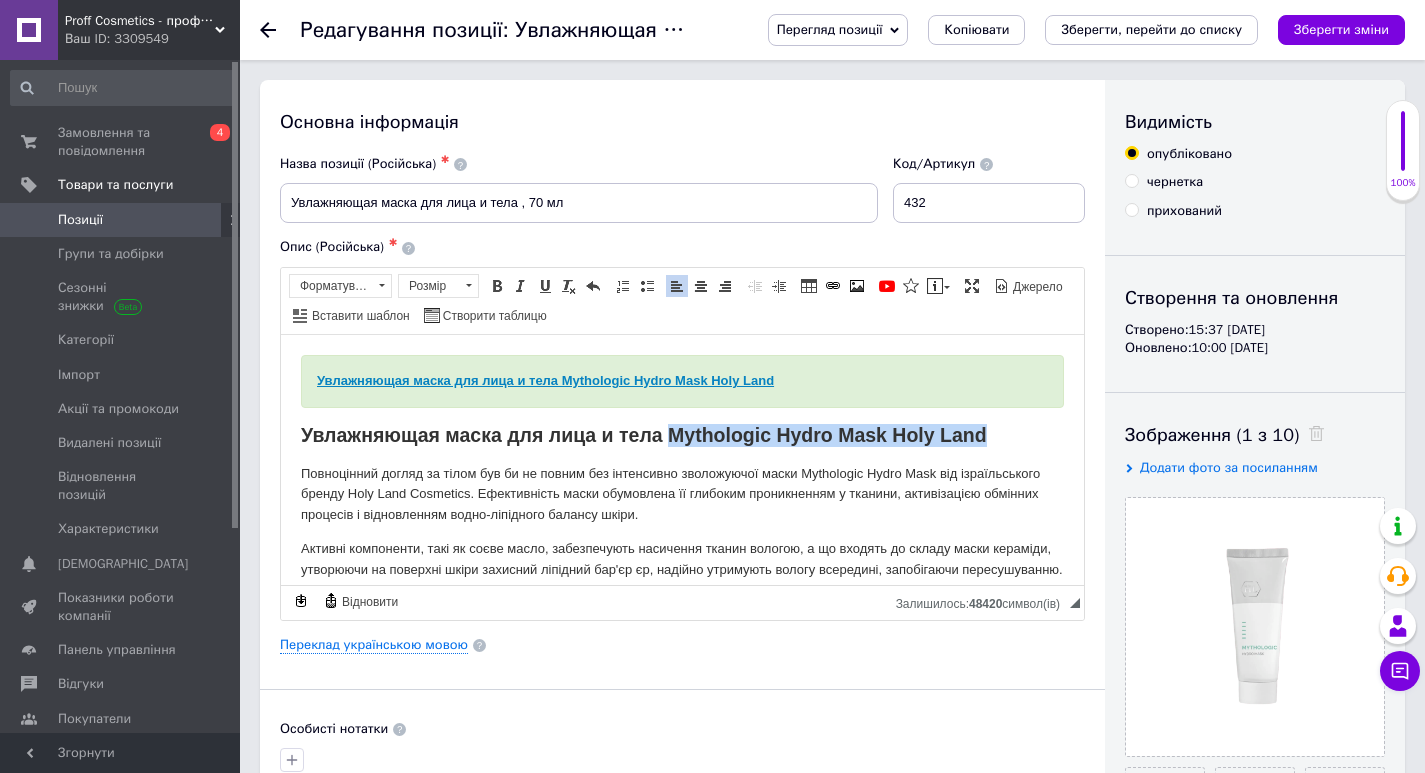 drag, startPoint x: 671, startPoint y: 423, endPoint x: 996, endPoint y: 436, distance: 325.2599 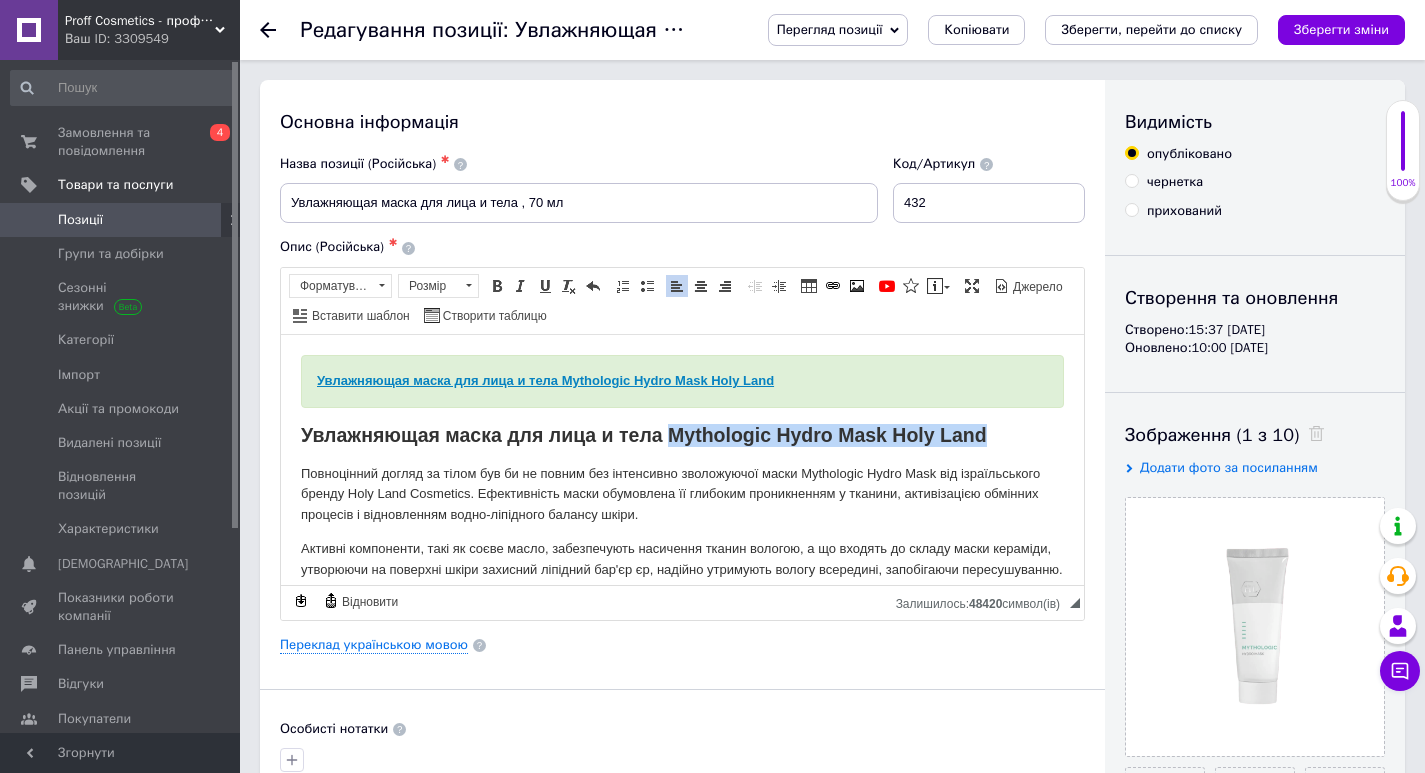 click on "Увлажняющая маска для лица и тела Mythologic Hydro Mask Holy Land" at bounding box center (682, 434) 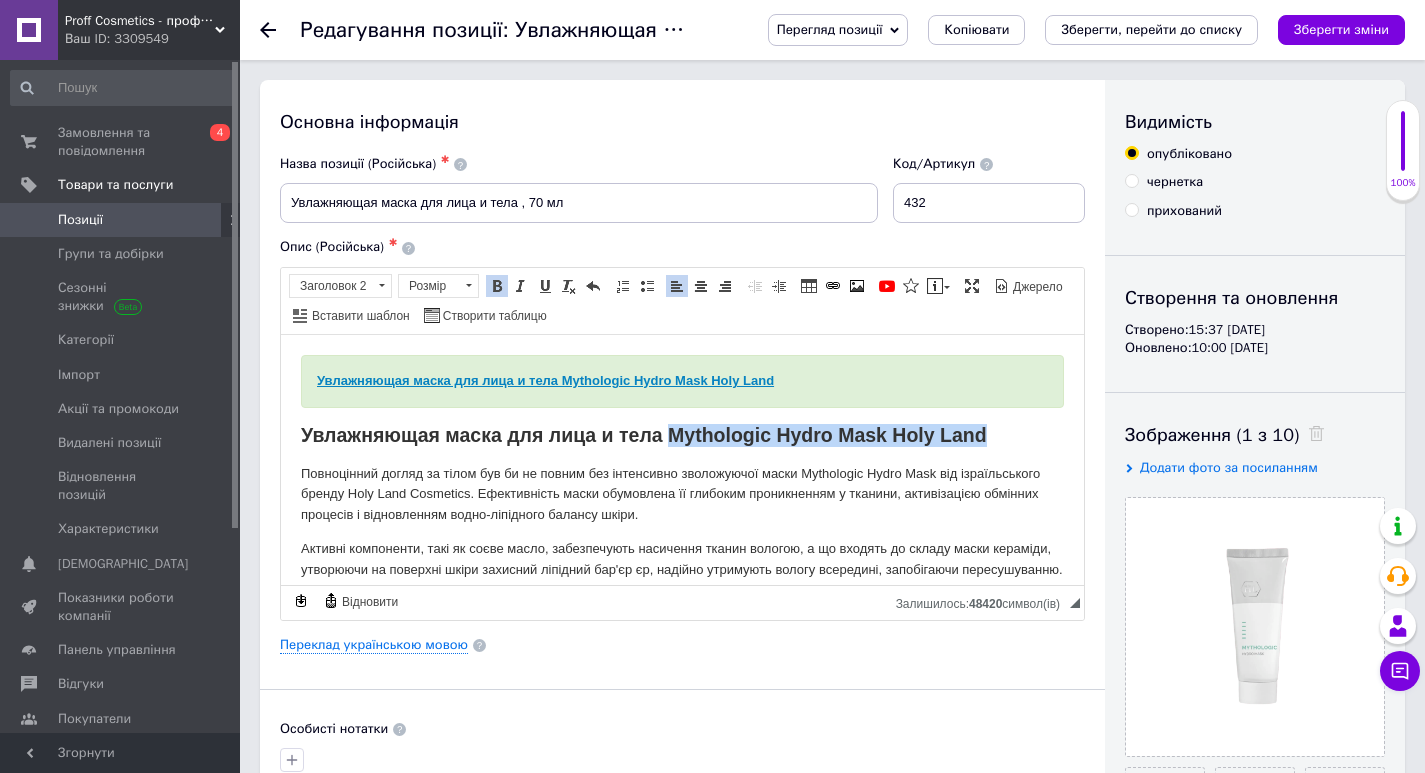 copy on "Mythologic Hydro Mask Holy Land" 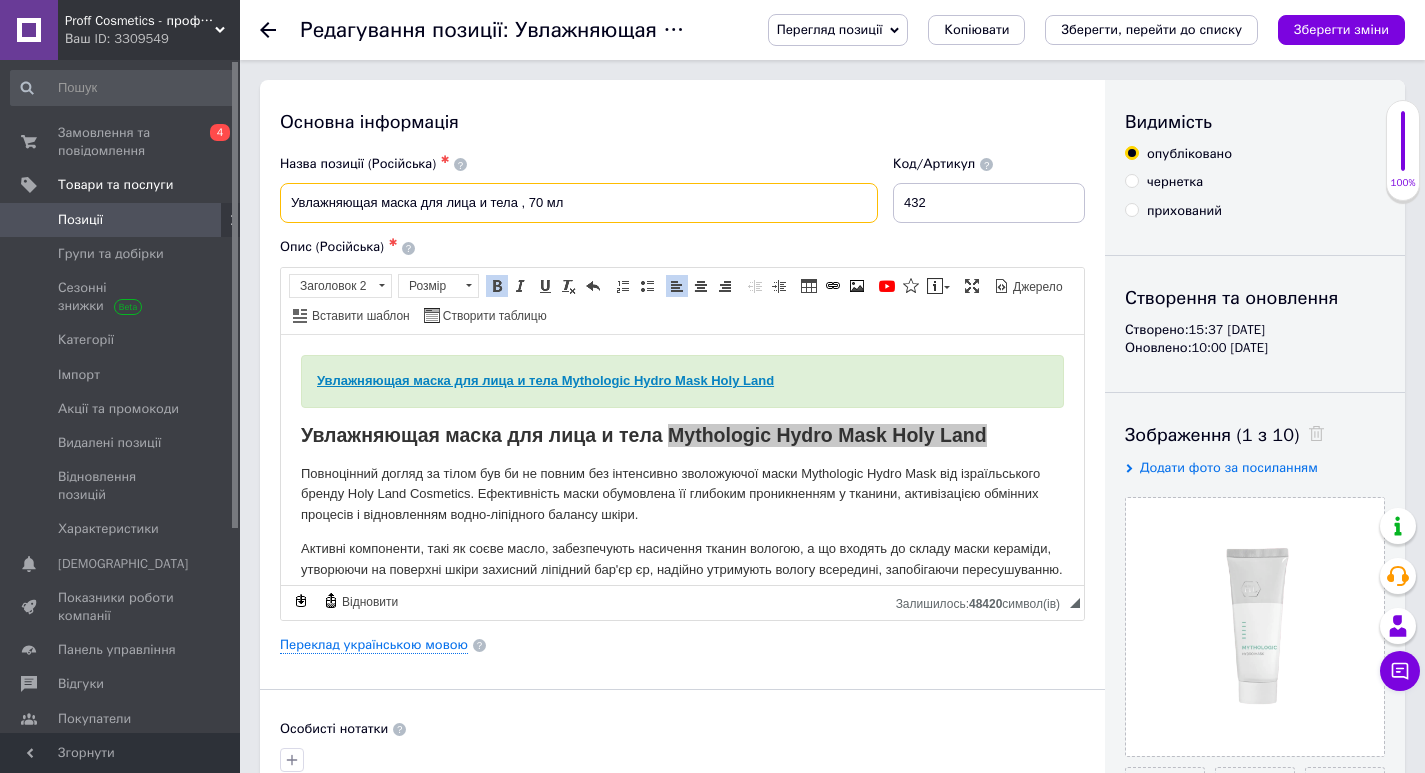 click on "Увлажняющая маска для лица и тела , 70 мл" at bounding box center (579, 203) 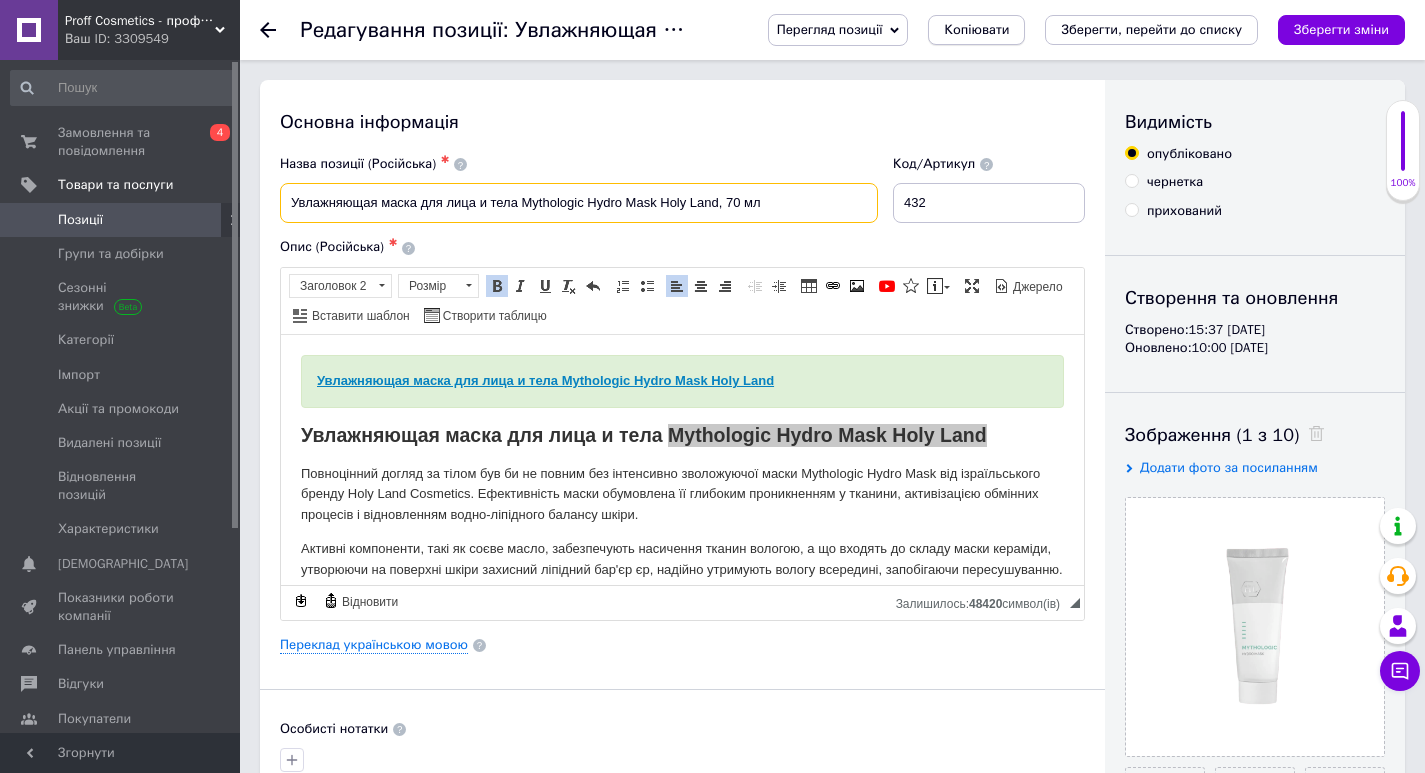 type on "Увлажняющая маска для лица и тела Mythologic Hydro Mask Holy Land, 70 мл" 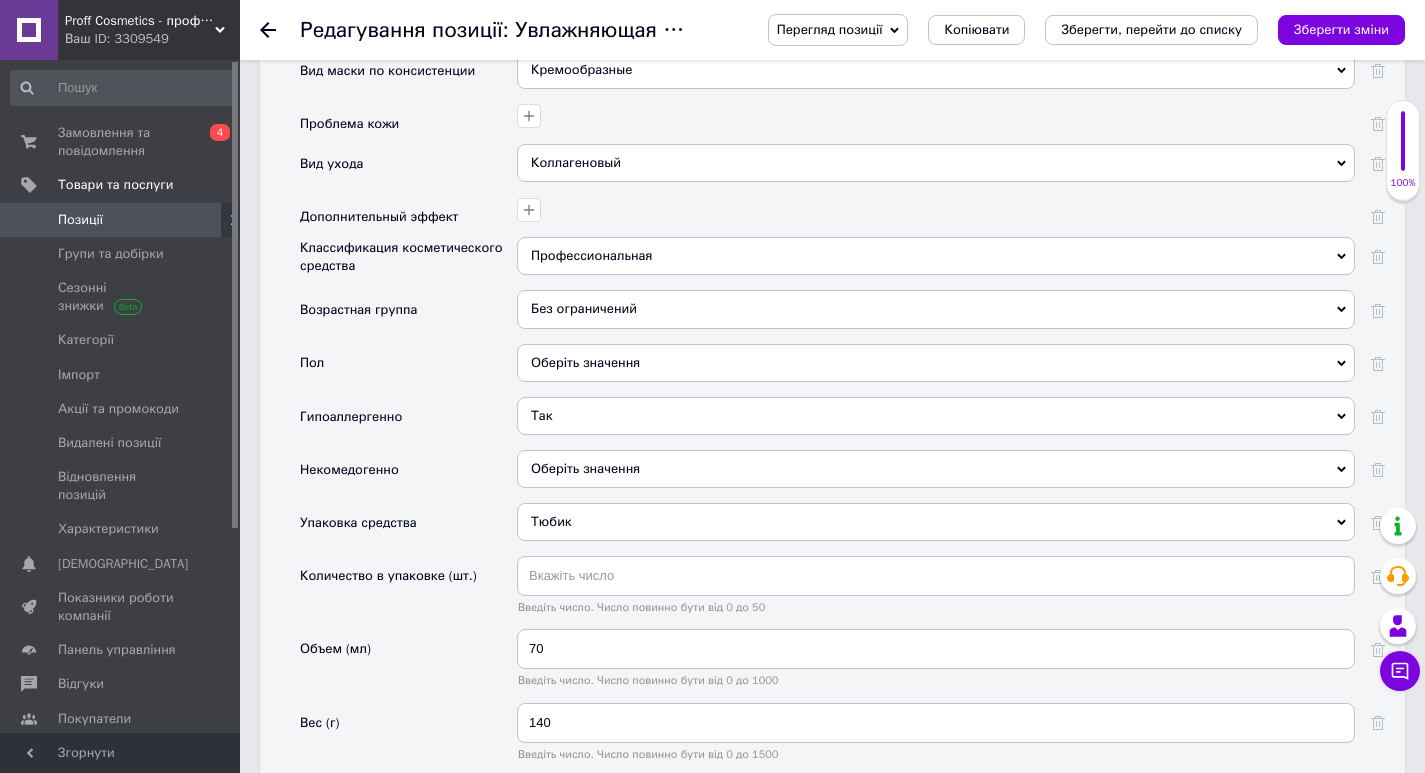 scroll, scrollTop: 2500, scrollLeft: 0, axis: vertical 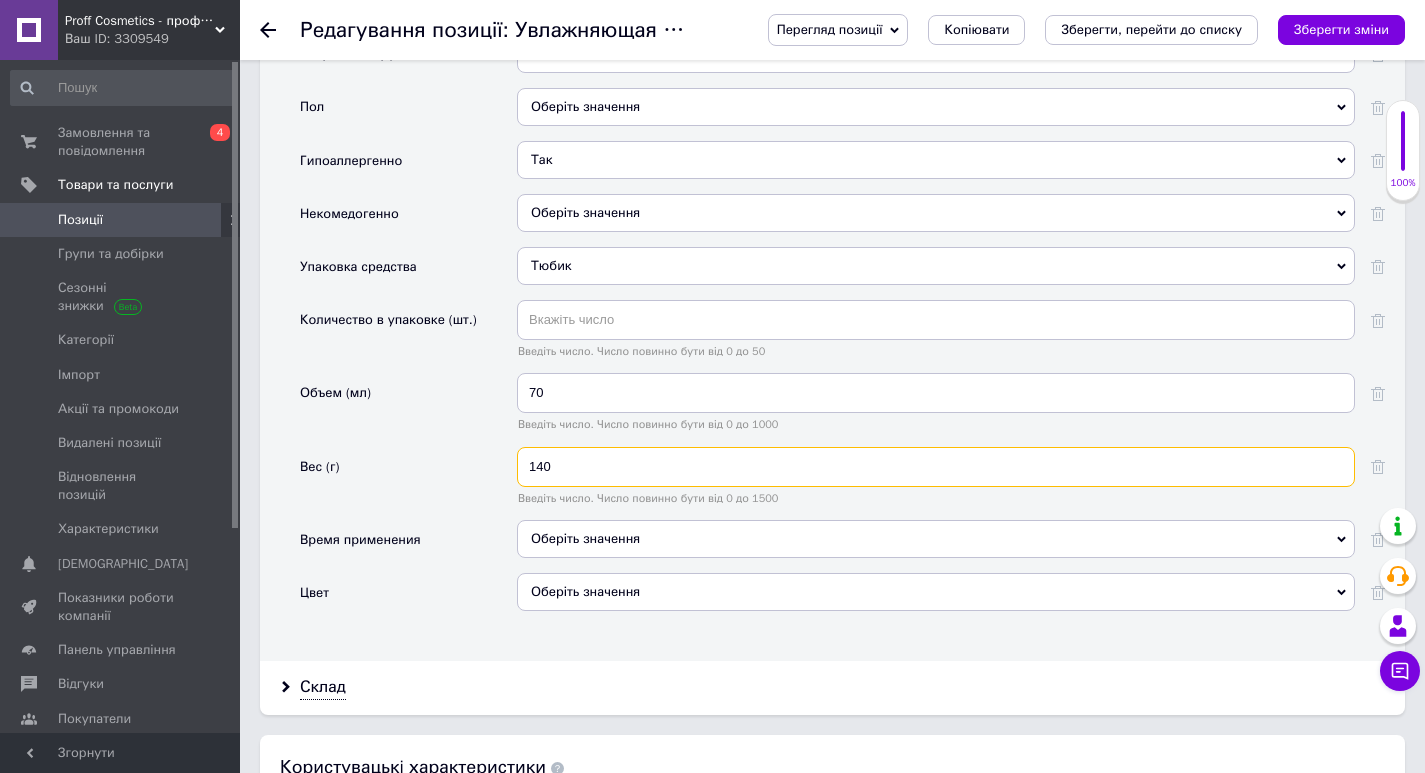 drag, startPoint x: 575, startPoint y: 474, endPoint x: 427, endPoint y: 441, distance: 151.63443 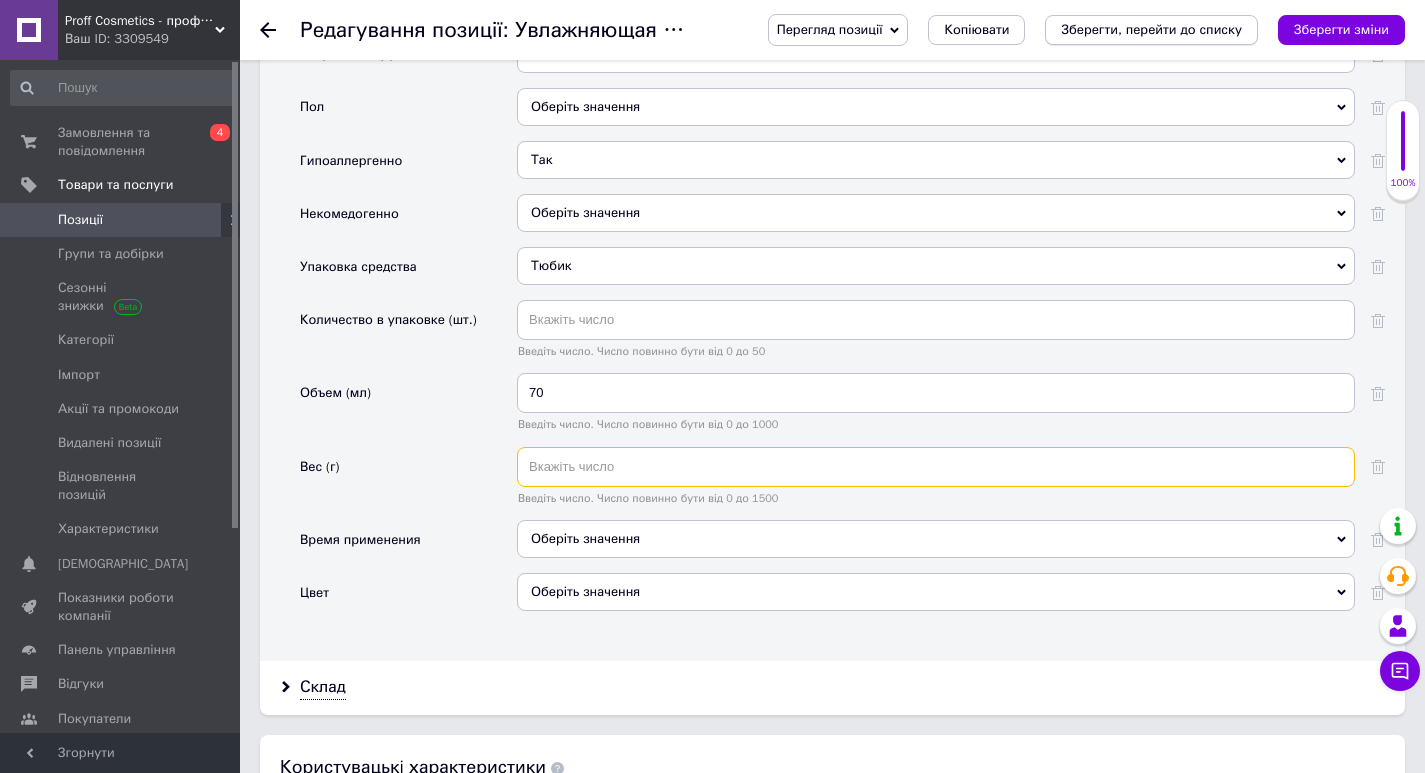 type 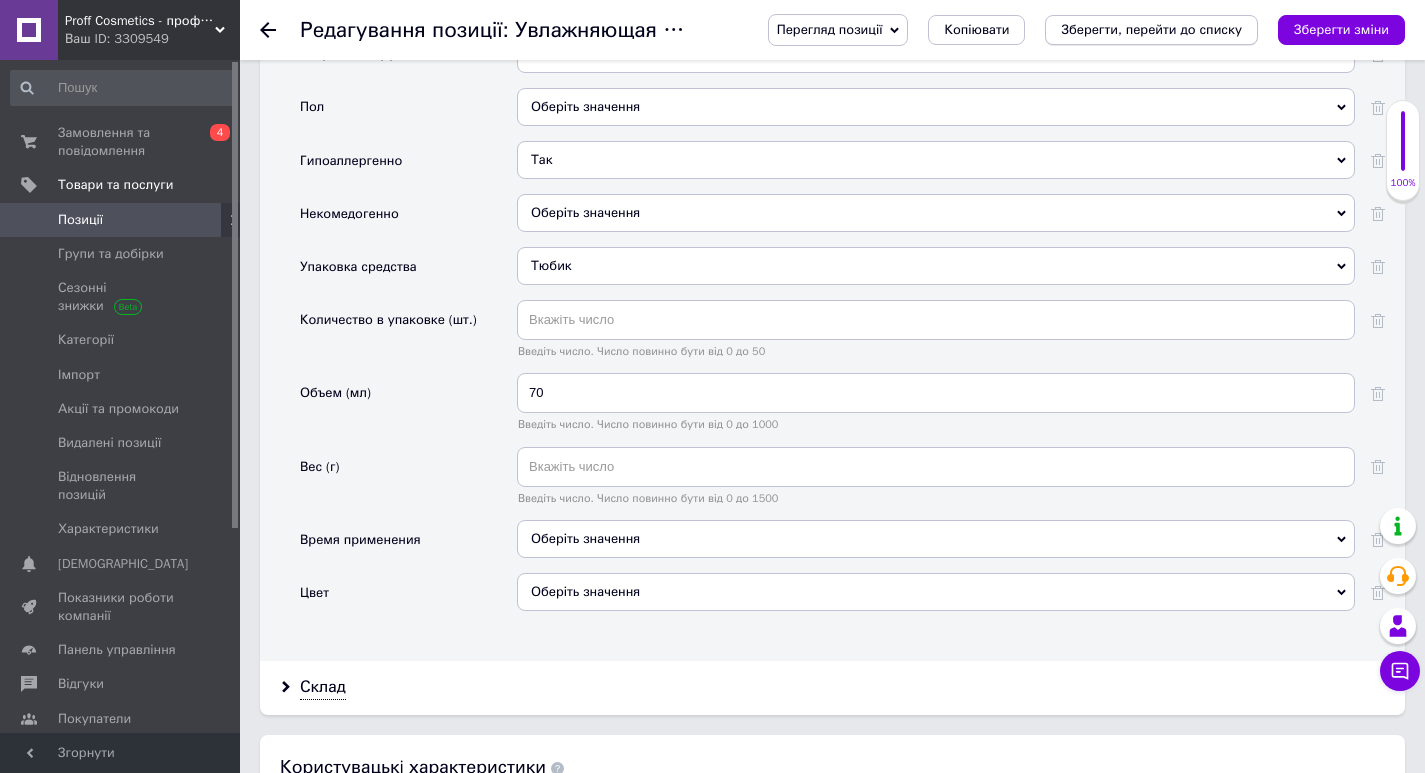 click on "Зберегти, перейти до списку" at bounding box center (1151, 30) 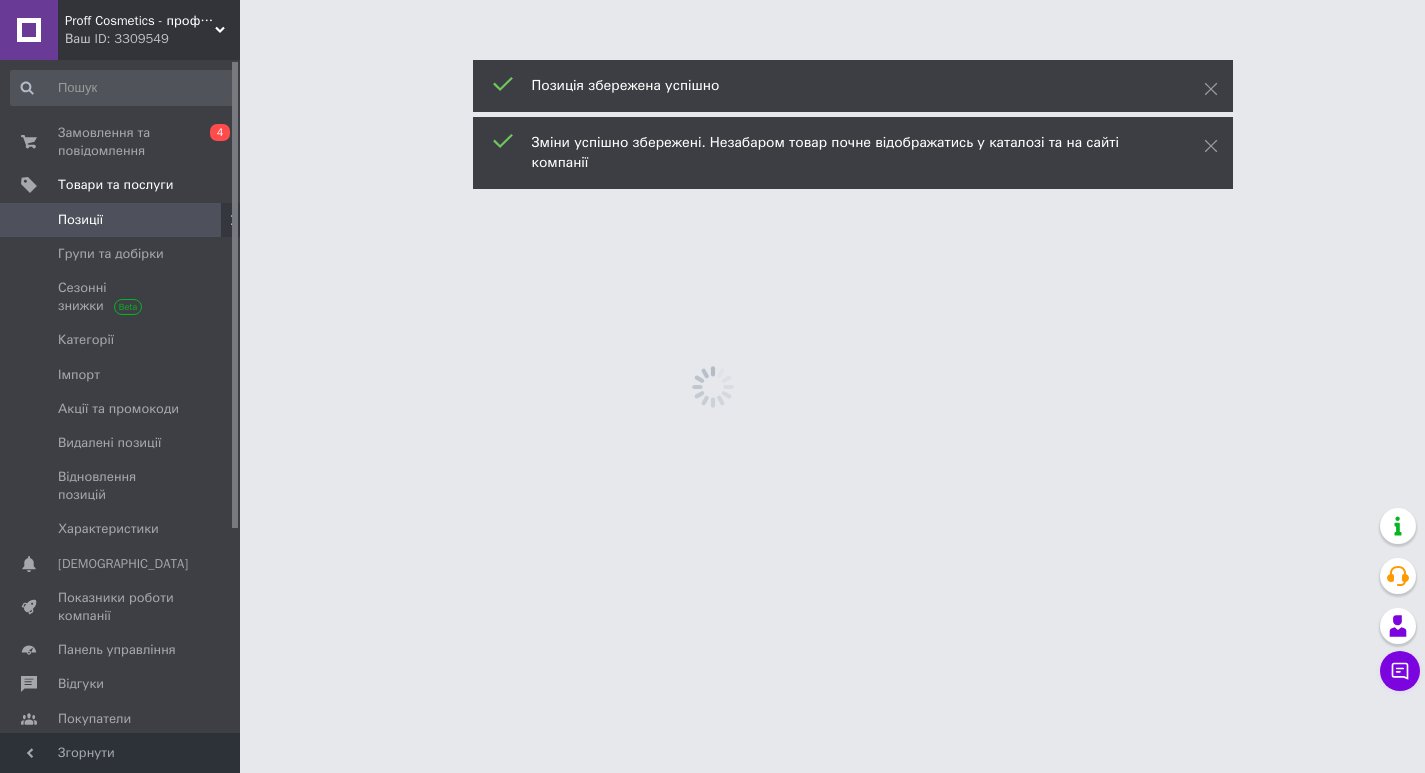 scroll, scrollTop: 0, scrollLeft: 0, axis: both 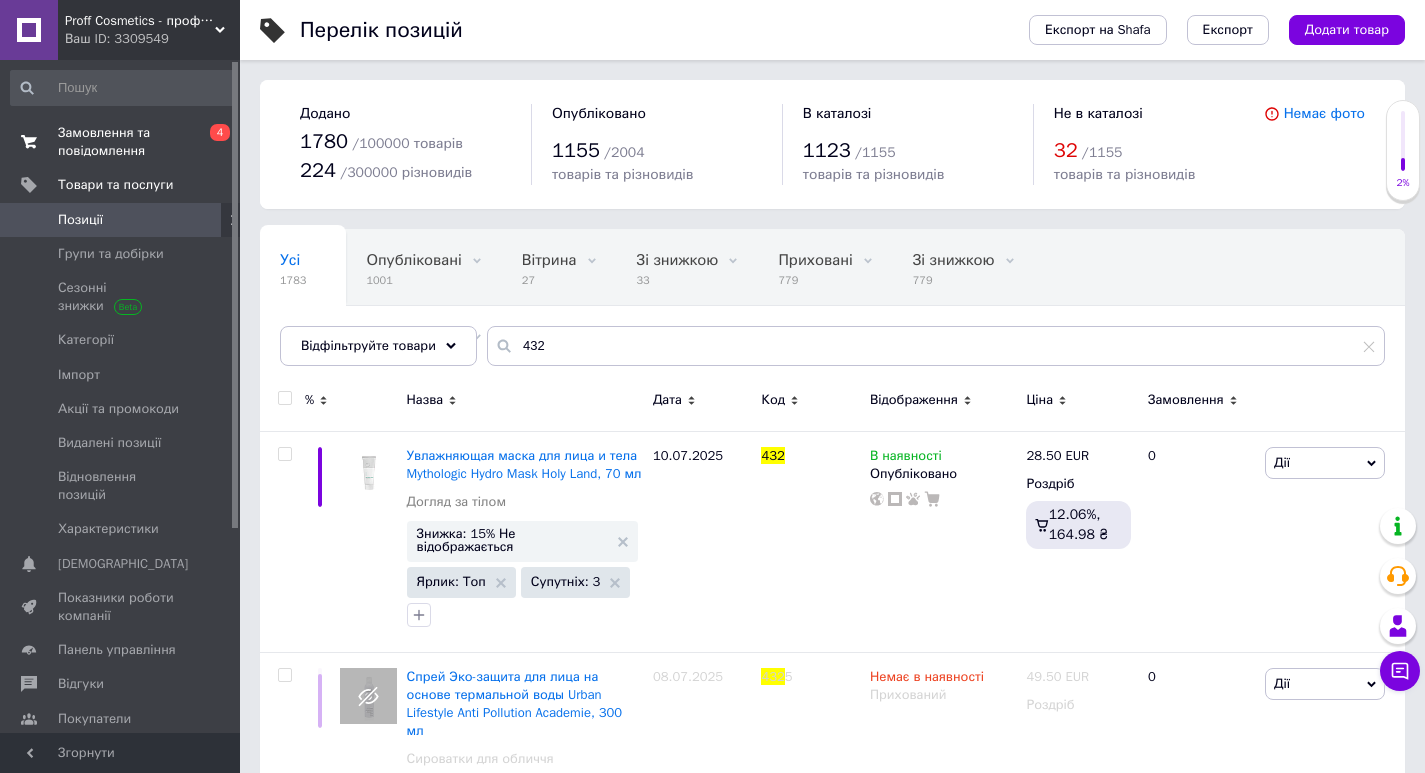 click on "Замовлення та повідомлення" at bounding box center (121, 142) 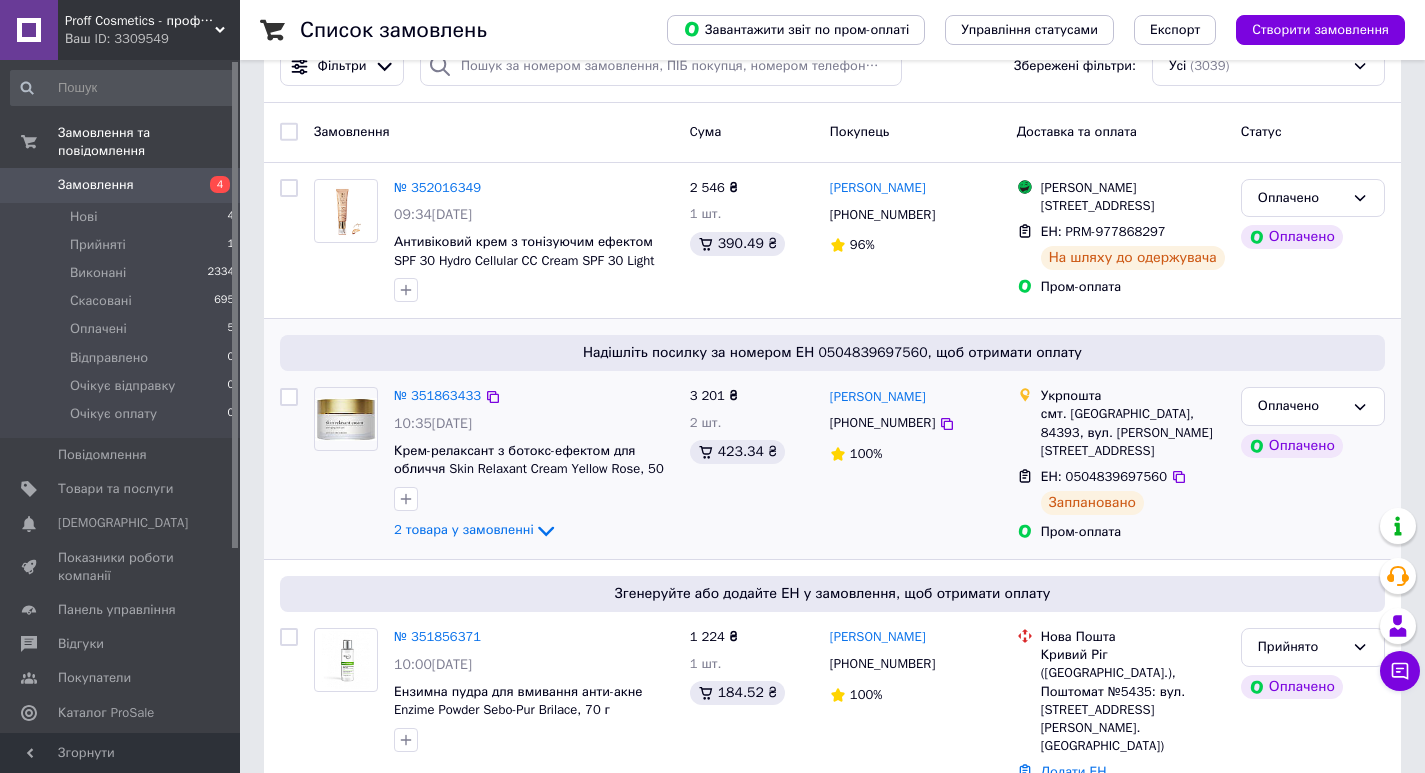 scroll, scrollTop: 100, scrollLeft: 0, axis: vertical 